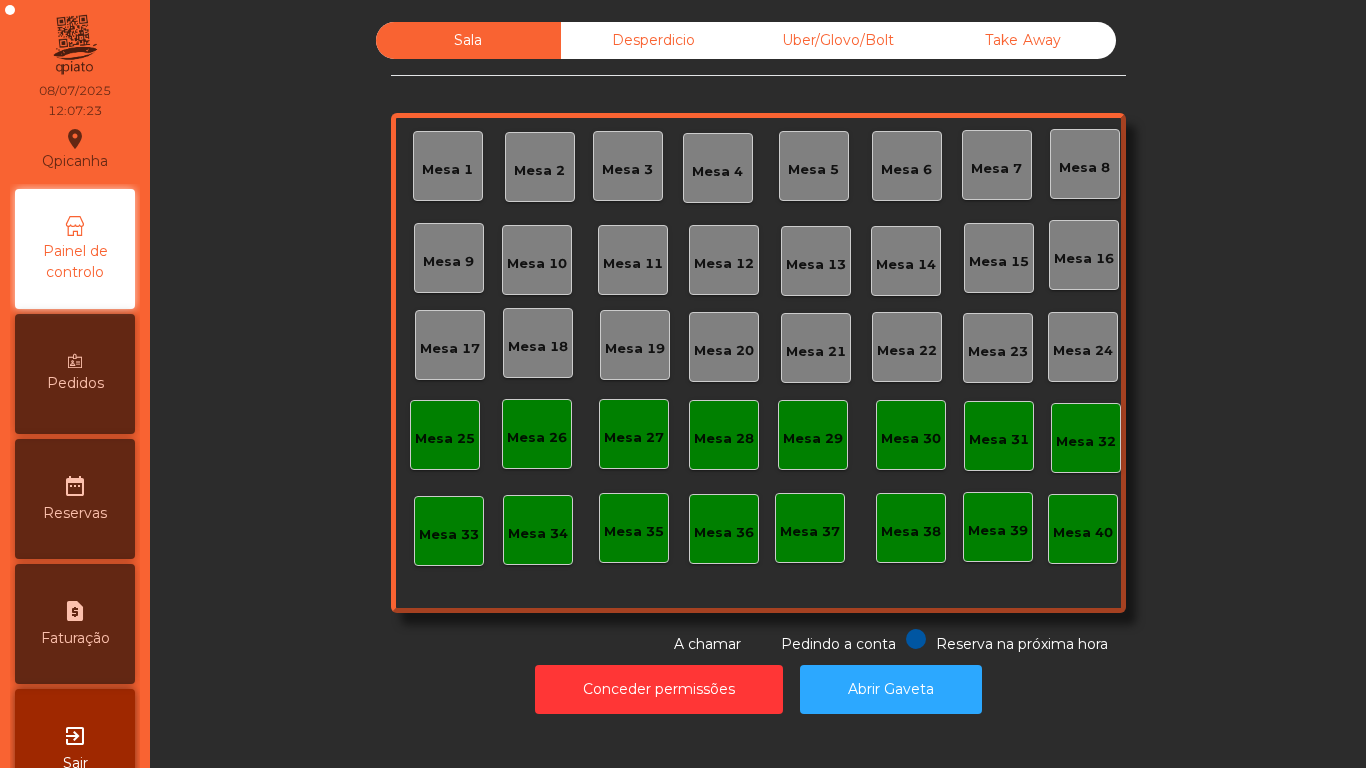 scroll, scrollTop: 0, scrollLeft: 0, axis: both 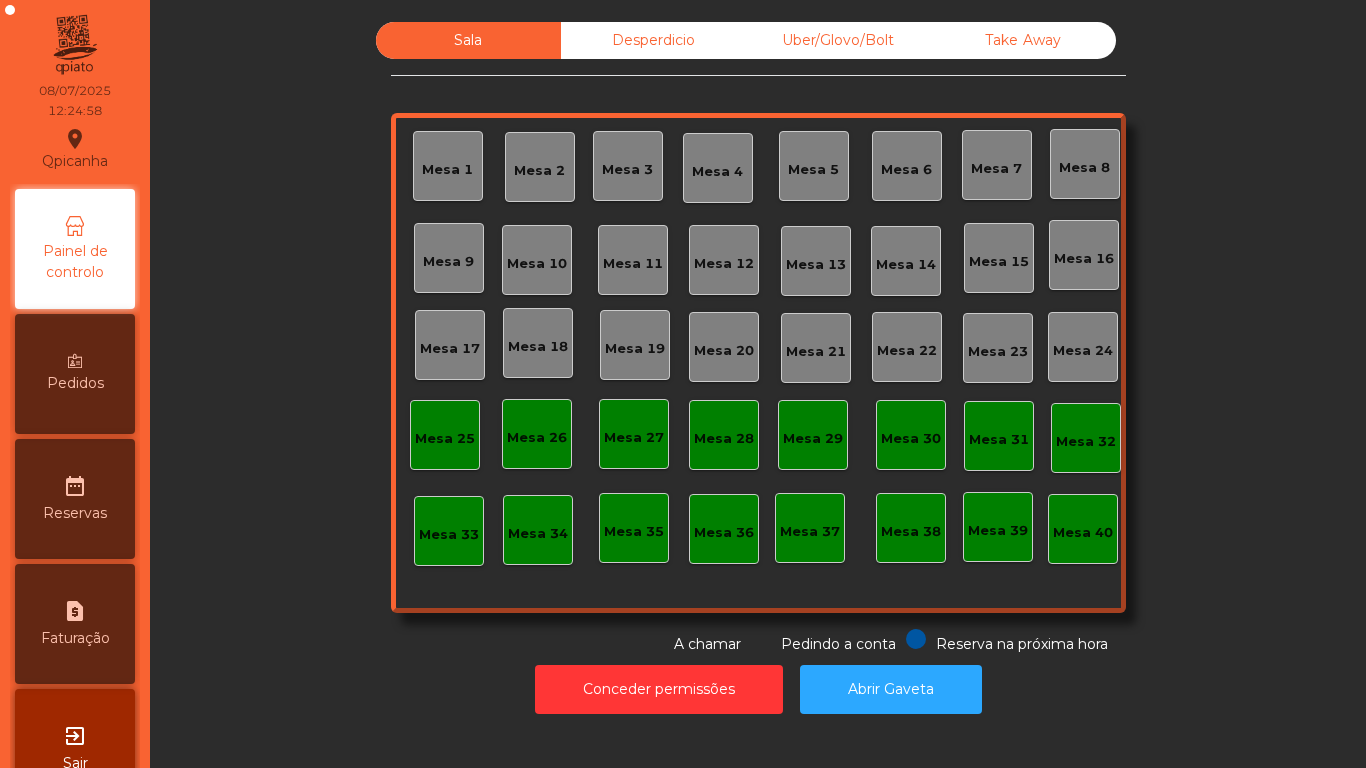 click on "Mesa 17" at bounding box center [447, 170] 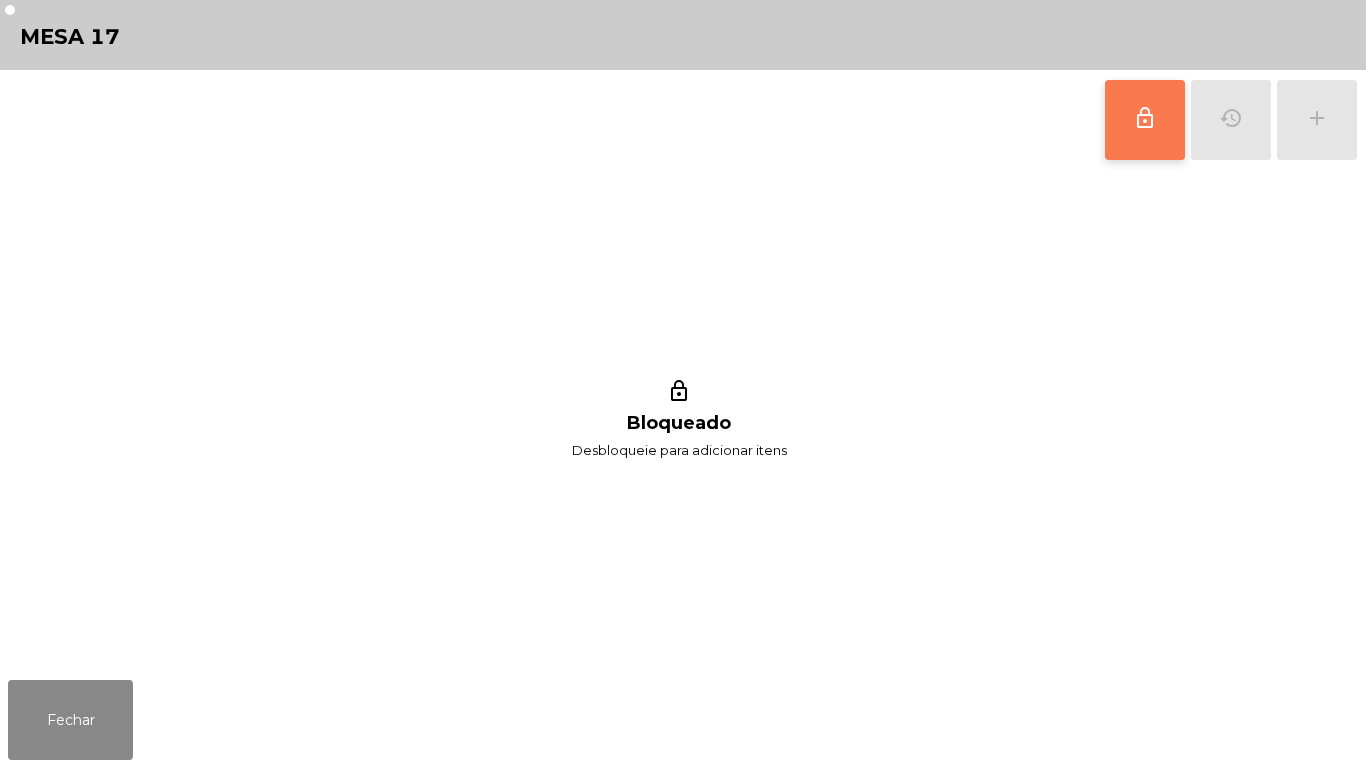 click on "lock_outline" at bounding box center (1145, 120) 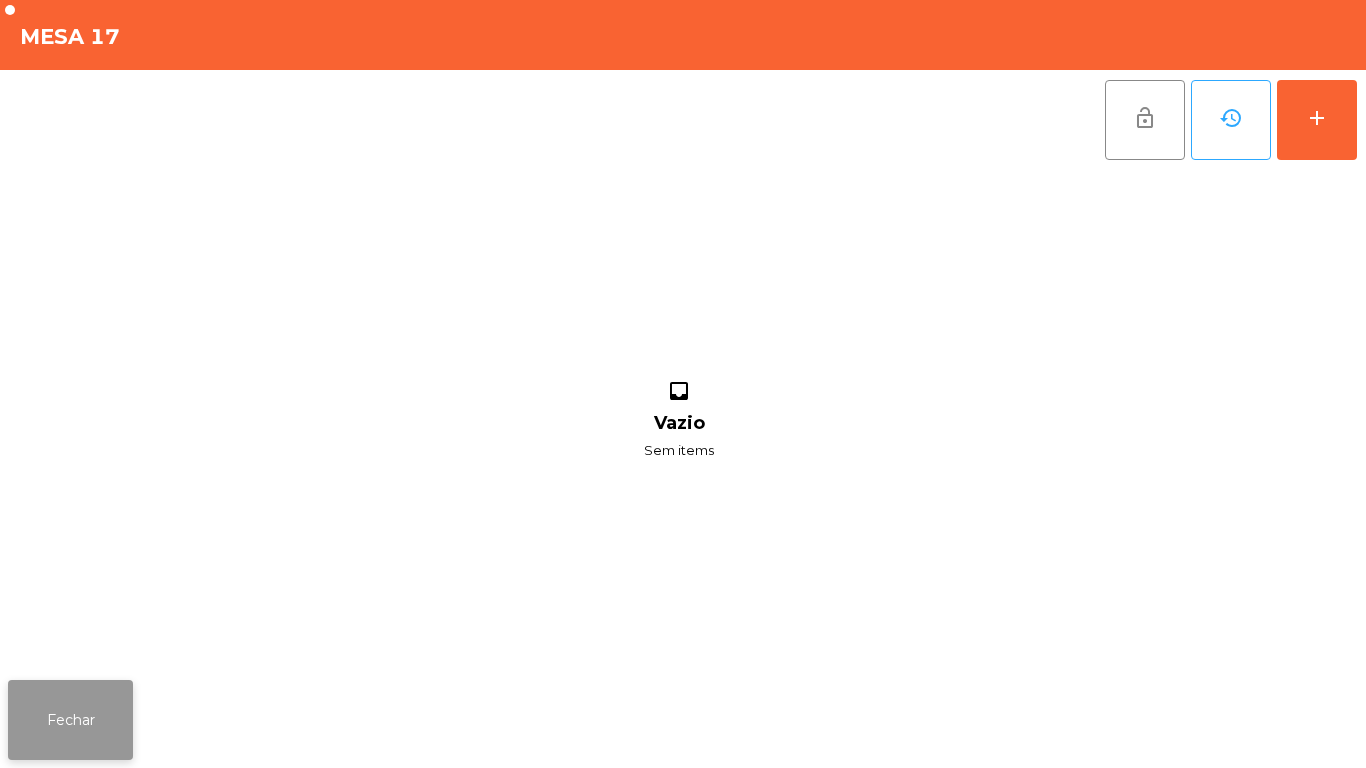 click on "Fechar" at bounding box center (70, 720) 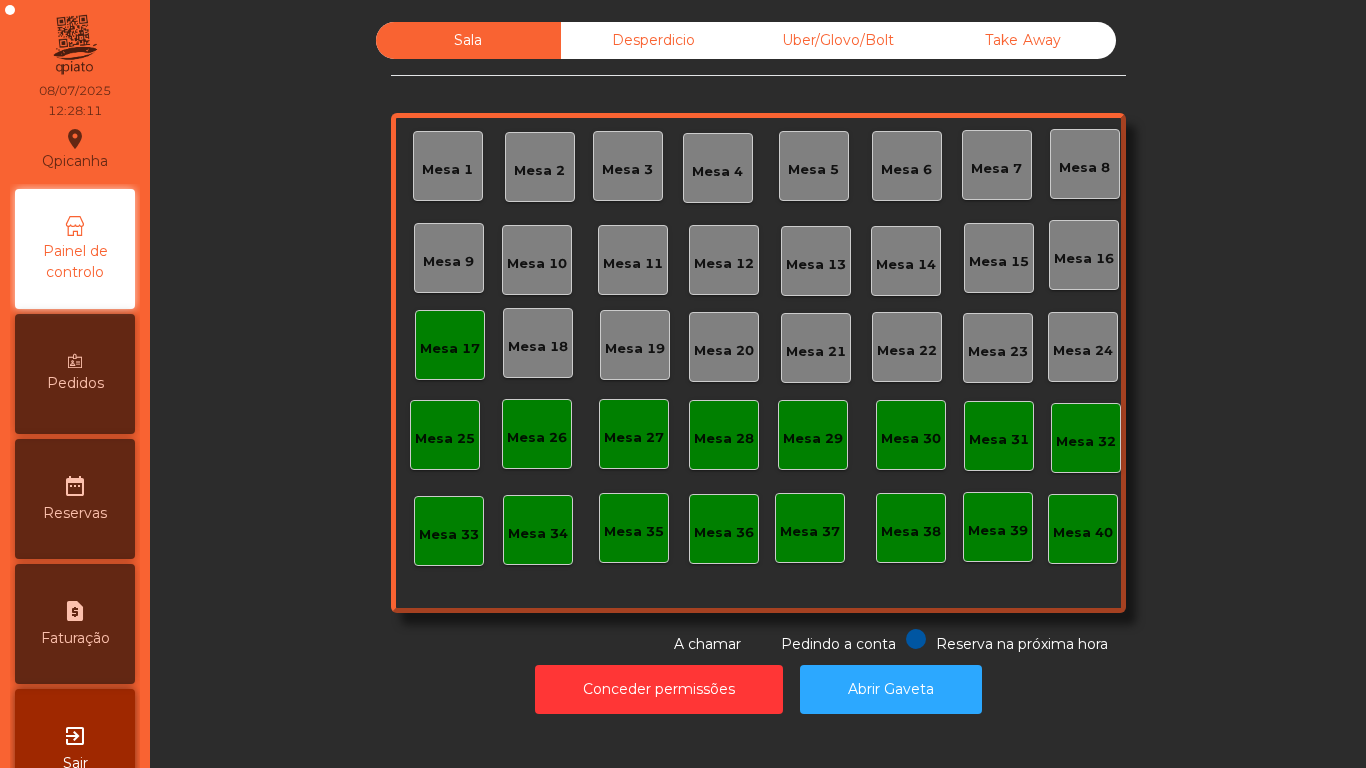 click on "Mesa 17" at bounding box center (447, 166) 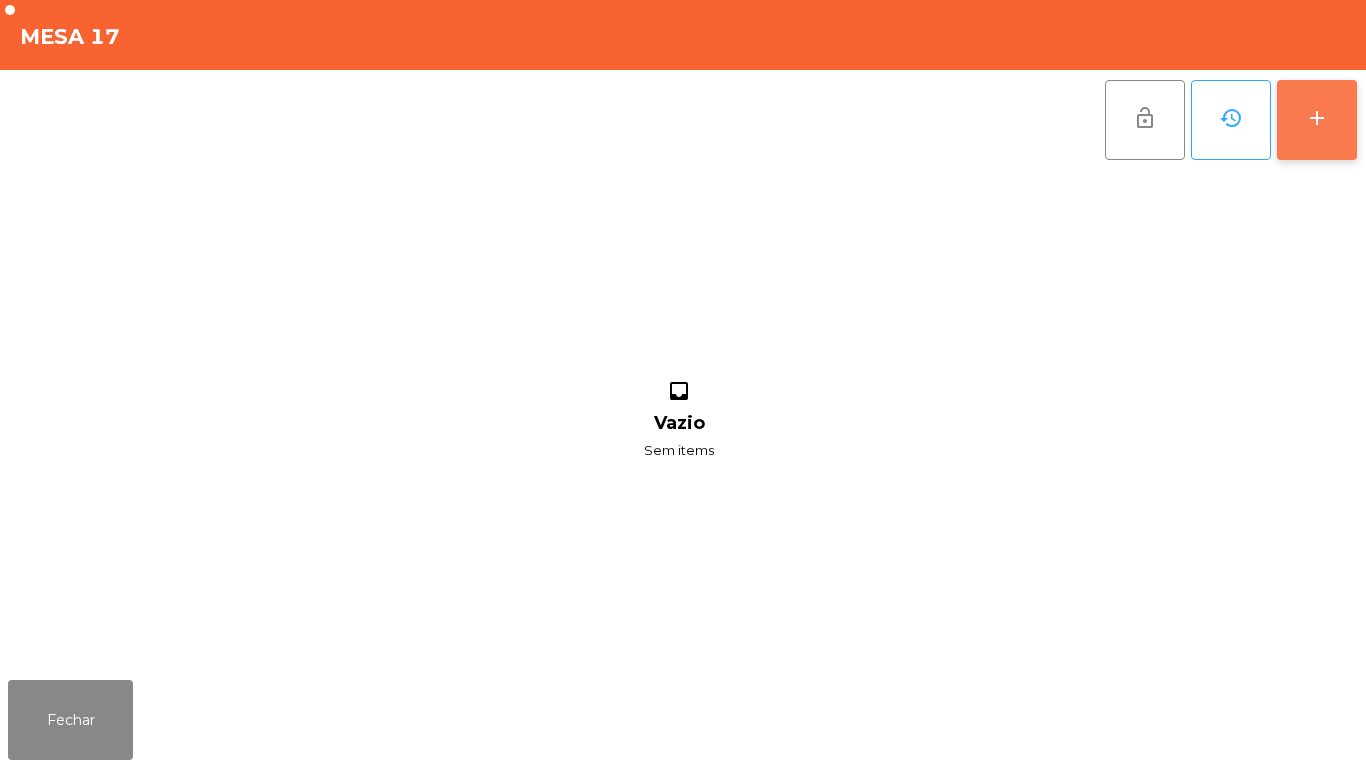 click on "add" at bounding box center [1317, 120] 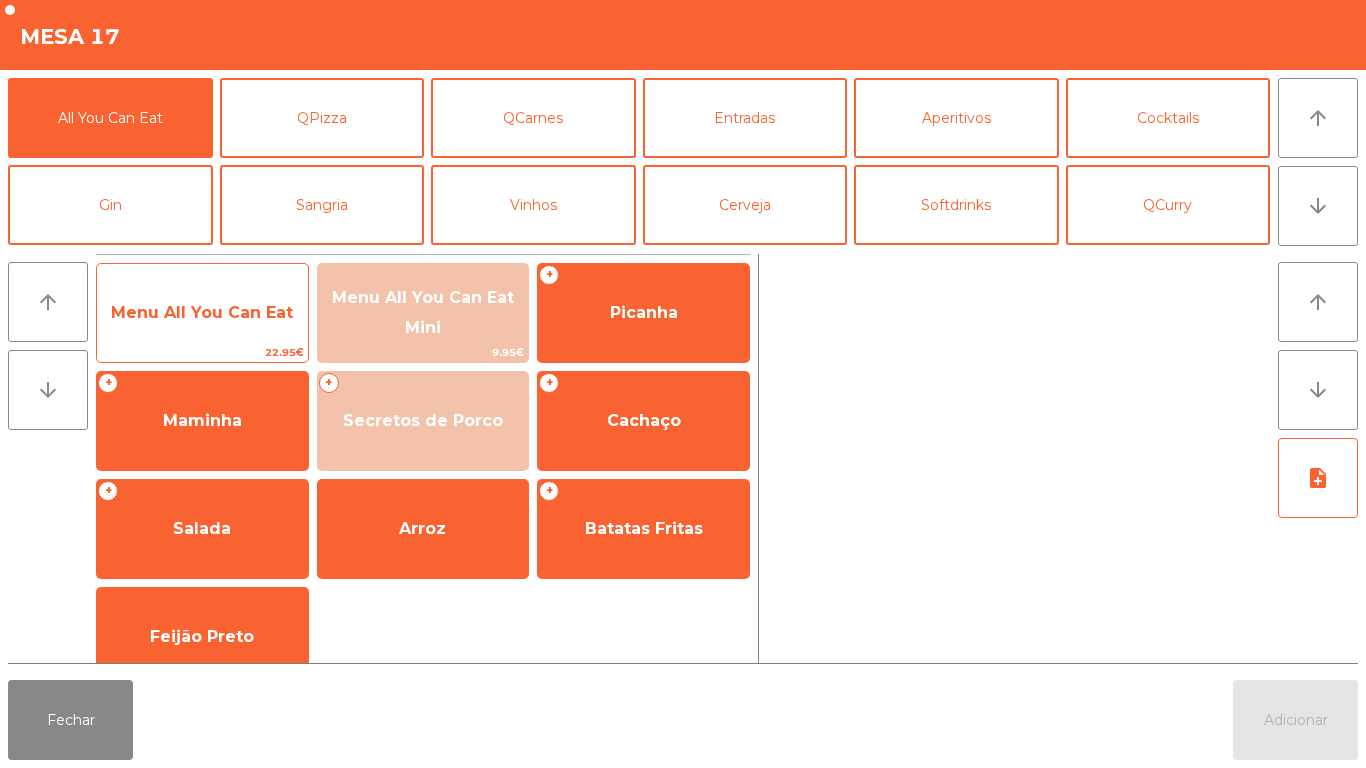 click on "Menu All You Can Eat" at bounding box center [202, 313] 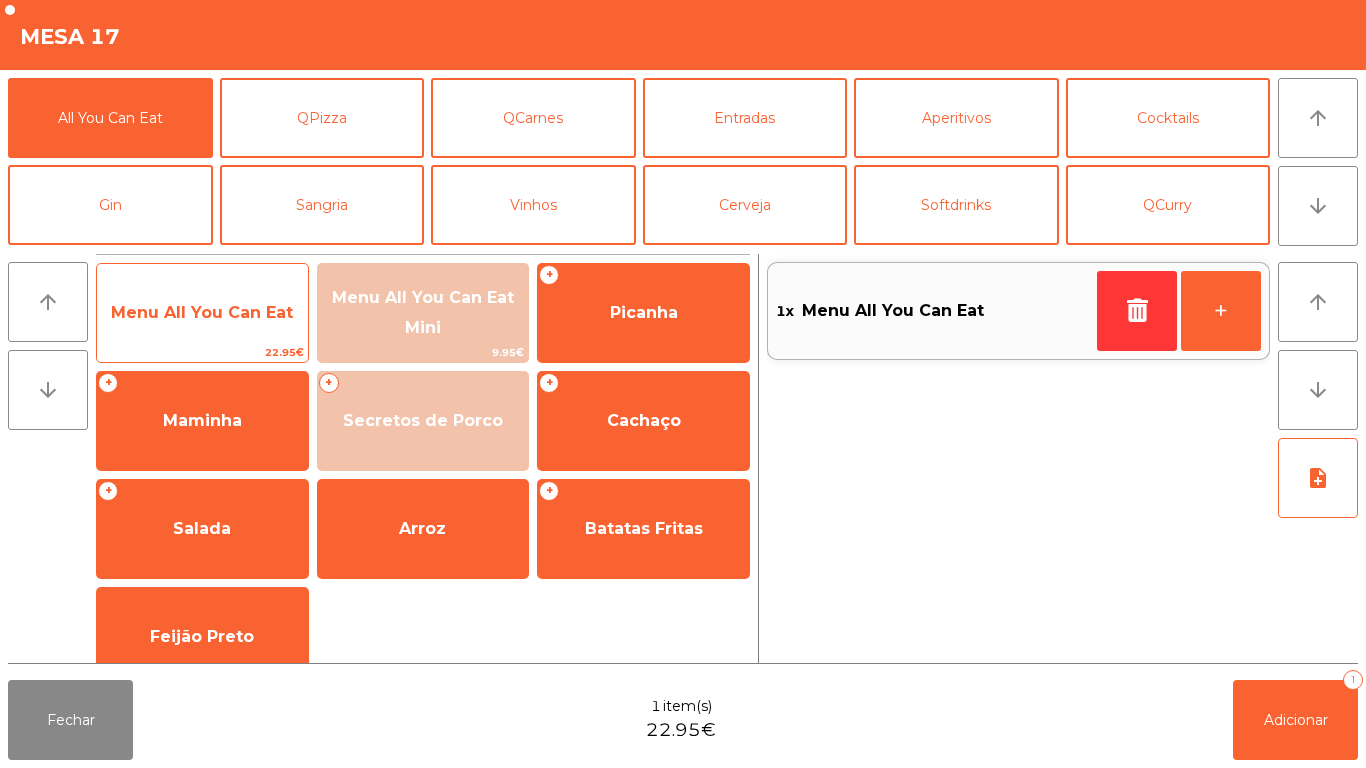 click on "Menu All You Can Eat" at bounding box center (202, 312) 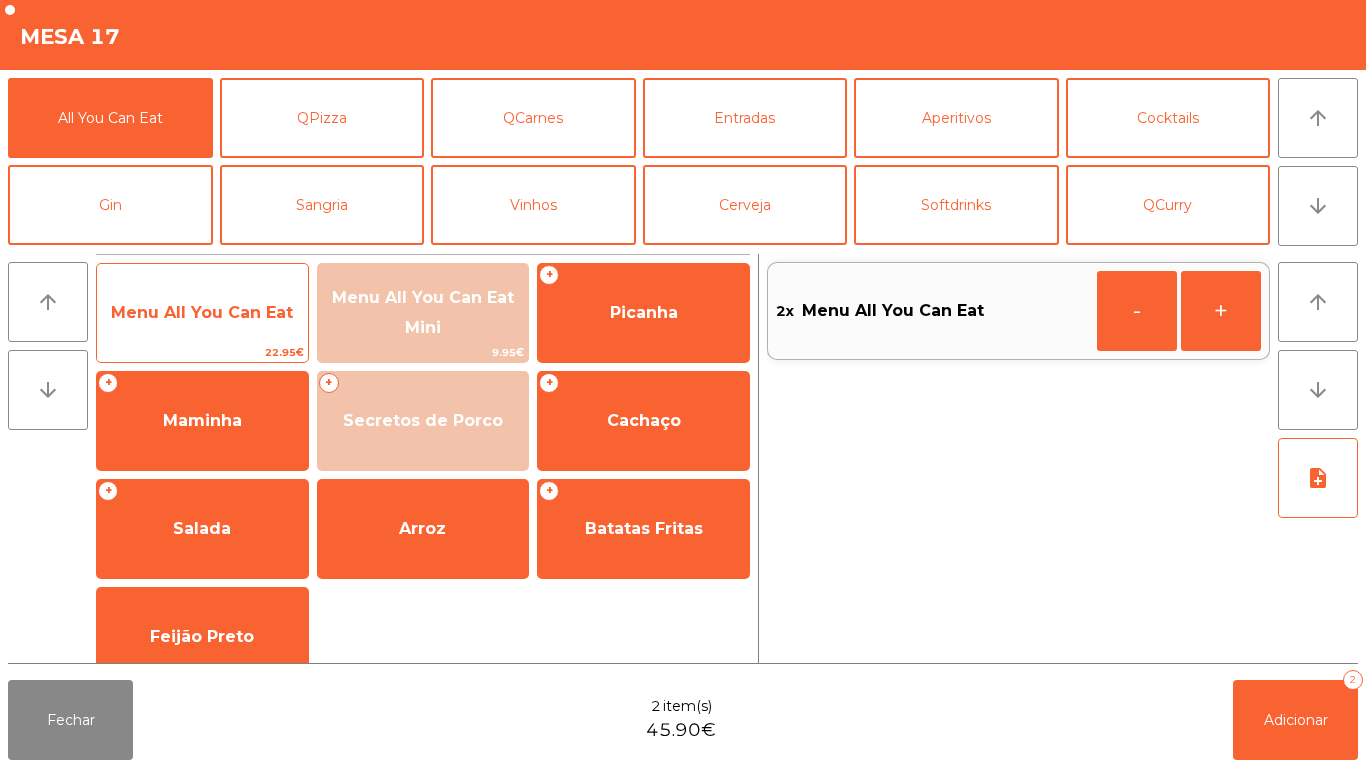 click on "Menu All You Can Eat" at bounding box center (202, 313) 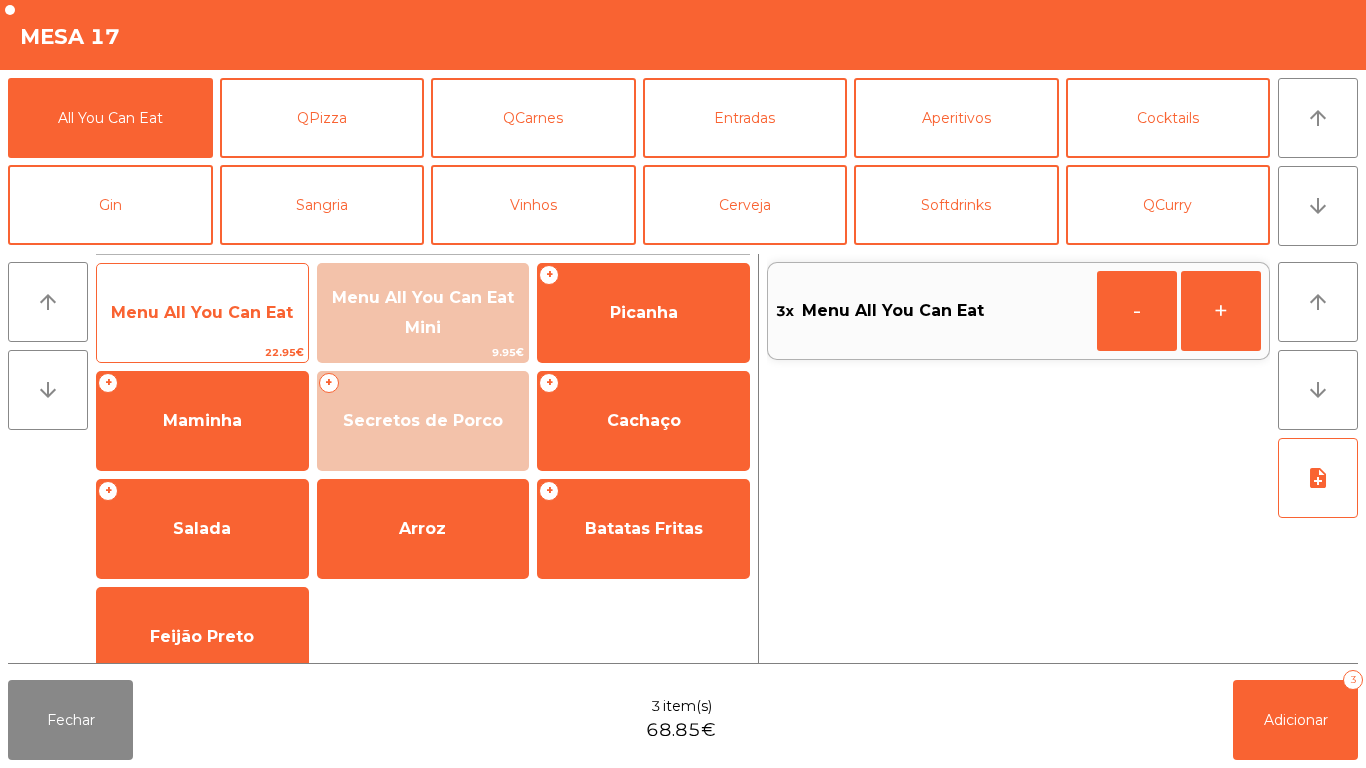 click on "Menu All You Can Eat" at bounding box center [202, 313] 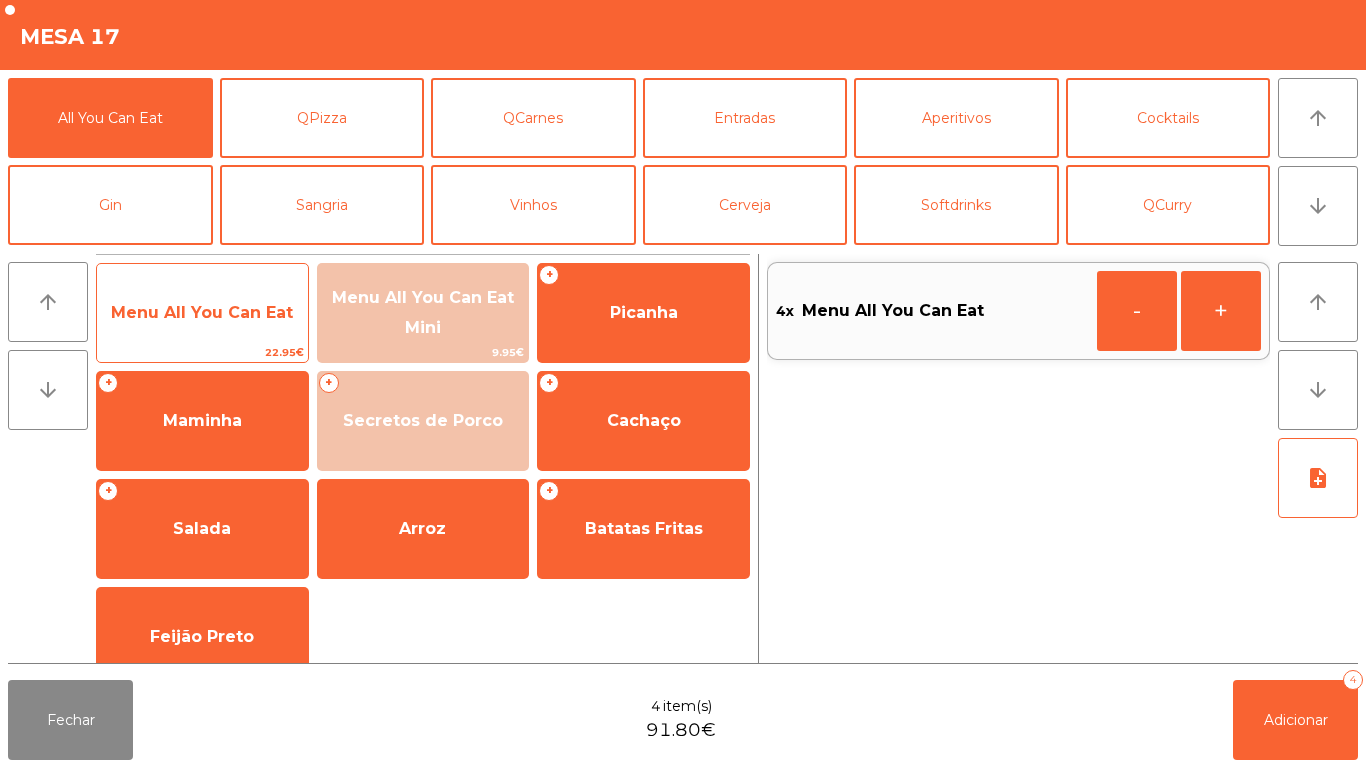 click on "Menu All You Can Eat   22.95€" at bounding box center [202, 313] 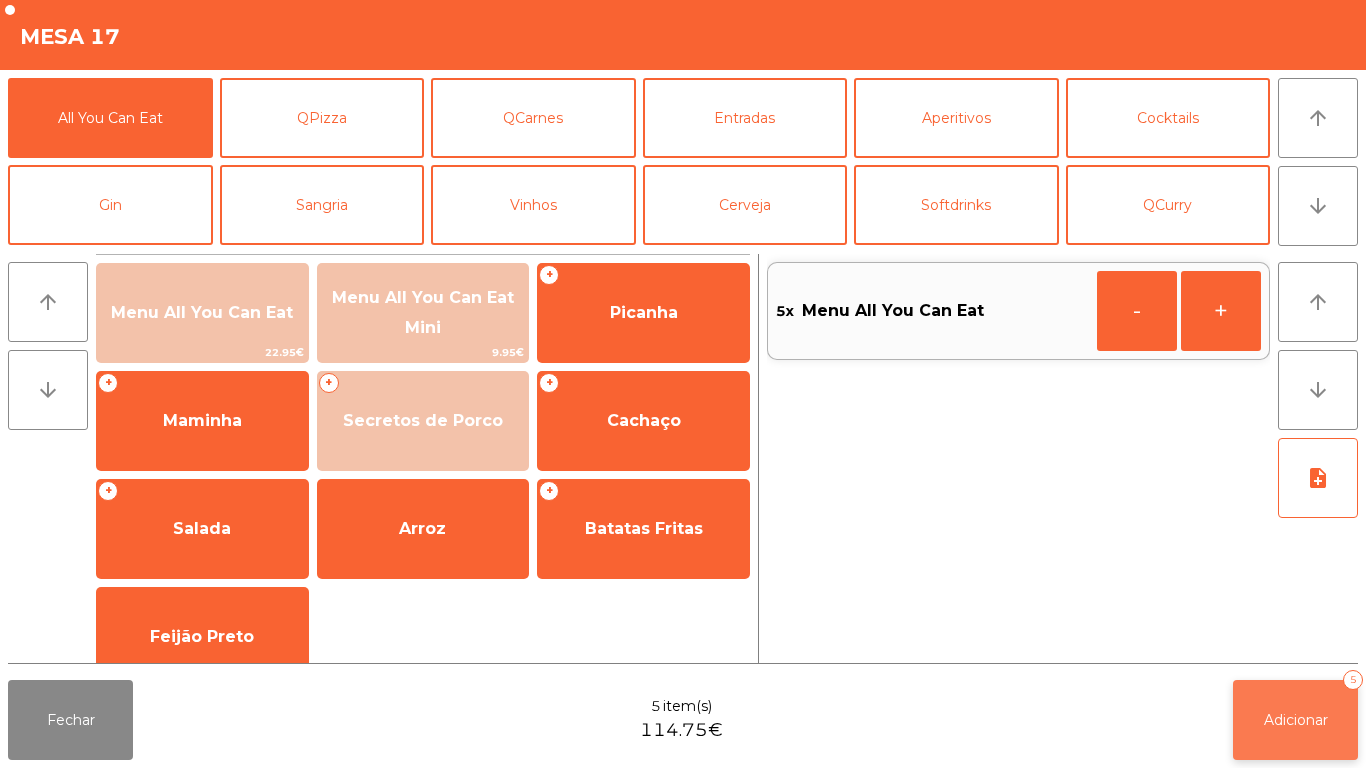 click on "Adicionar   5" at bounding box center [1295, 720] 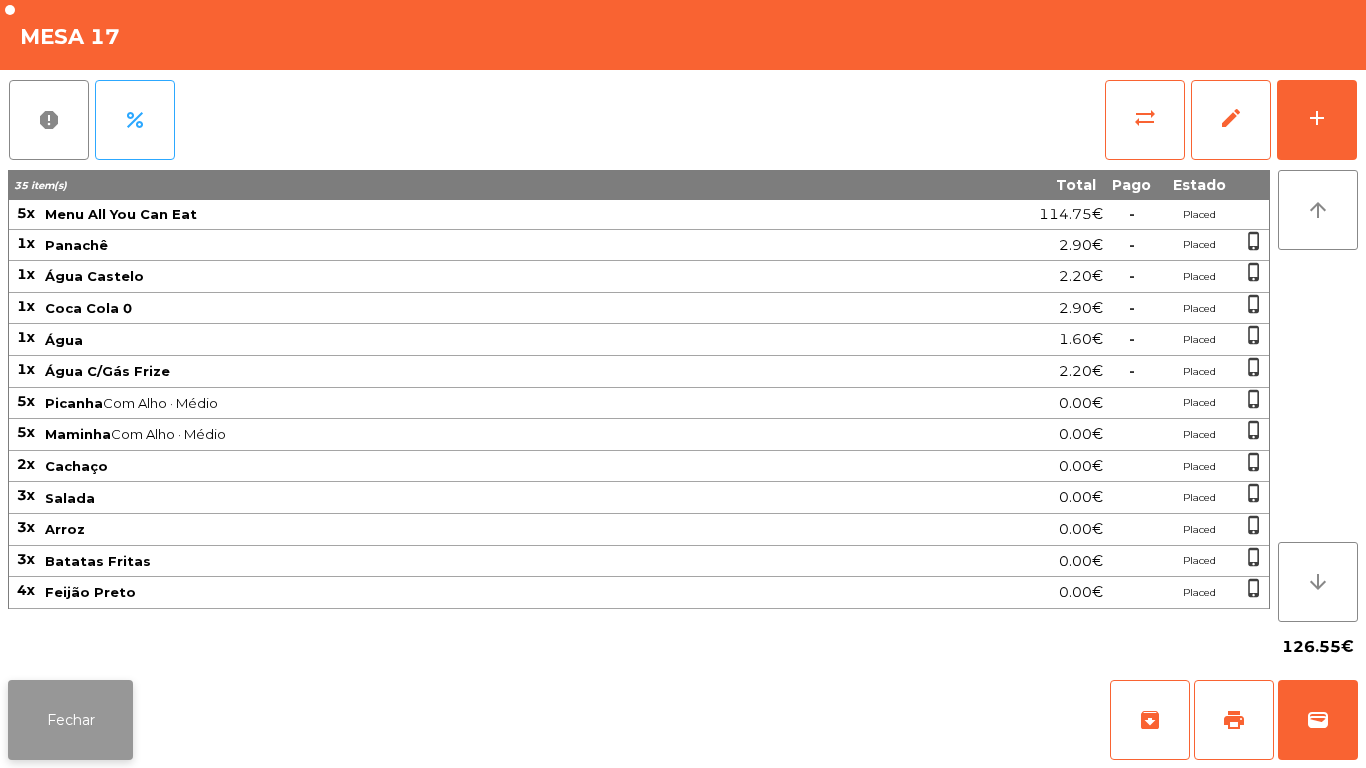 click on "Fechar" at bounding box center (70, 720) 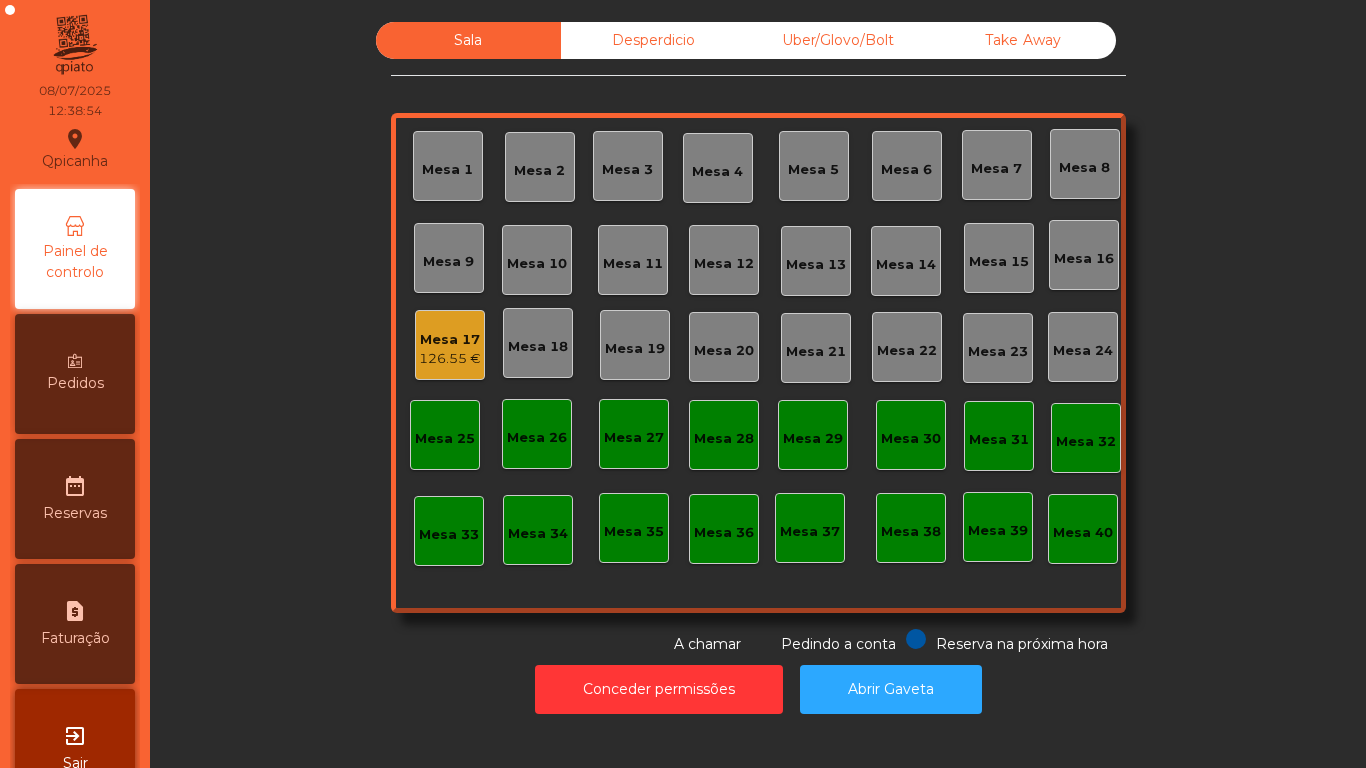 click on "Mesa 18" at bounding box center [447, 170] 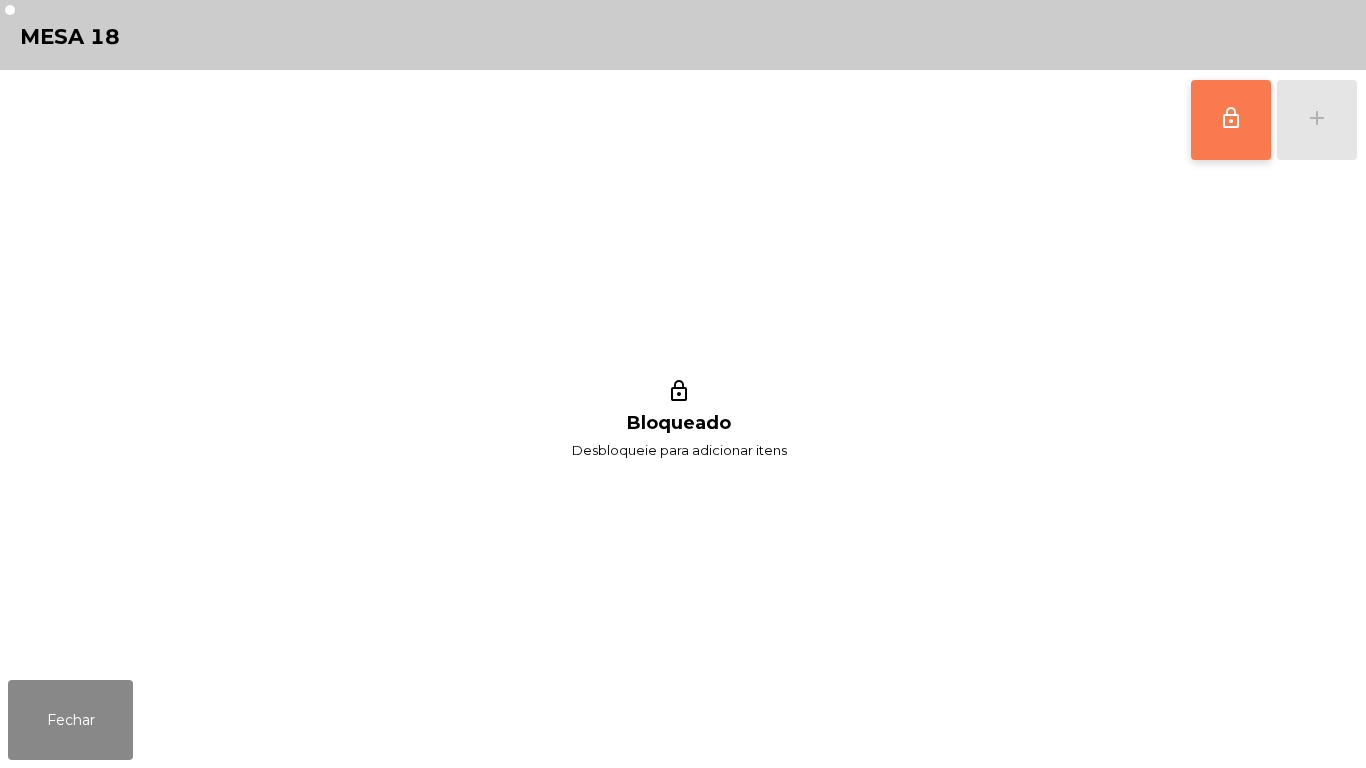 click on "lock_outline" at bounding box center [1231, 120] 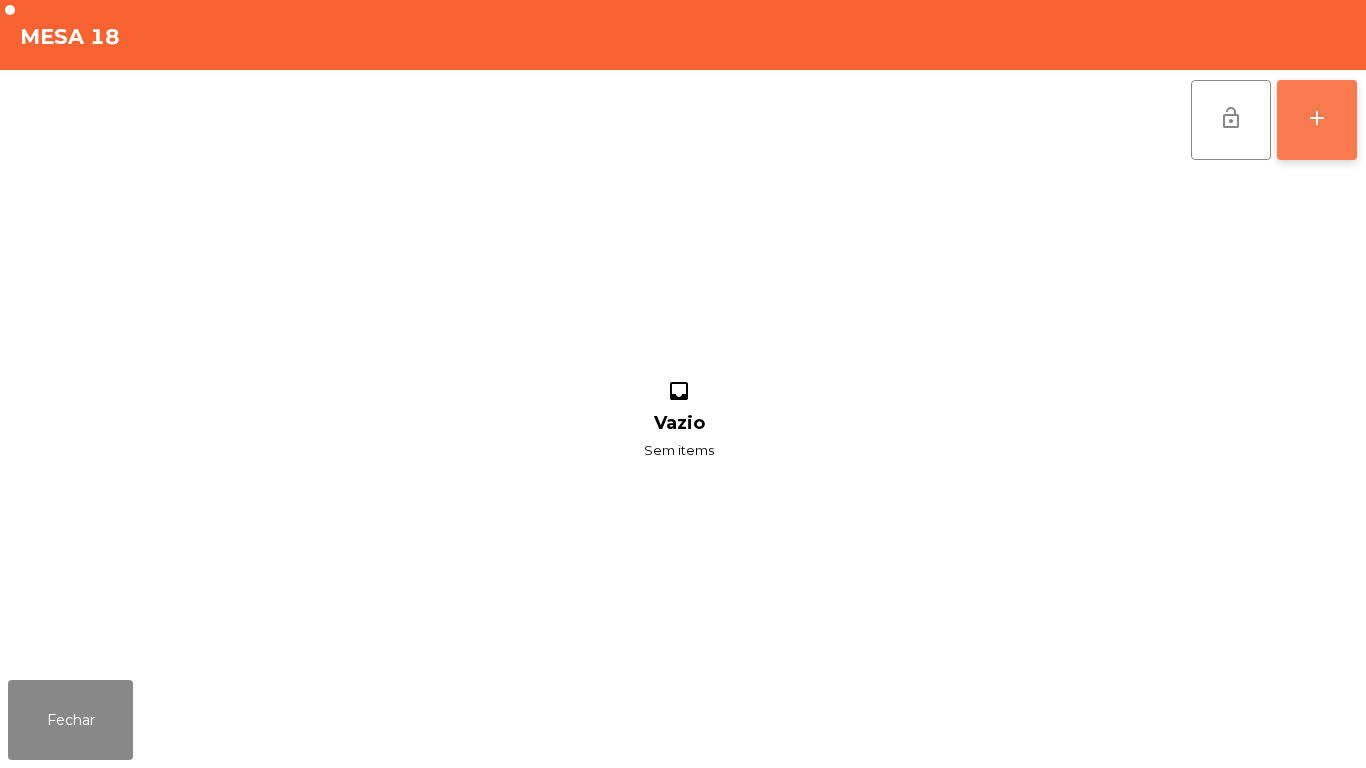 click on "add" at bounding box center (1317, 118) 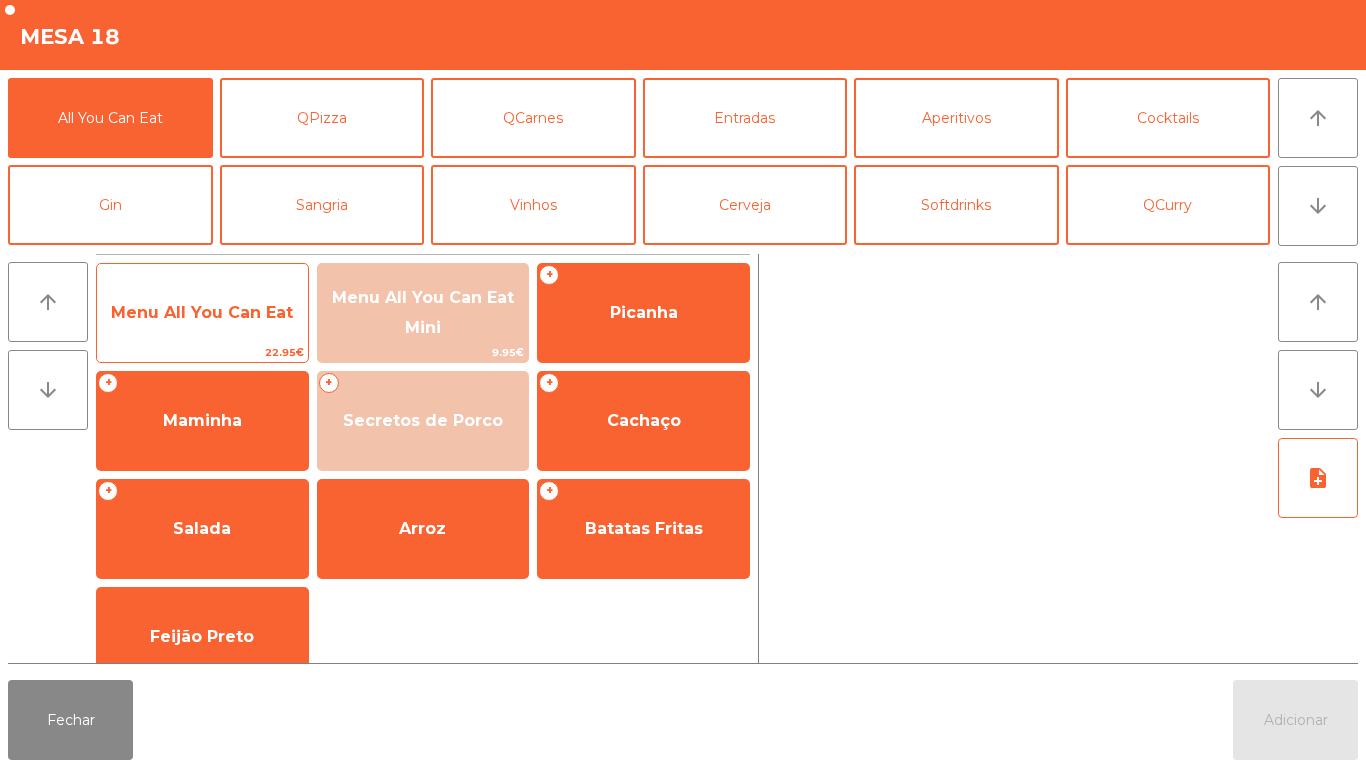 click on "Menu All You Can Eat" at bounding box center (202, 312) 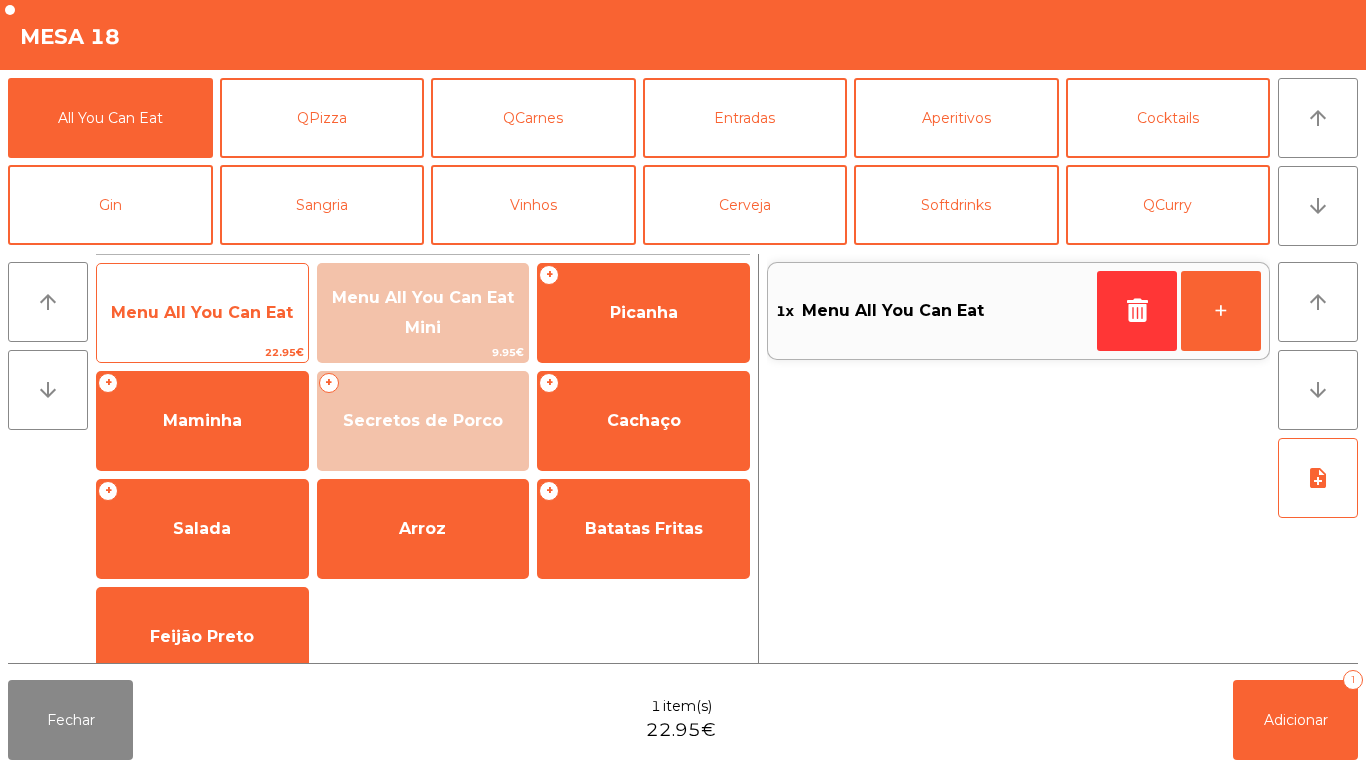 click on "Menu All You Can Eat" at bounding box center (202, 312) 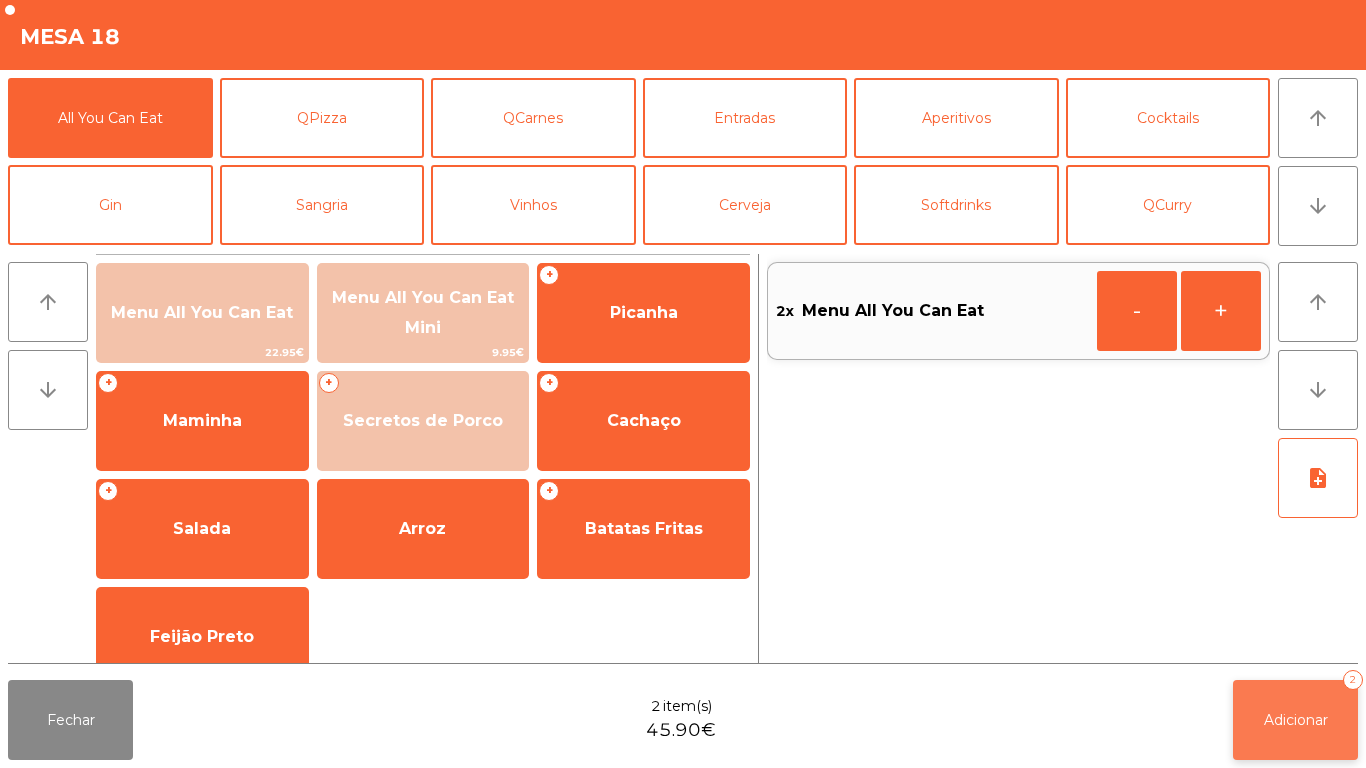 click on "Adicionar   2" at bounding box center [1295, 720] 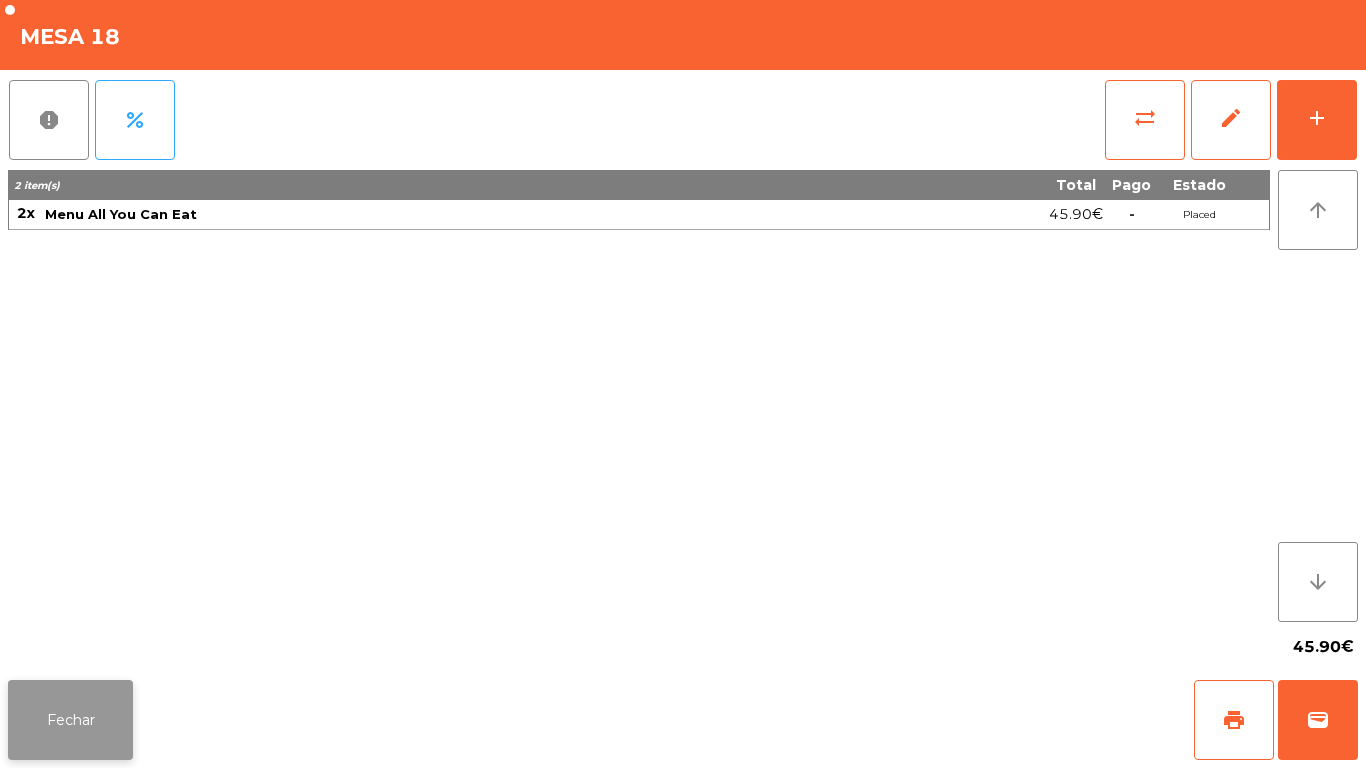click on "Fechar" at bounding box center [70, 720] 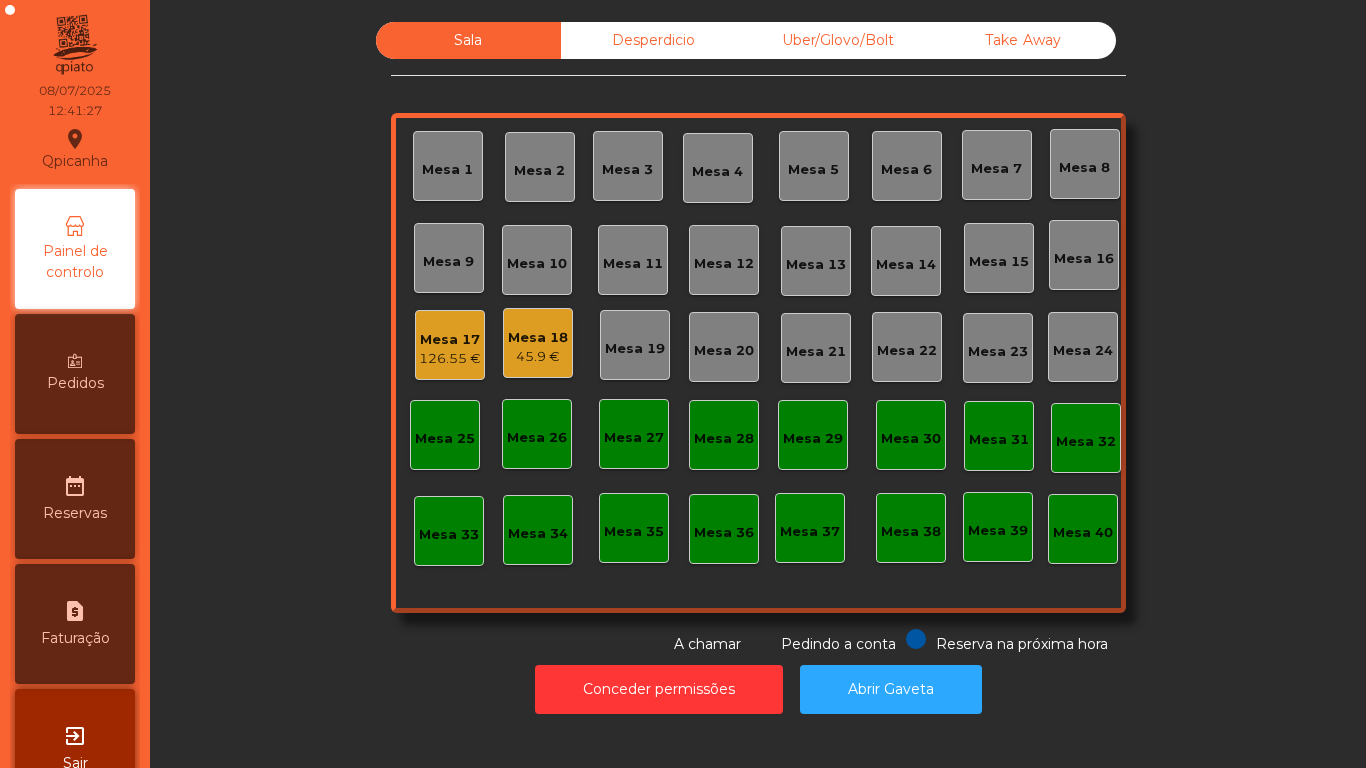 click on "Mesa 17" at bounding box center [450, 340] 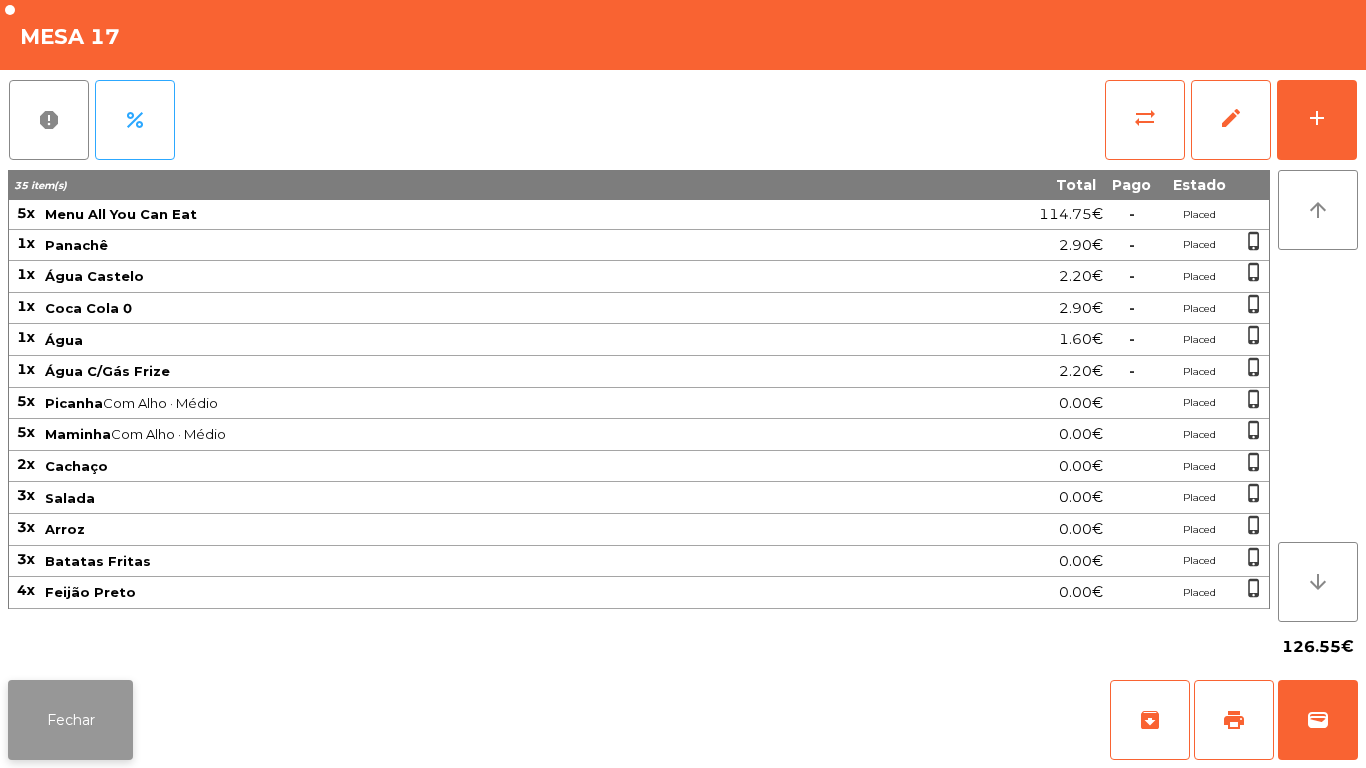 click on "Fechar" at bounding box center [70, 720] 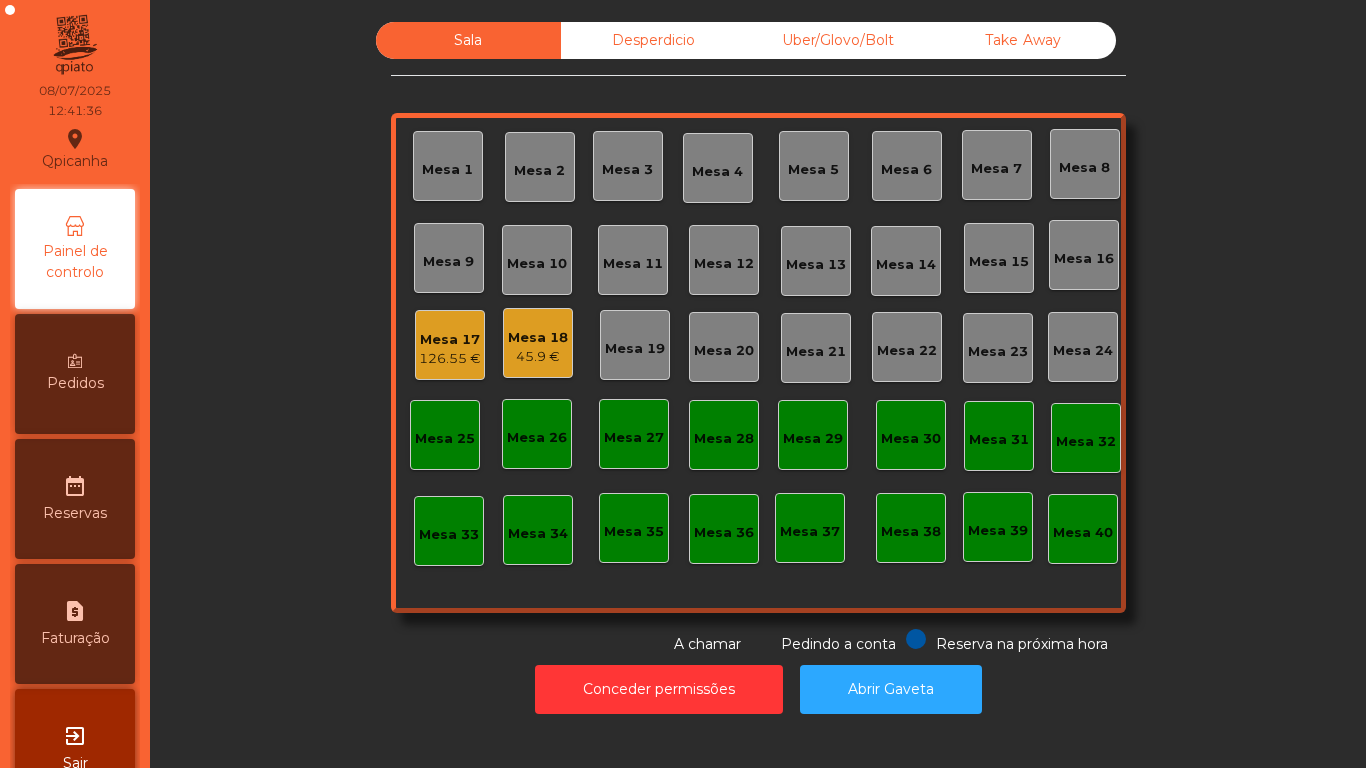 click on "45.9 €" at bounding box center [450, 359] 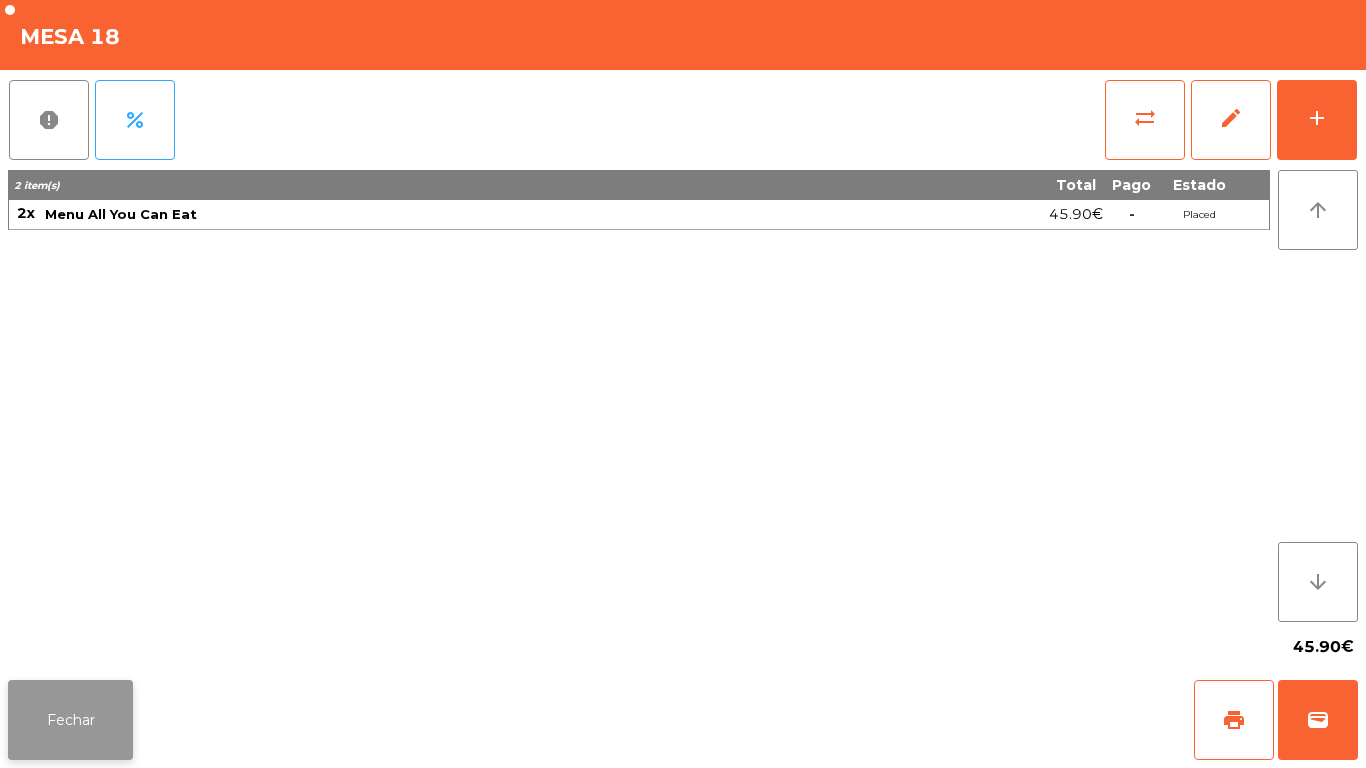 click on "Fechar" at bounding box center (70, 720) 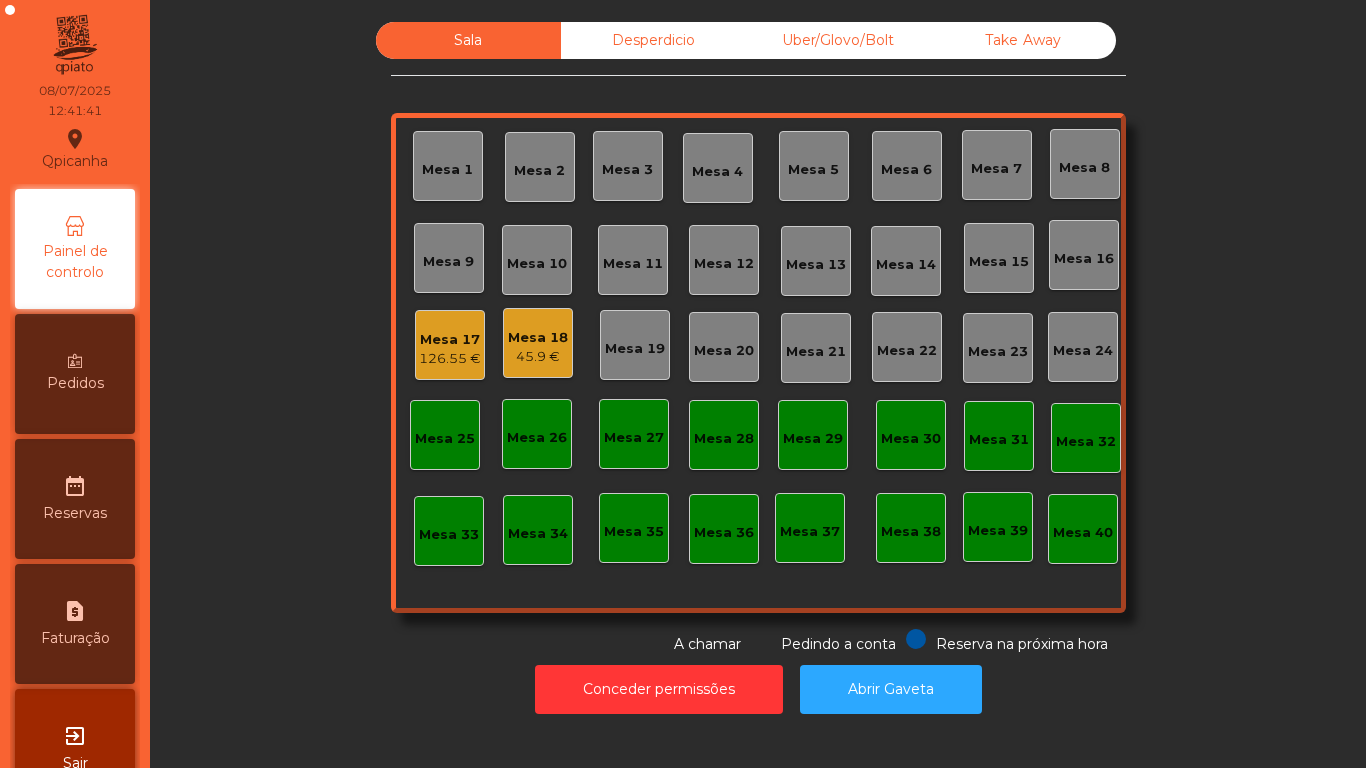 click on "126.55 €" at bounding box center (450, 359) 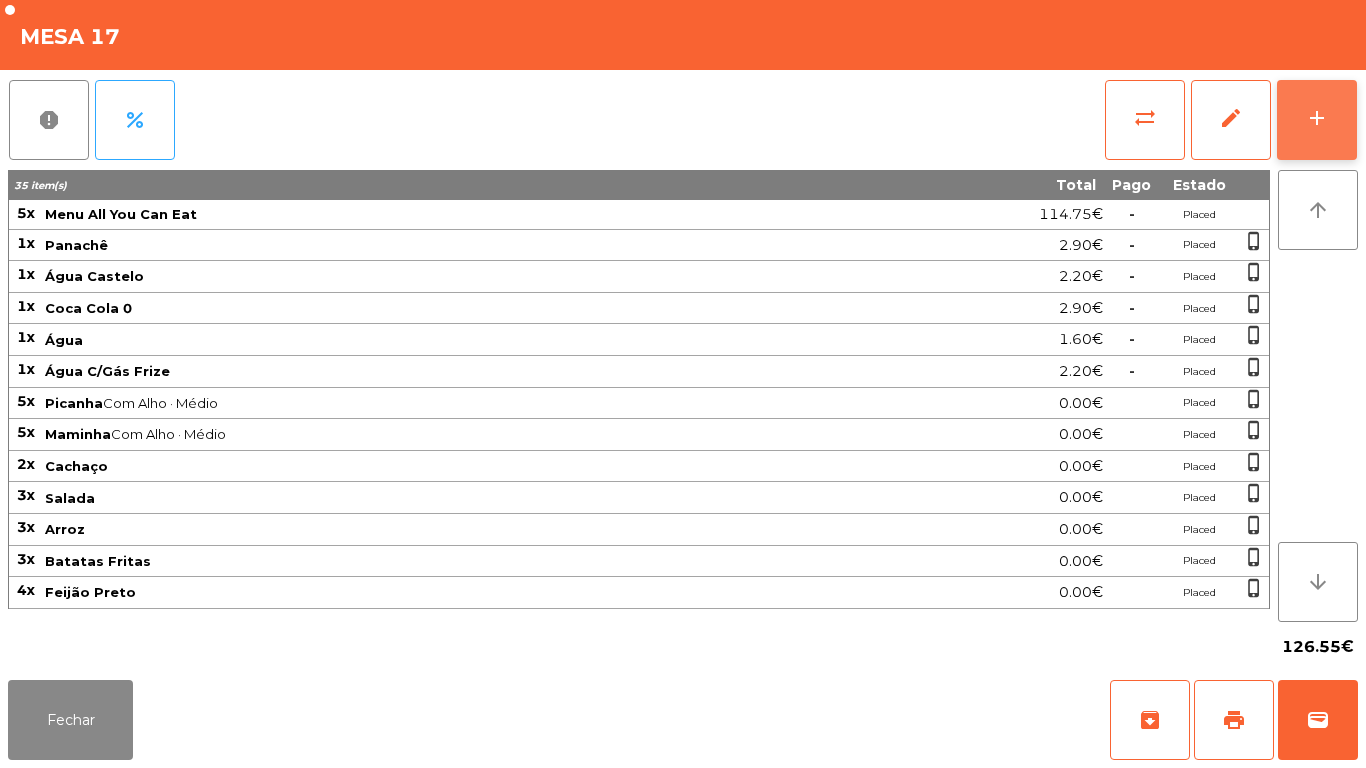 click on "add" at bounding box center (1317, 120) 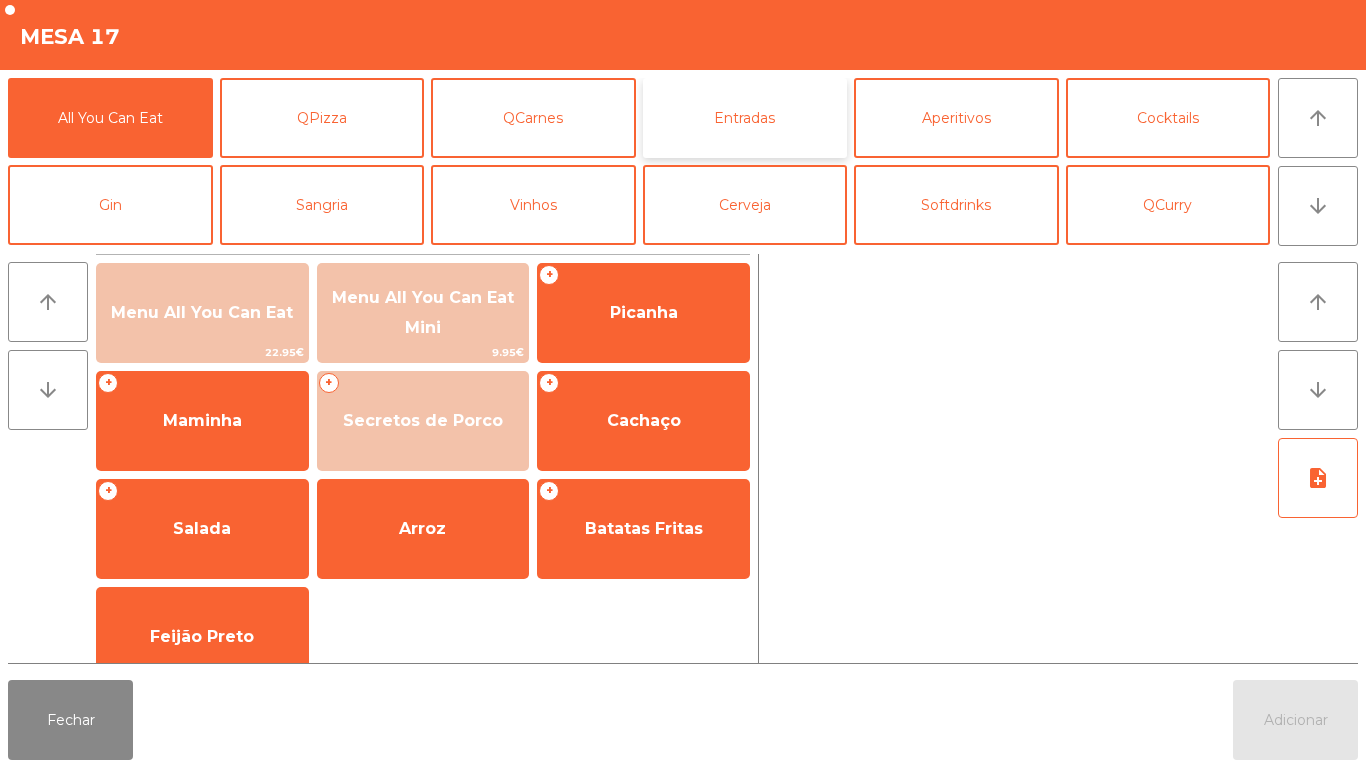 click on "Entradas" at bounding box center [745, 118] 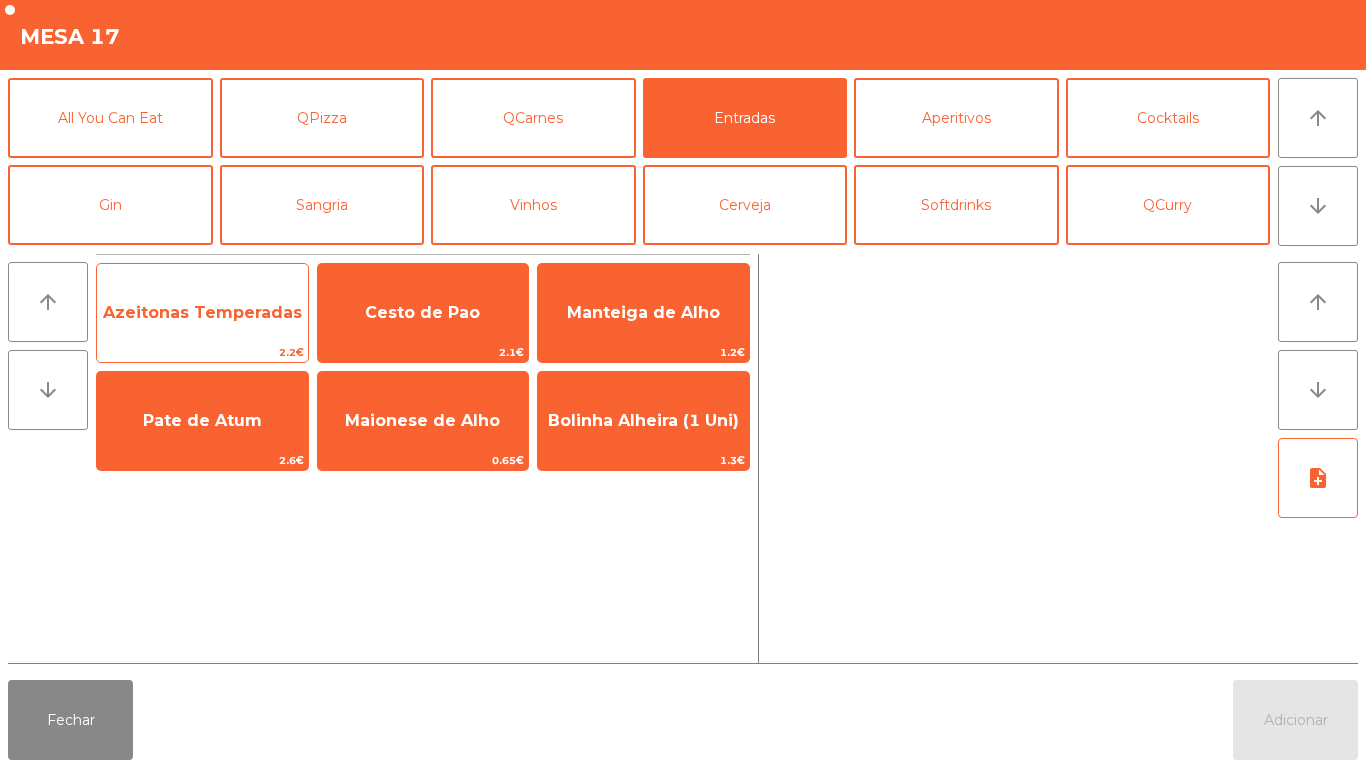 click on "Azeitonas Temperadas" at bounding box center (202, 312) 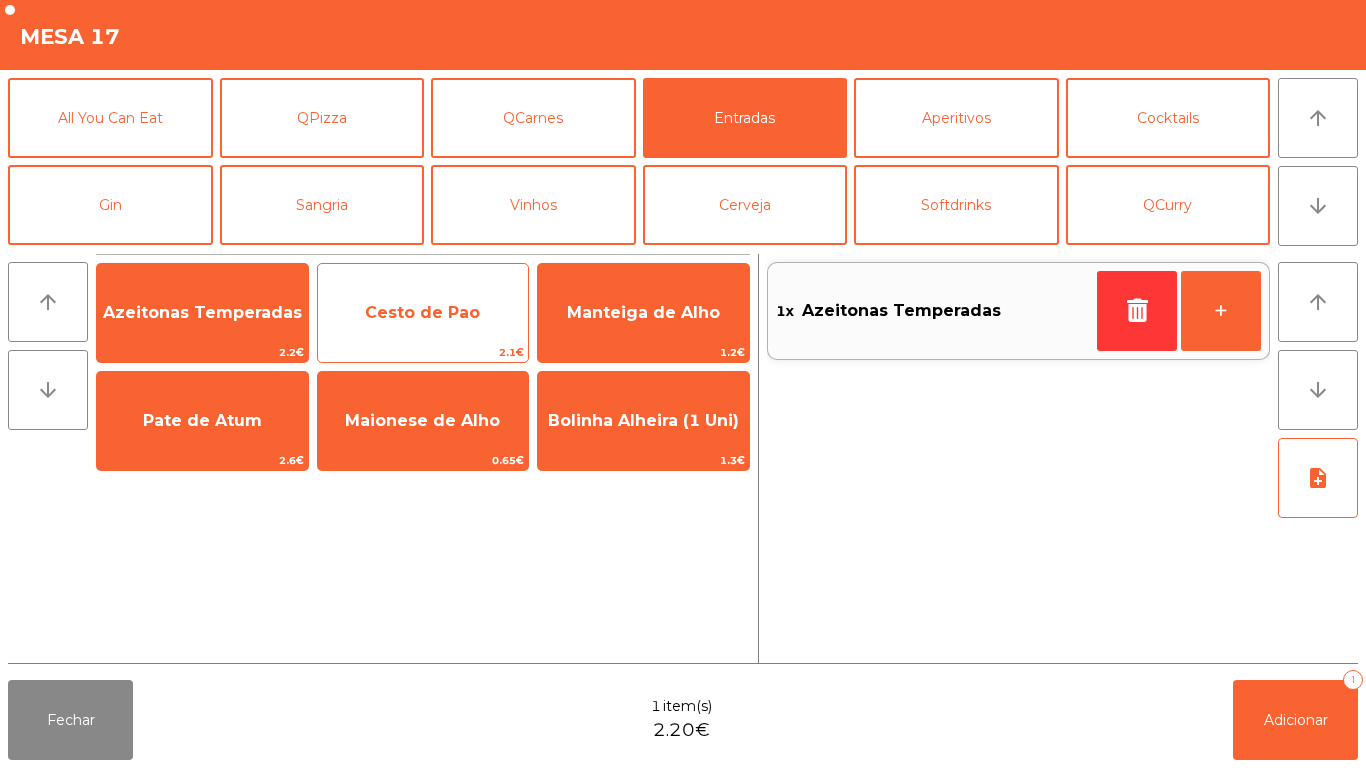 click on "Cesto de Pao" at bounding box center (202, 312) 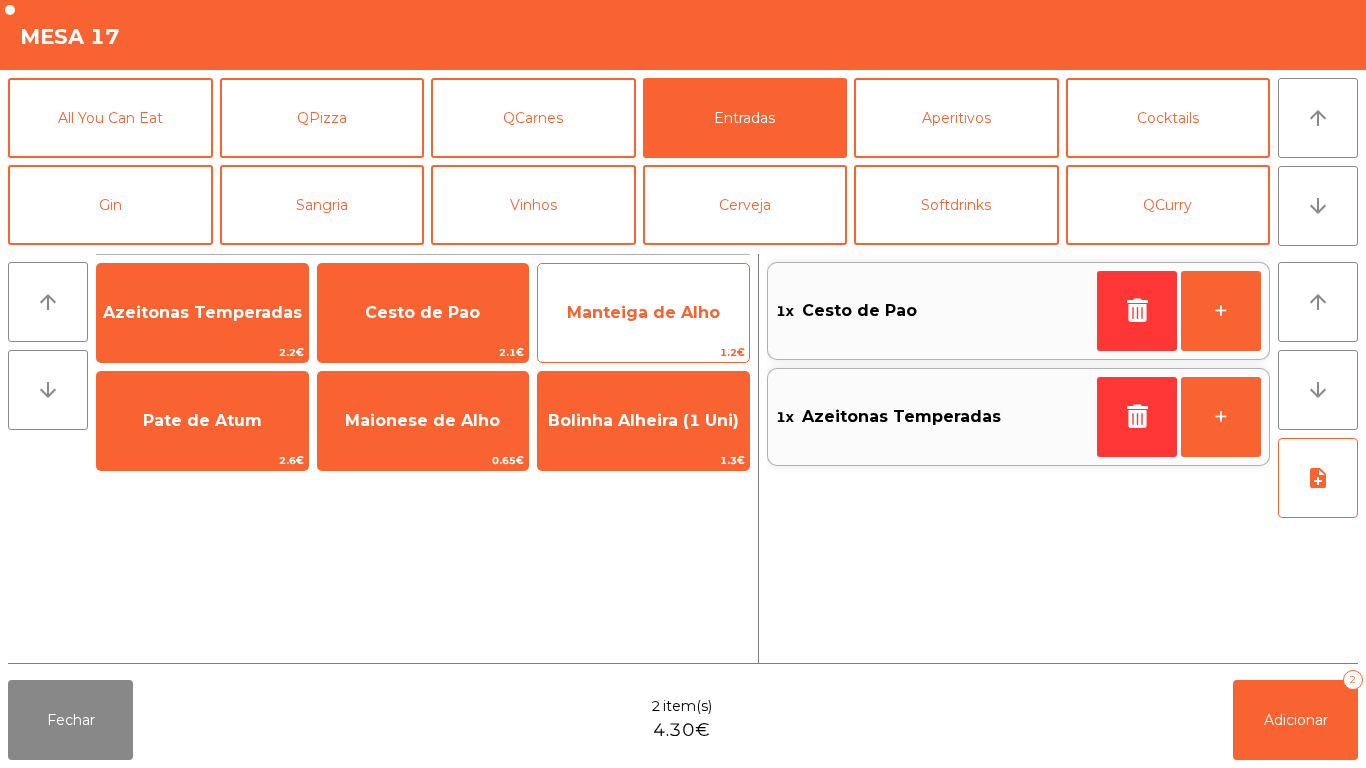click on "Manteiga de Alho" at bounding box center (202, 312) 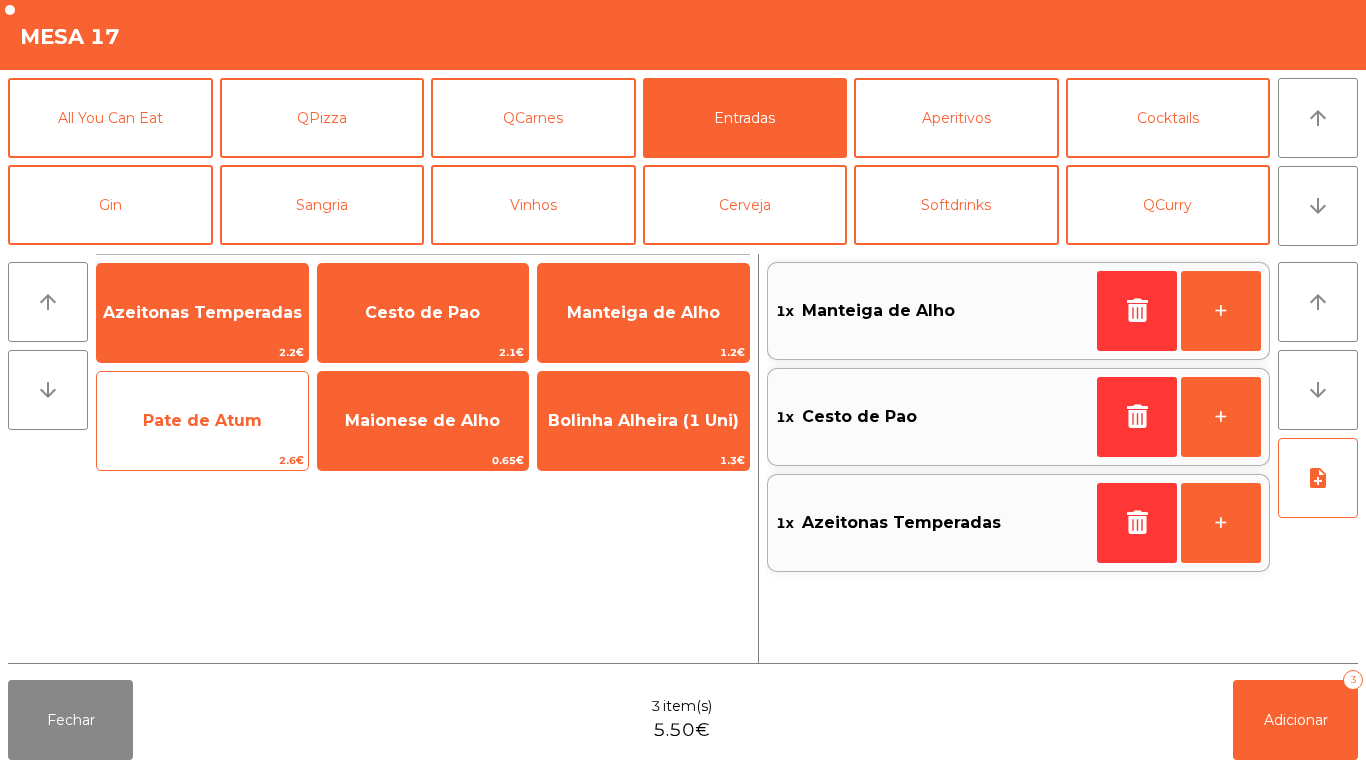 click on "Pate de Atum" at bounding box center [202, 313] 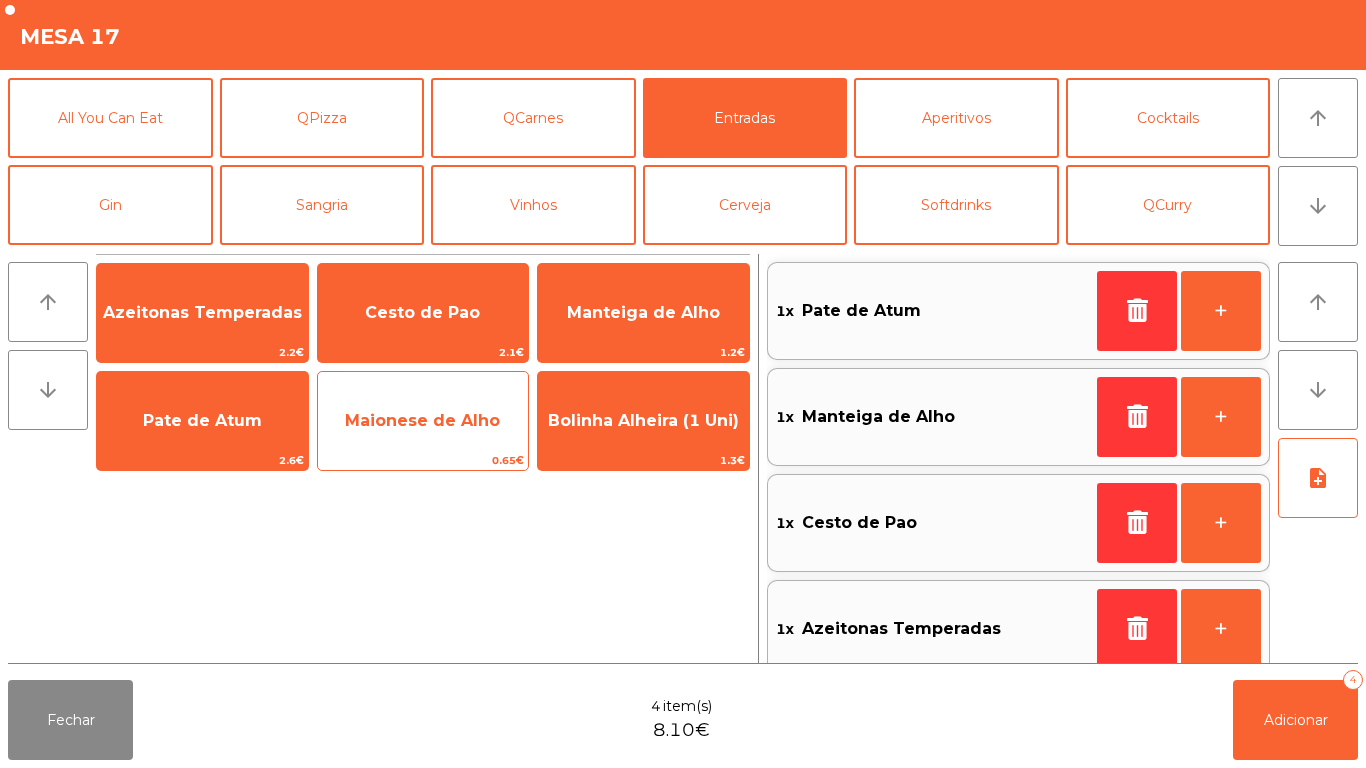 click on "Maionese de Alho" at bounding box center [202, 312] 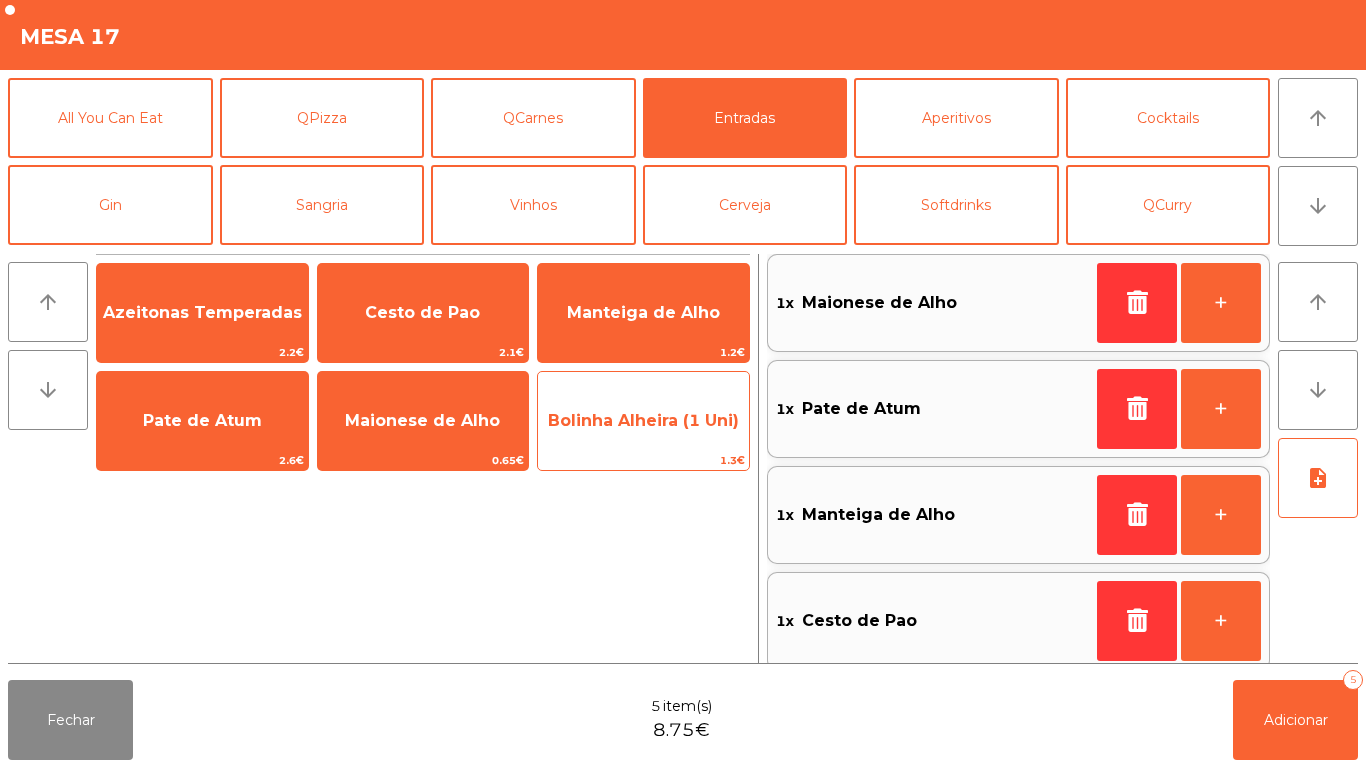 click on "Bolinha Alheira (1 Uni)" at bounding box center [202, 312] 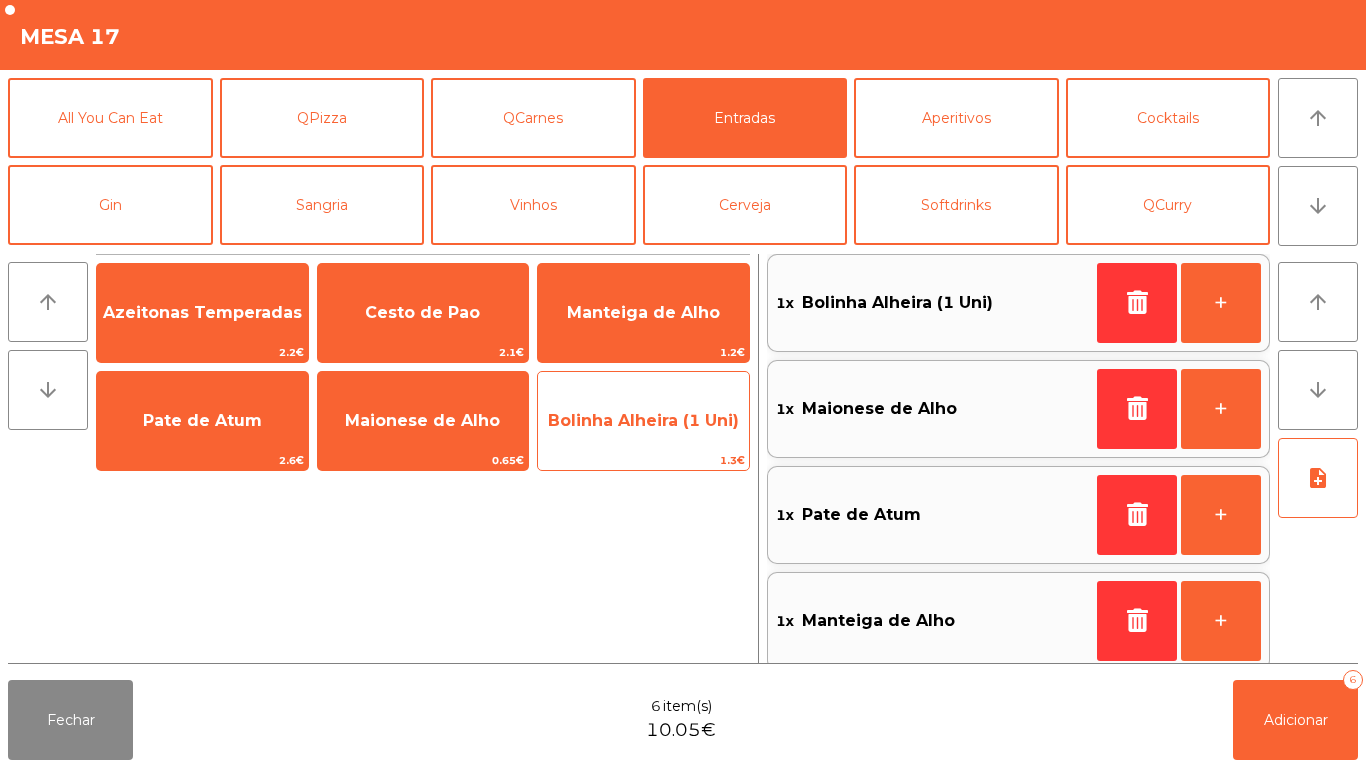 click on "Bolinha Alheira (1 Uni)" at bounding box center (202, 312) 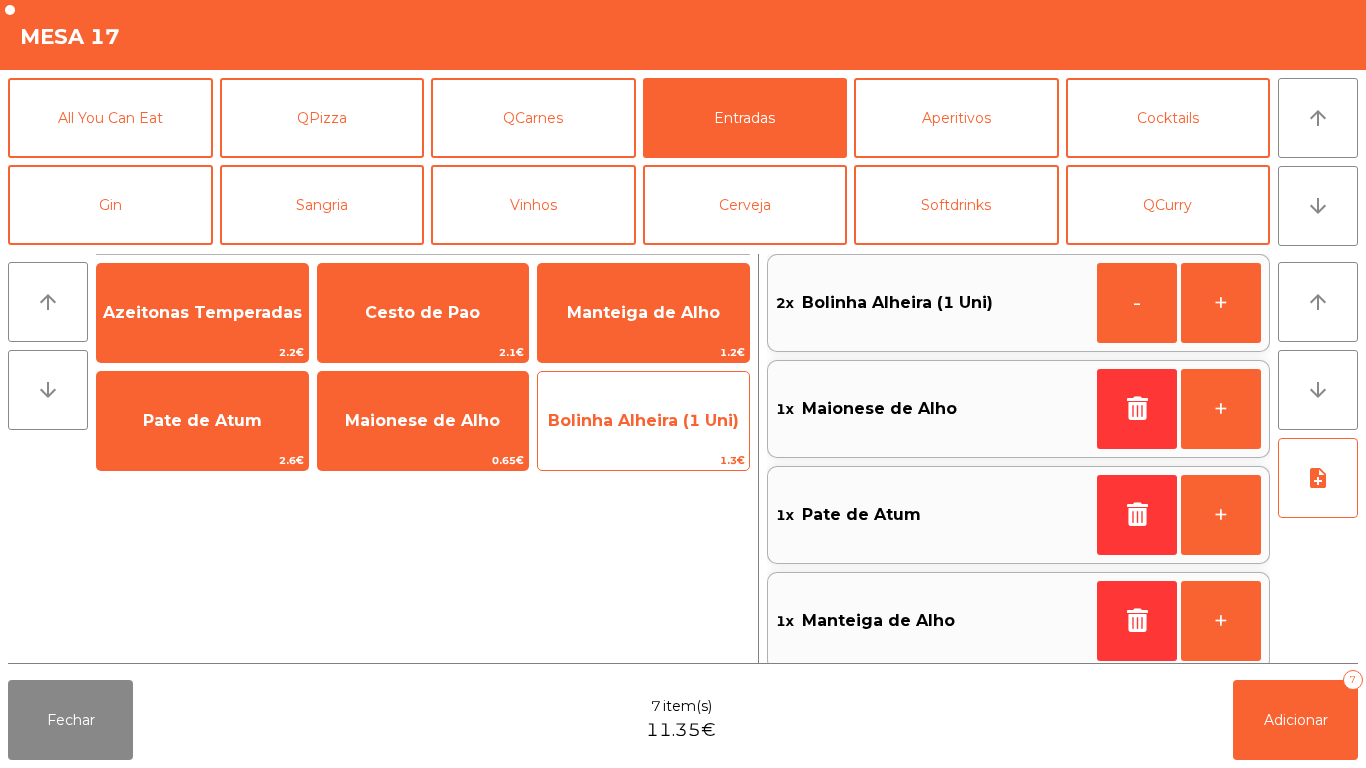 click on "Bolinha Alheira (1 Uni)" at bounding box center (202, 312) 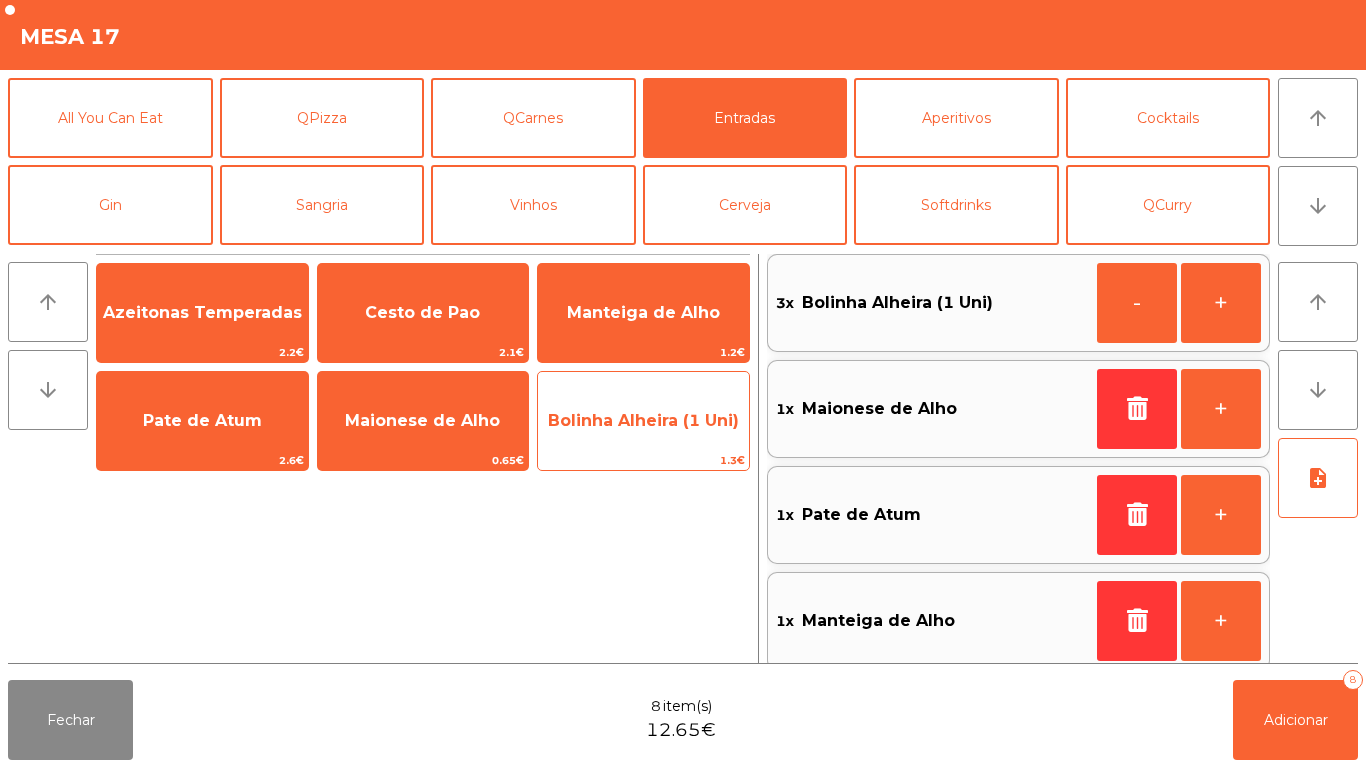 click on "Bolinha Alheira (1 Uni)" at bounding box center (202, 312) 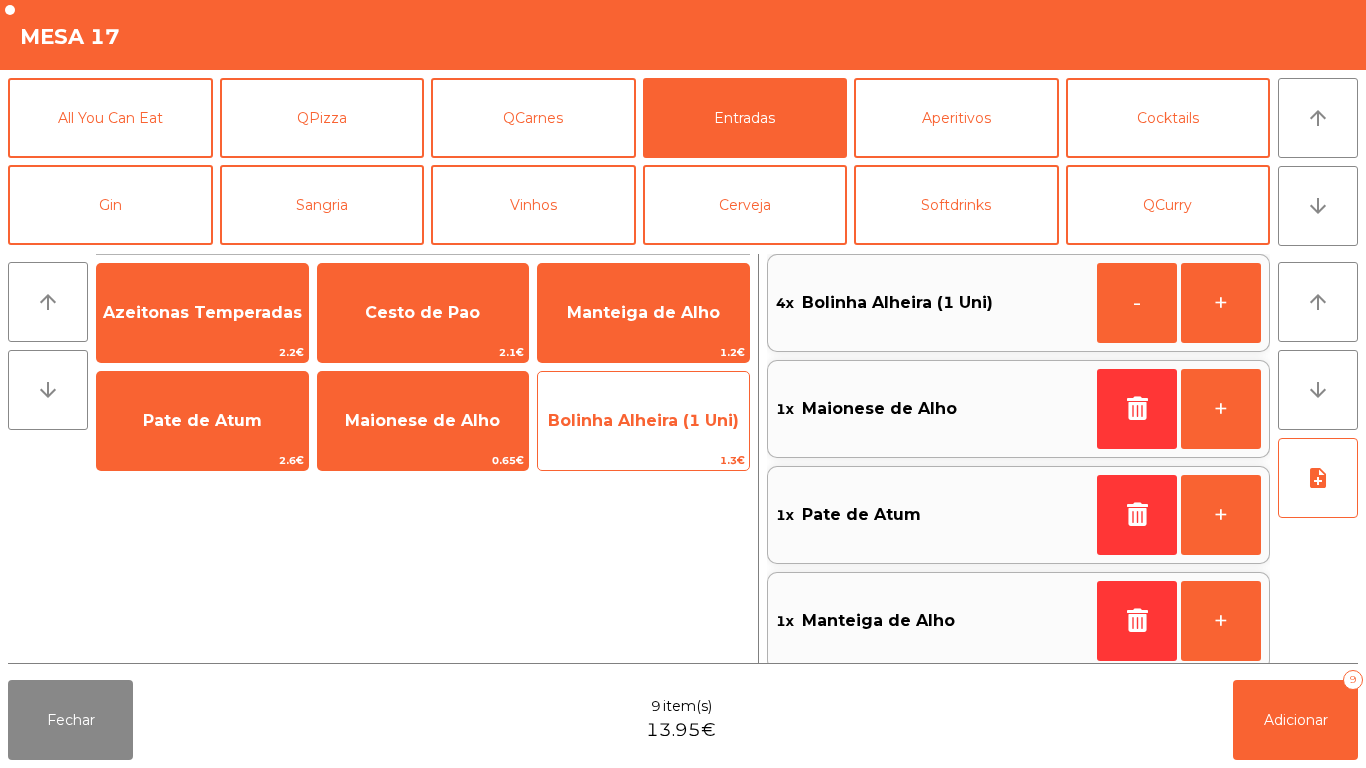 click on "Bolinha Alheira (1 Uni)" at bounding box center [202, 312] 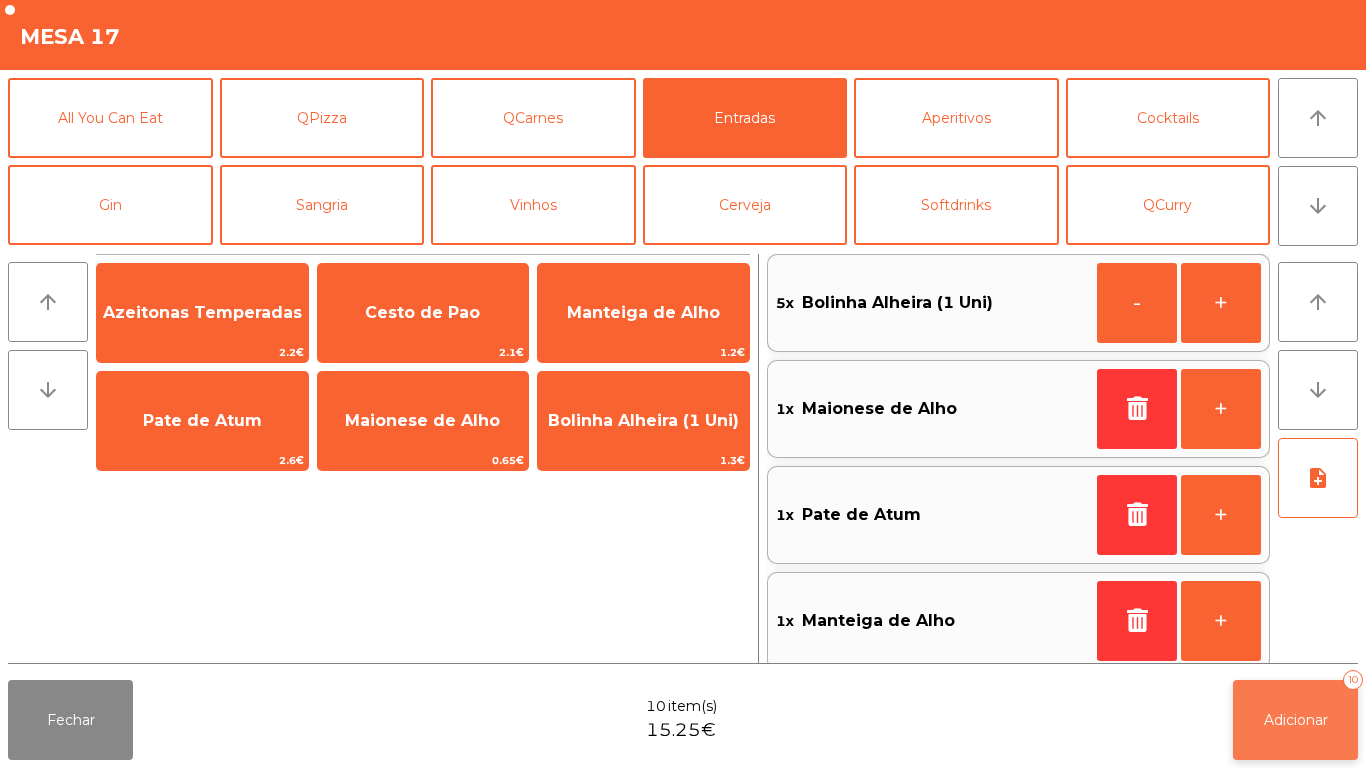 click on "Adicionar   10" at bounding box center (1295, 720) 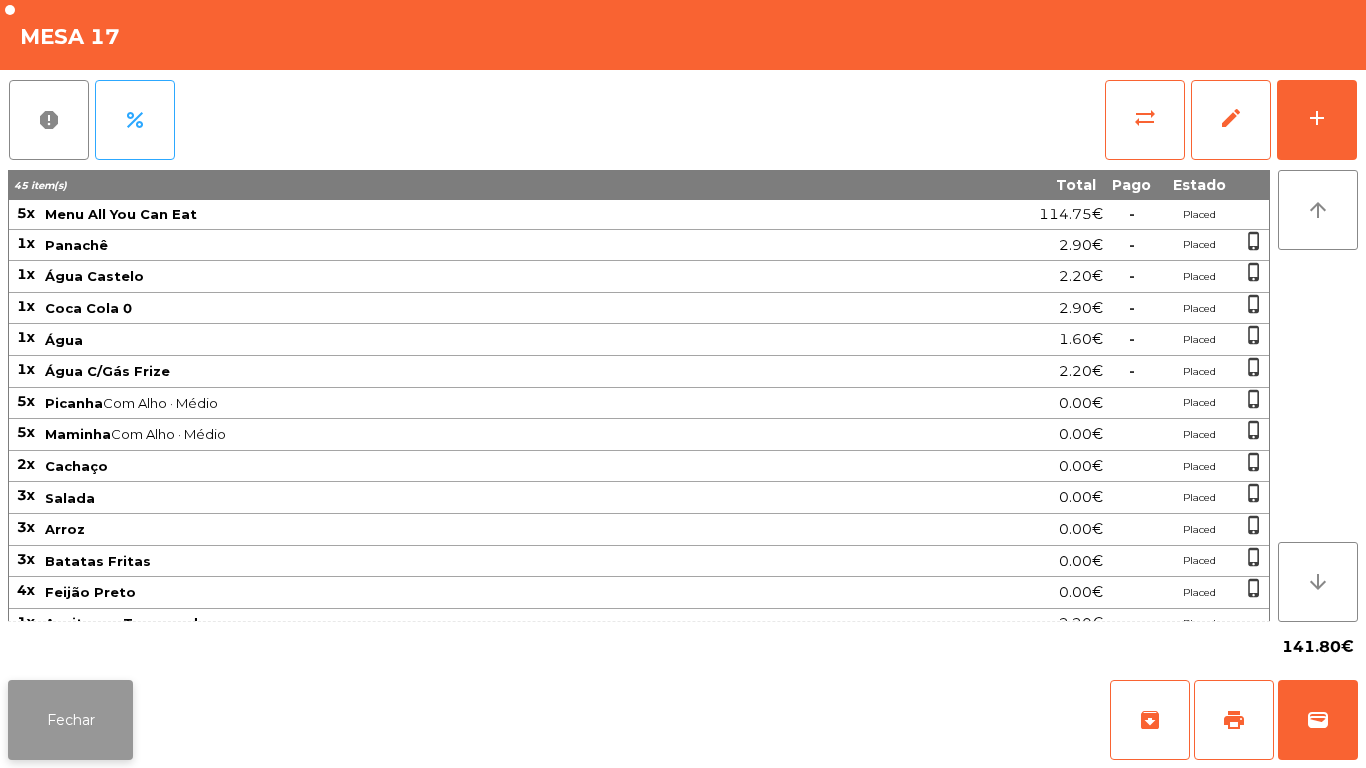 click on "Fechar" at bounding box center [70, 720] 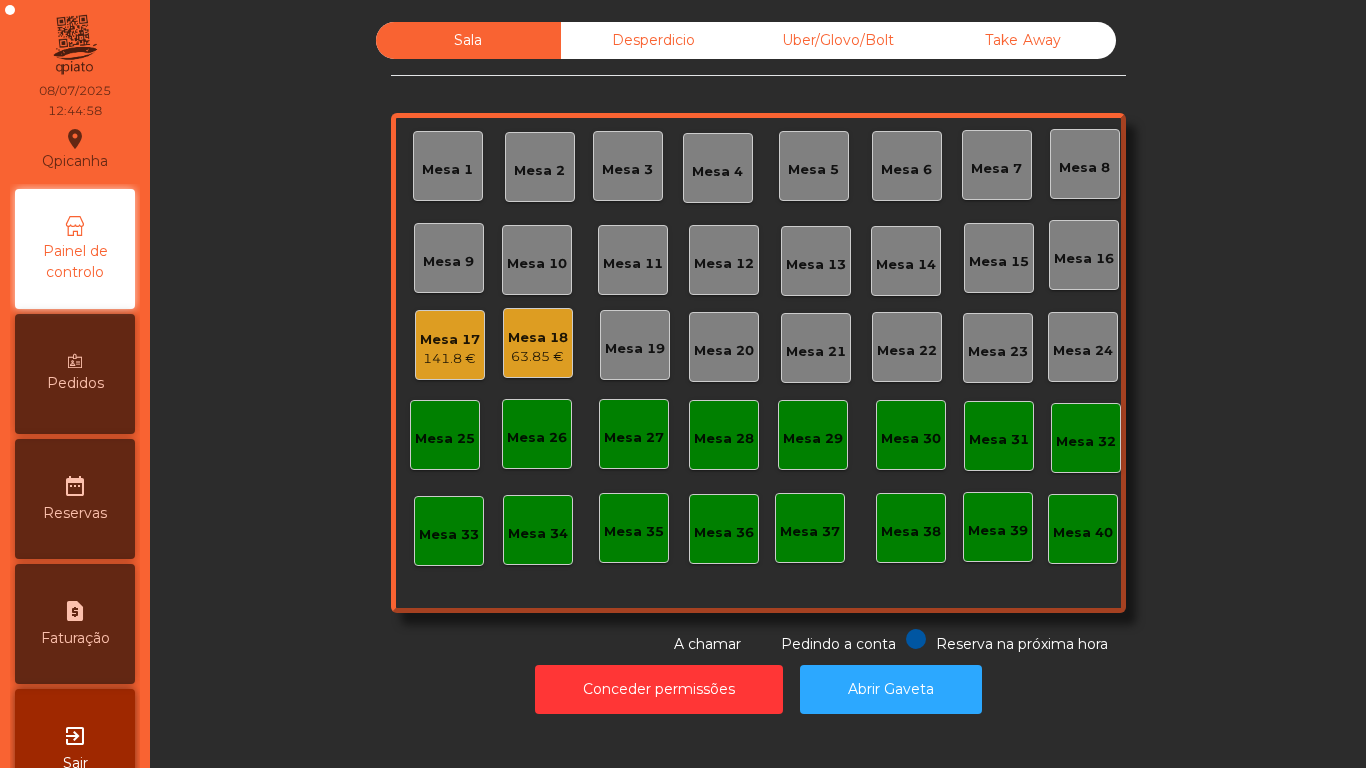 click on "Mesa 18" at bounding box center (450, 340) 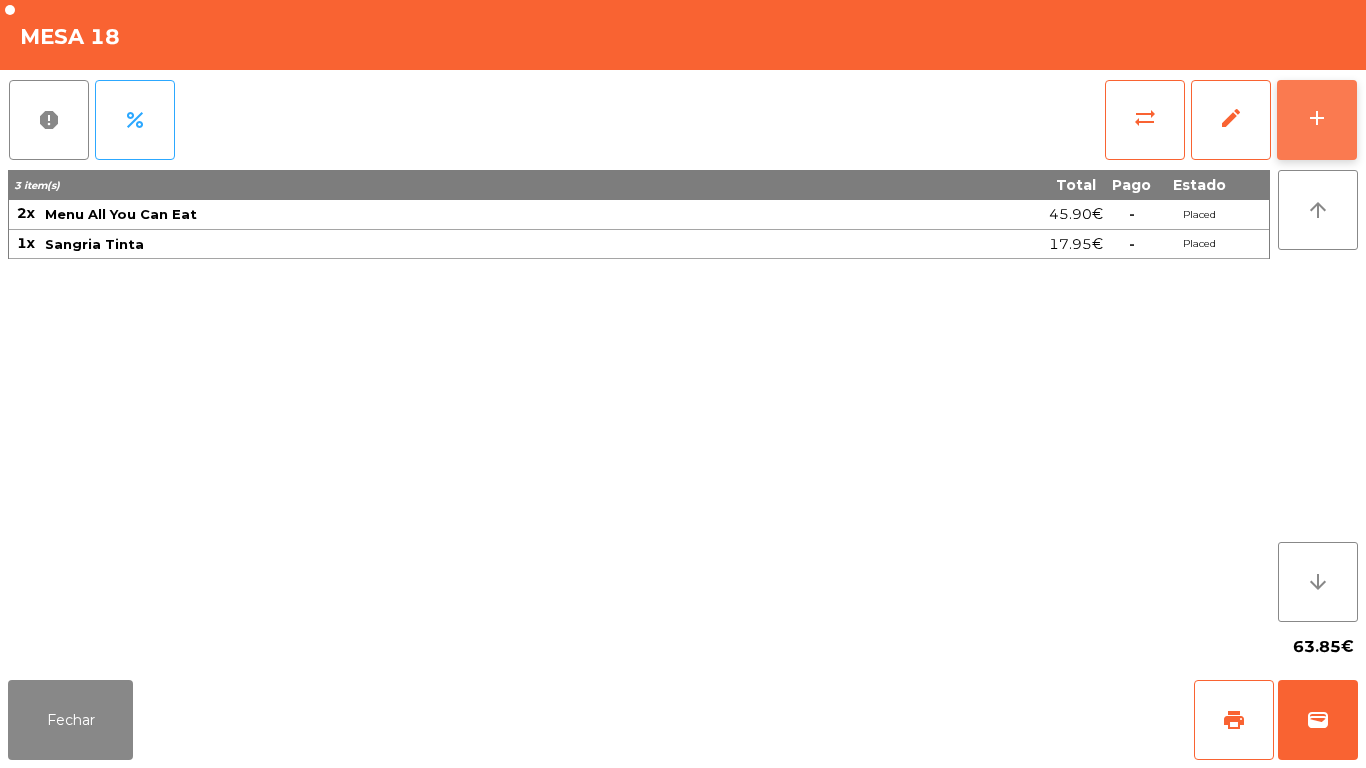 click on "add" at bounding box center [1317, 118] 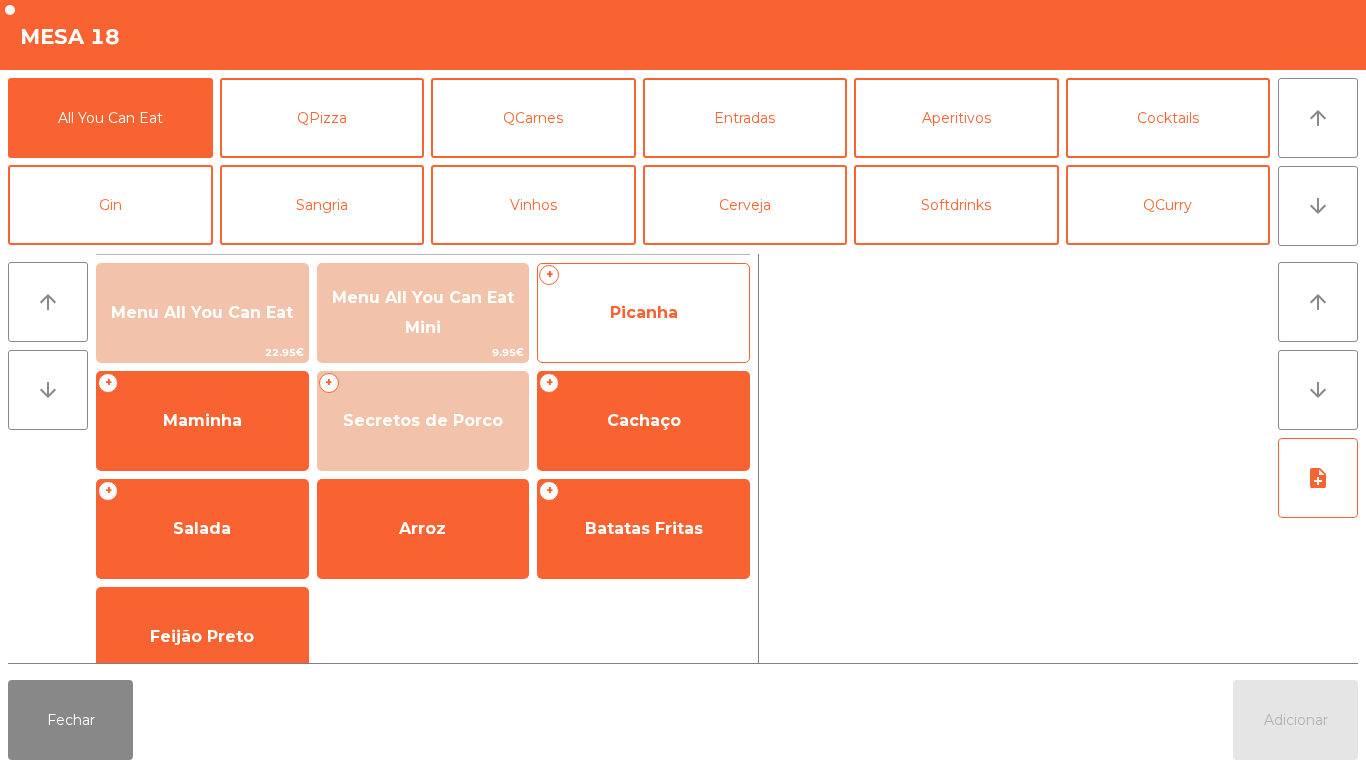 click on "Picanha" at bounding box center [202, 312] 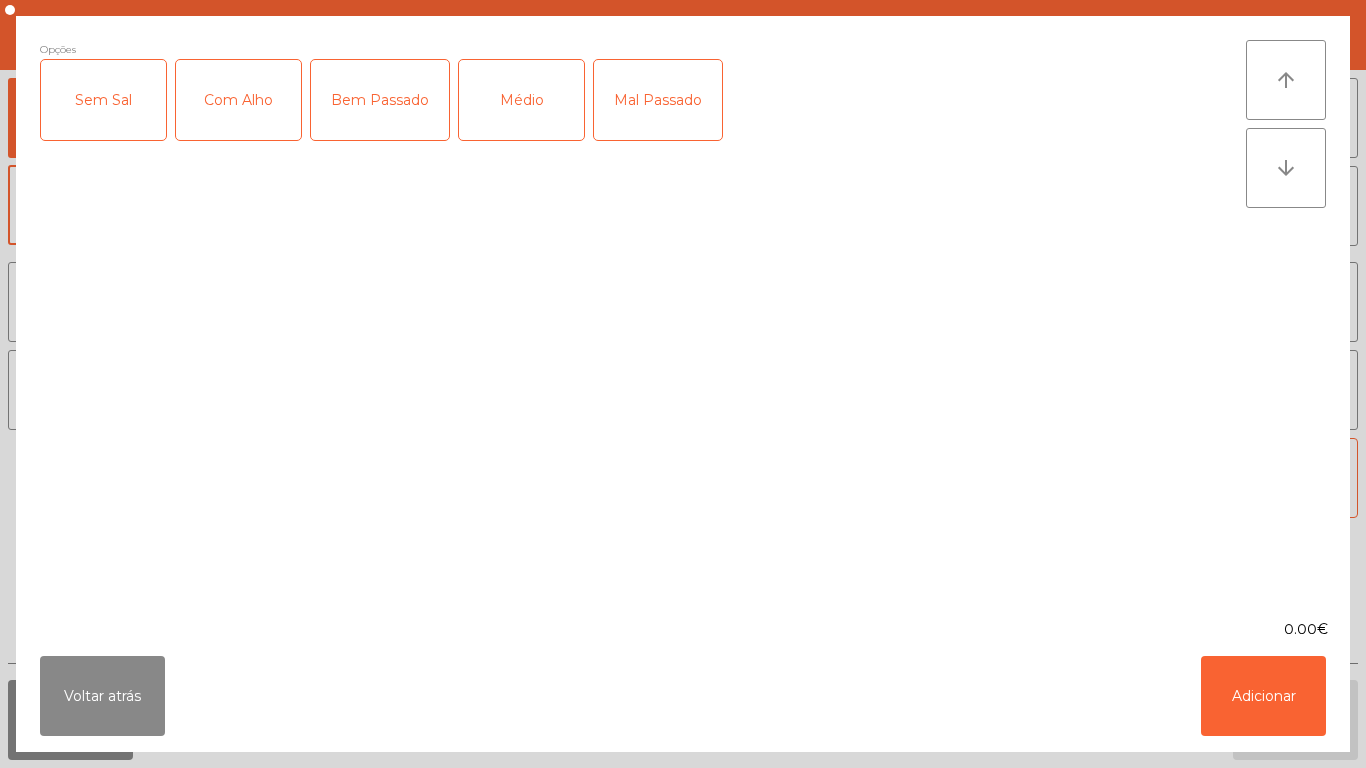 click on "Mal Passado" at bounding box center [658, 100] 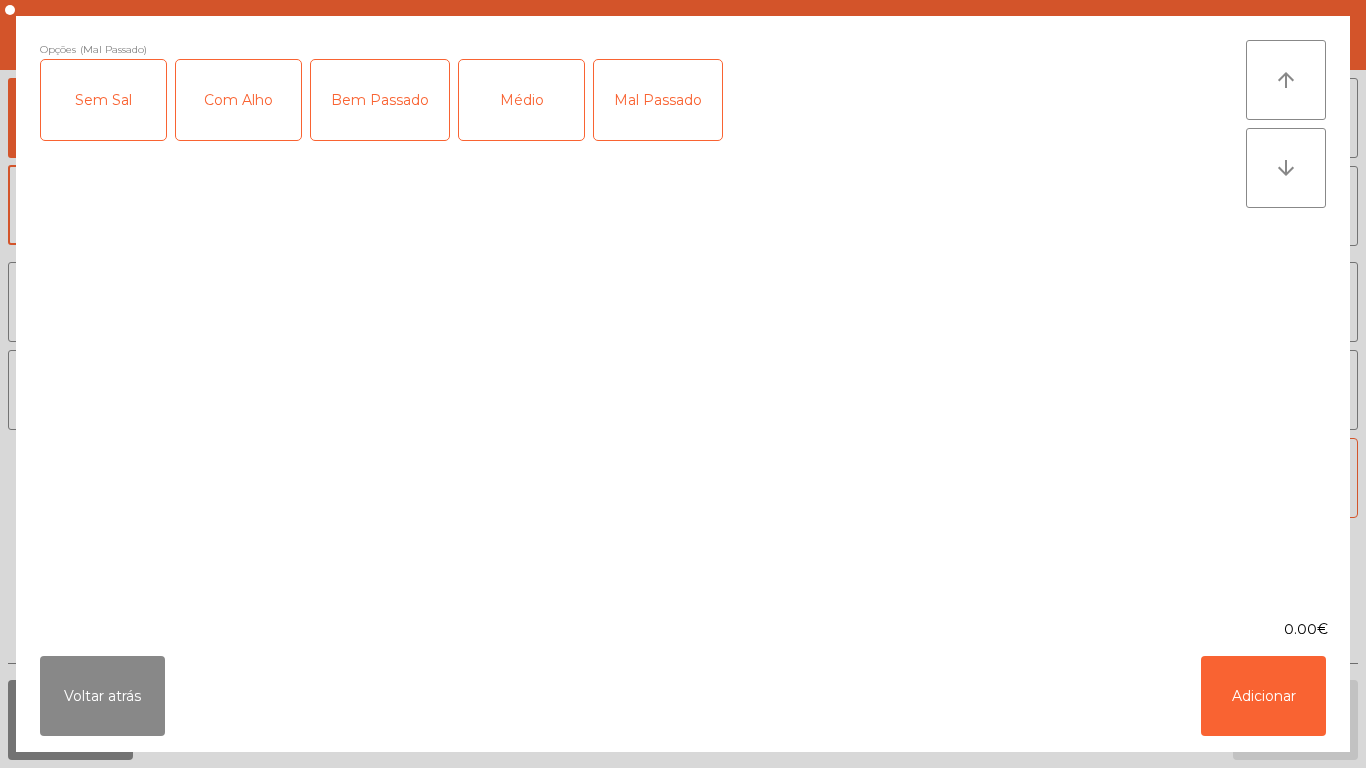 click on "Com Alho" at bounding box center [238, 100] 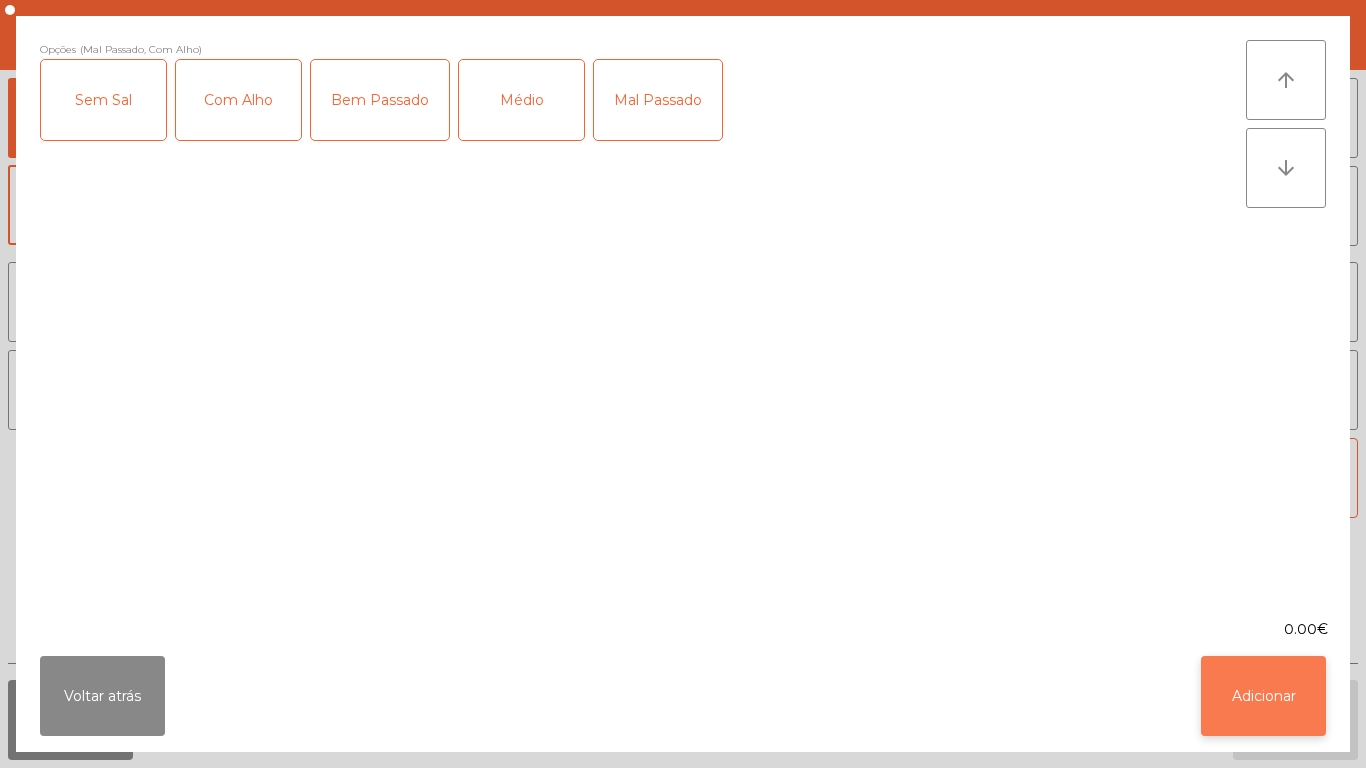 click on "Adicionar" at bounding box center [1263, 696] 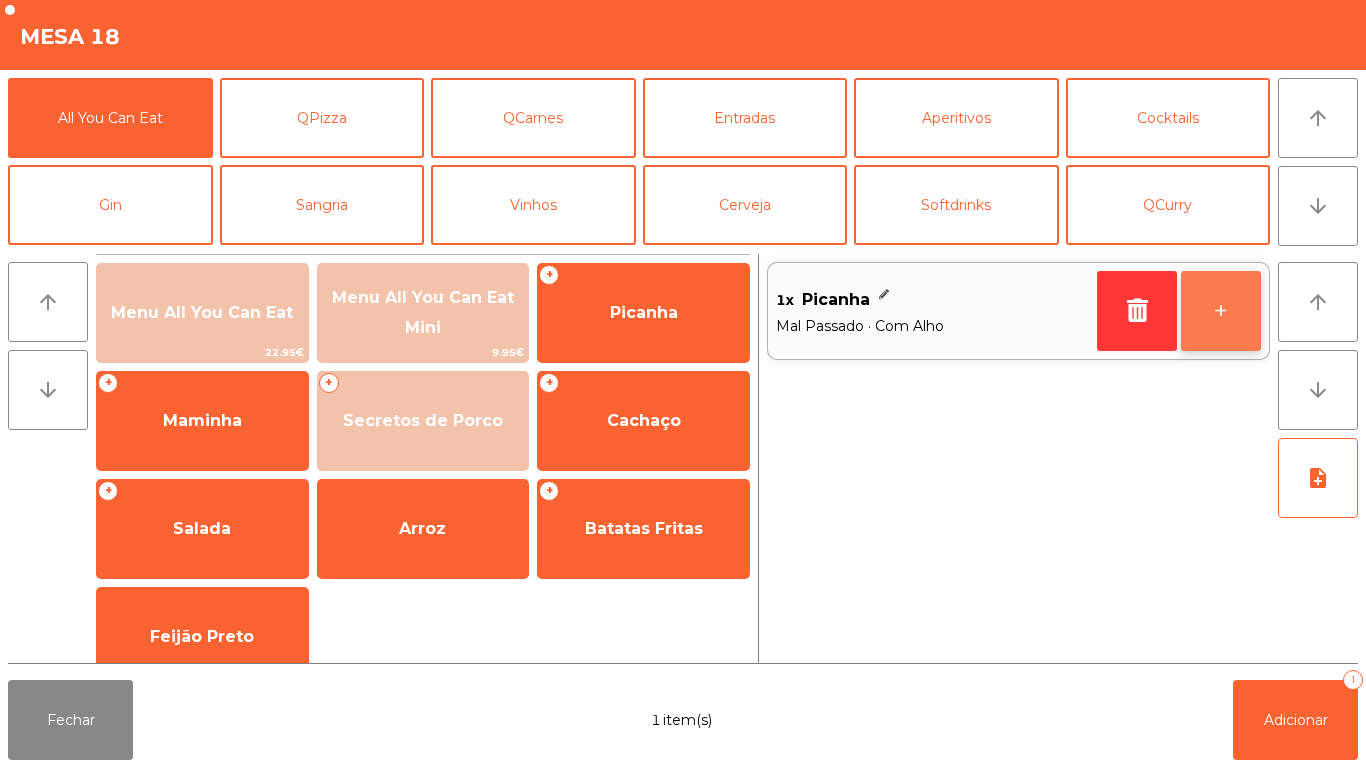 click on "+" at bounding box center (1221, 311) 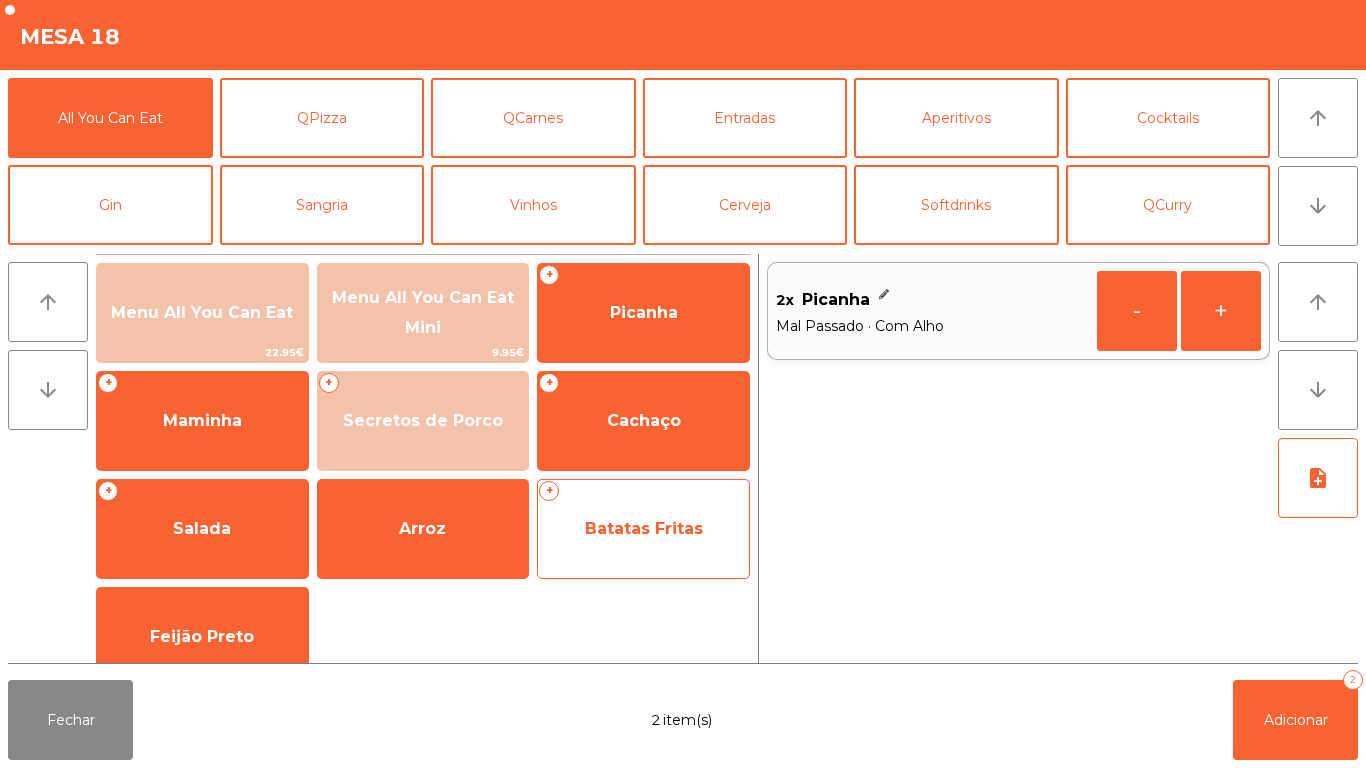 click on "Batatas Fritas" at bounding box center [202, 312] 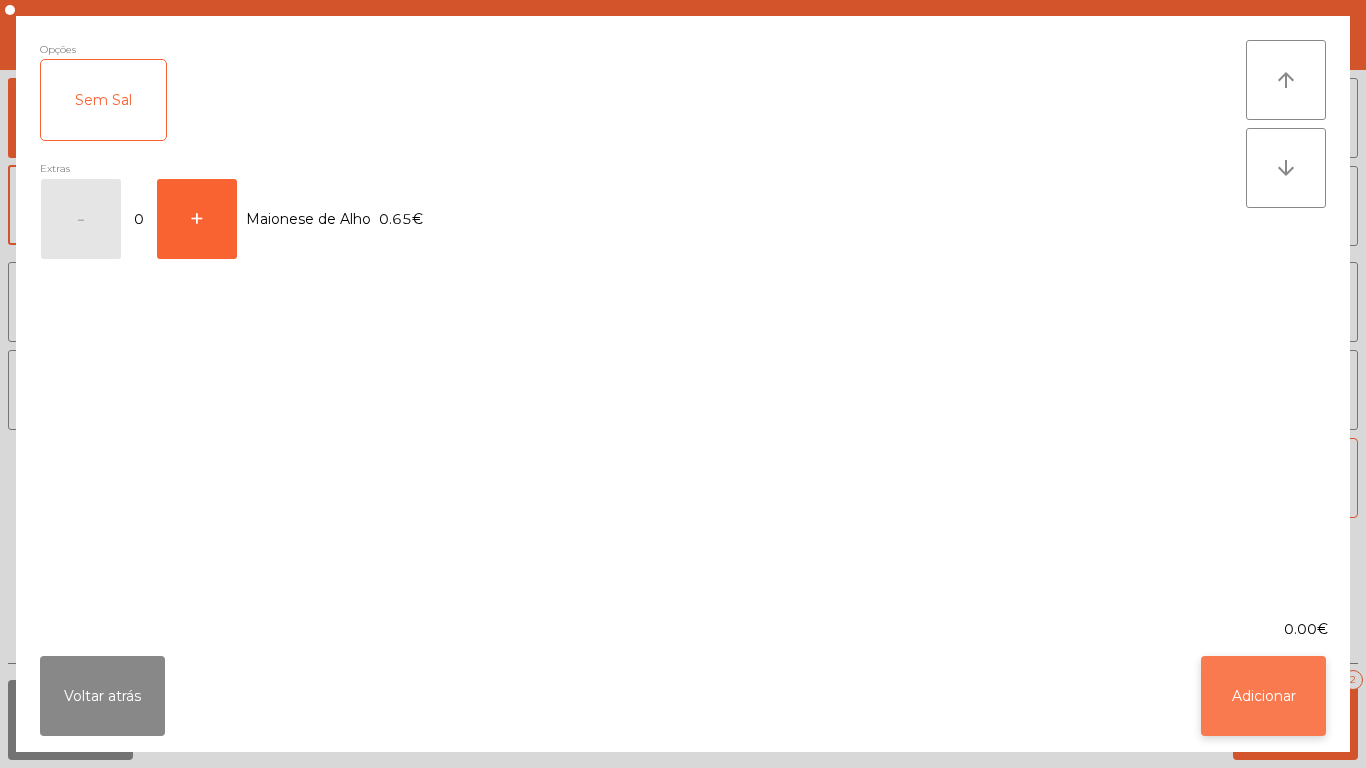 click on "Adicionar" at bounding box center (1263, 696) 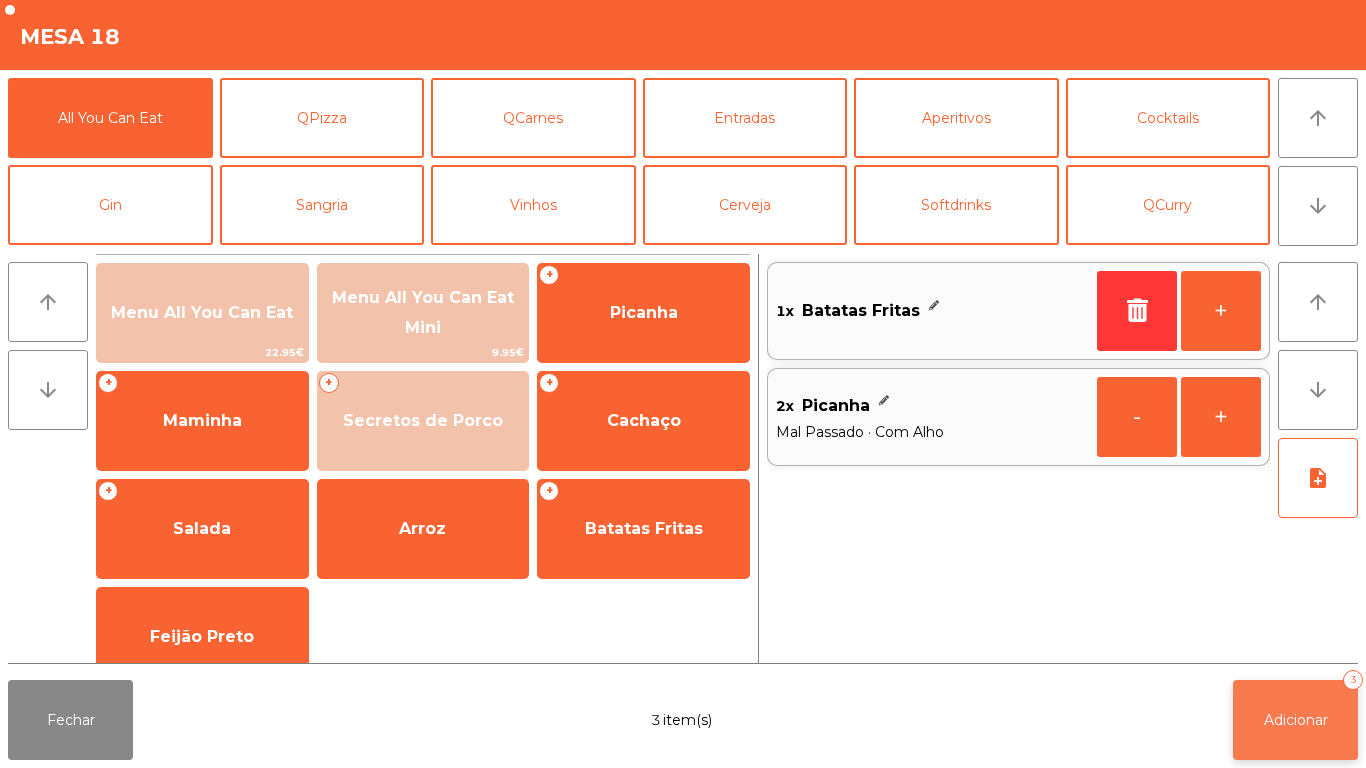 click on "Adicionar   3" at bounding box center [1295, 720] 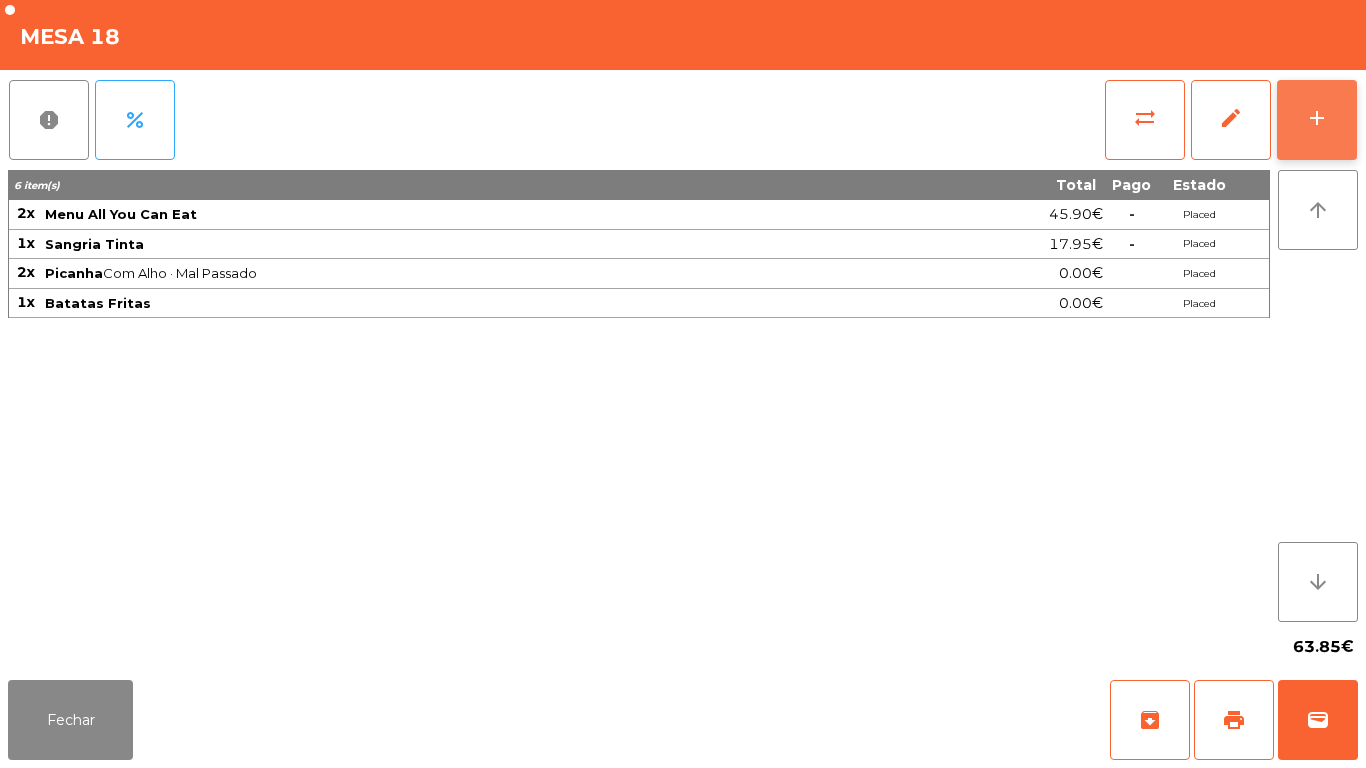click on "add" at bounding box center [1317, 120] 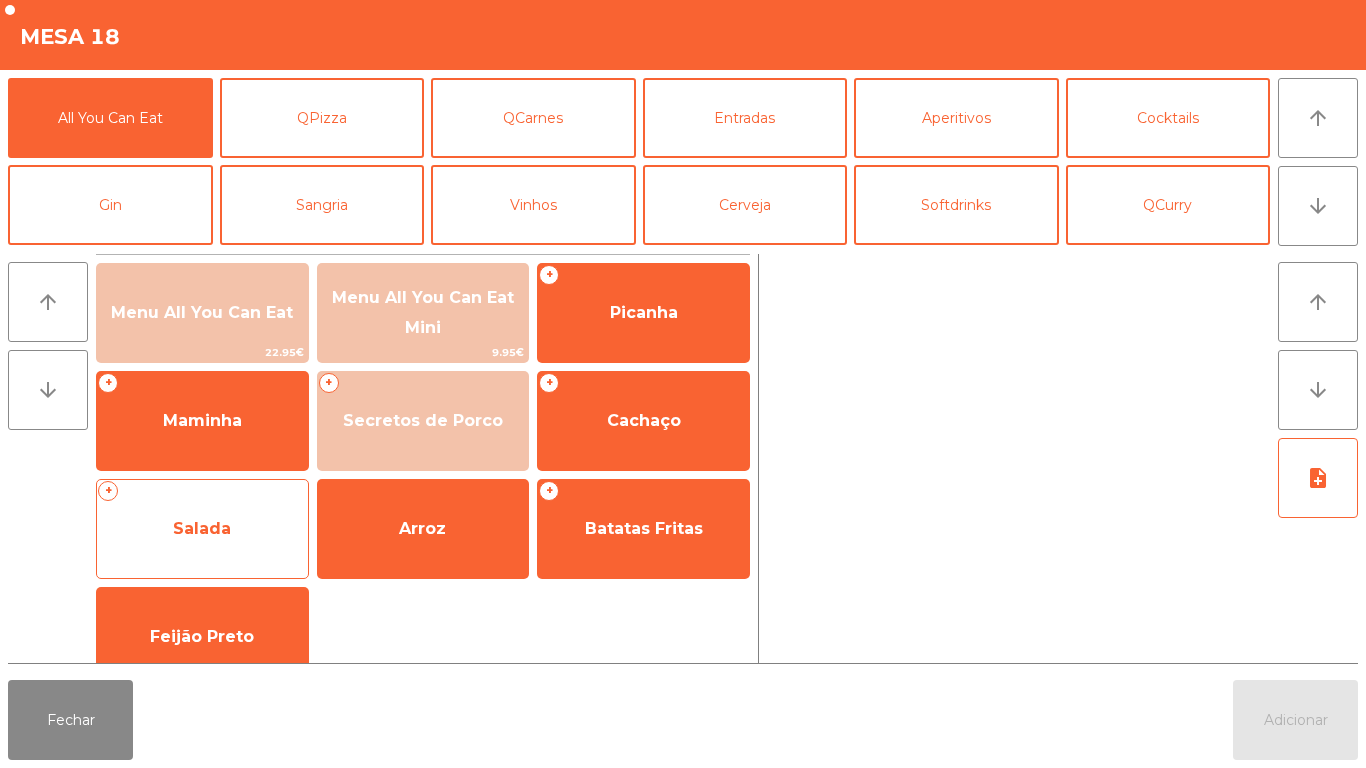 click on "Salada" at bounding box center (643, 313) 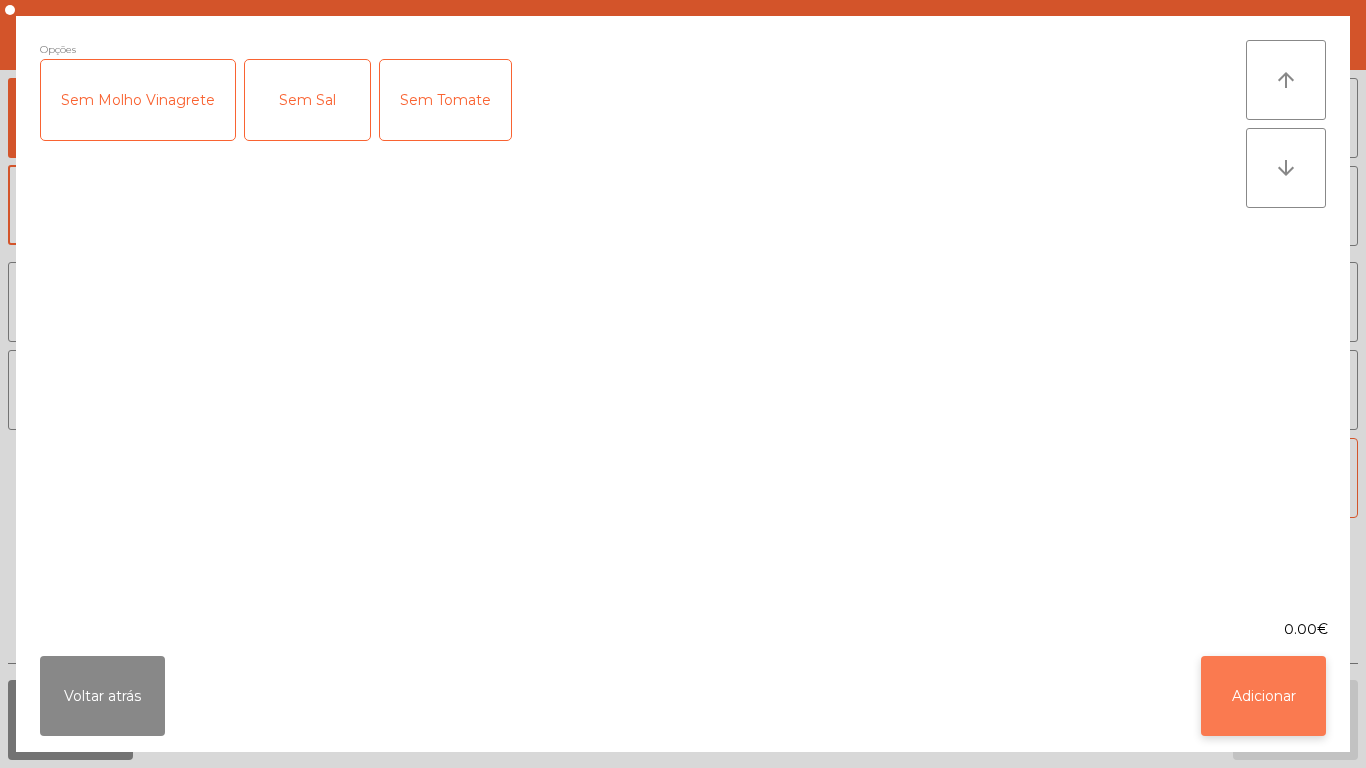 click on "Adicionar" at bounding box center [1263, 696] 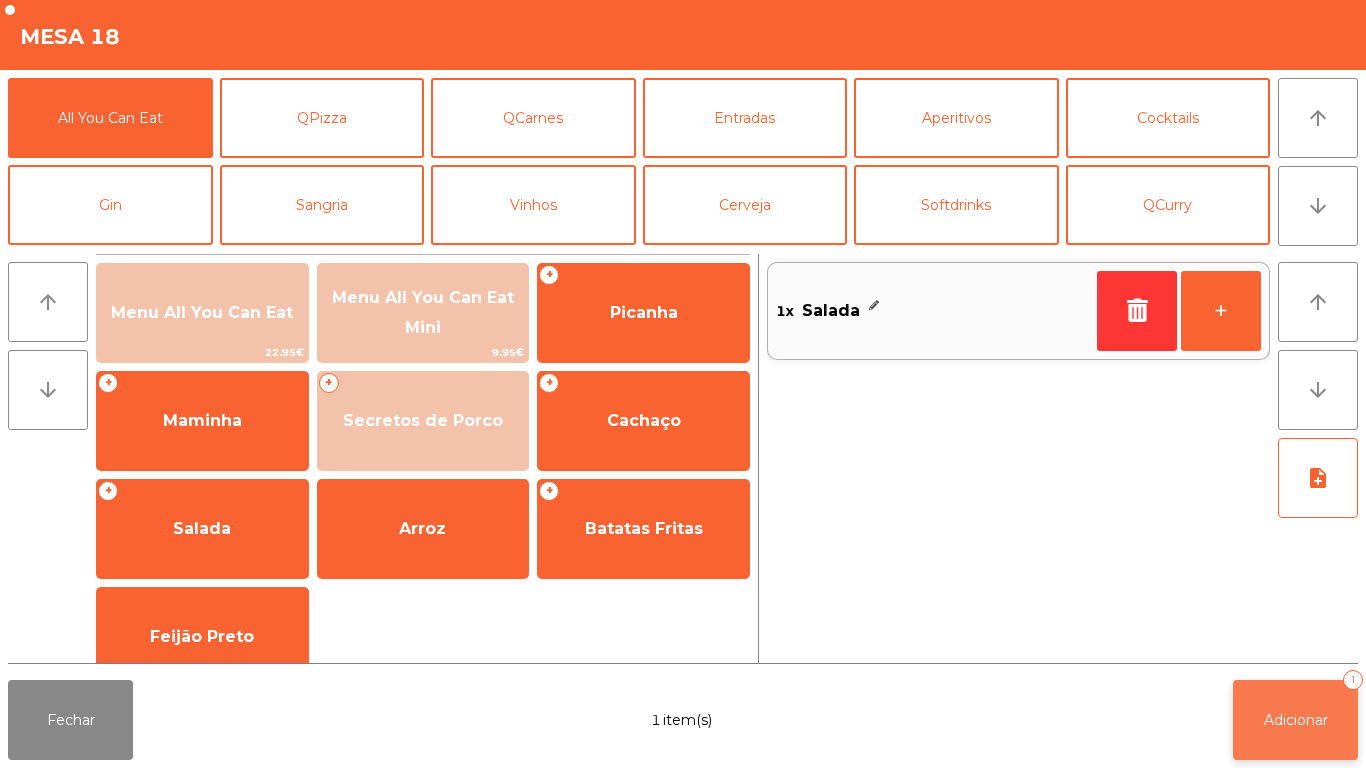 click on "Adicionar" at bounding box center (1296, 720) 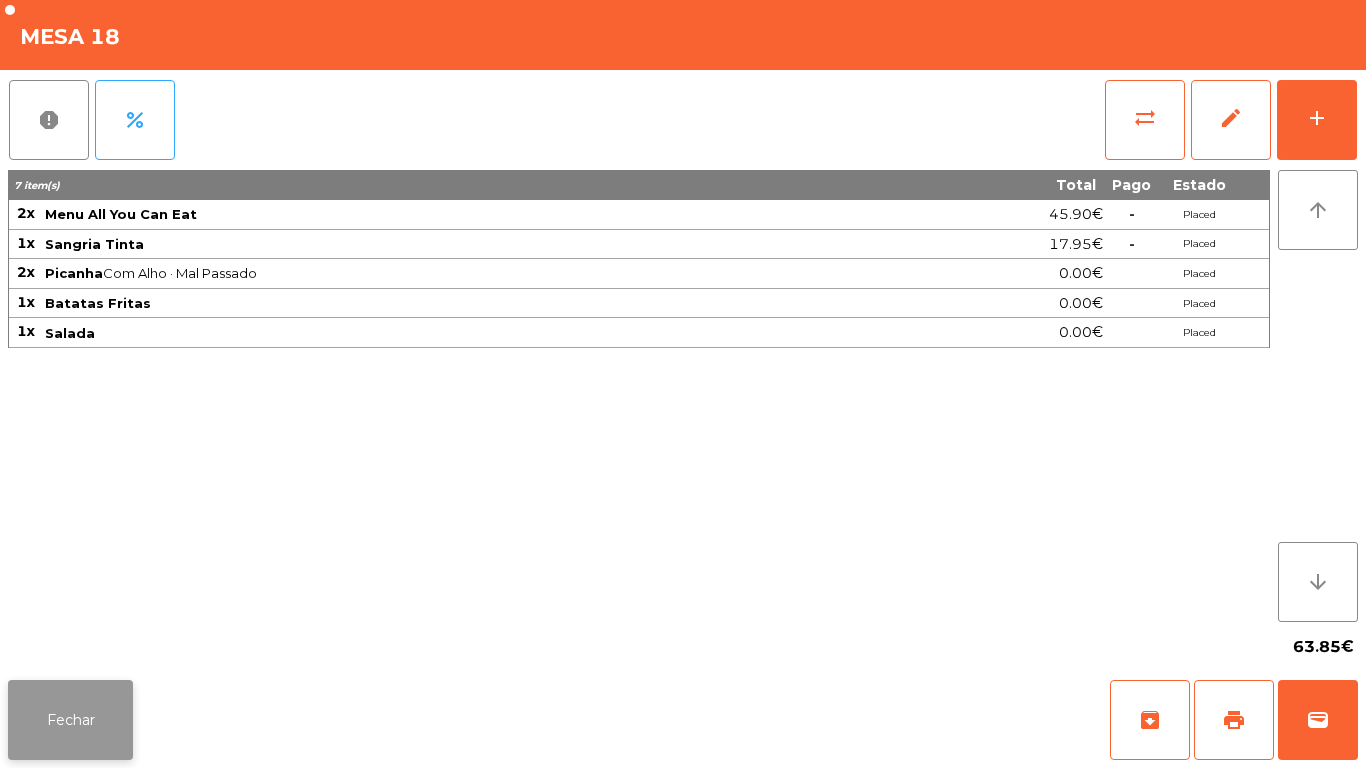 click on "Fechar" at bounding box center [70, 720] 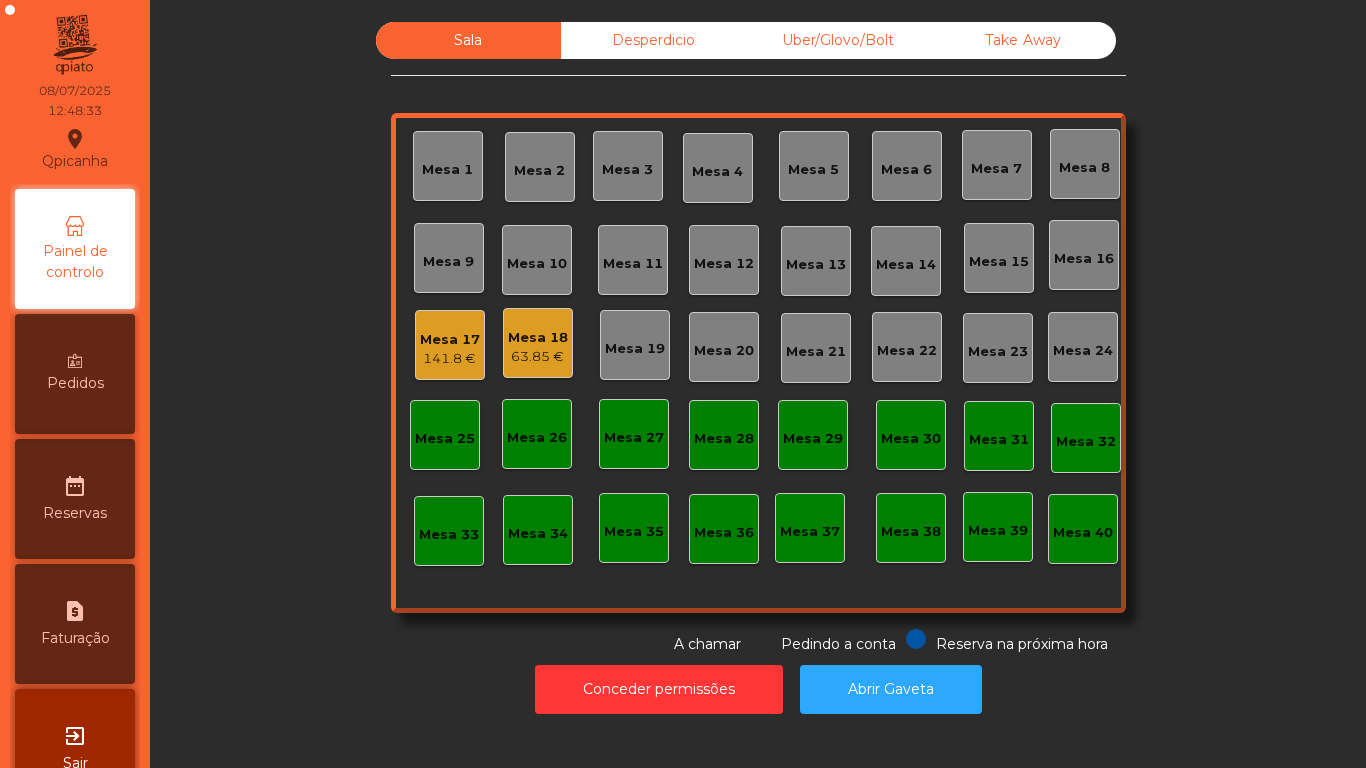 click on "Mesa 22" at bounding box center [447, 170] 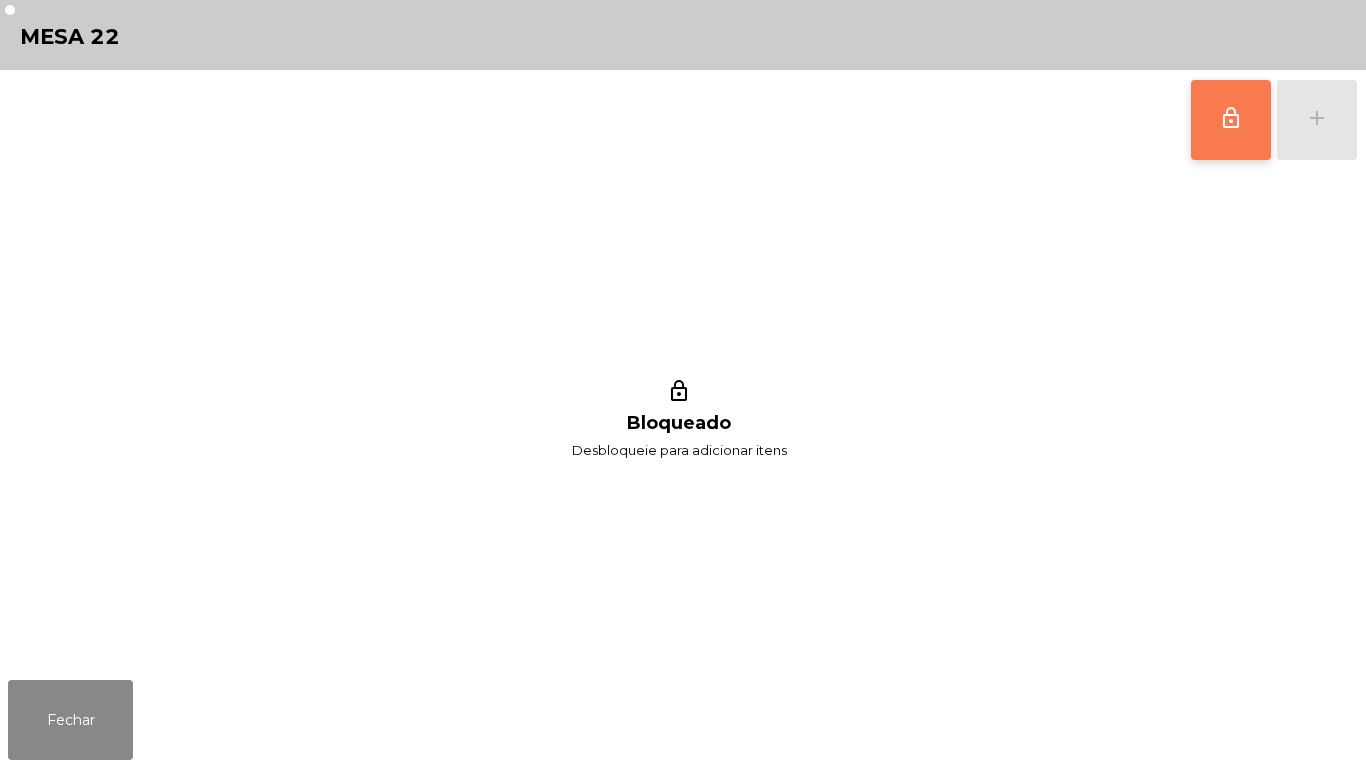 click on "lock_outline" at bounding box center [1231, 120] 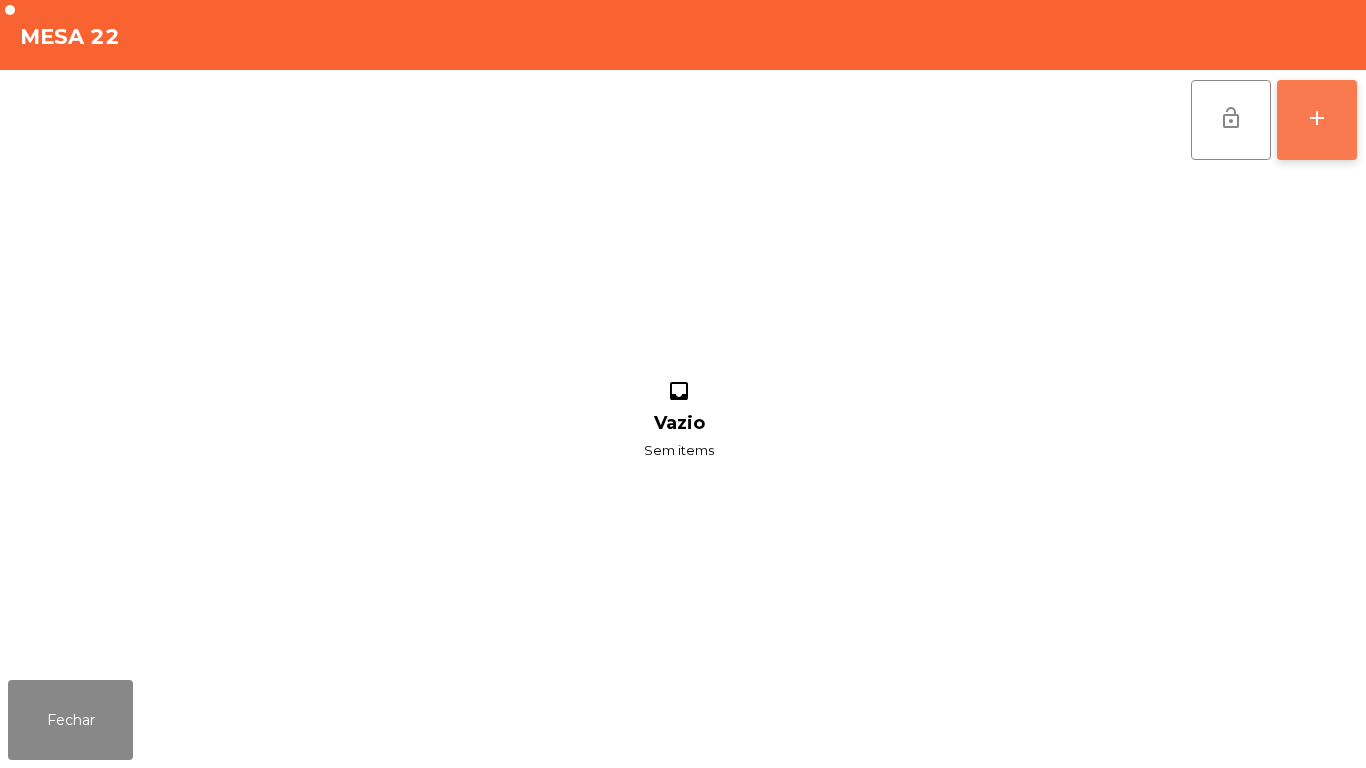 click on "add" at bounding box center (1317, 120) 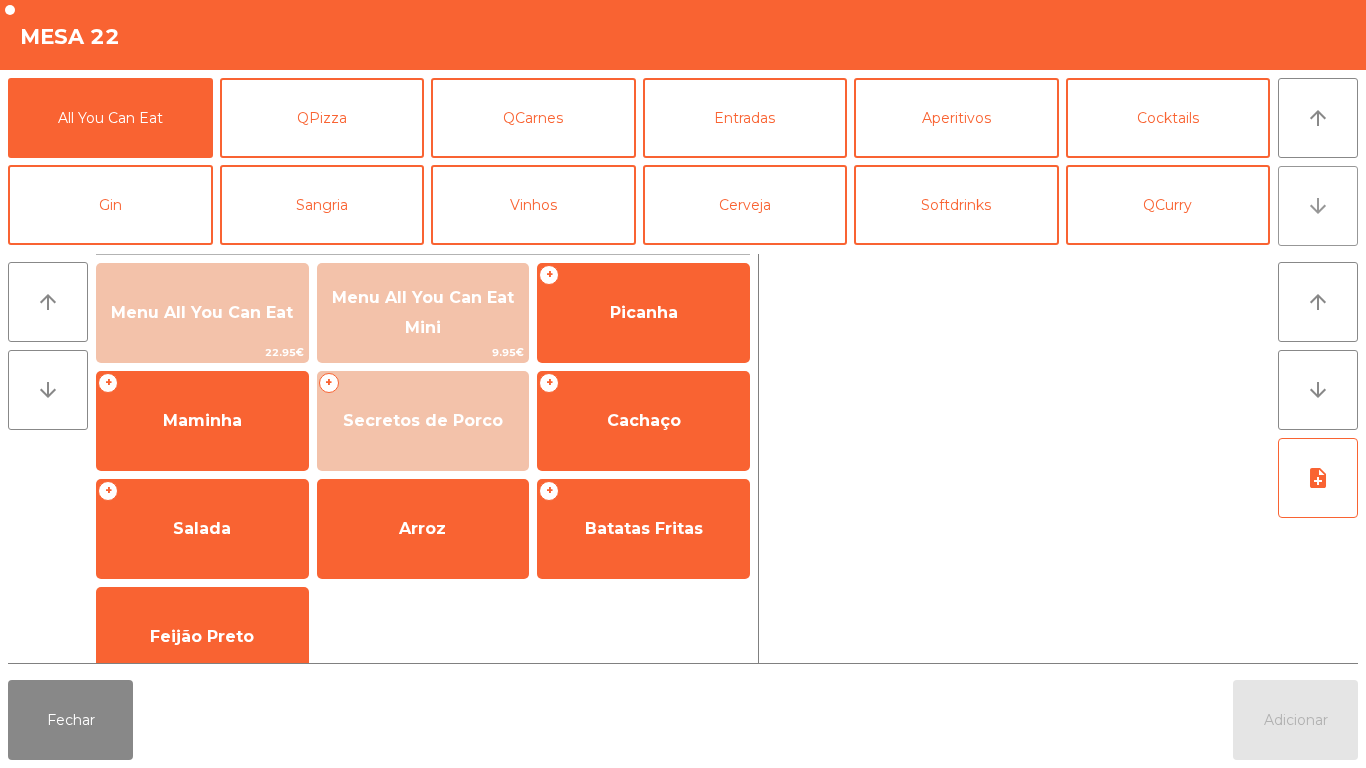 click on "arrow_downward" at bounding box center [1318, 206] 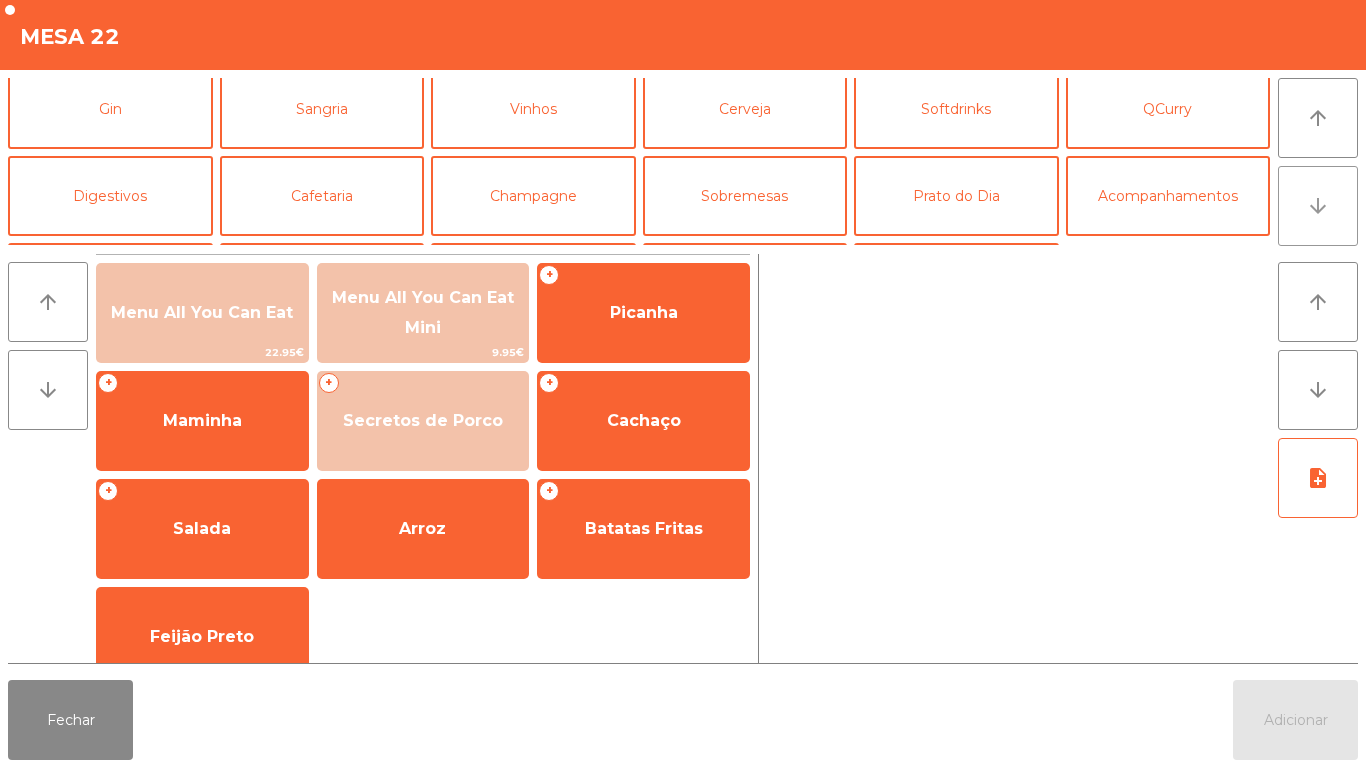 scroll, scrollTop: 174, scrollLeft: 0, axis: vertical 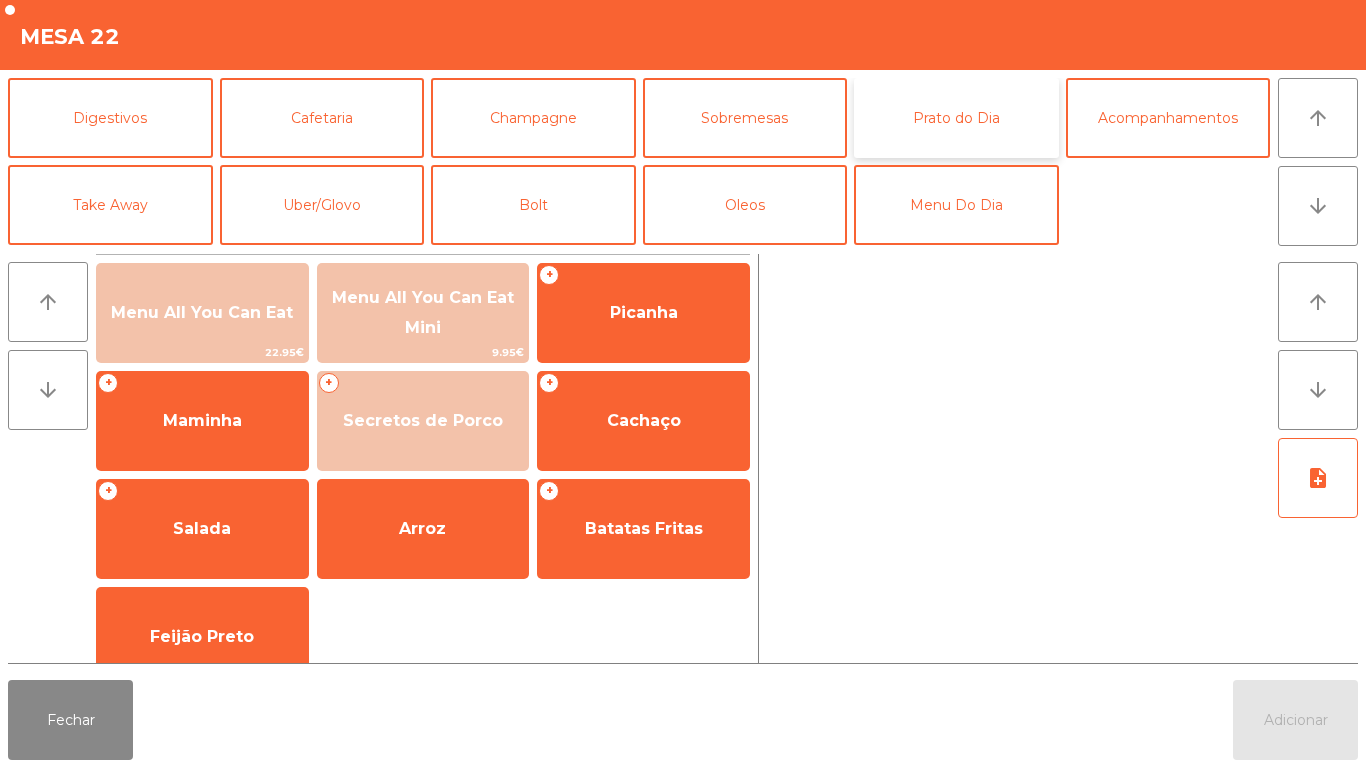 click on "Prato do Dia" at bounding box center [956, 118] 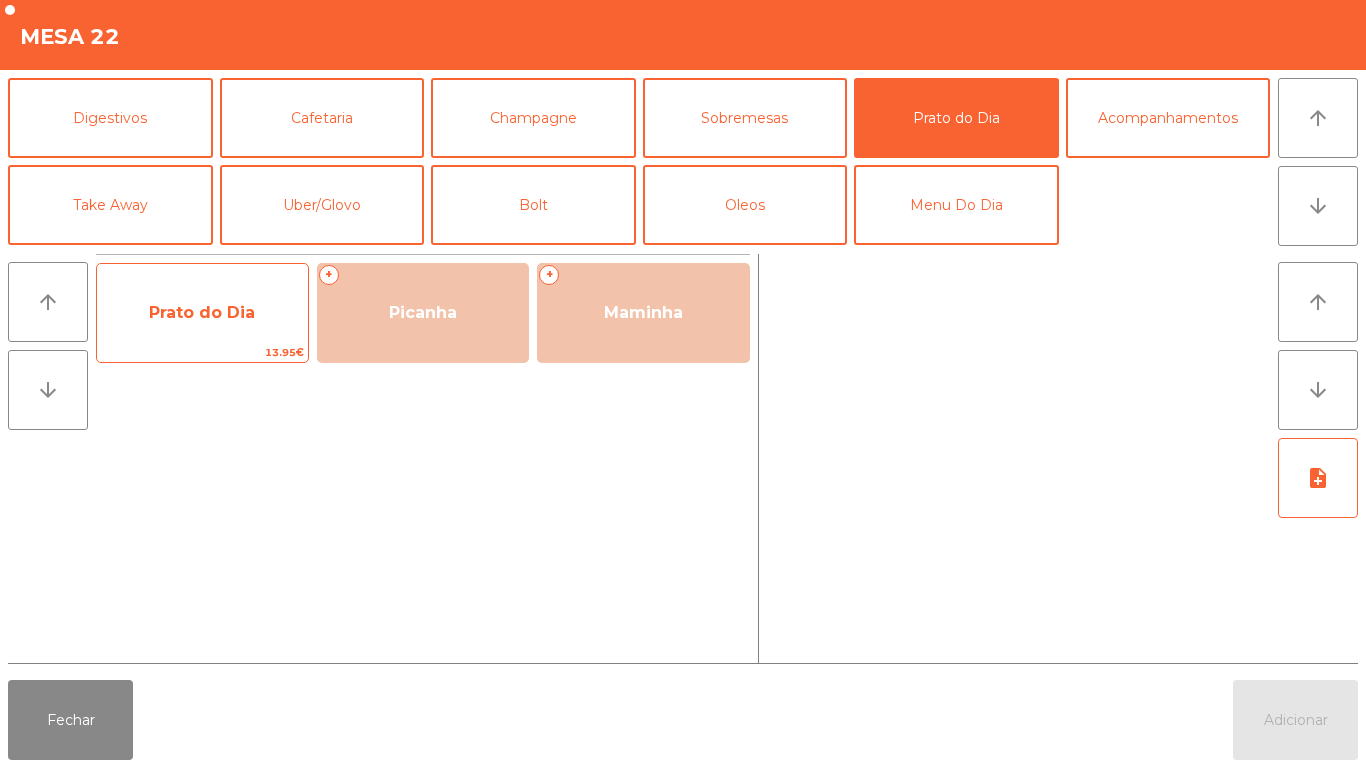 click on "Prato do Dia" at bounding box center [202, 312] 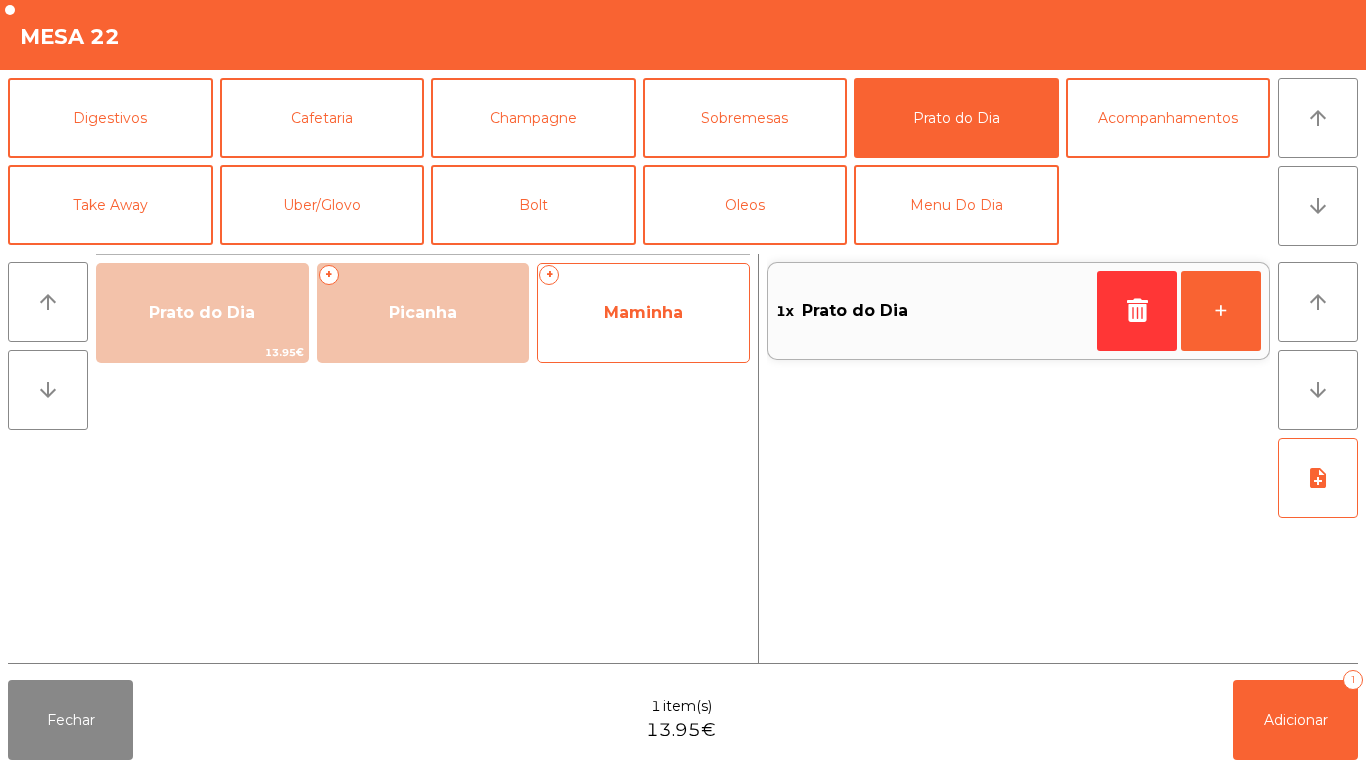 click on "Maminha" at bounding box center (202, 312) 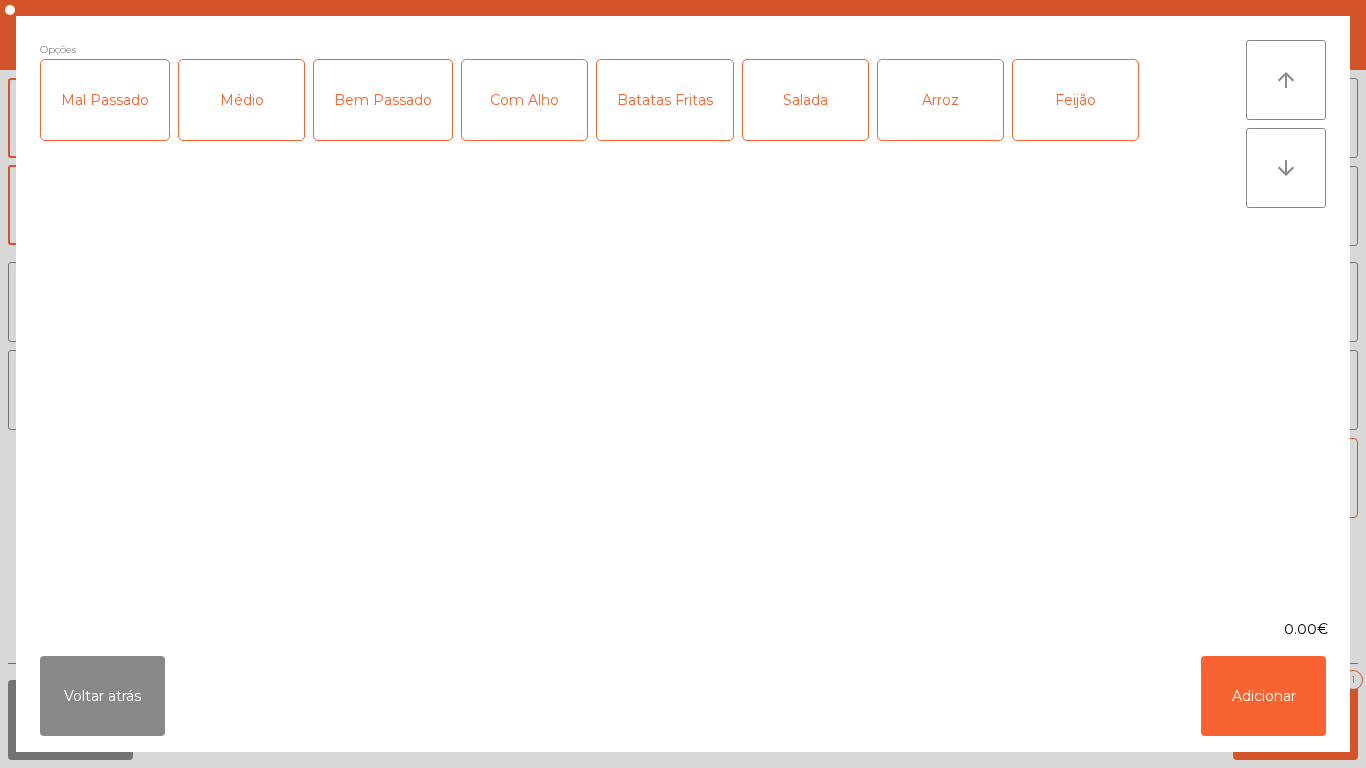 click on "Médio" at bounding box center (241, 100) 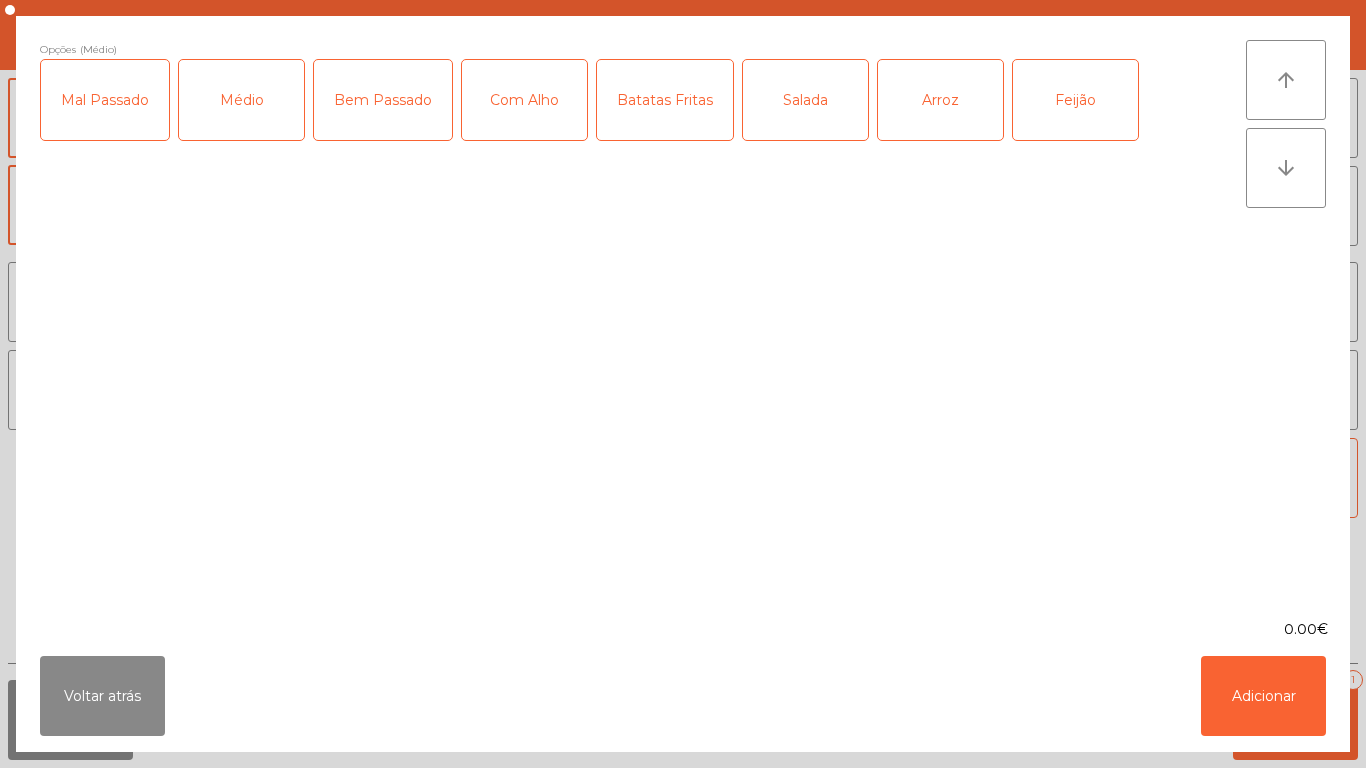 click on "Com Alho" at bounding box center (524, 100) 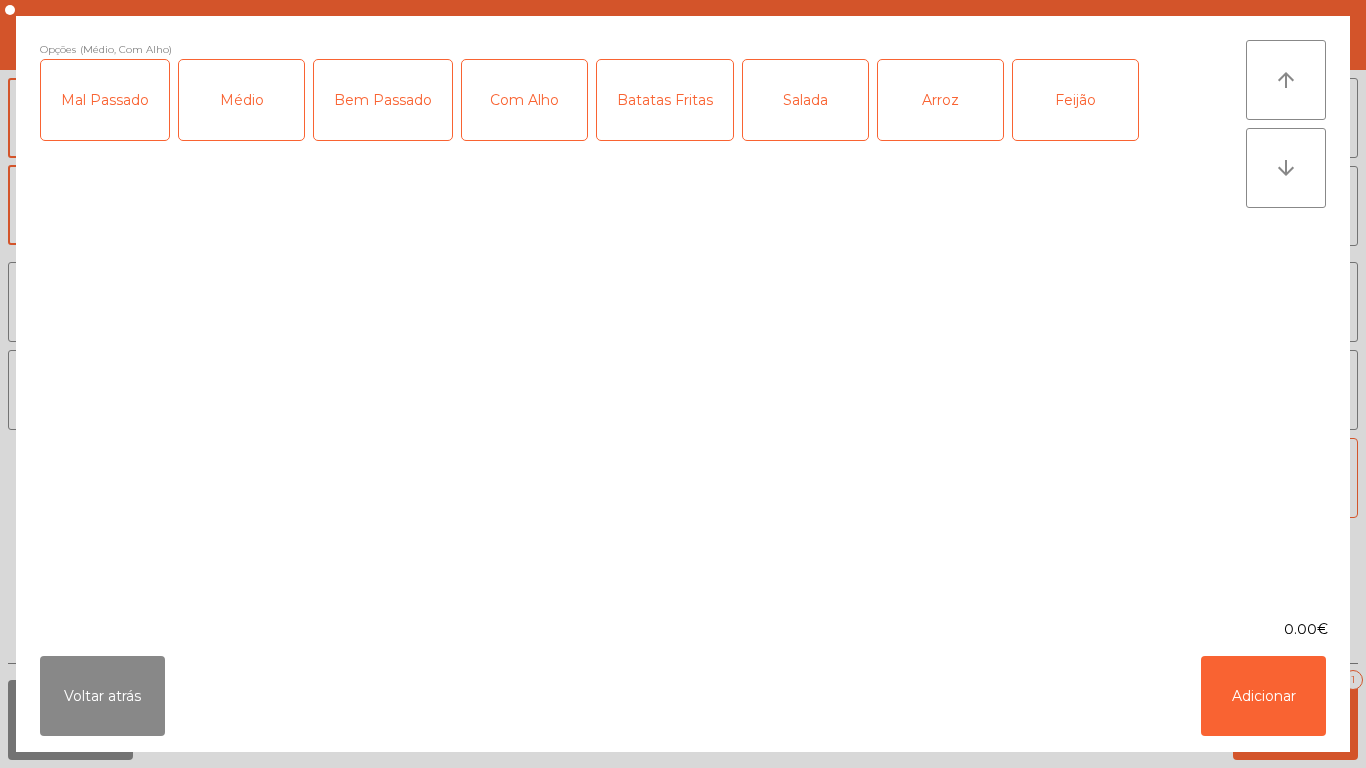 click on "Com Alho" at bounding box center [524, 100] 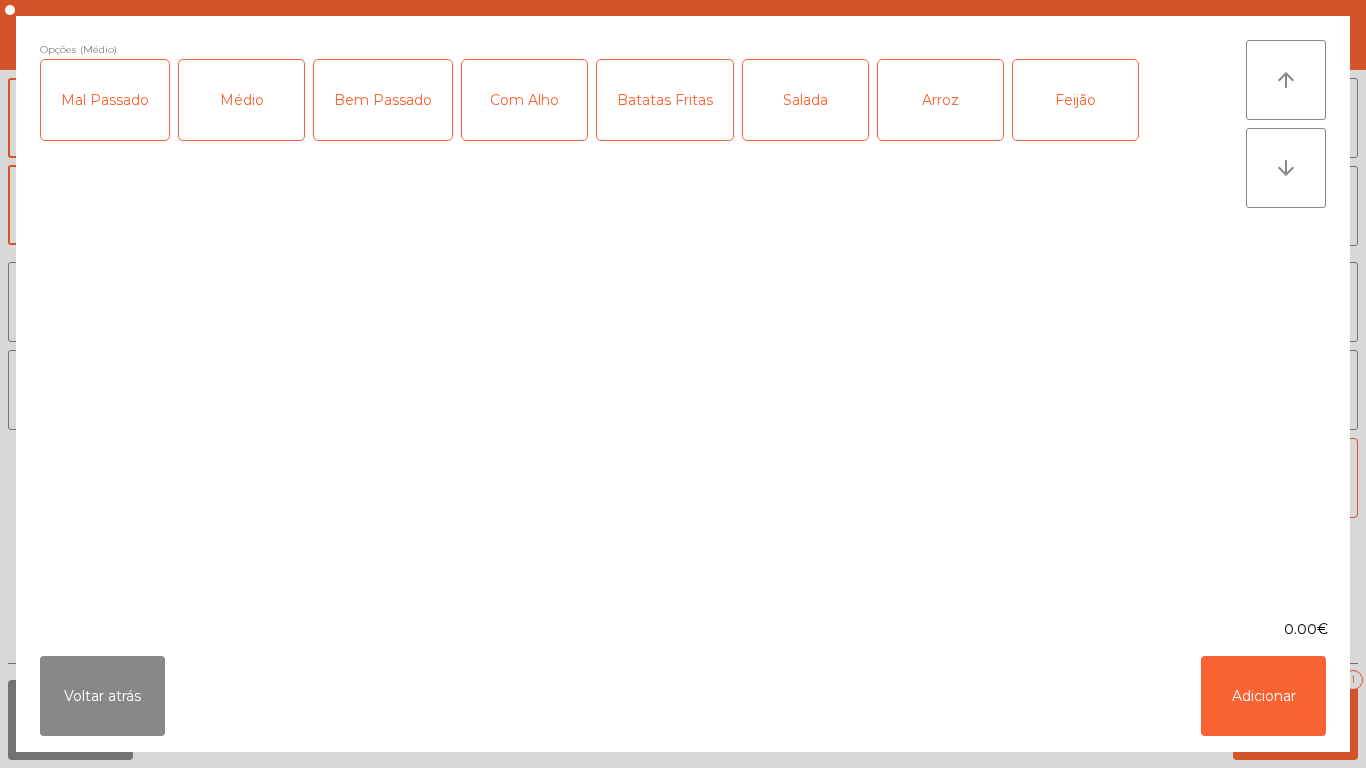 click on "Batatas Fritas" at bounding box center (665, 100) 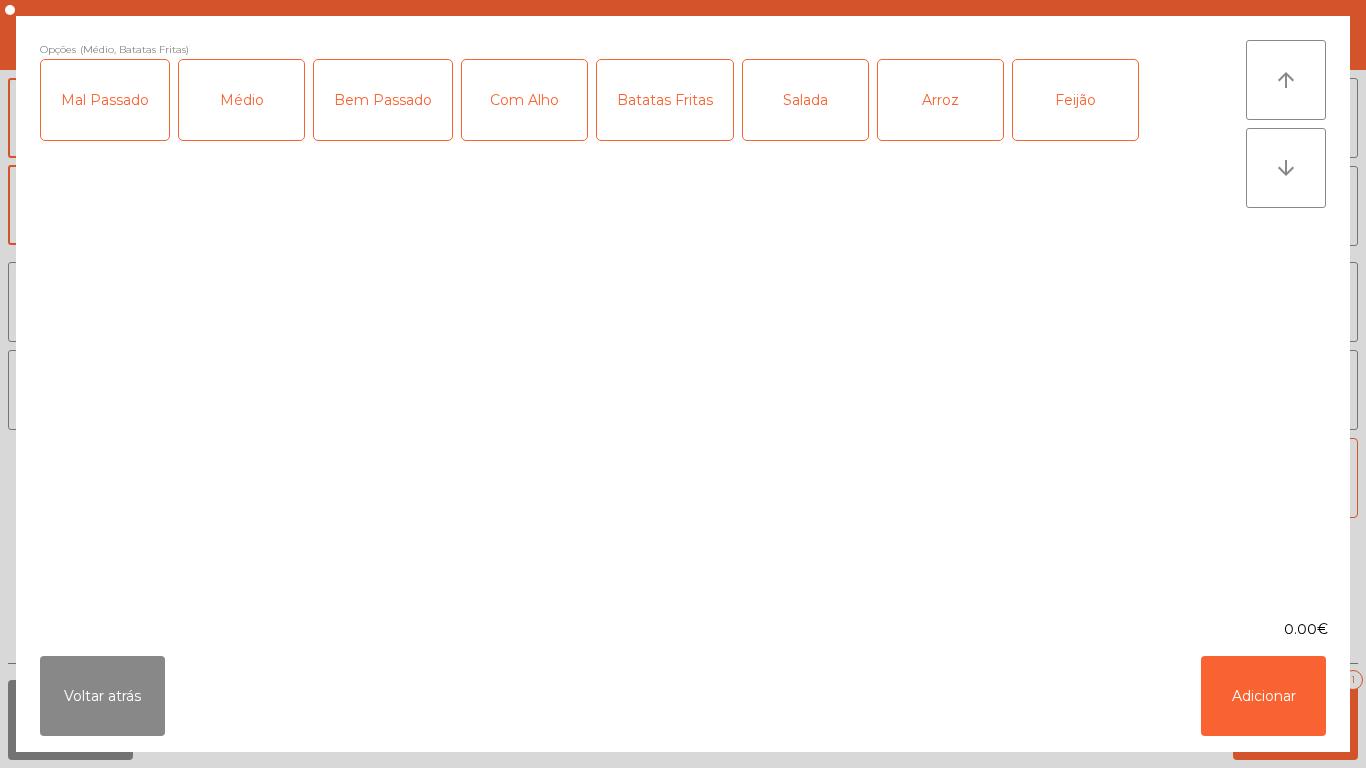 click on "Arroz" at bounding box center [940, 100] 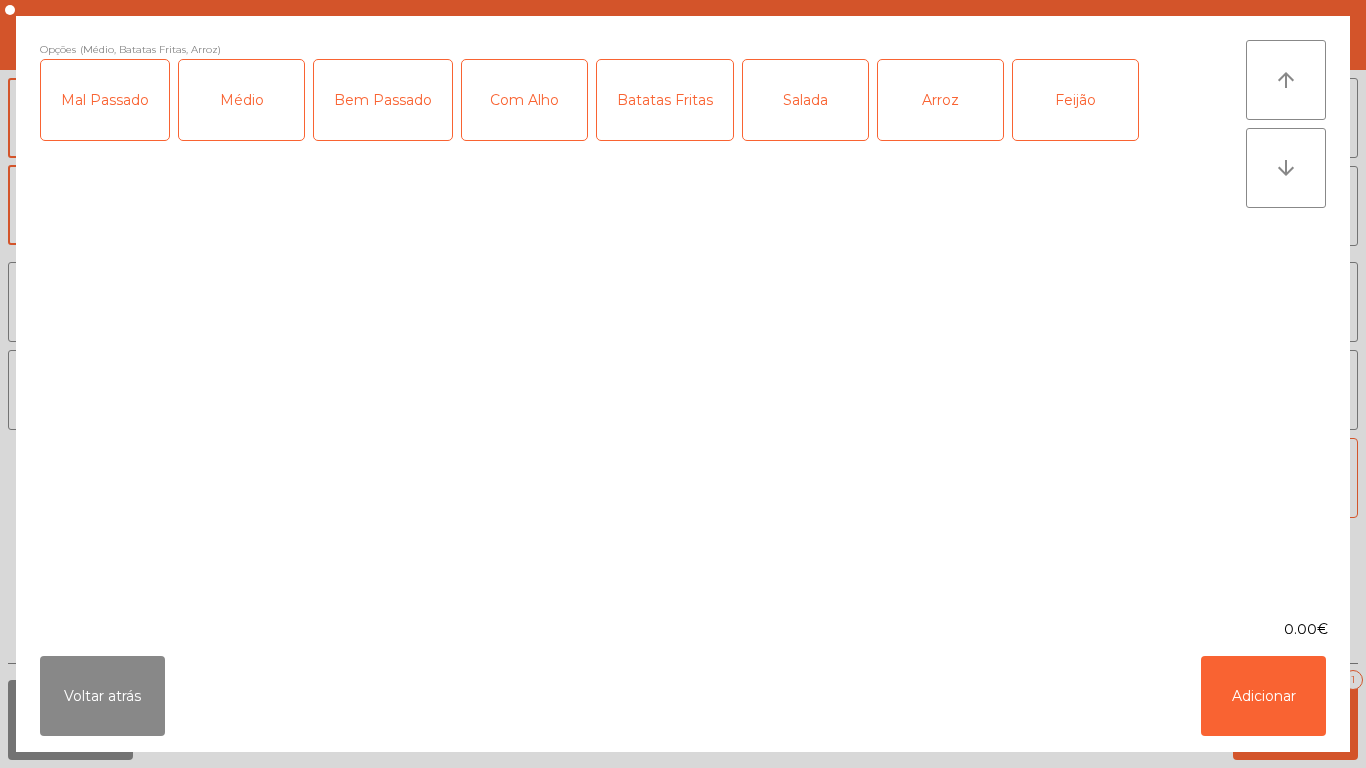 click on "Feijão" at bounding box center (1075, 100) 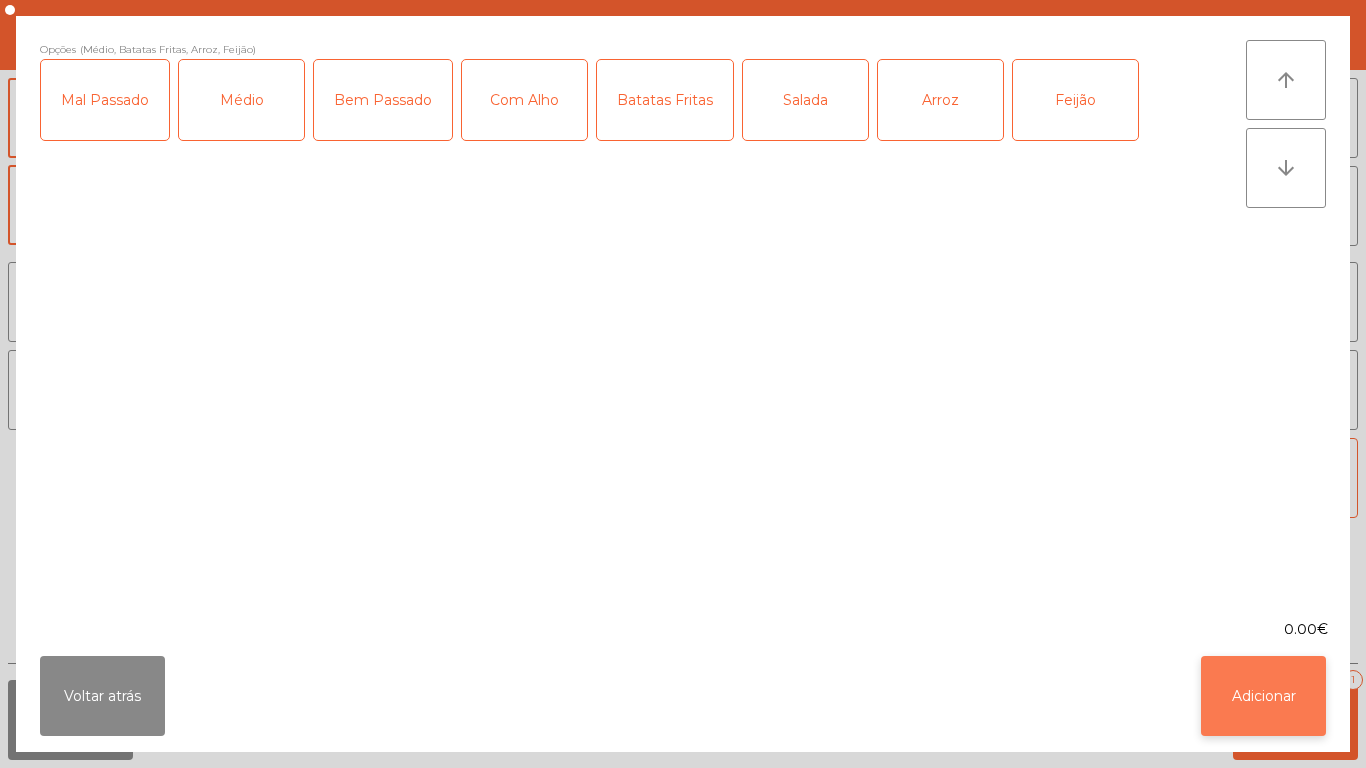 click on "Adicionar" at bounding box center (1263, 696) 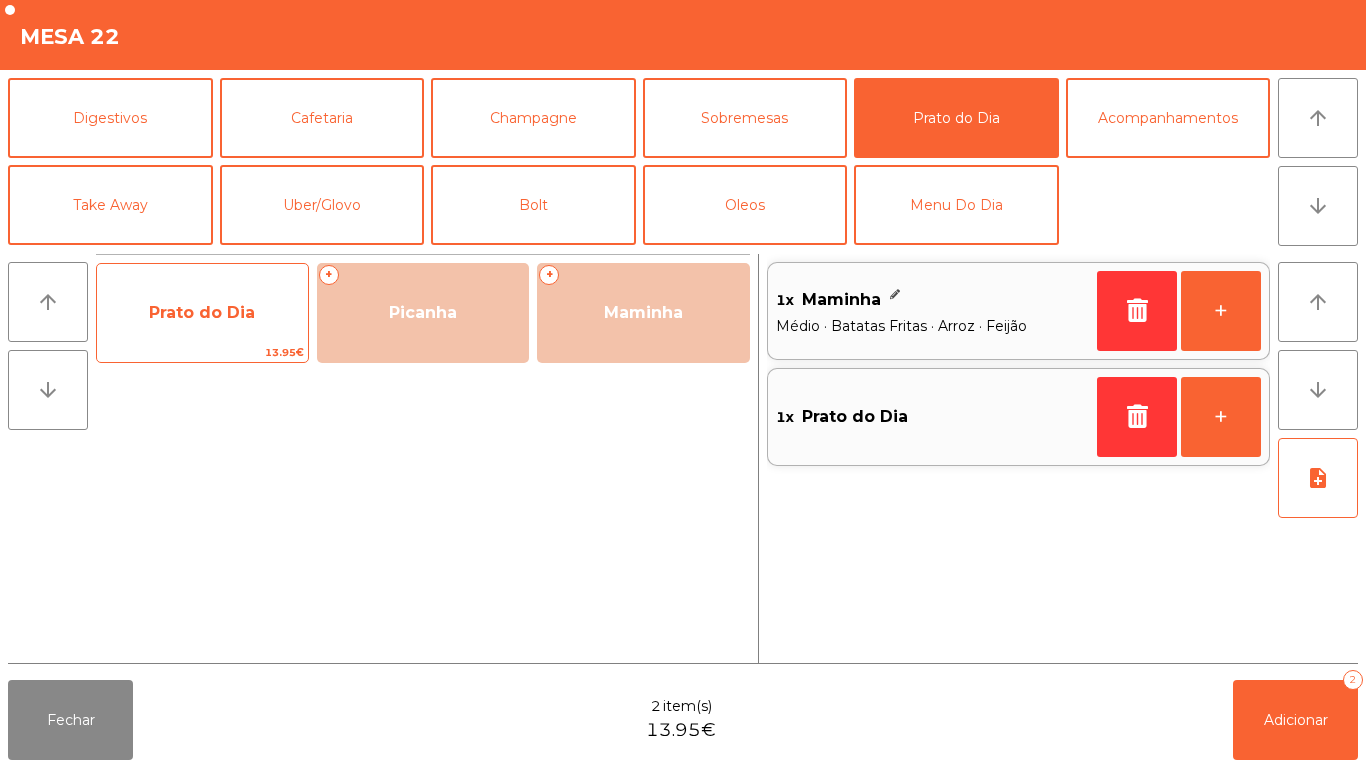 click on "Prato do Dia" at bounding box center [202, 313] 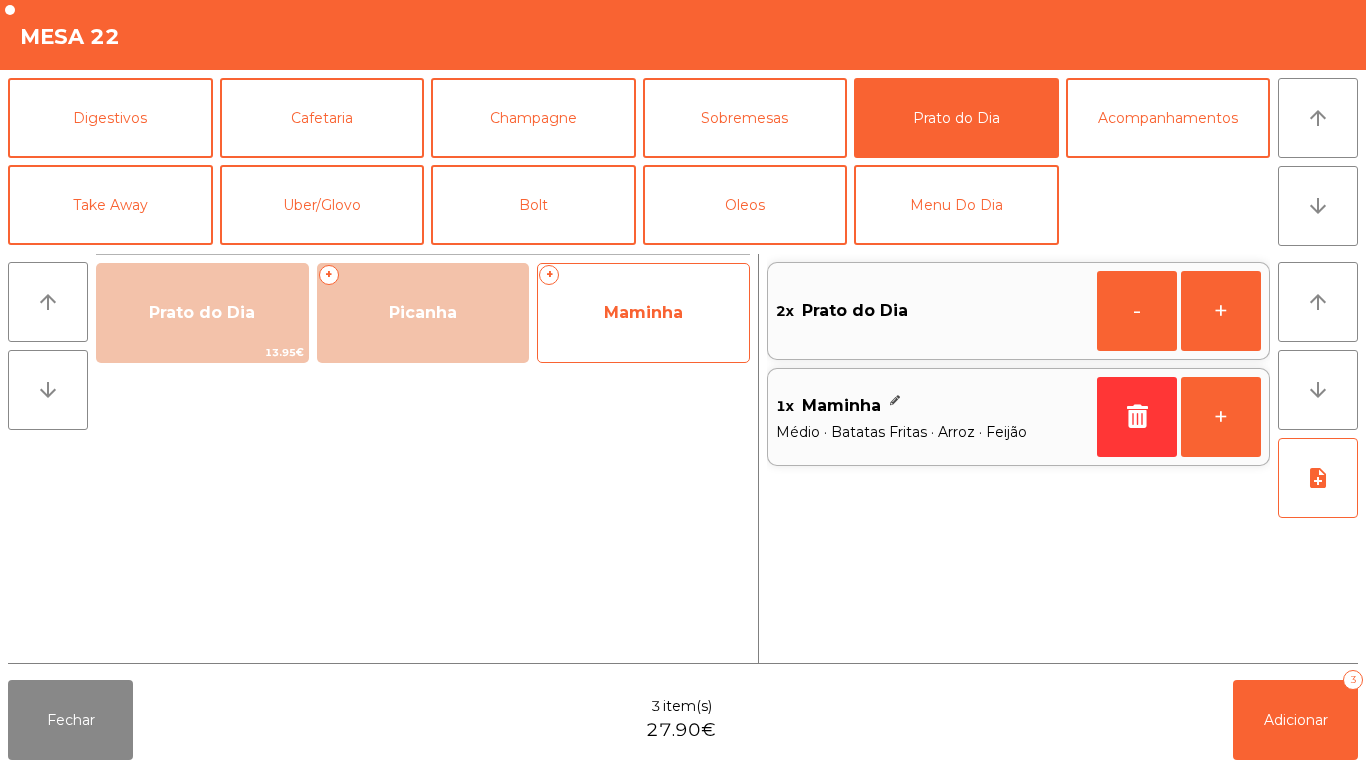 click on "Maminha" at bounding box center [202, 312] 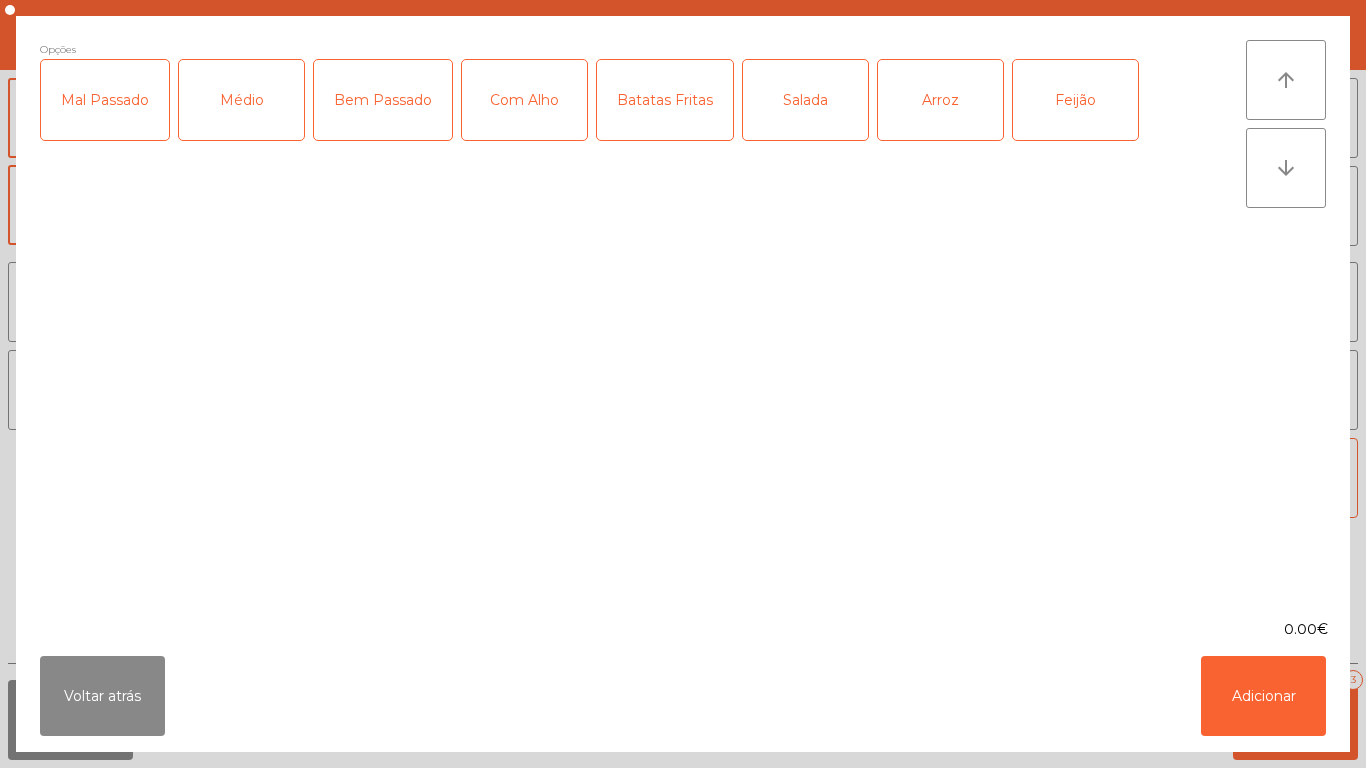 click on "Médio" at bounding box center (241, 100) 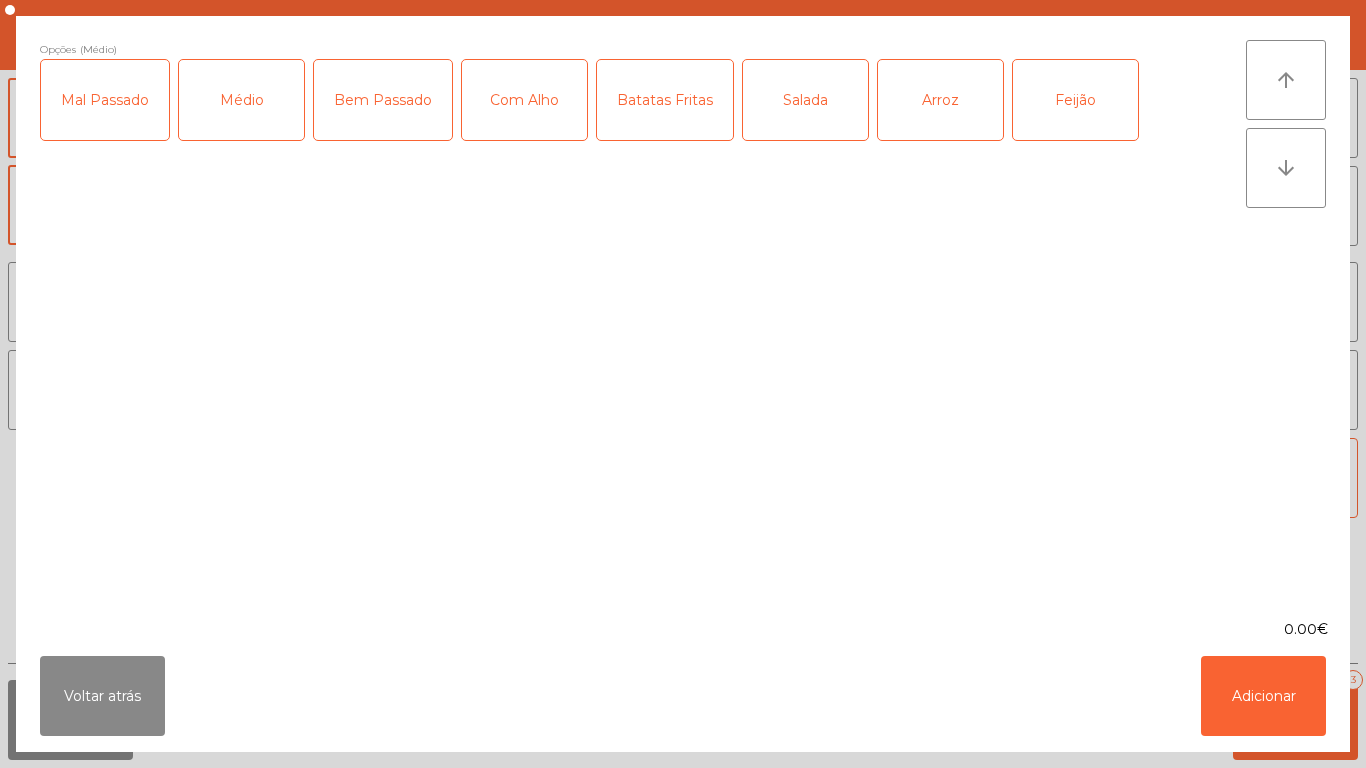 click on "Com Alho" at bounding box center [524, 100] 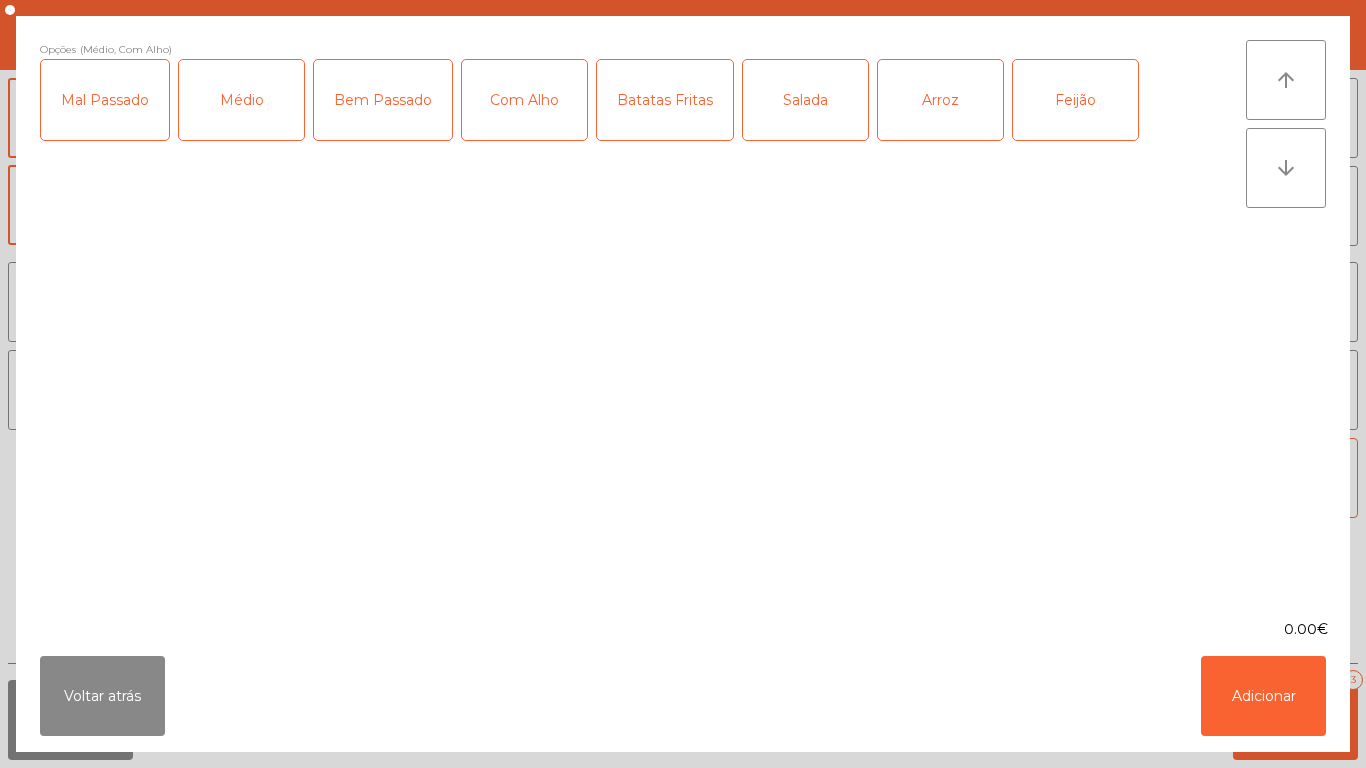 click on "Arroz" at bounding box center [940, 100] 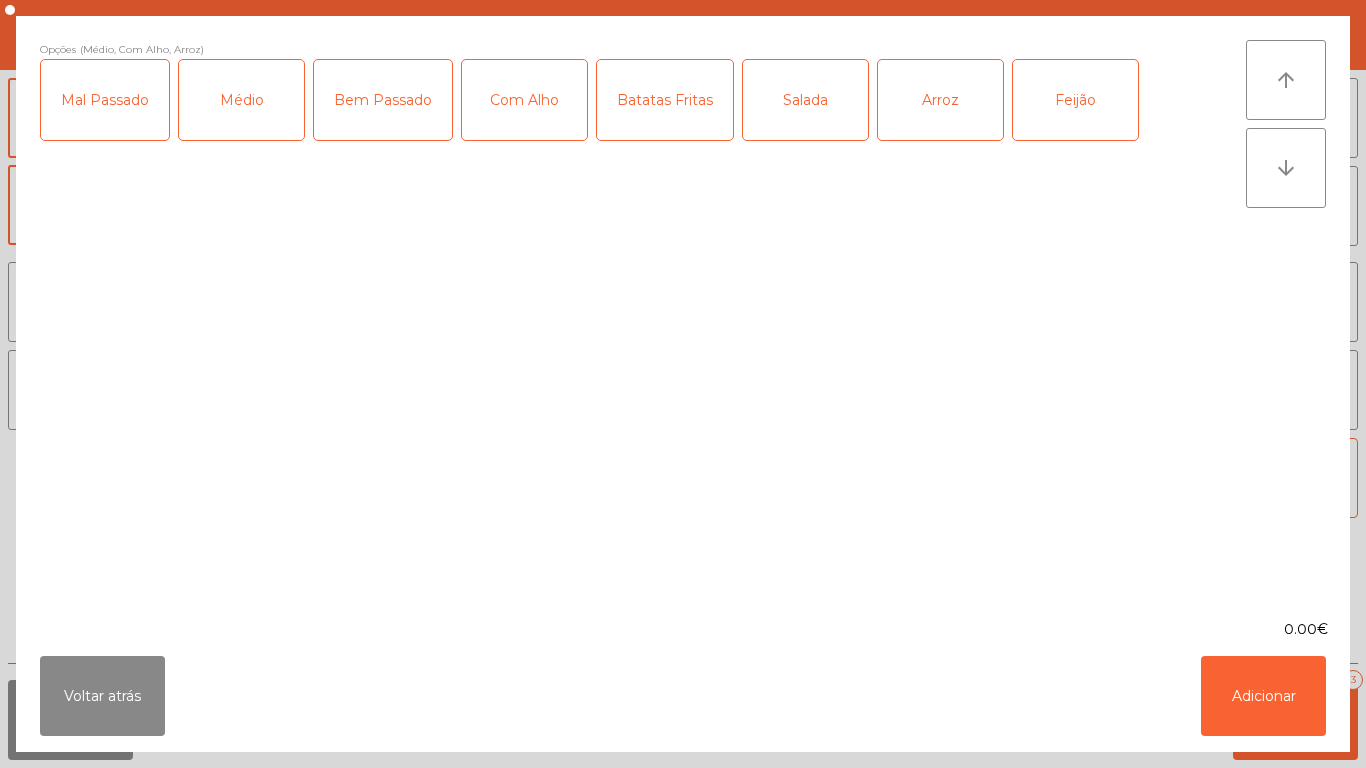 click on "Feijão" at bounding box center [1075, 100] 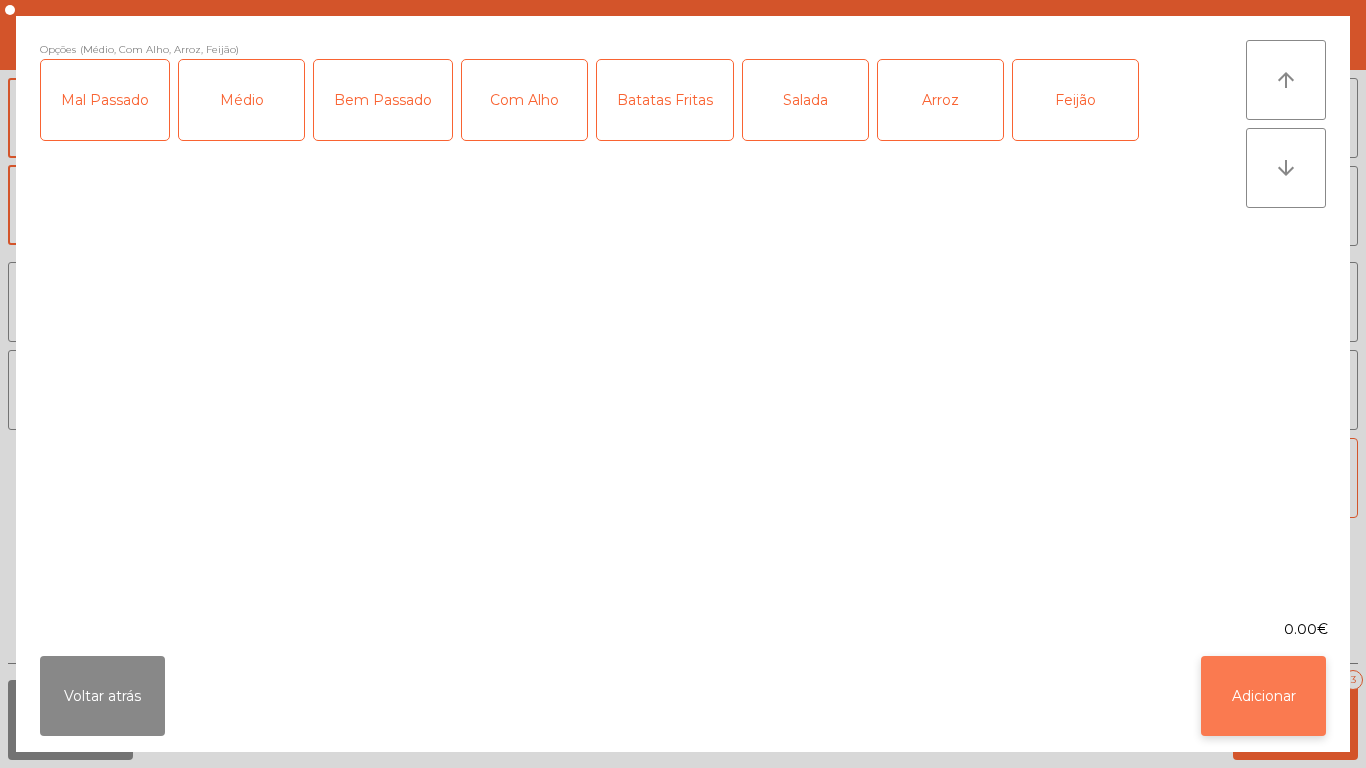 click on "Adicionar" at bounding box center (1263, 696) 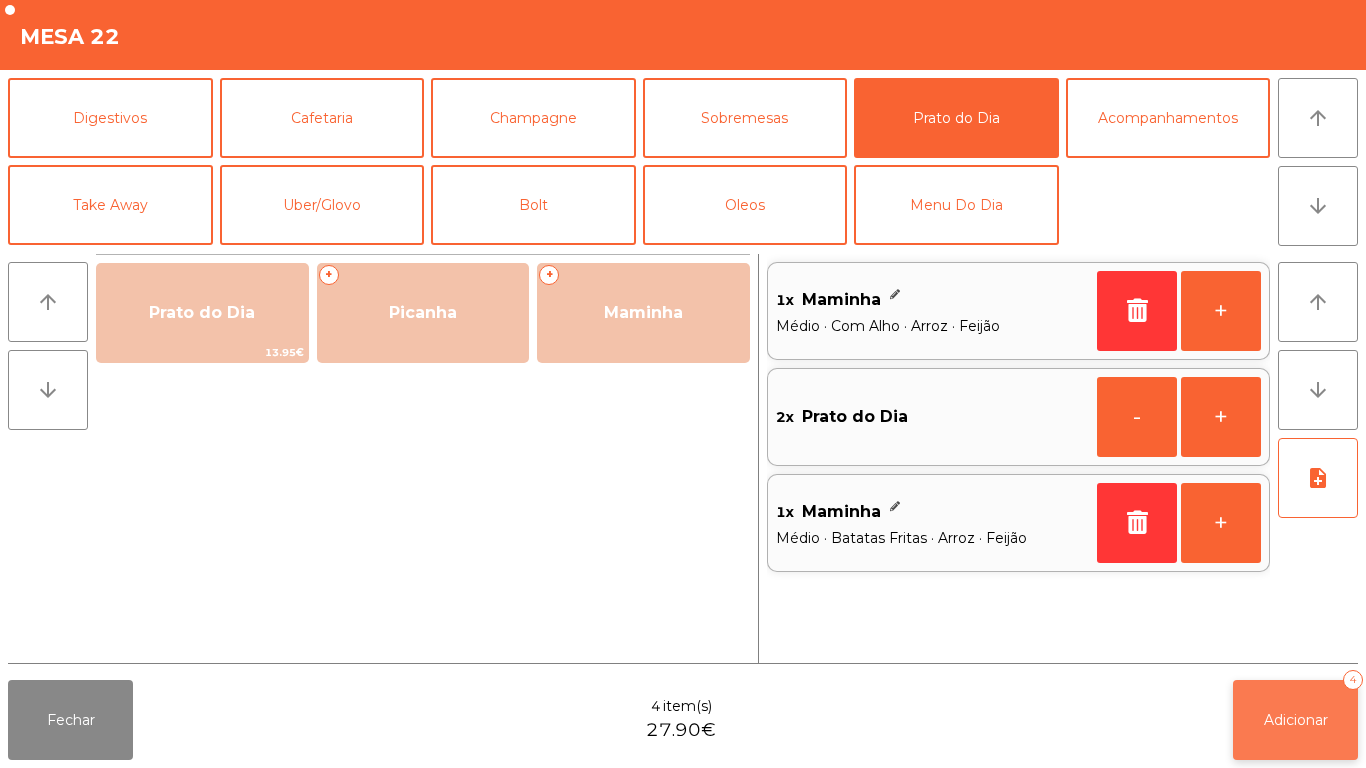 click on "Adicionar" at bounding box center (1296, 720) 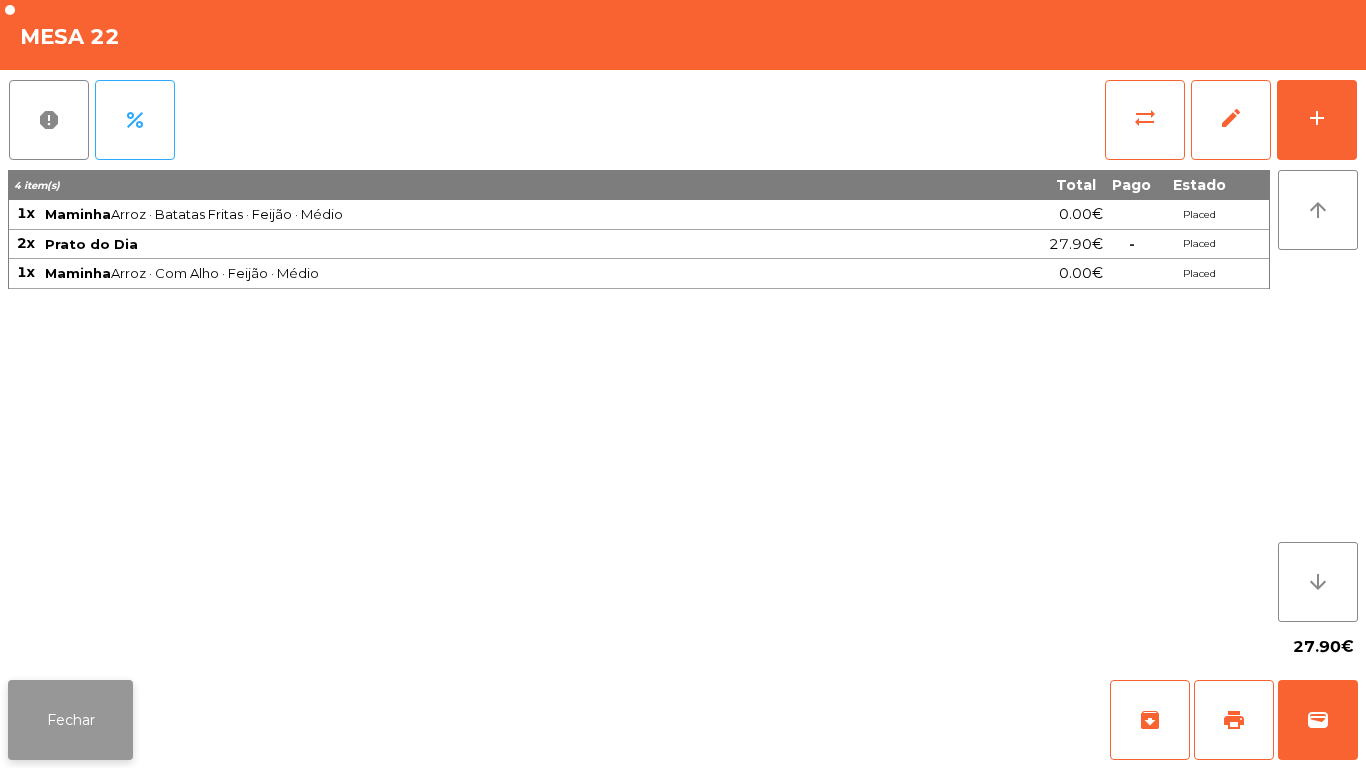 click on "Fechar" at bounding box center [70, 720] 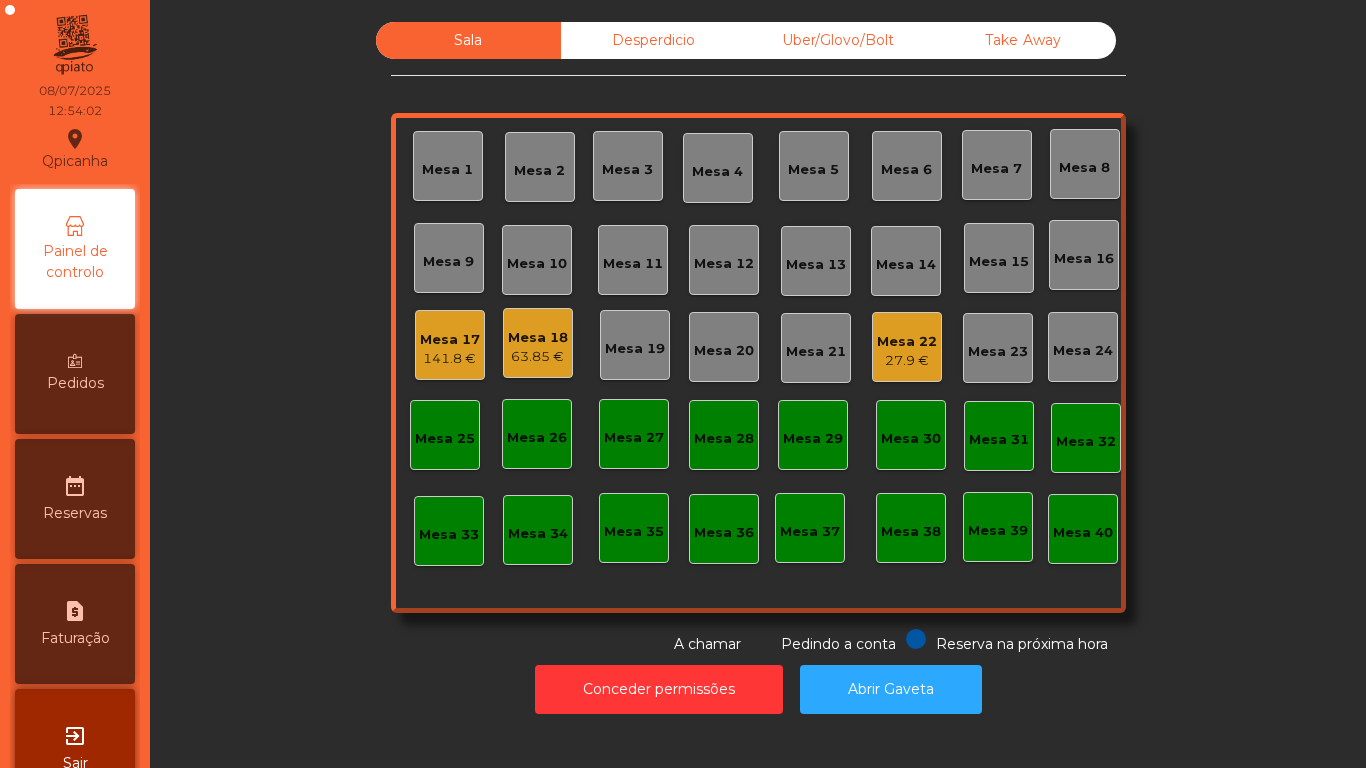 click on "63.85 €" at bounding box center [450, 359] 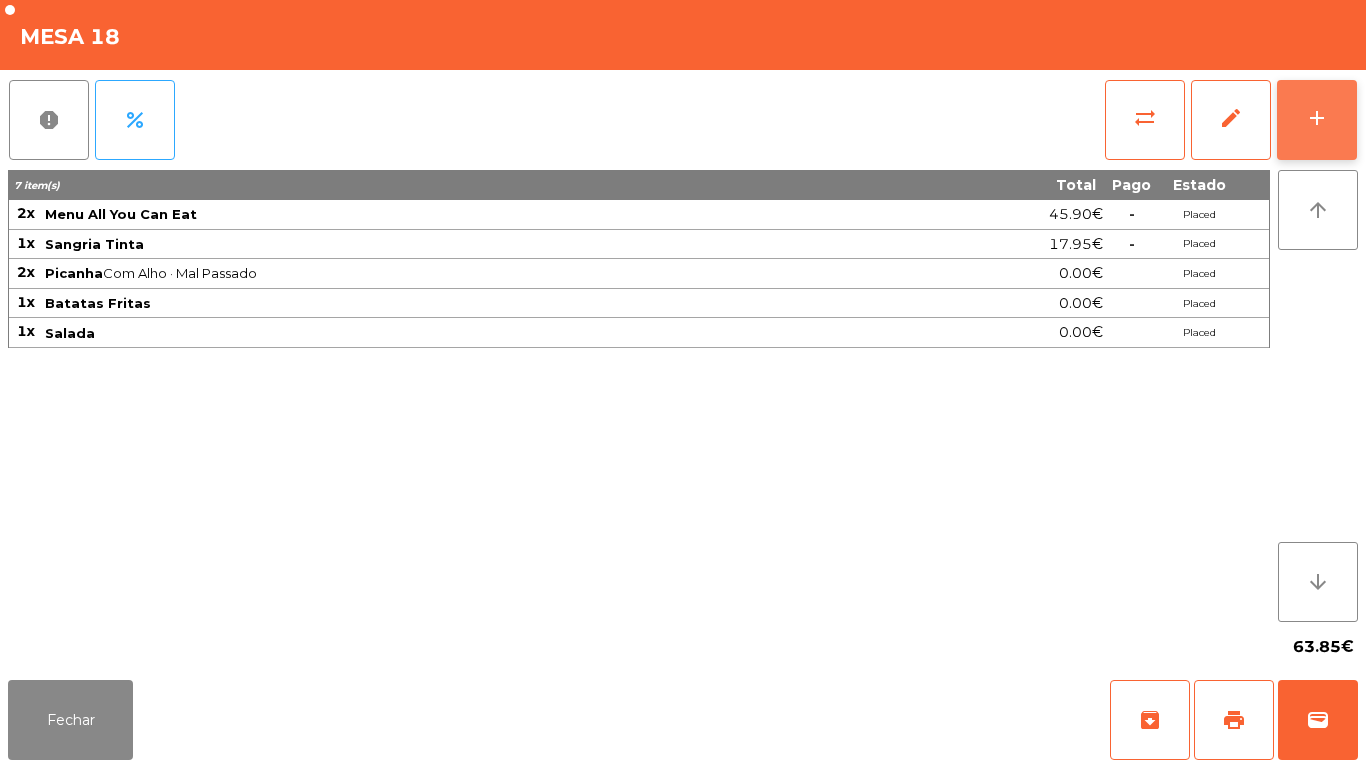 click on "add" at bounding box center [1317, 120] 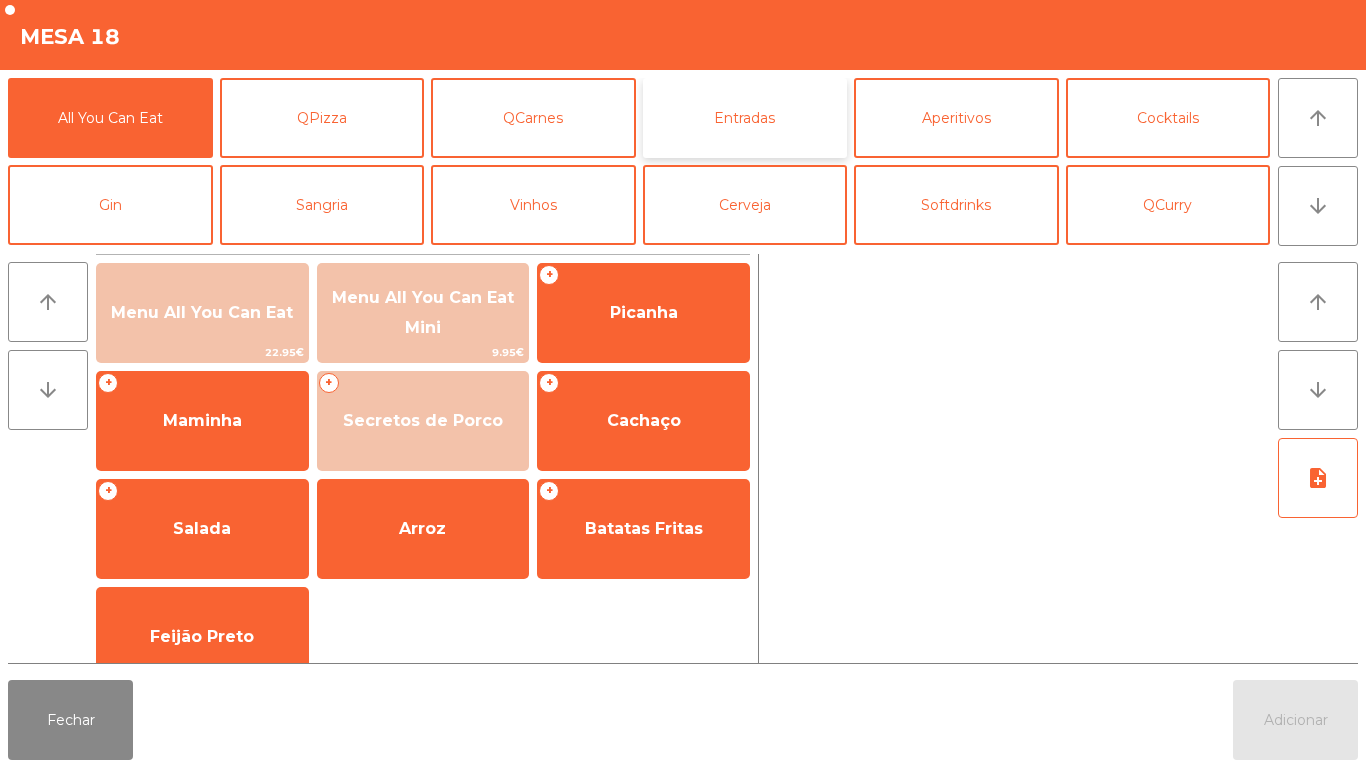 click on "Entradas" at bounding box center (745, 118) 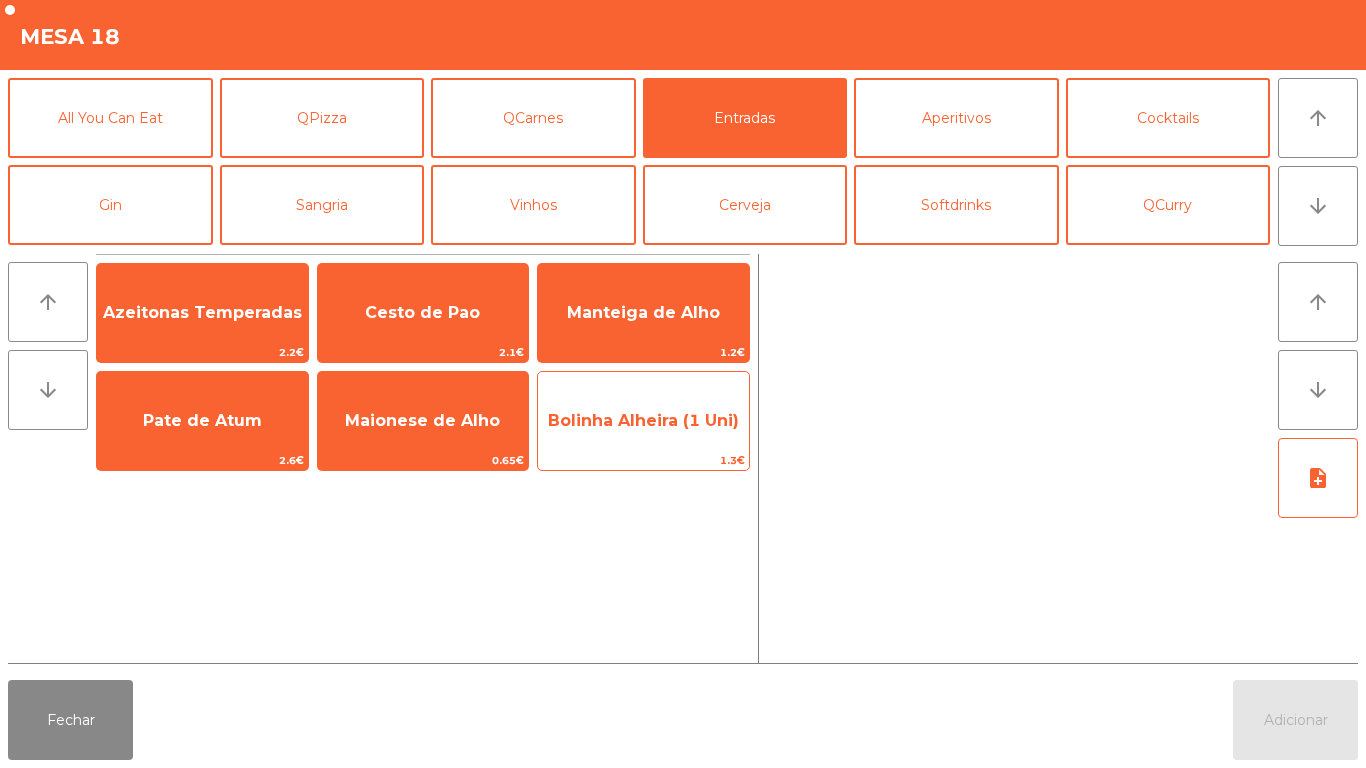 click on "Bolinha Alheira (1 Uni)" at bounding box center [202, 313] 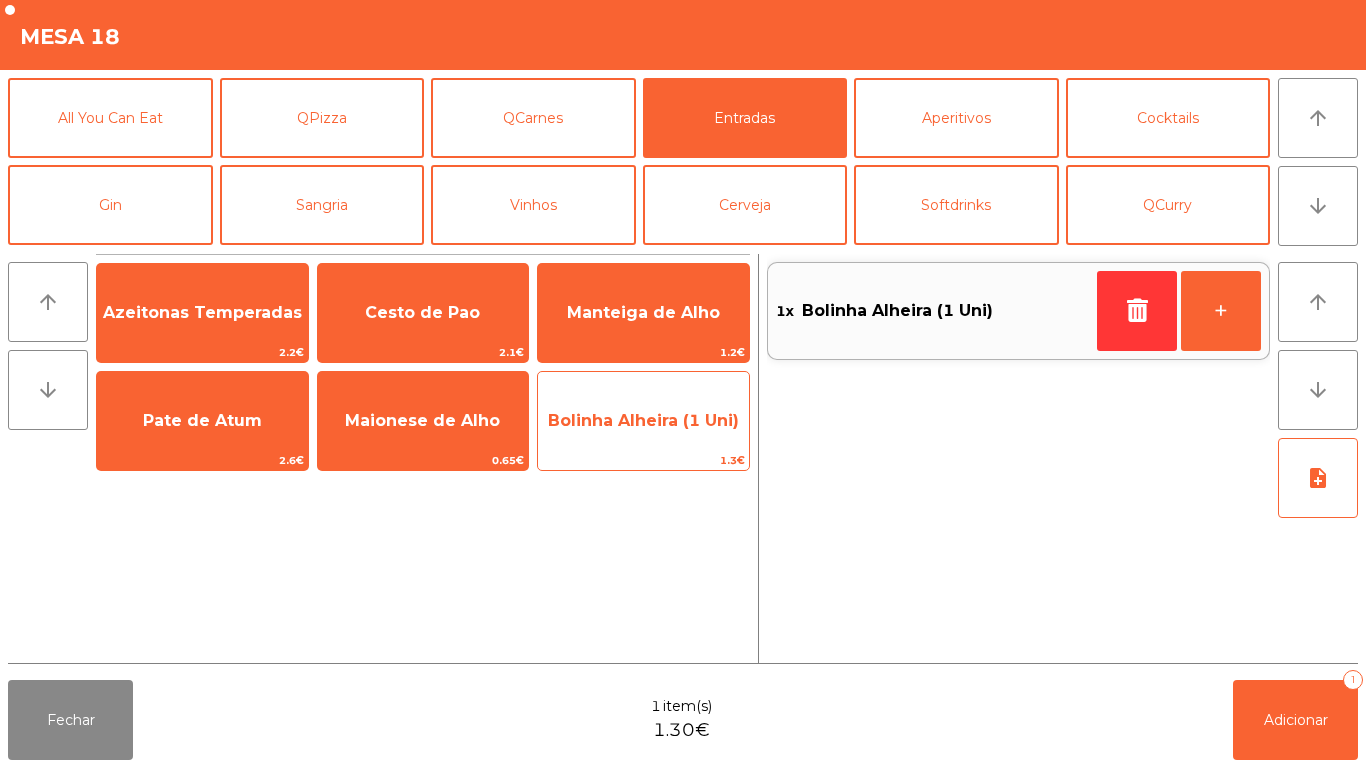 click on "Bolinha Alheira (1 Uni)" at bounding box center (202, 313) 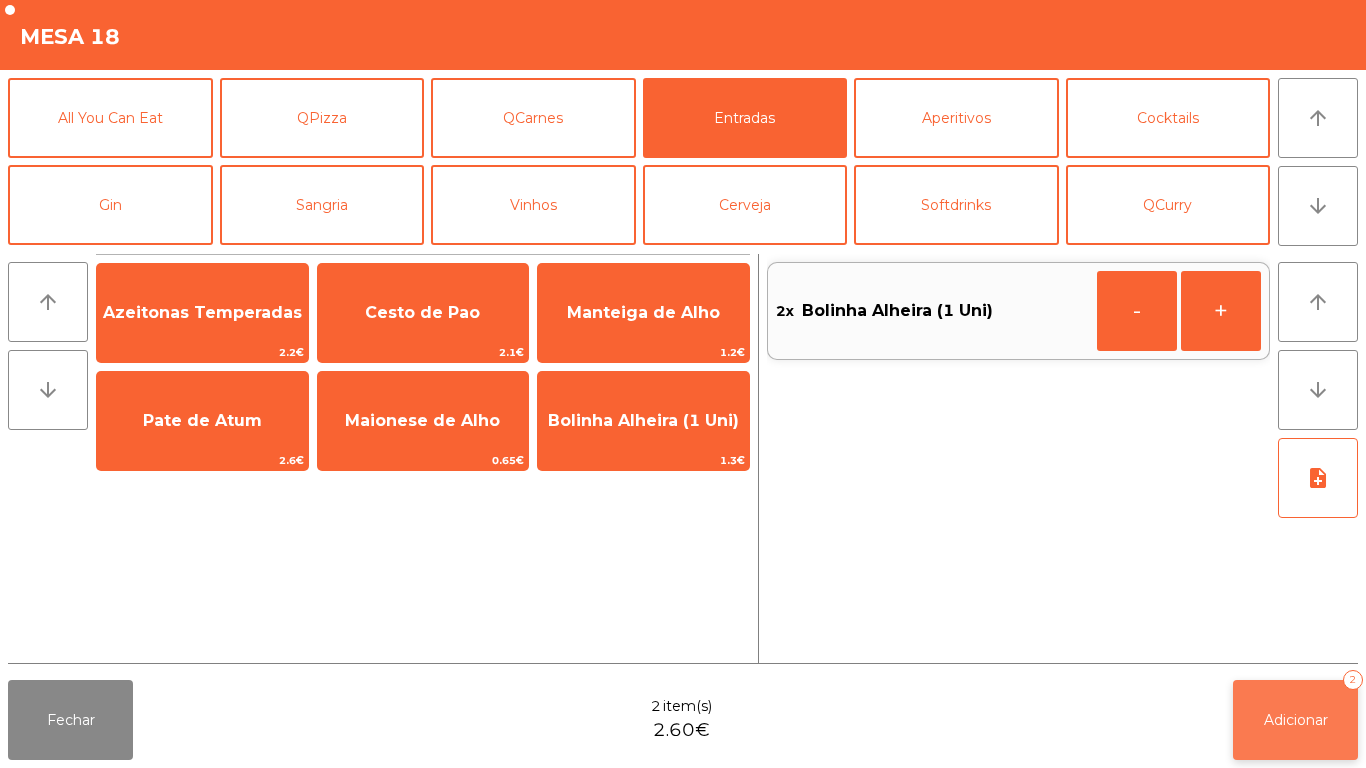 click on "Adicionar" at bounding box center (1296, 720) 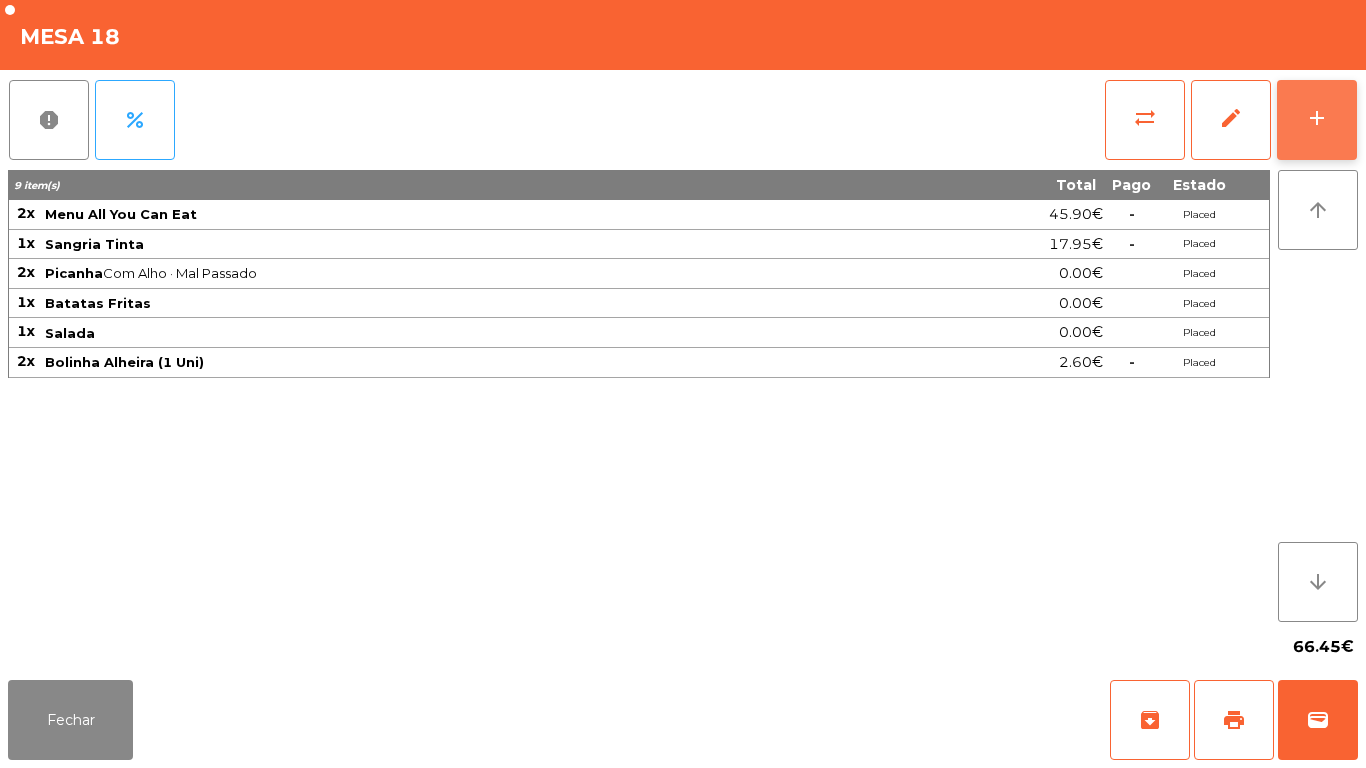 click on "add" at bounding box center (1317, 120) 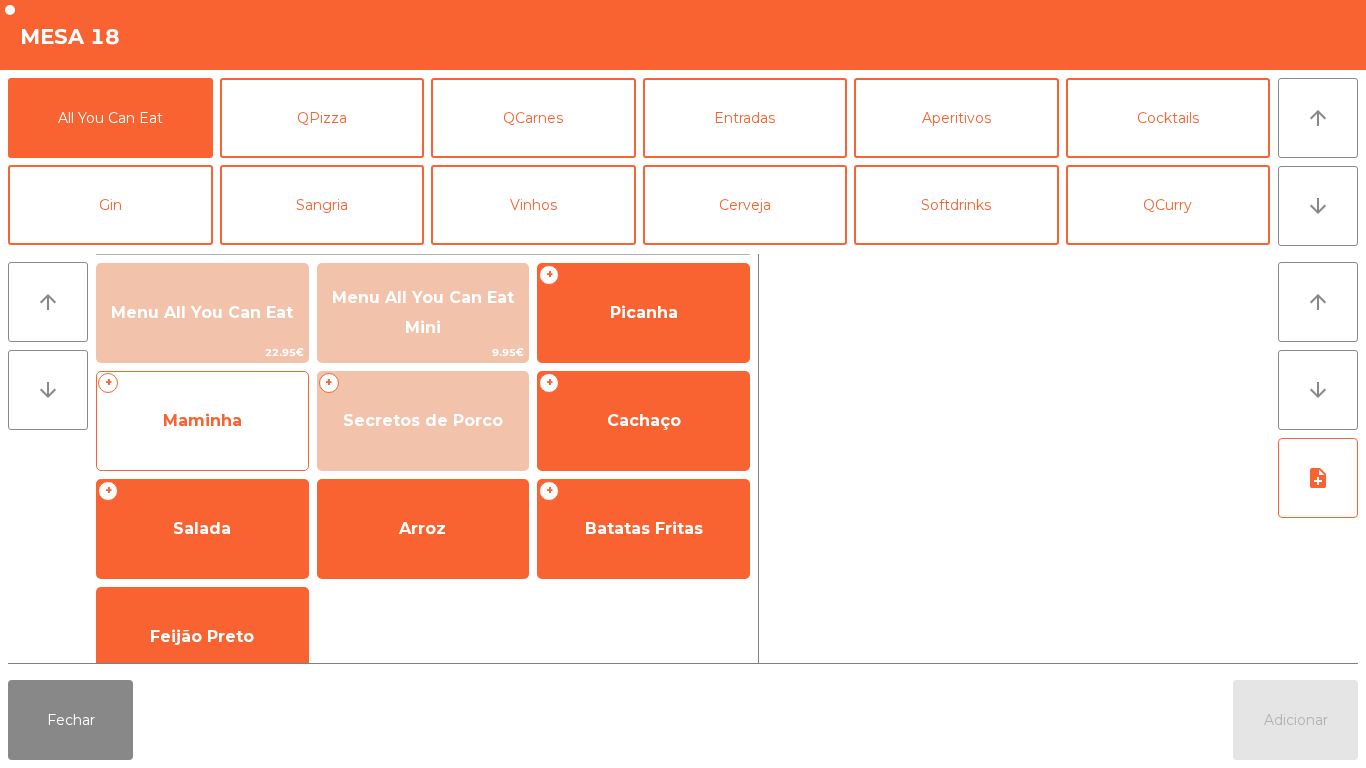 click on "Maminha" at bounding box center [643, 313] 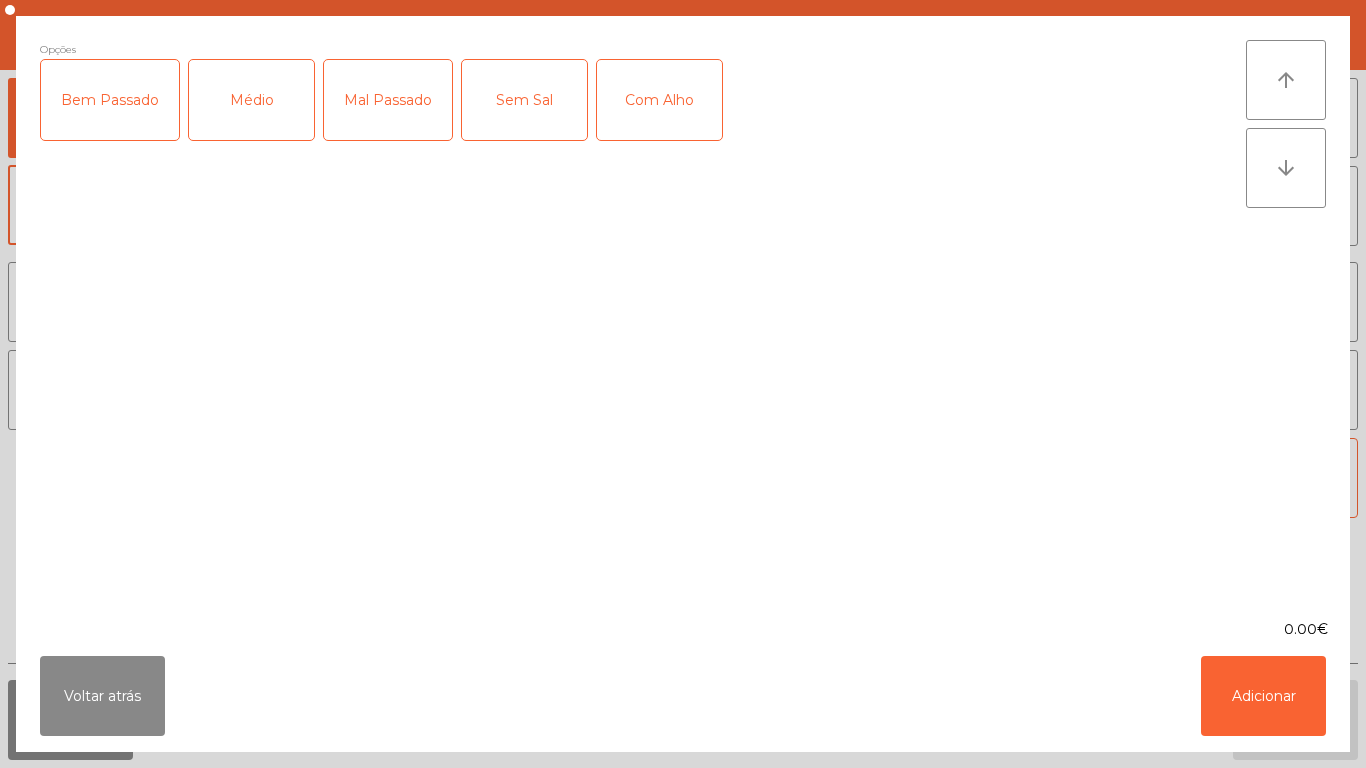 click on "Médio" at bounding box center [251, 100] 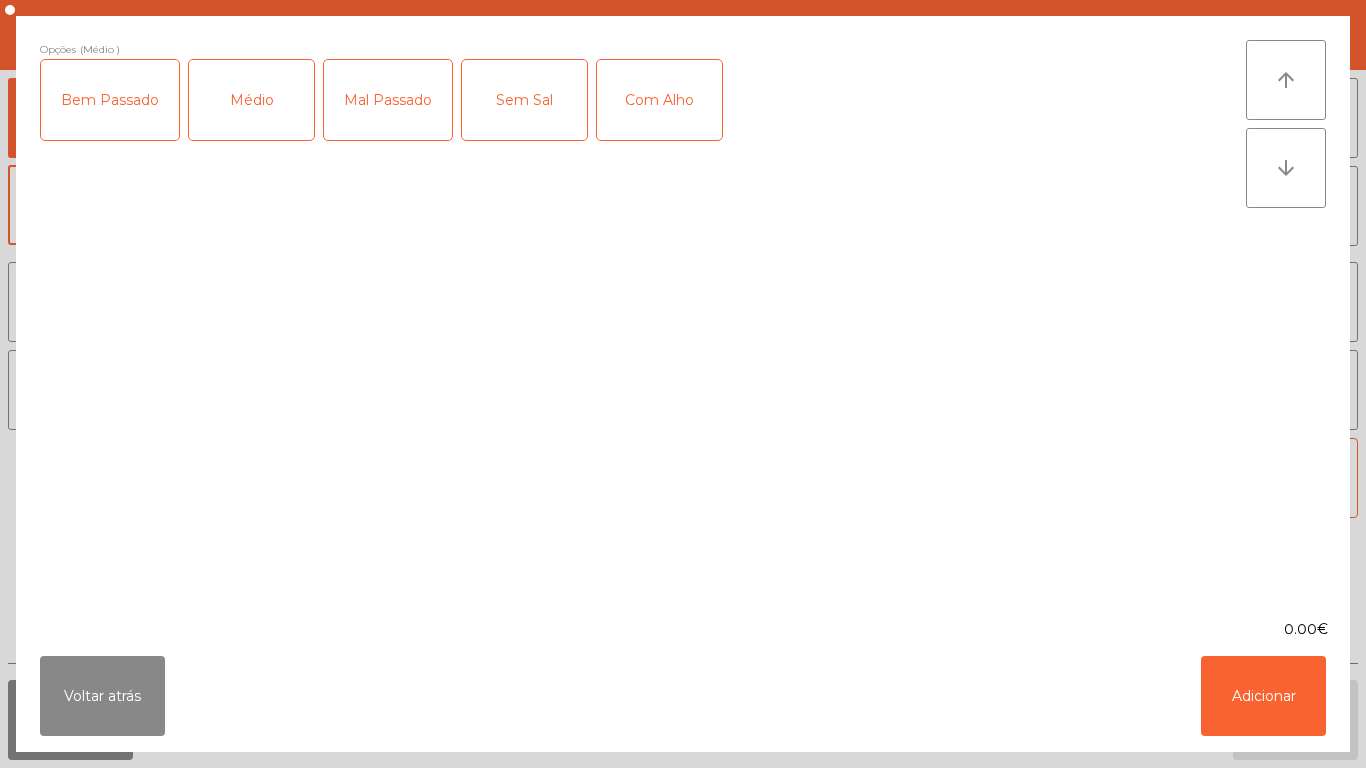 click on "Médio" at bounding box center [251, 100] 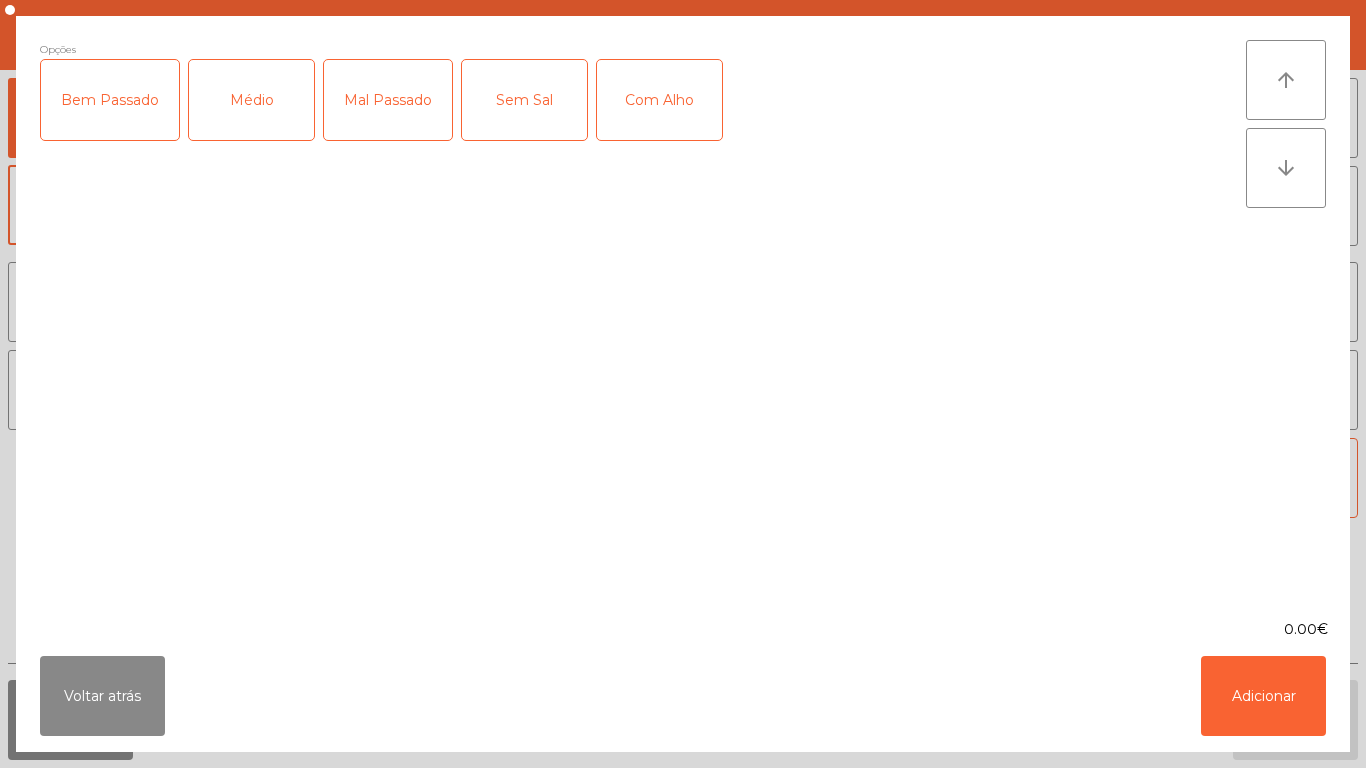 click on "Mal Passado" at bounding box center [388, 100] 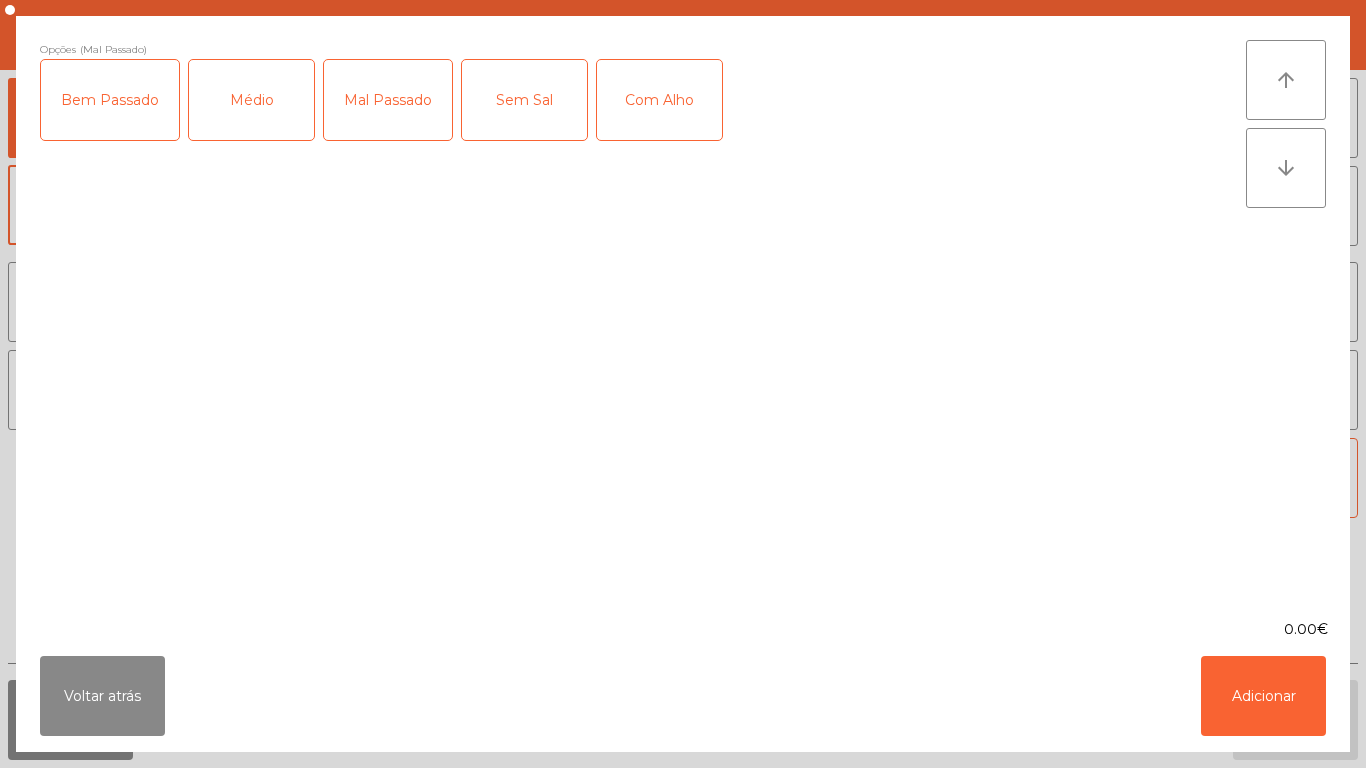 click on "Com Alho" at bounding box center [659, 100] 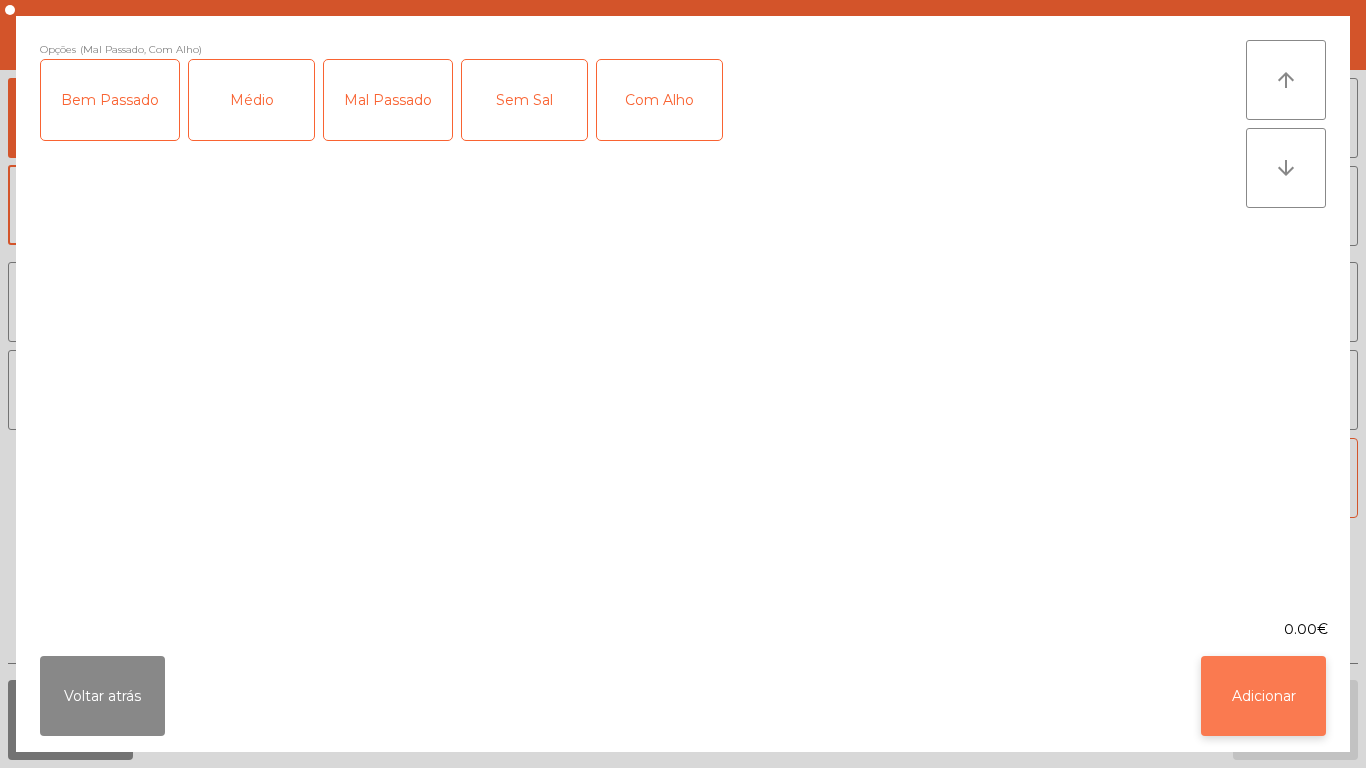 click on "Adicionar" at bounding box center [1263, 696] 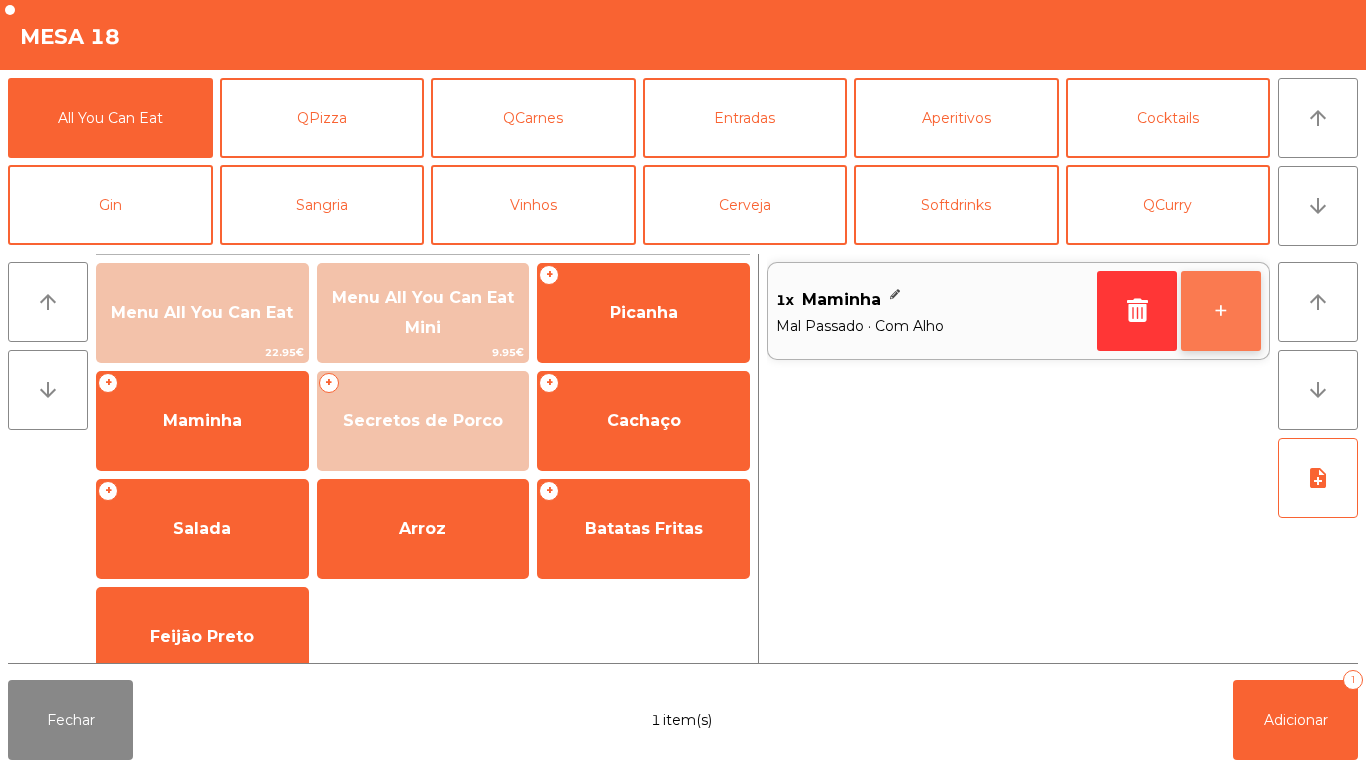 click on "+" at bounding box center [1221, 311] 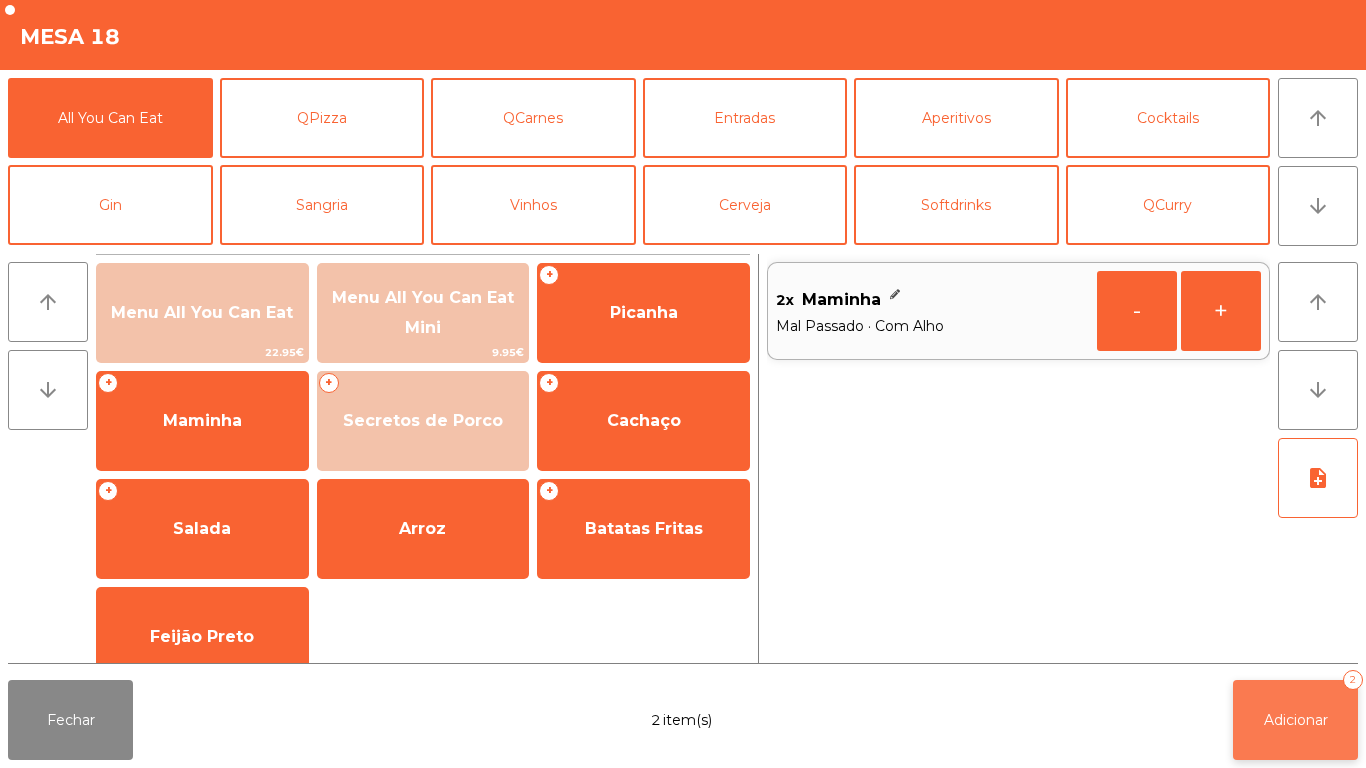 click on "Adicionar   2" at bounding box center [1295, 720] 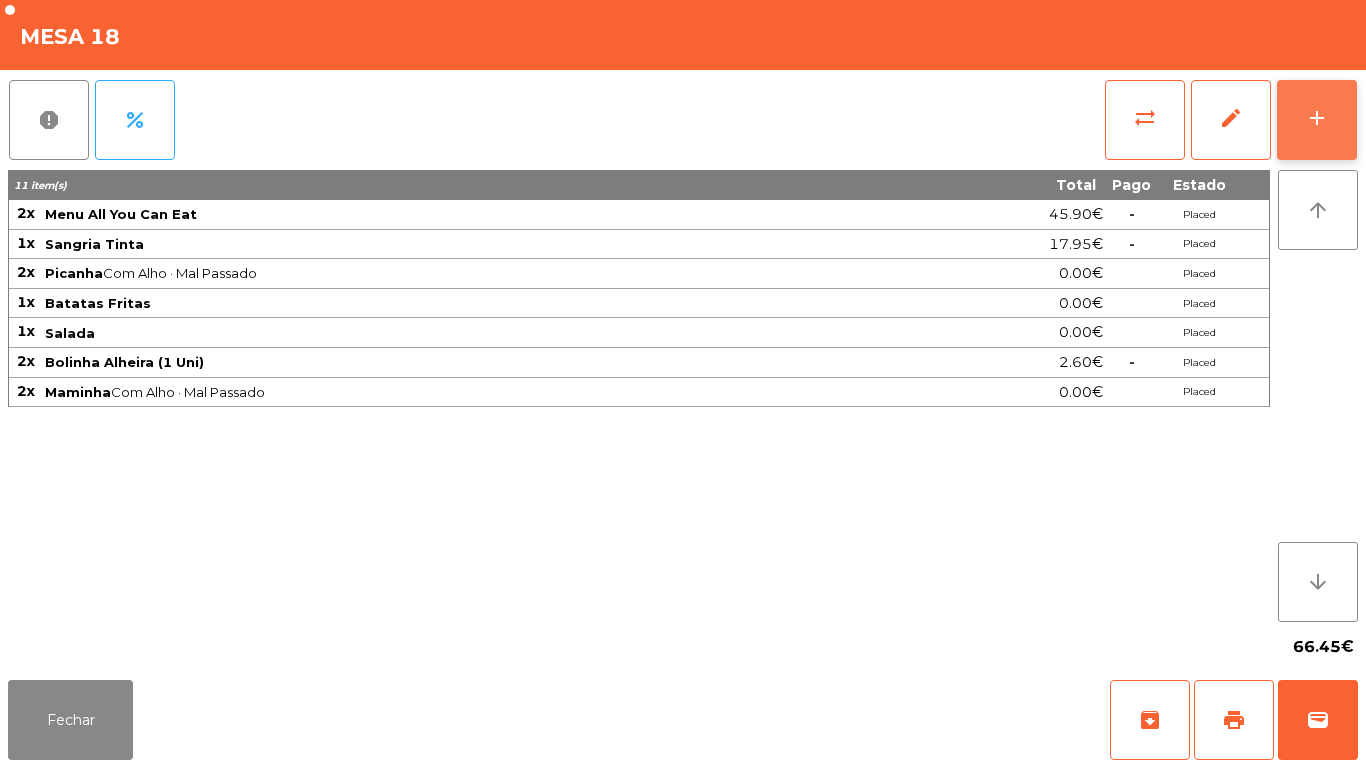 click on "add" at bounding box center [1317, 120] 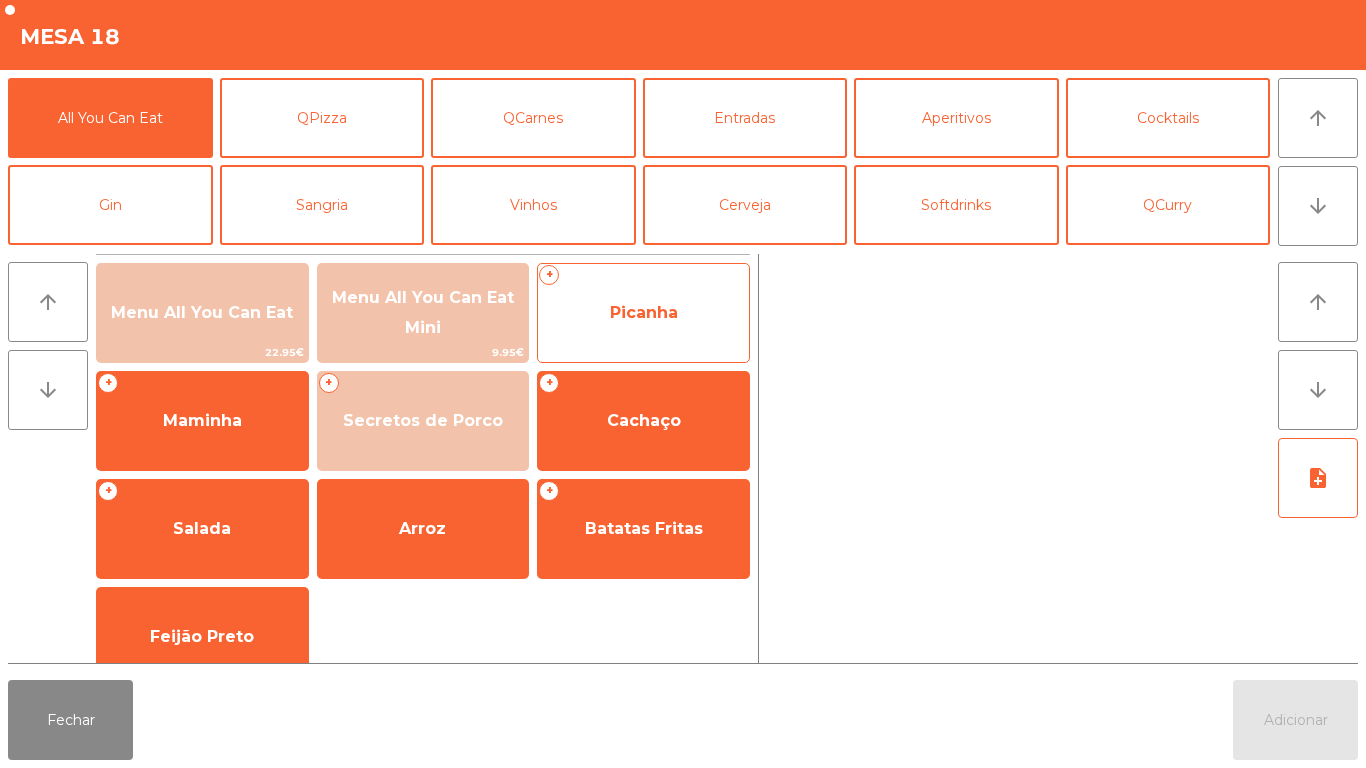 click on "Picanha" at bounding box center [643, 313] 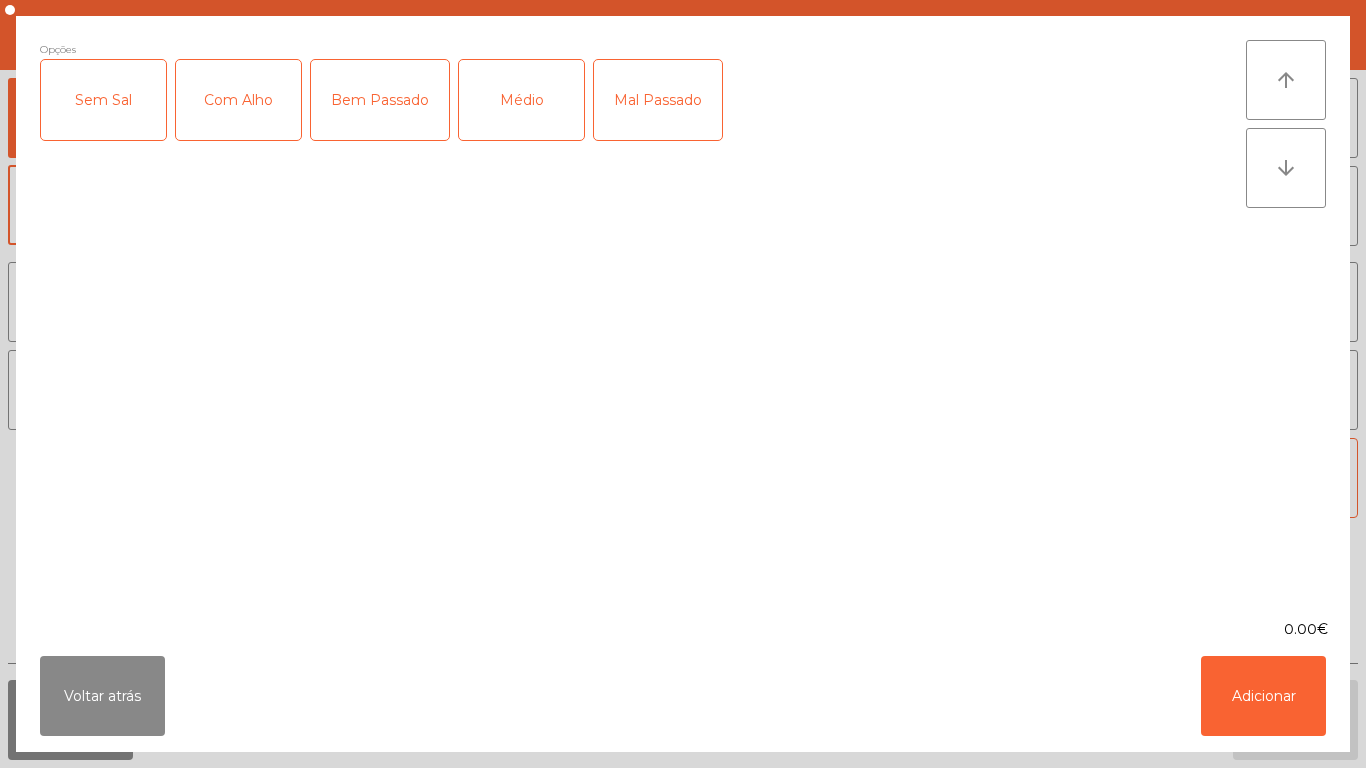 click on "Mal Passado" at bounding box center [658, 100] 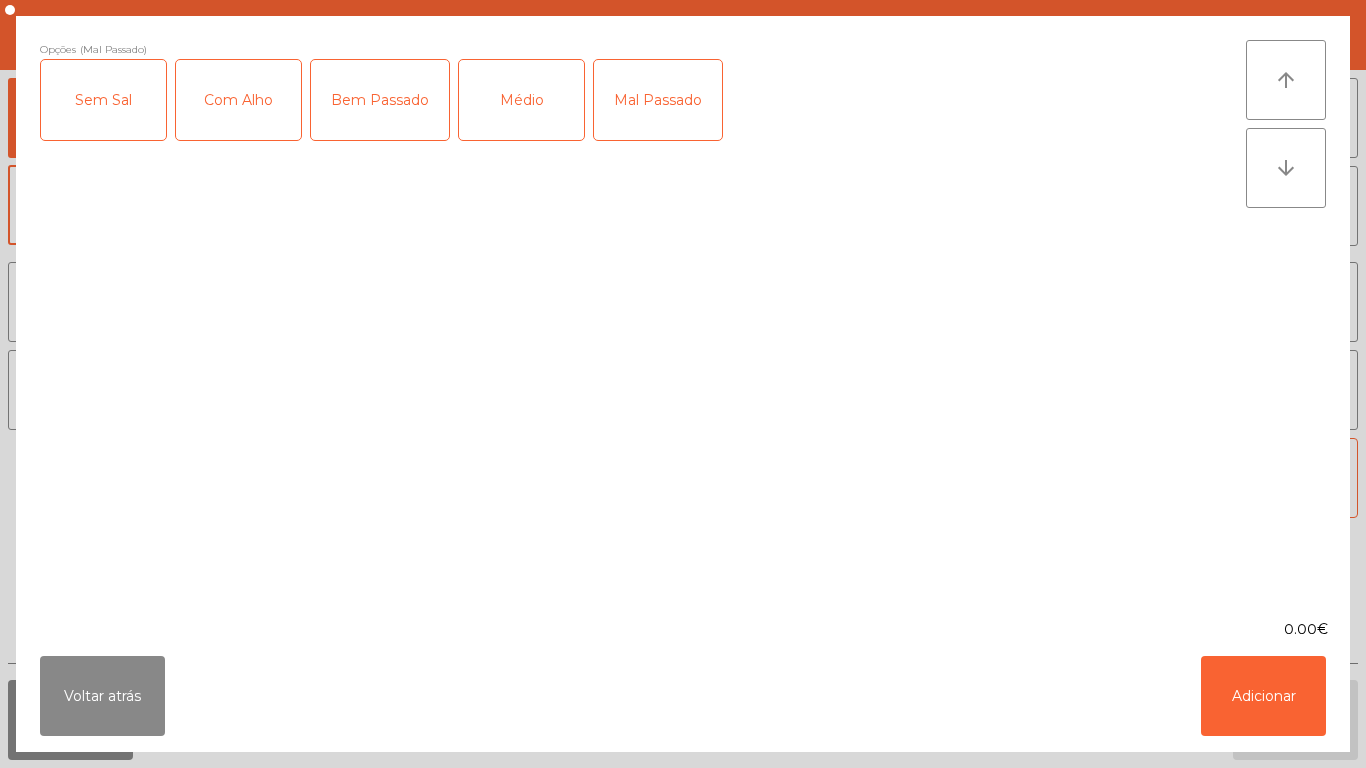 click on "Com Alho" at bounding box center [238, 100] 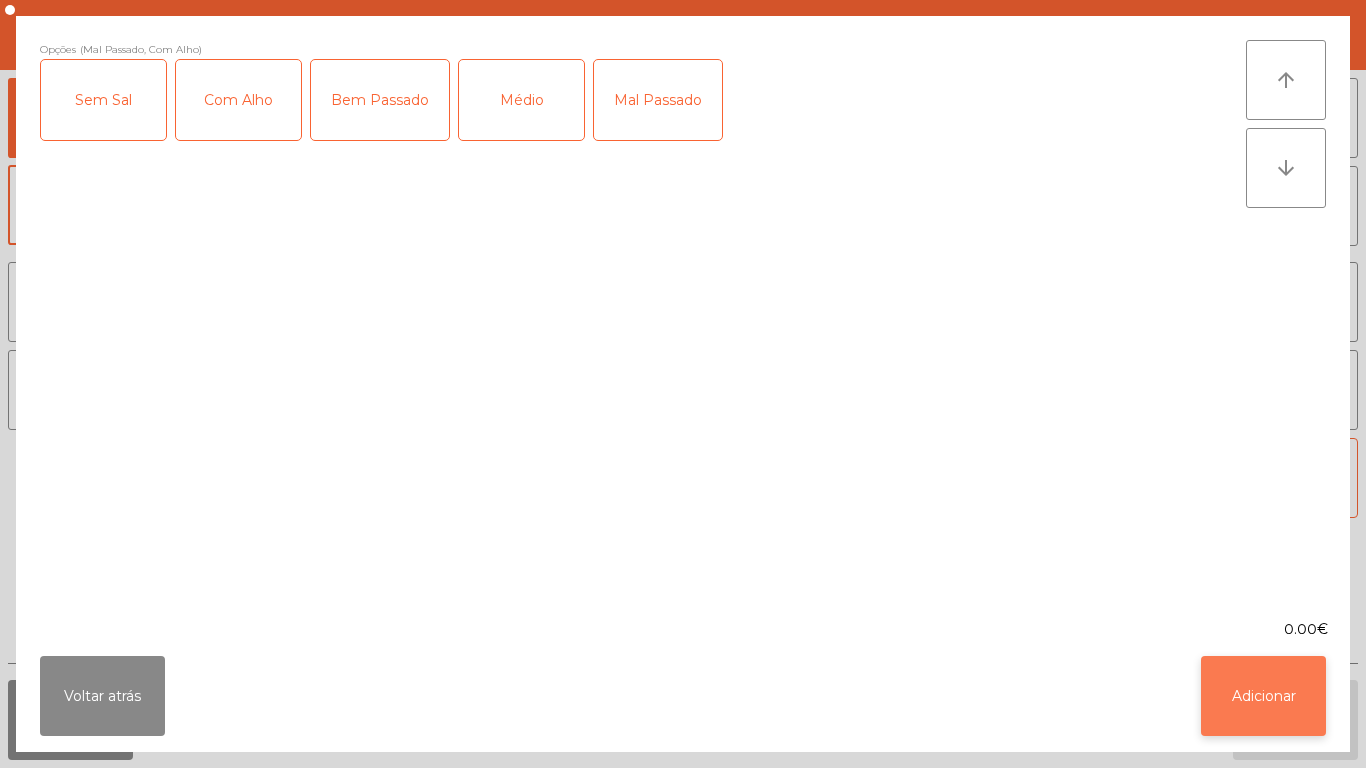 click on "Adicionar" at bounding box center [1263, 696] 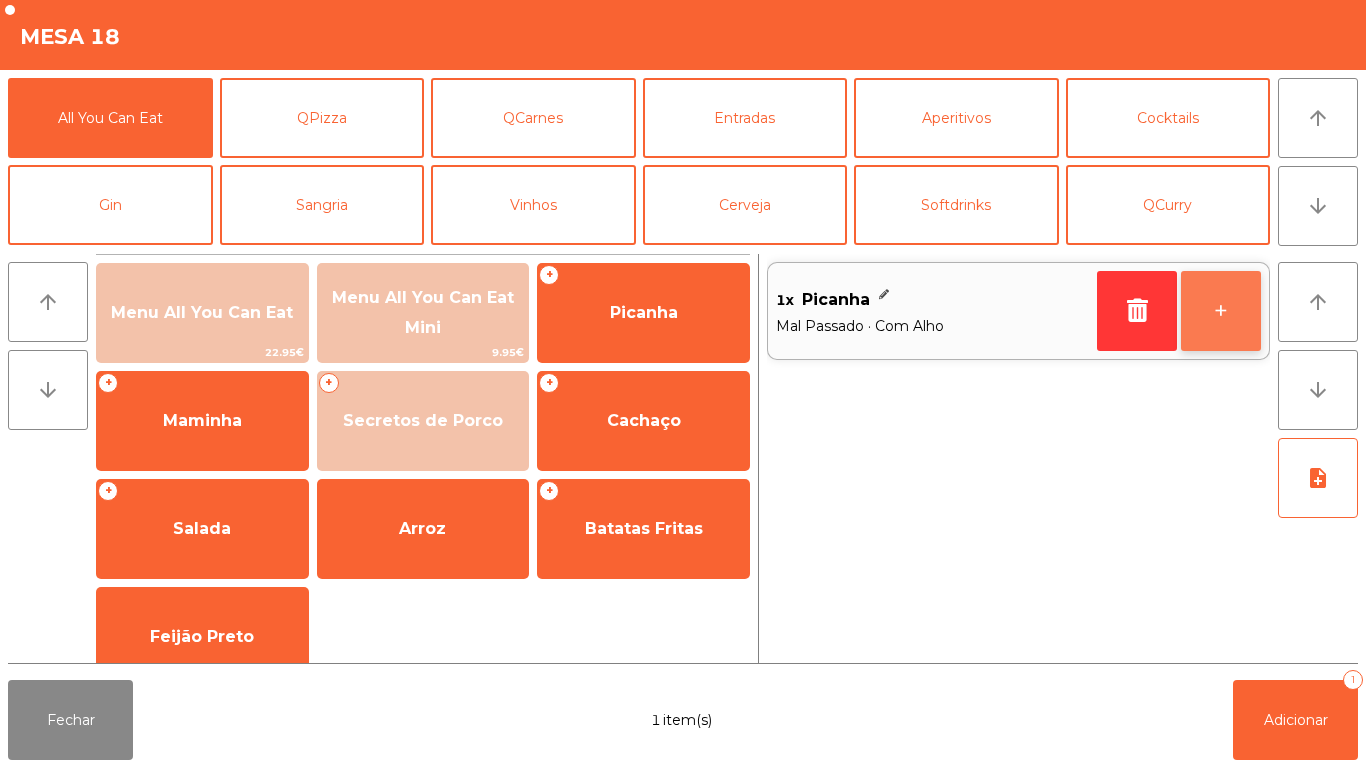 click on "+" at bounding box center (1221, 311) 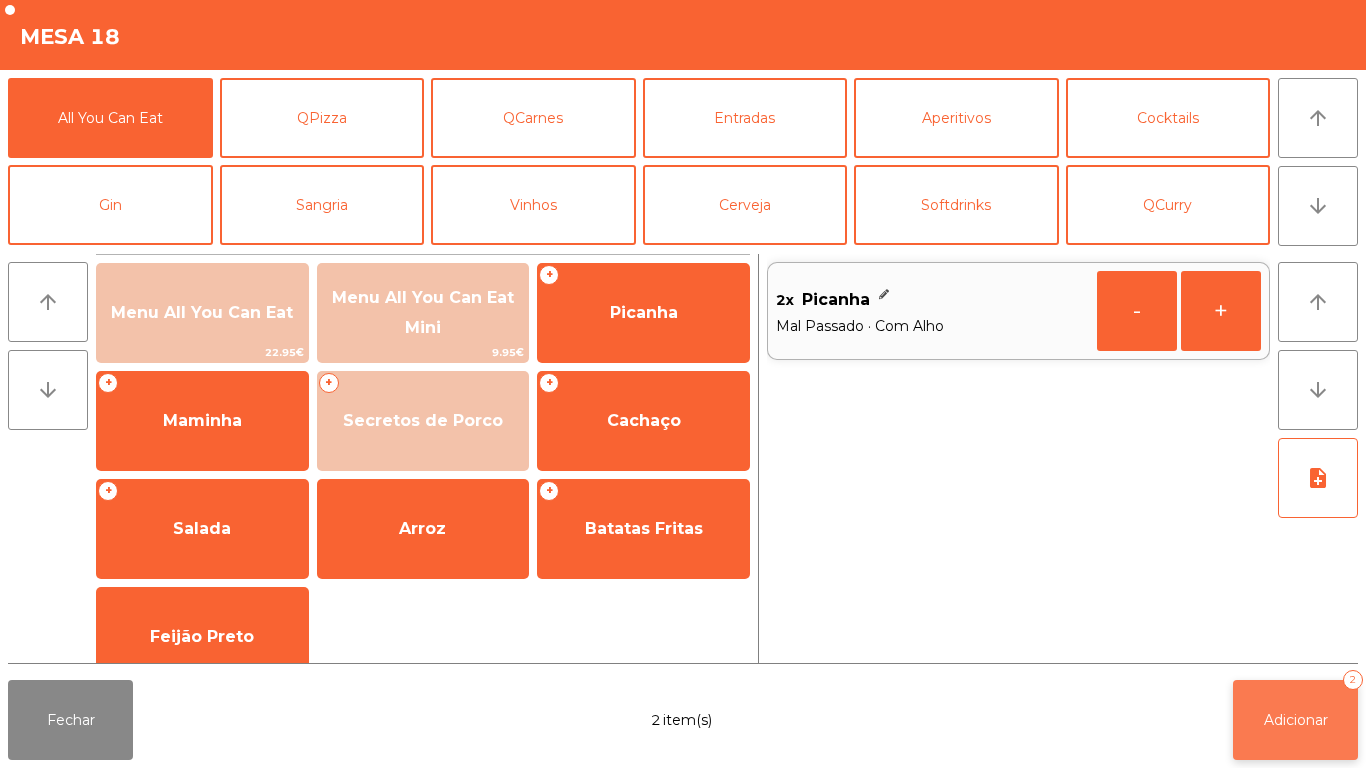 click on "Adicionar   2" at bounding box center [1295, 720] 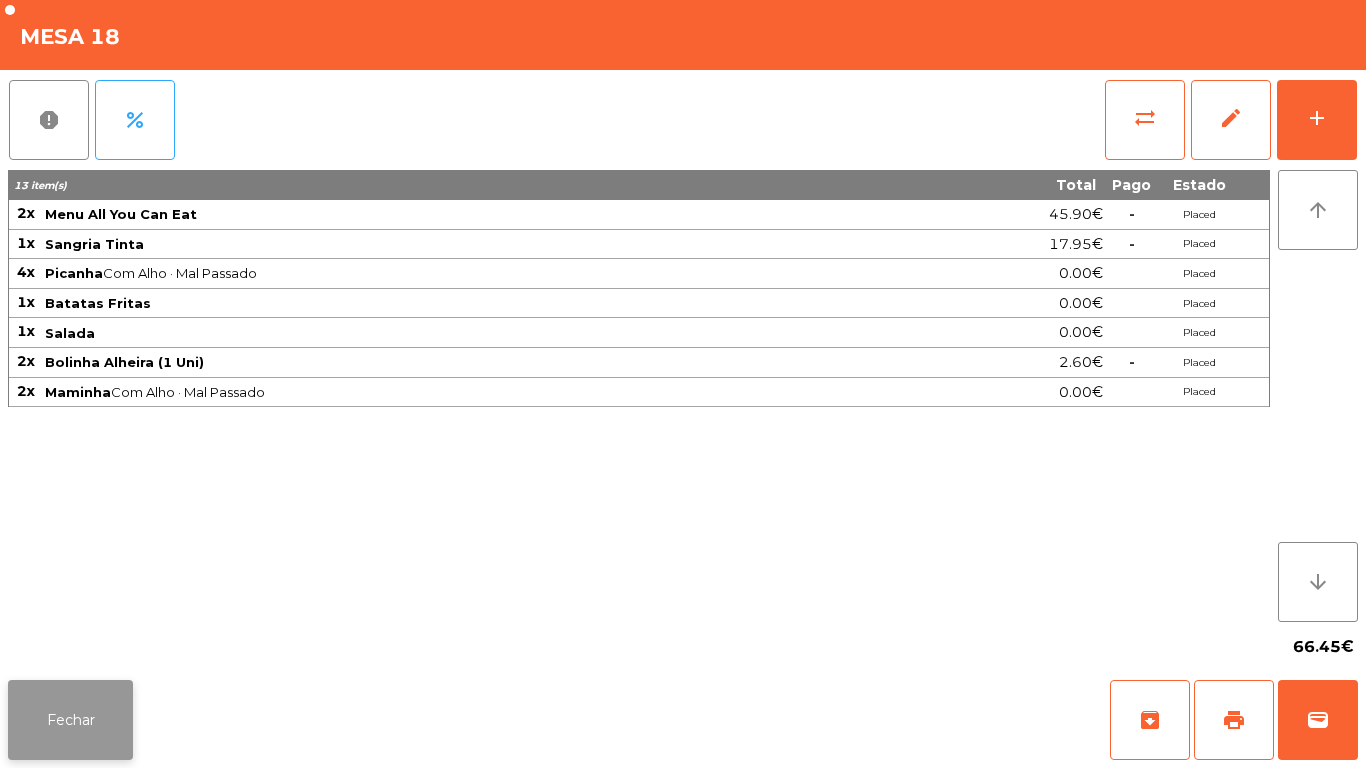 click on "Fechar" at bounding box center (70, 720) 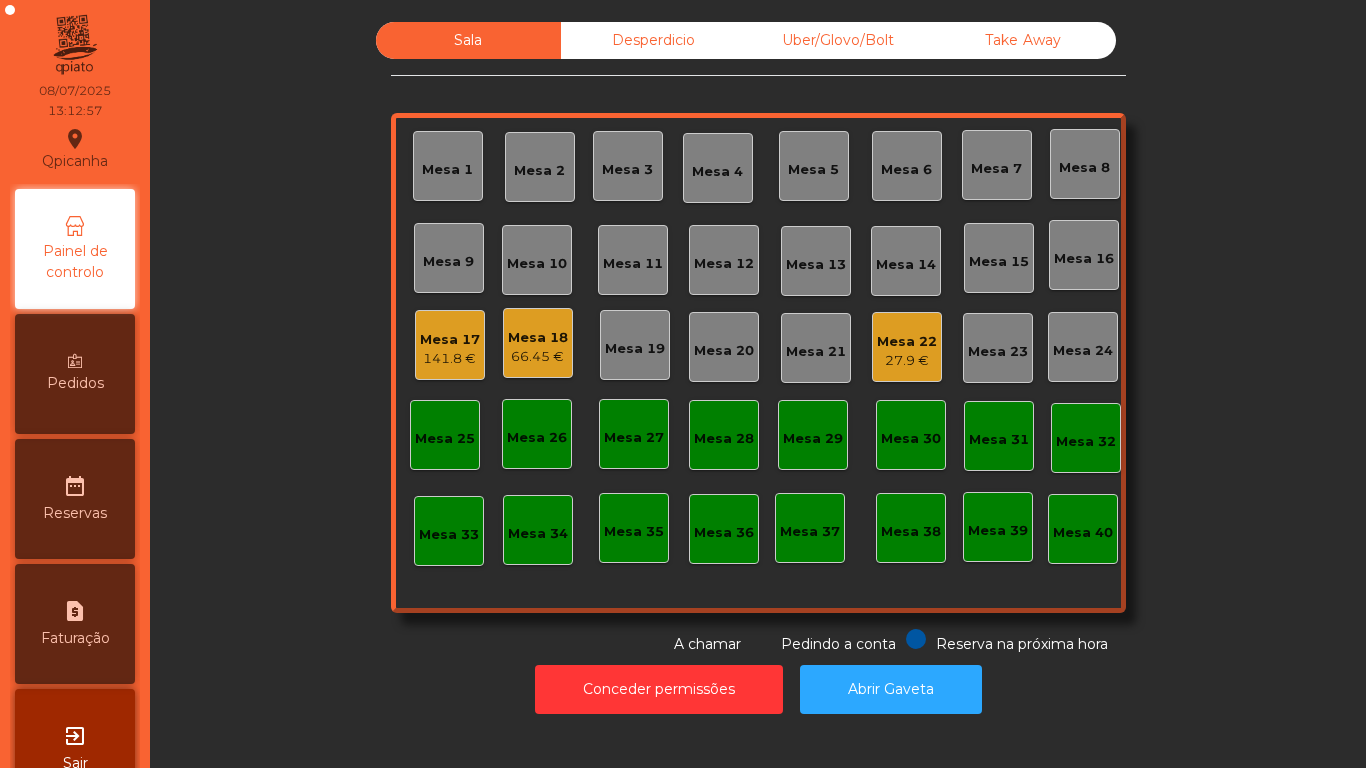 click on "141.8 €" at bounding box center (450, 359) 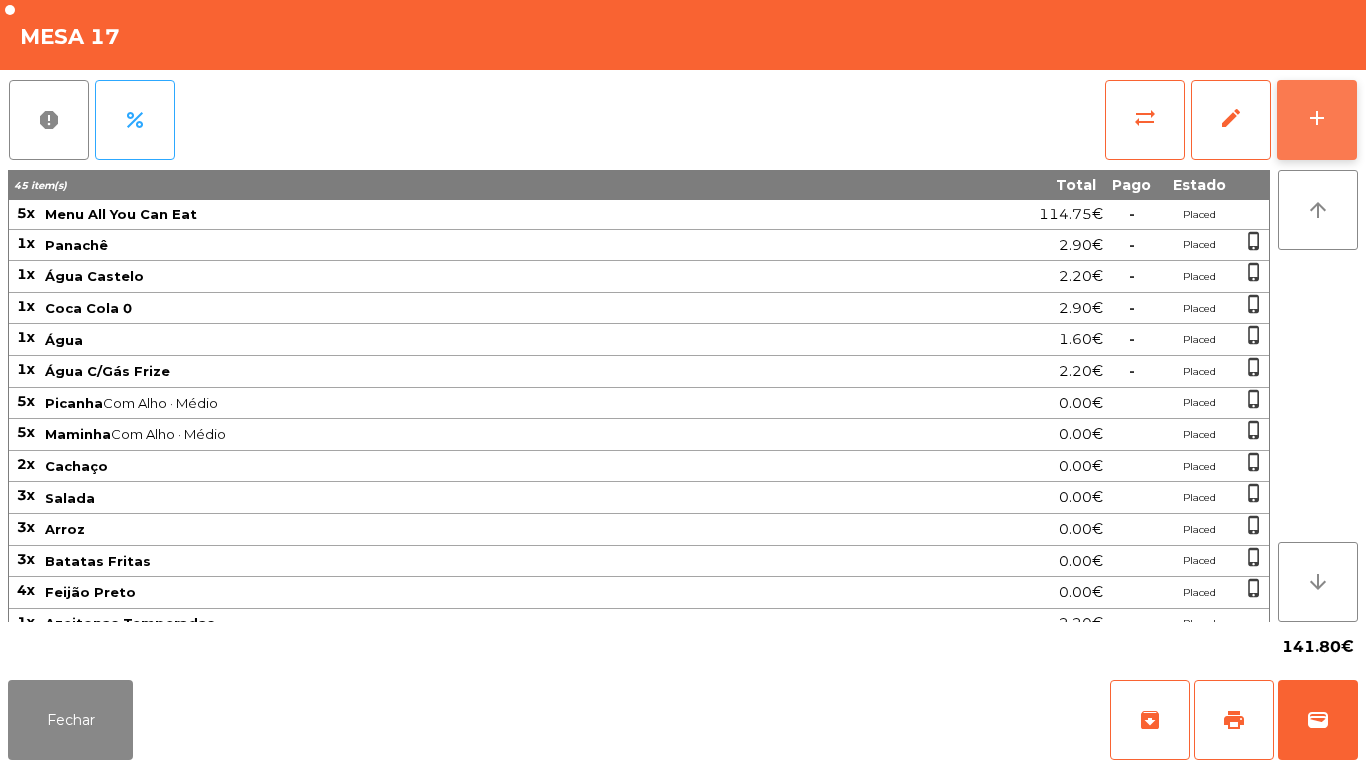 click on "add" at bounding box center [1317, 120] 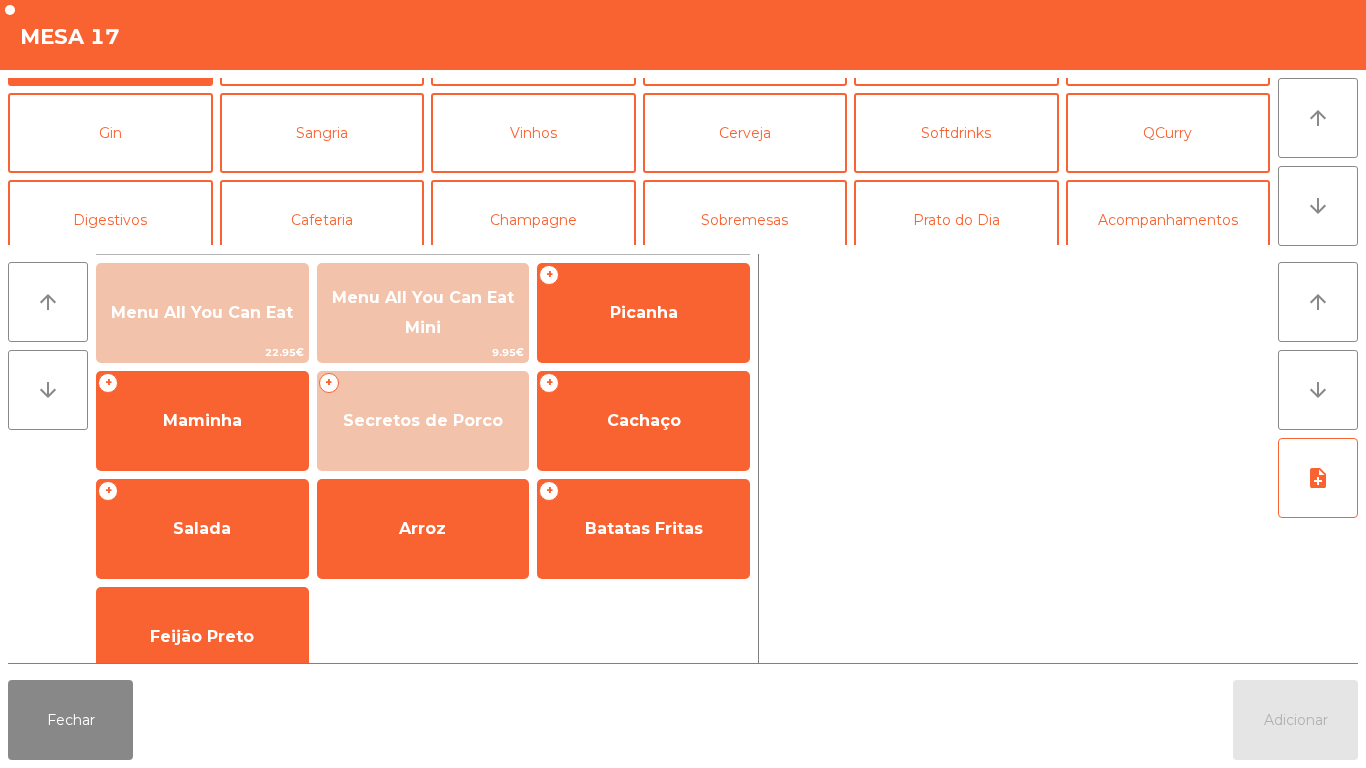 scroll, scrollTop: 95, scrollLeft: 0, axis: vertical 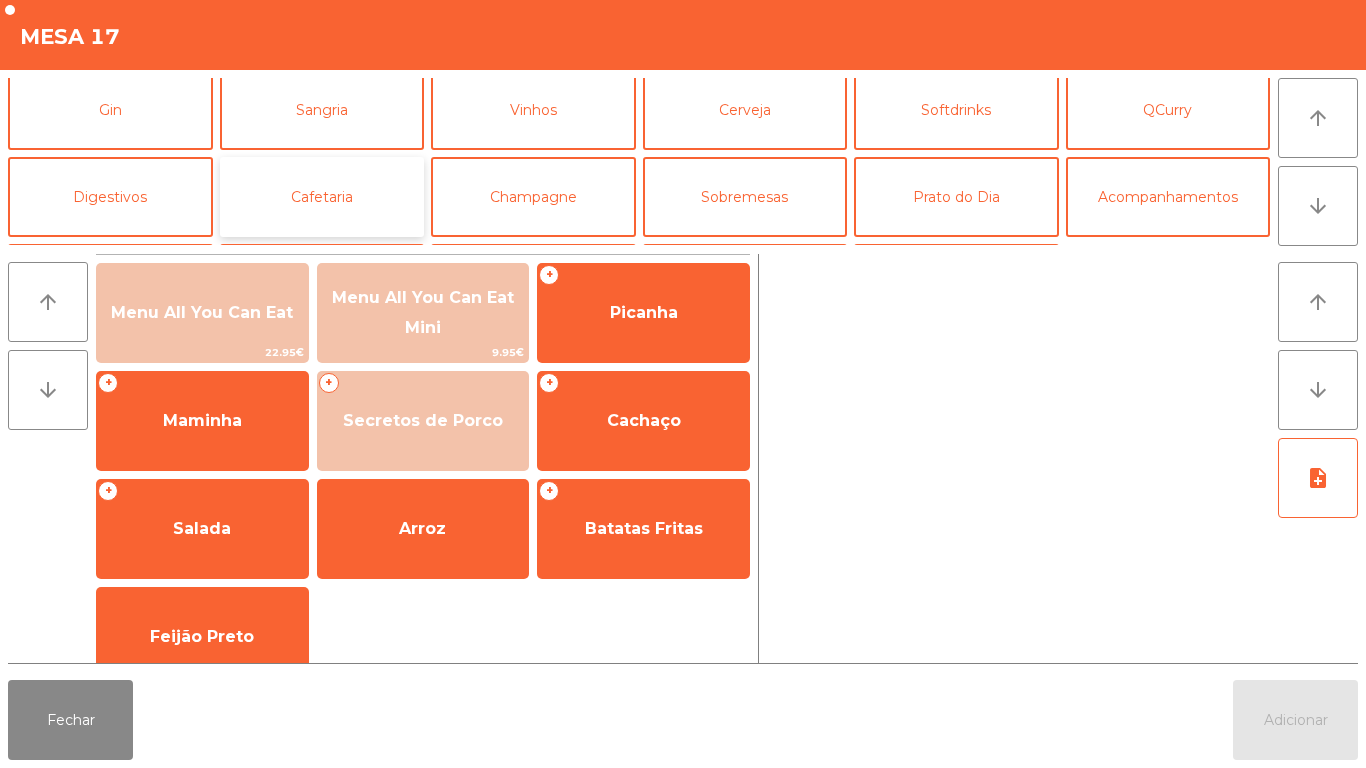 click on "Cafetaria" at bounding box center [322, 197] 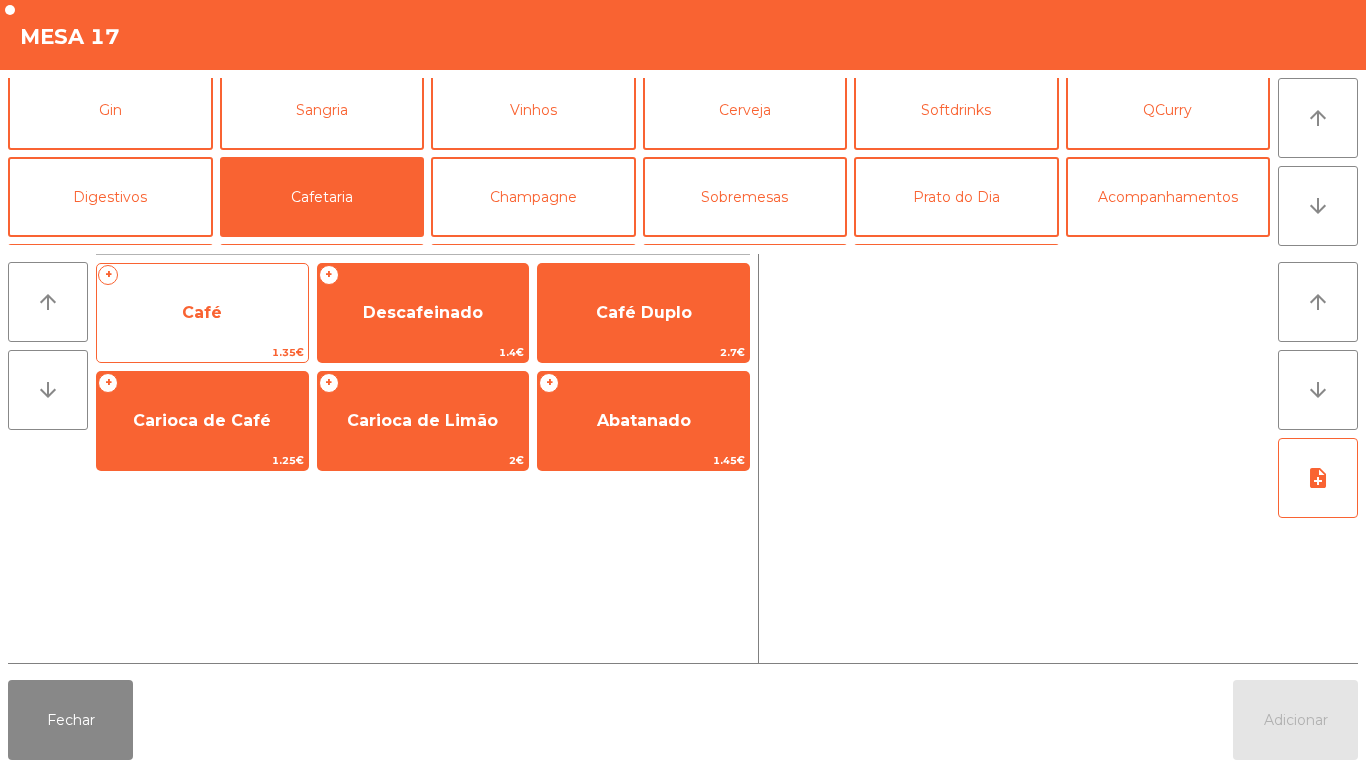 click on "Café" at bounding box center [202, 312] 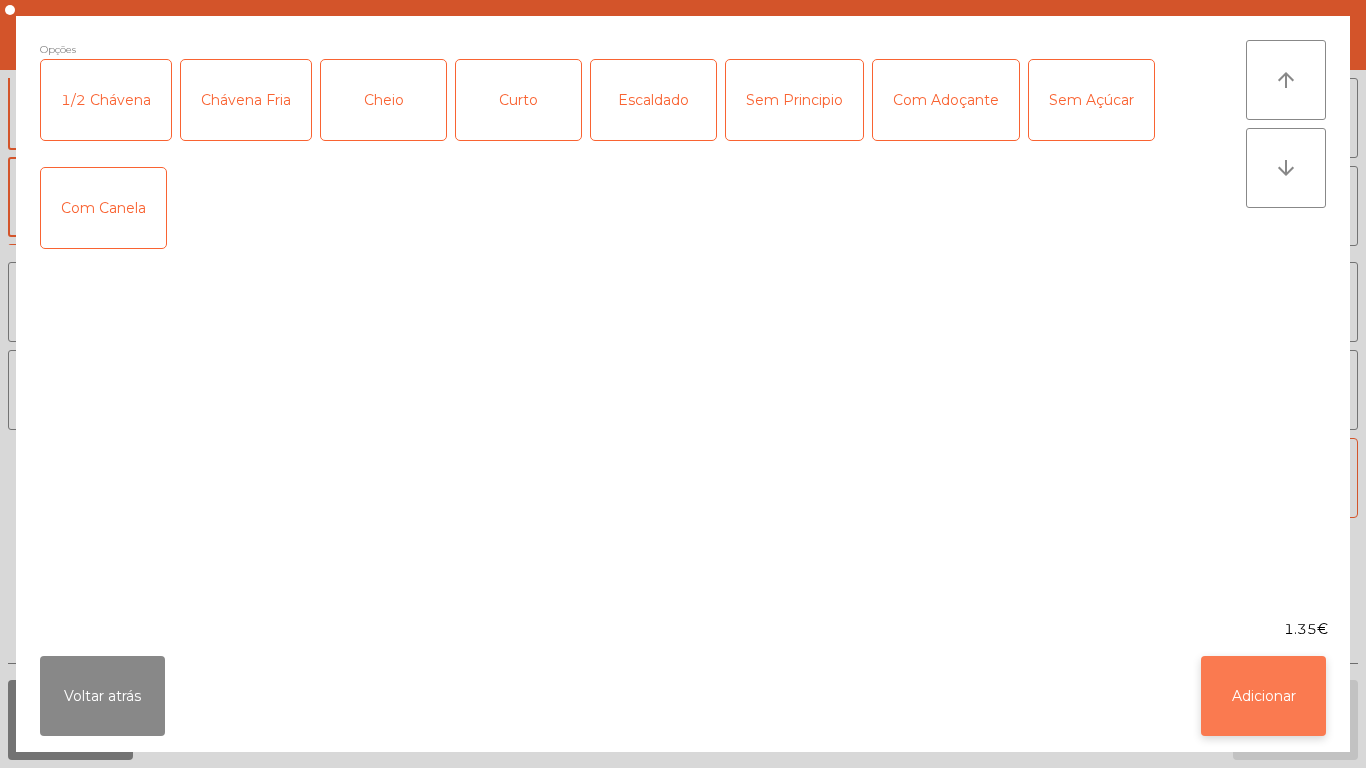 click on "Adicionar" at bounding box center [1263, 696] 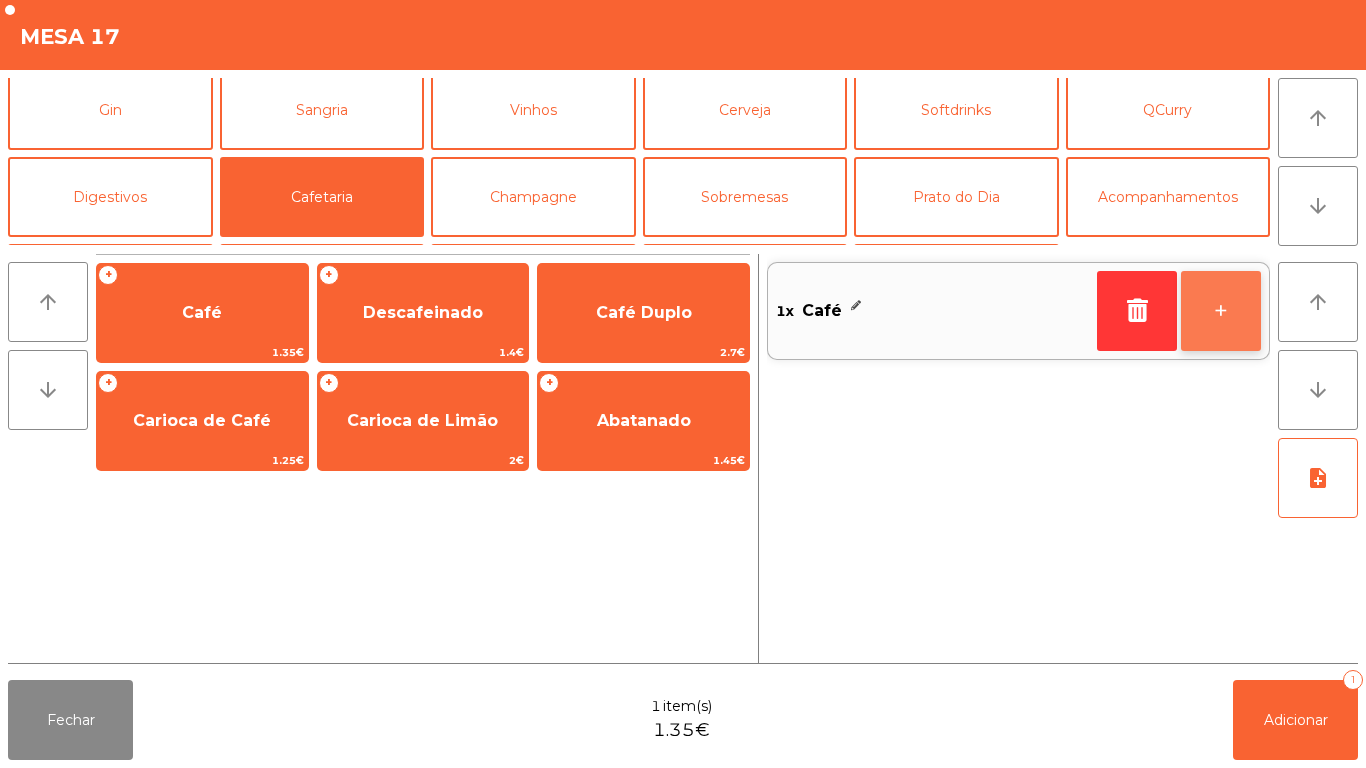 click on "+" at bounding box center (1221, 311) 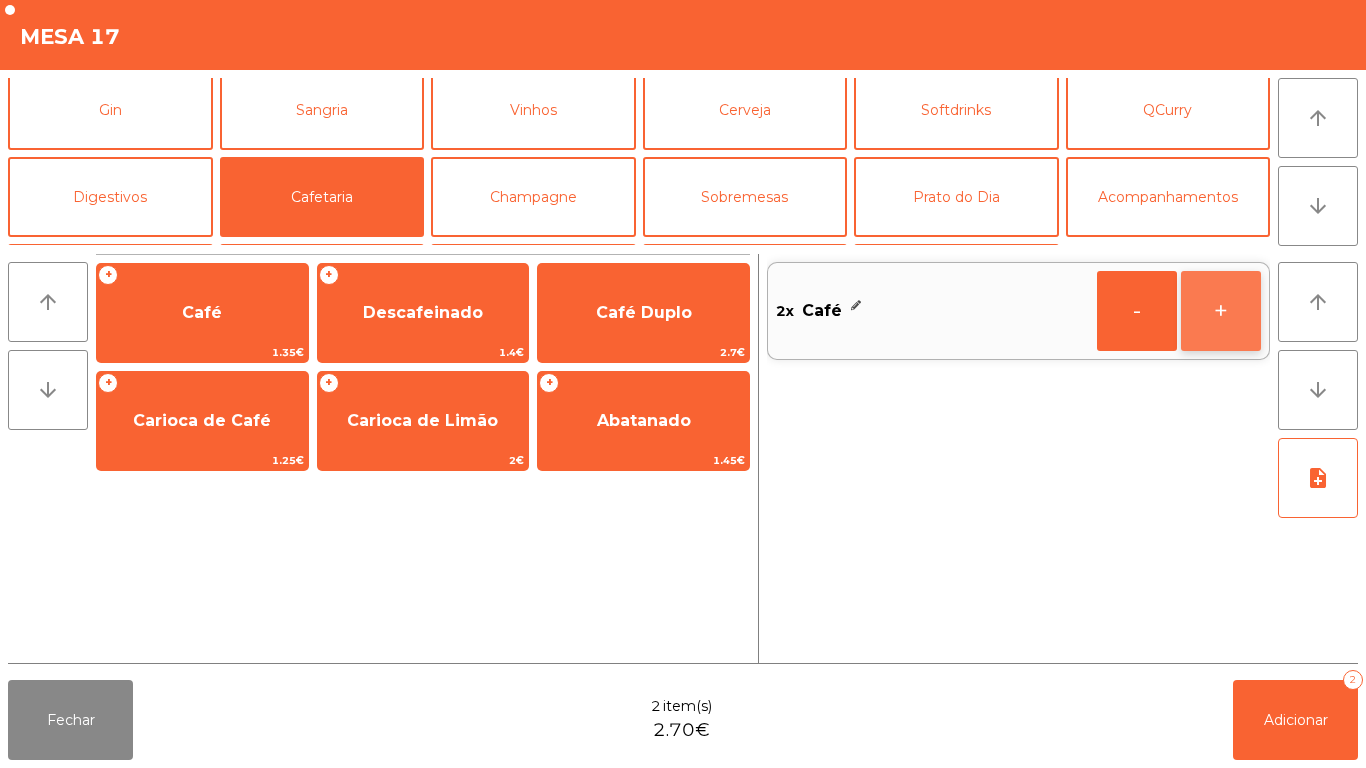 click on "+" at bounding box center (1137, 311) 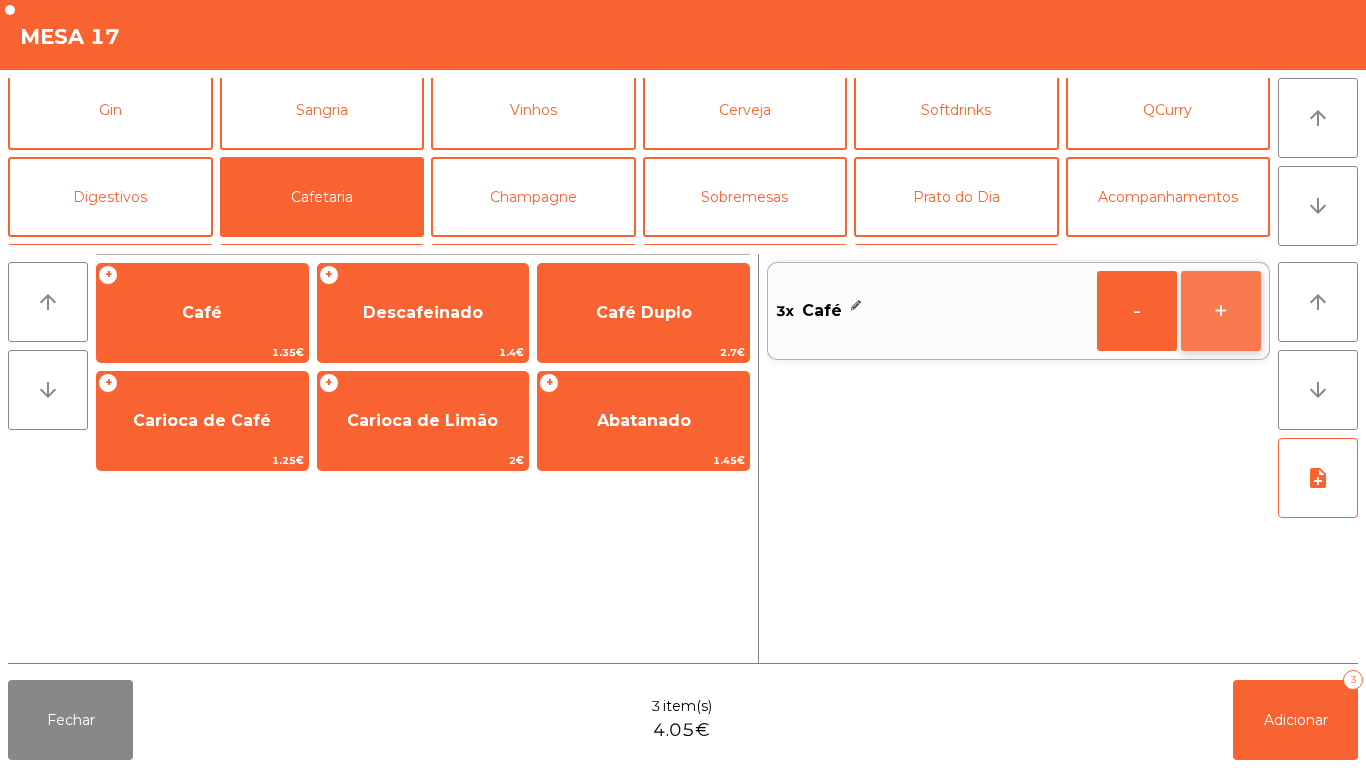 click on "+" at bounding box center [1137, 311] 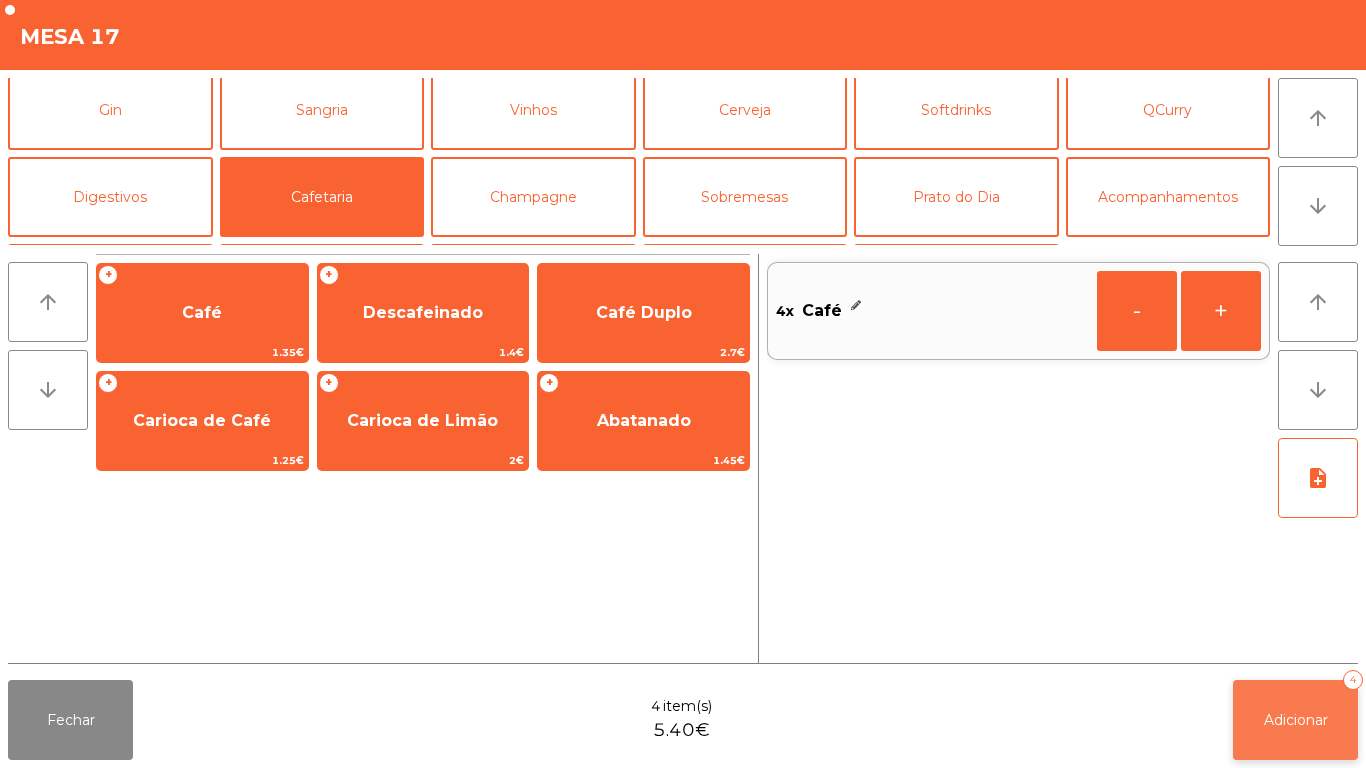 click on "Adicionar" at bounding box center [1296, 720] 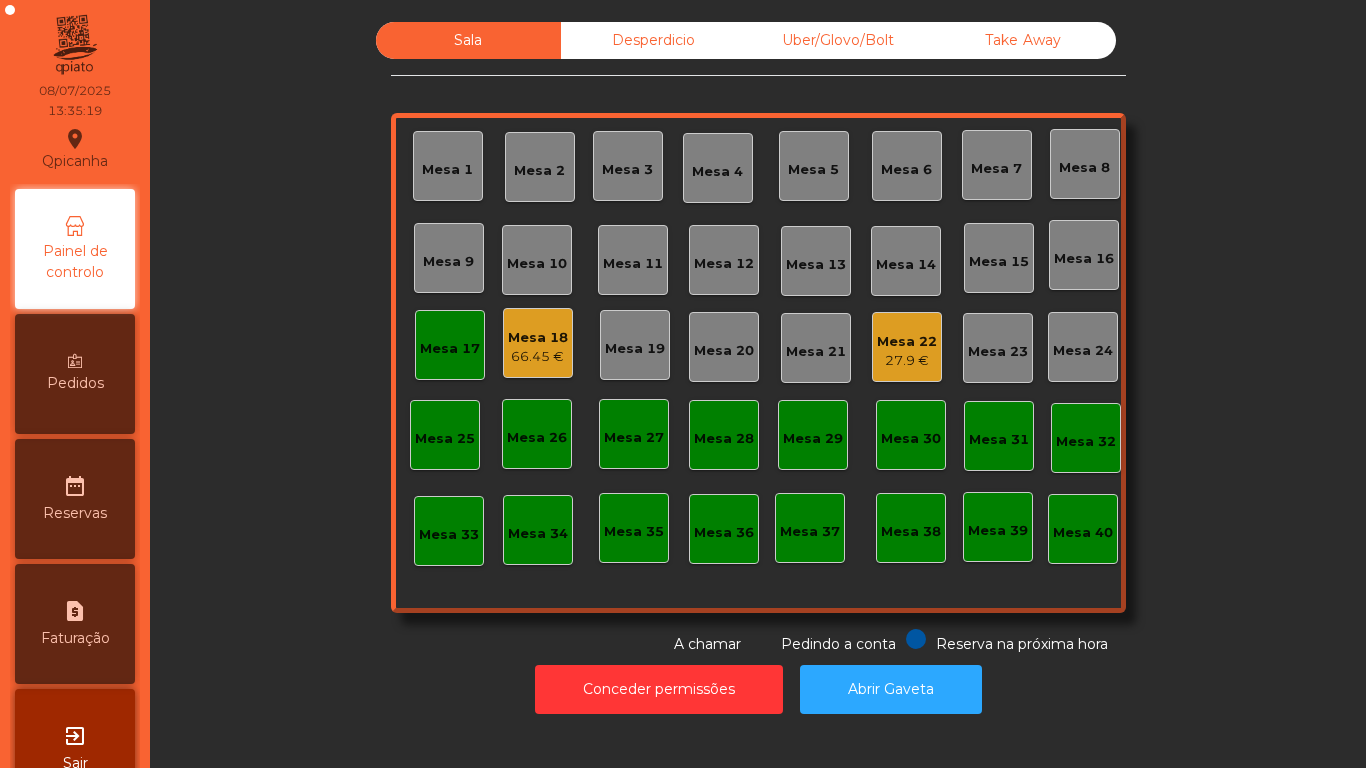 click on "Mesa 9" at bounding box center [447, 170] 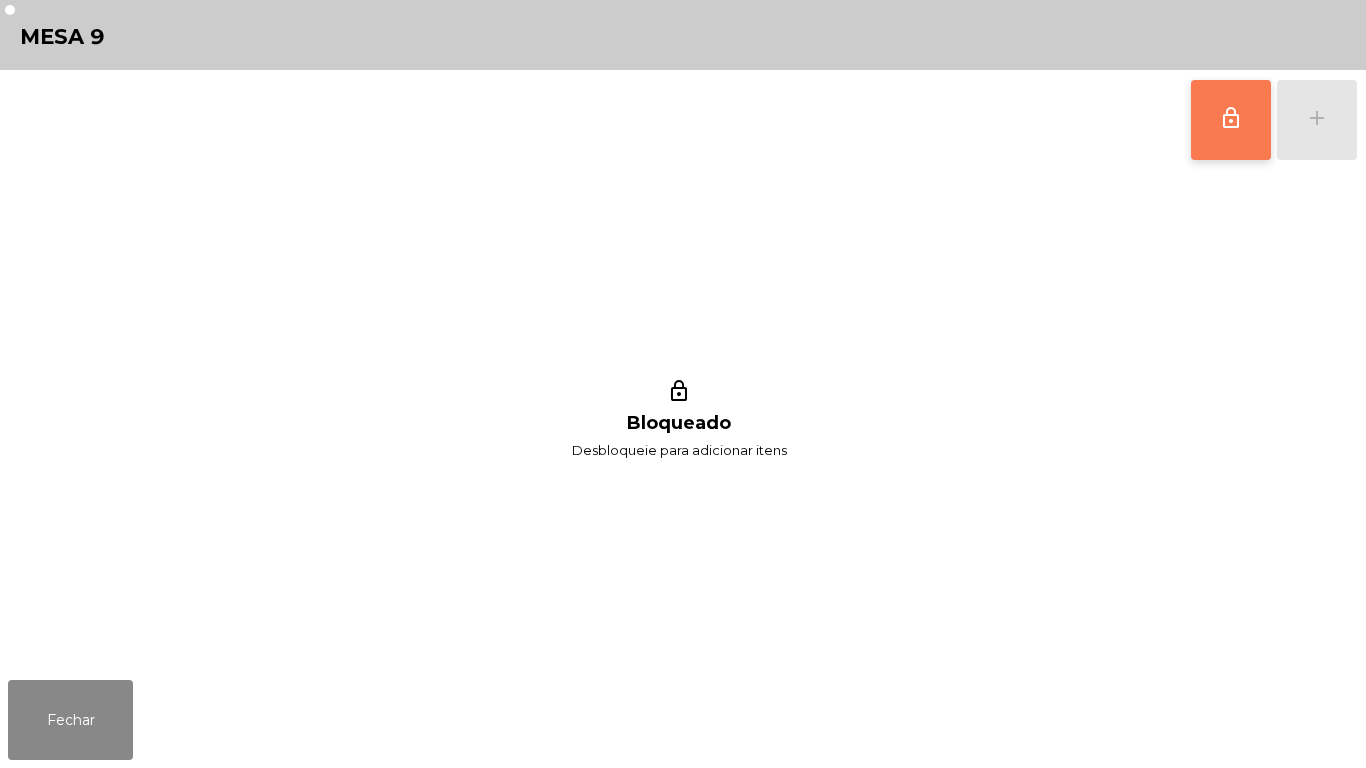 click on "lock_outline" at bounding box center (1231, 120) 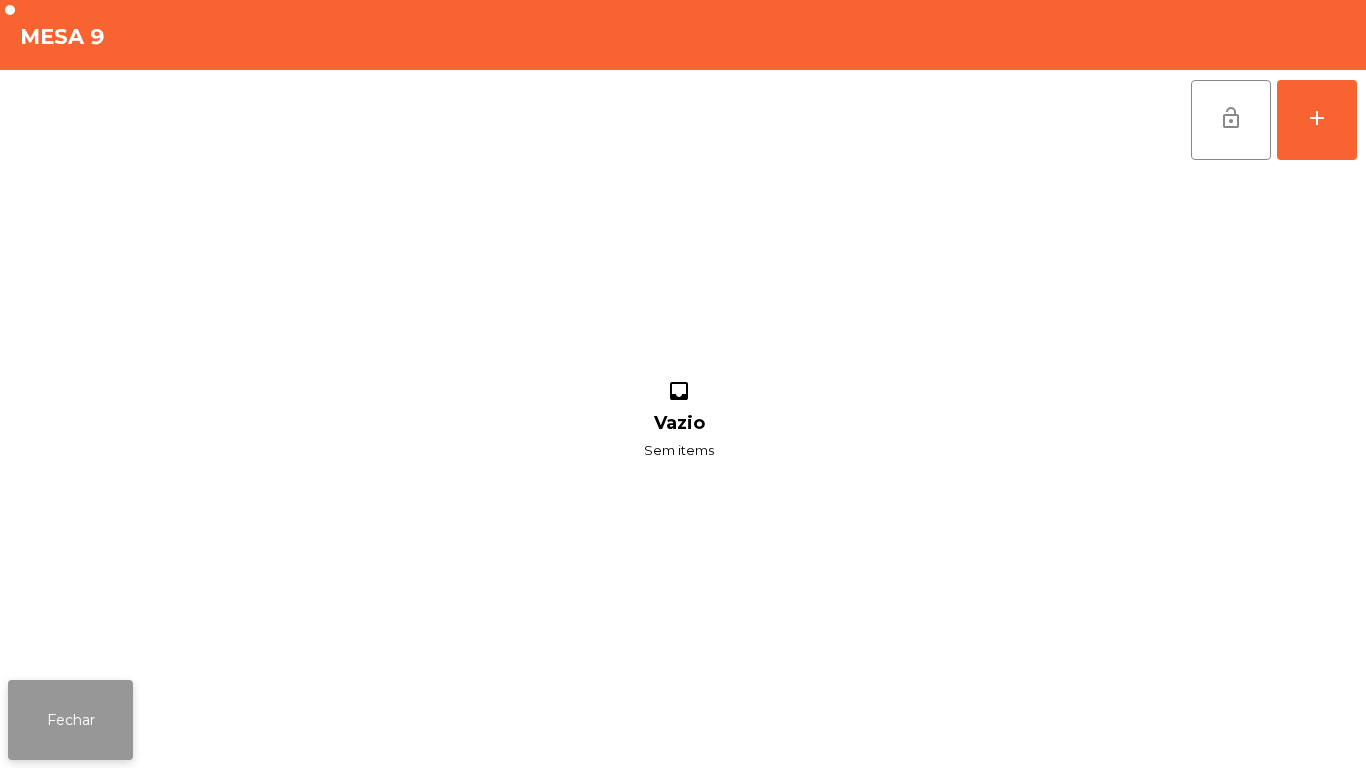 click on "Fechar" at bounding box center (70, 720) 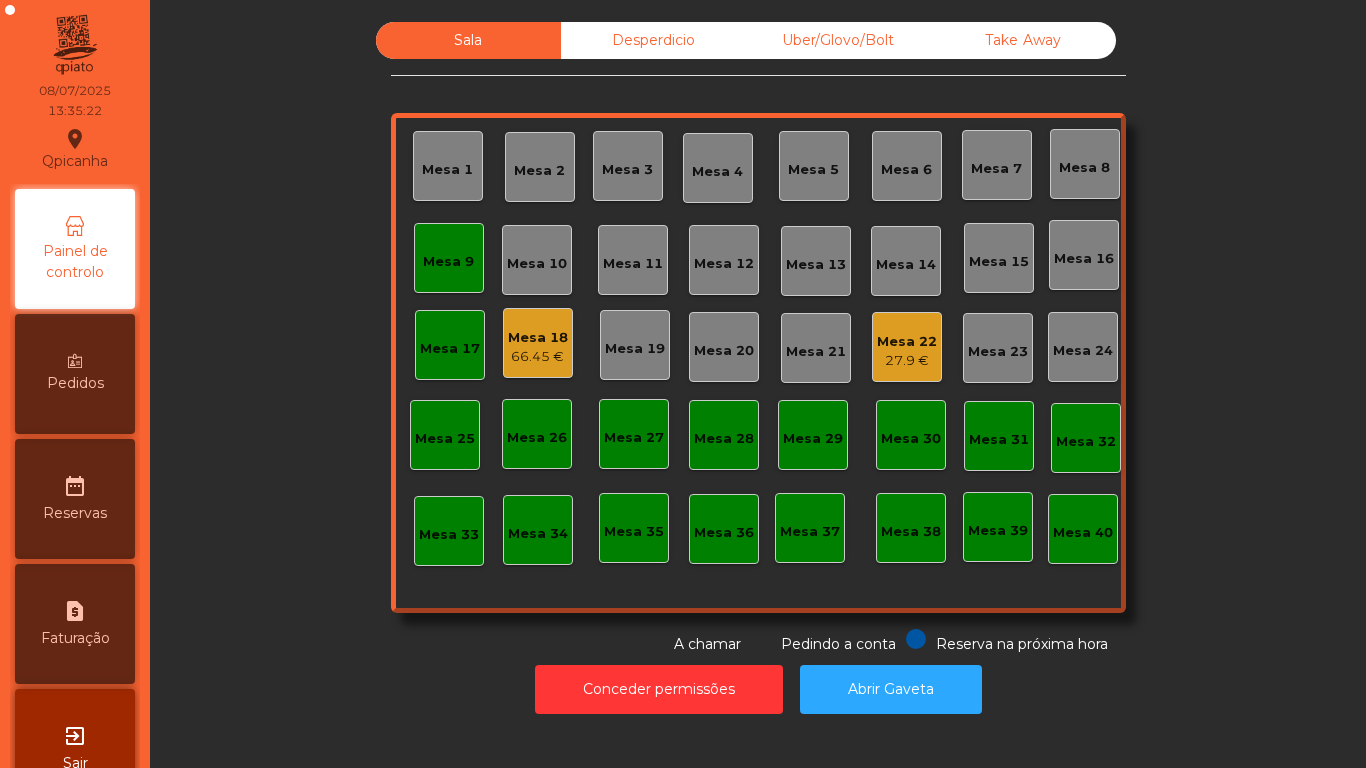 click on "Mesa 12" at bounding box center [447, 170] 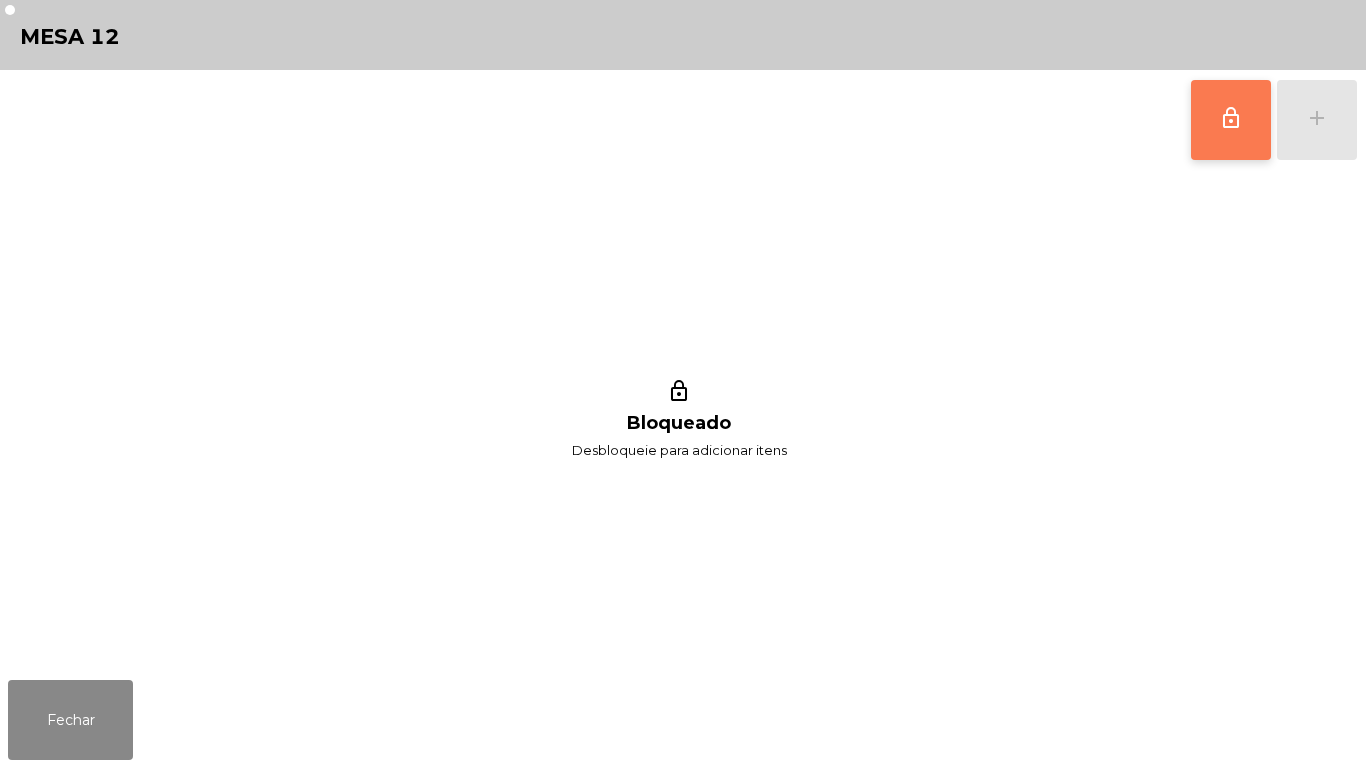 click on "lock_outline" at bounding box center [1231, 120] 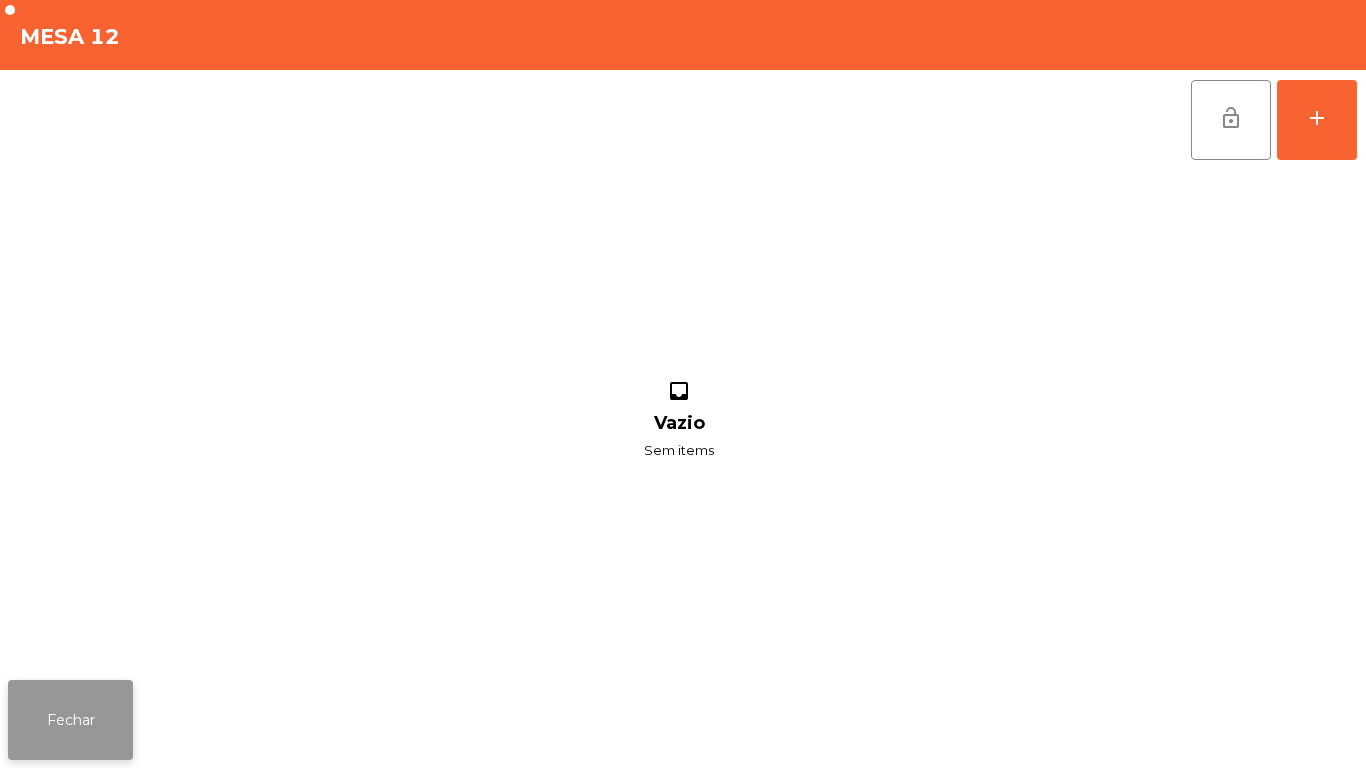 click on "Fechar" at bounding box center [70, 720] 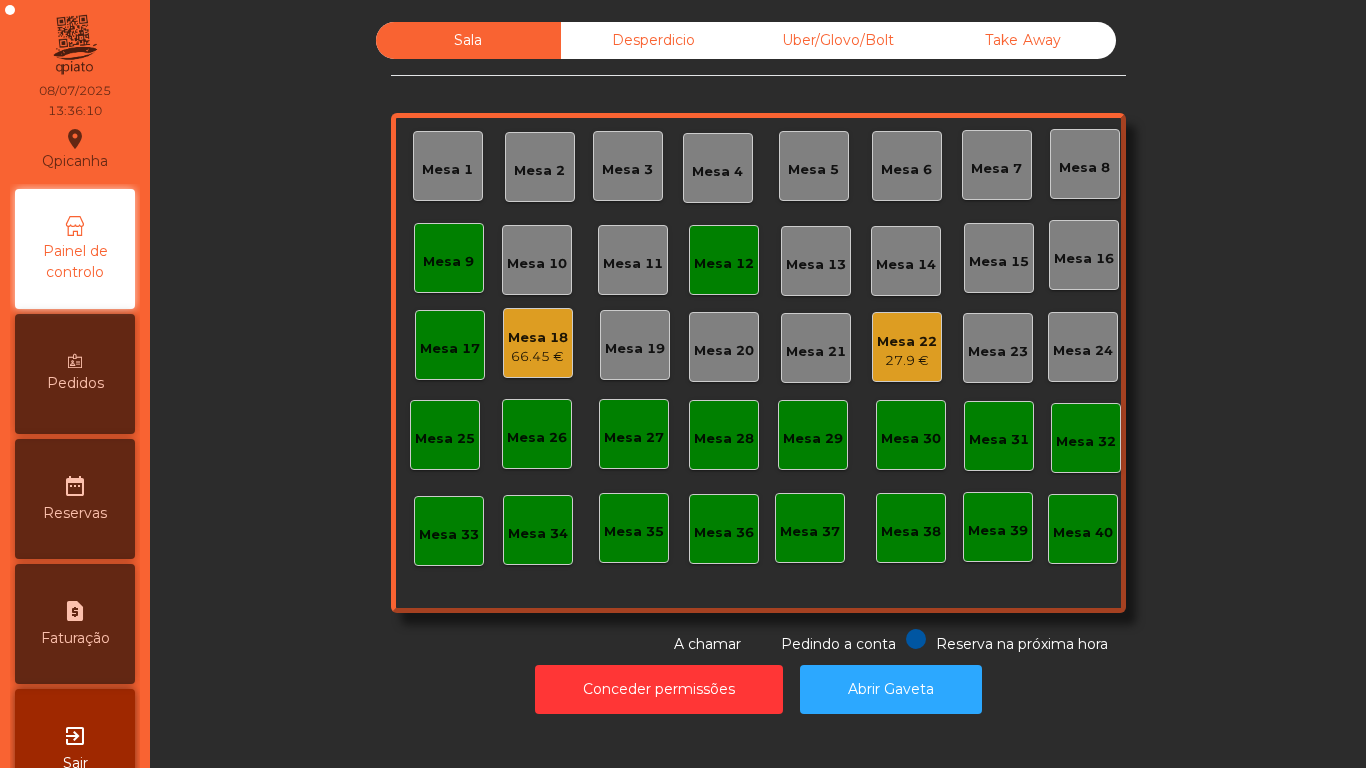 click on "Mesa 12" at bounding box center [447, 166] 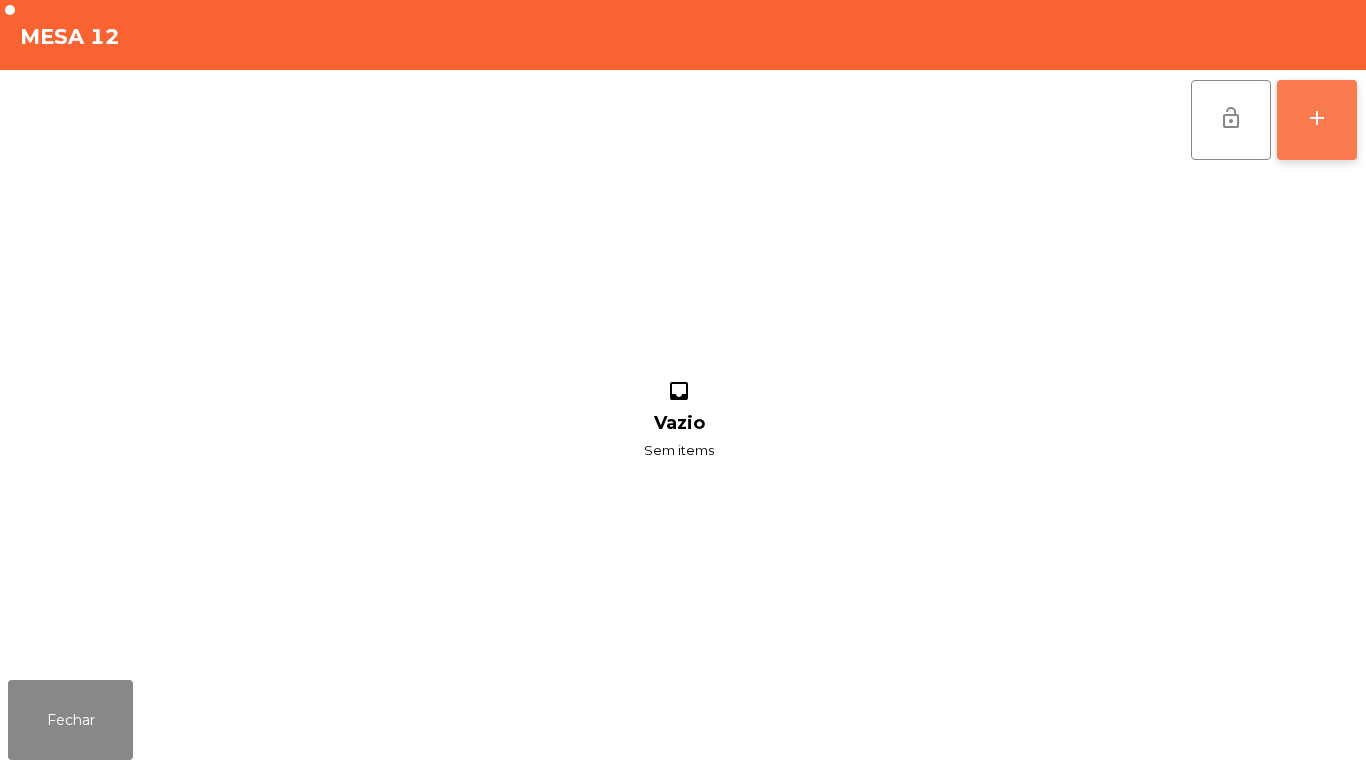 click on "add" at bounding box center (1317, 118) 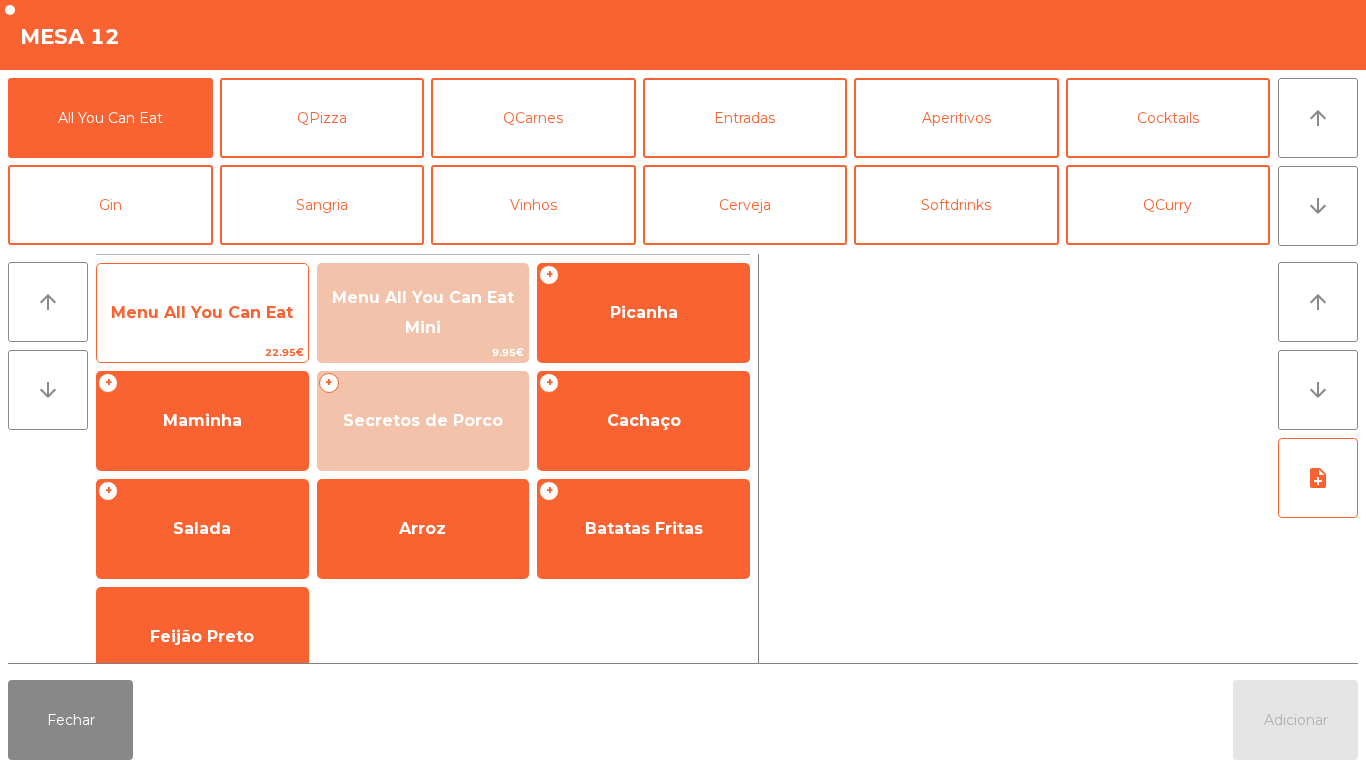 click on "Menu All You Can Eat" at bounding box center (202, 312) 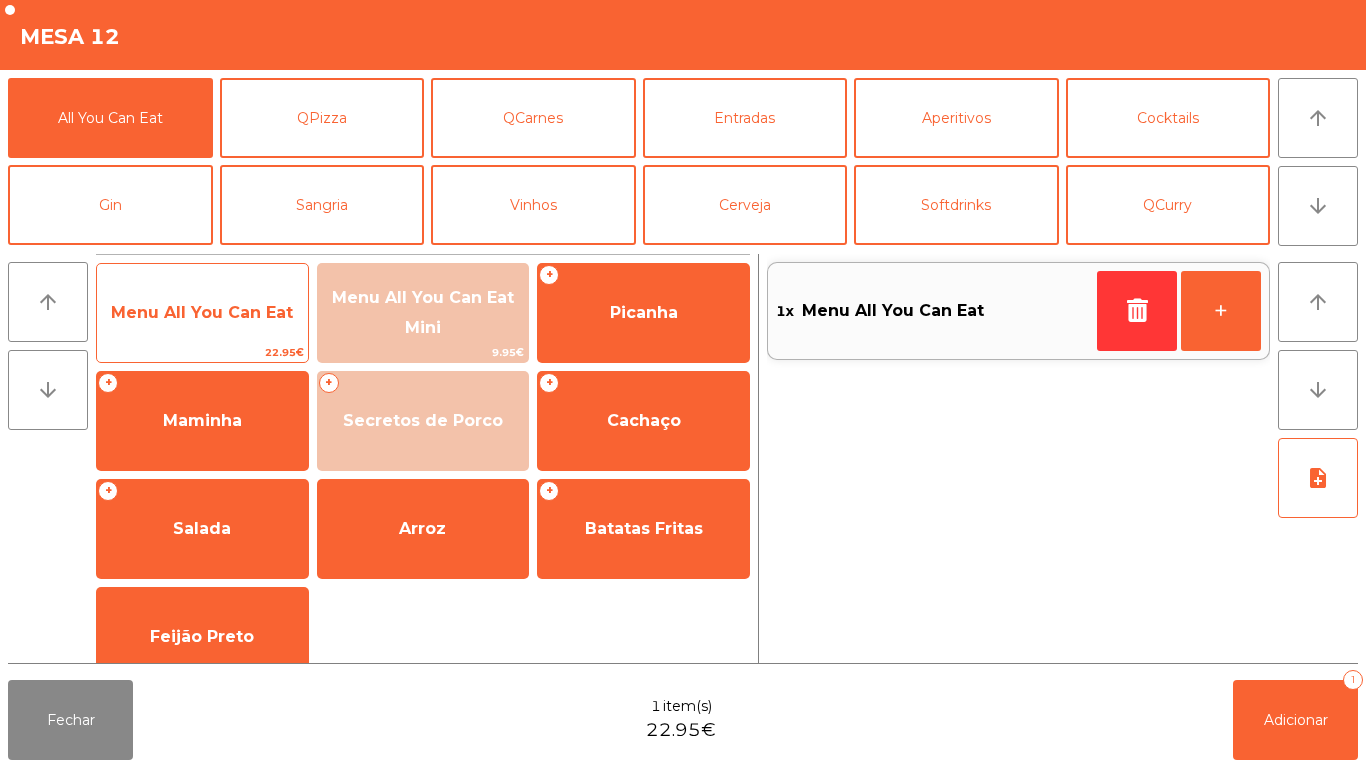 click on "Menu All You Can Eat" at bounding box center [202, 312] 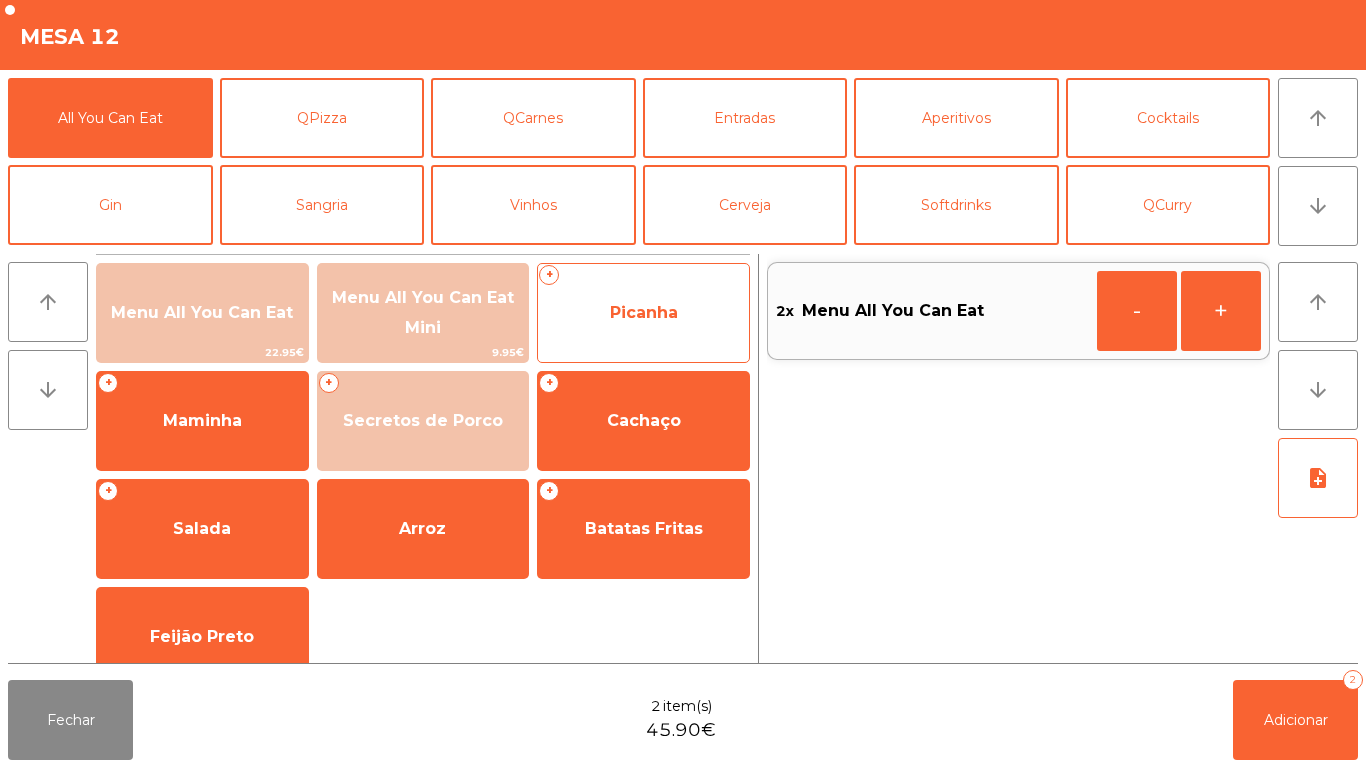 click on "Picanha" at bounding box center [202, 312] 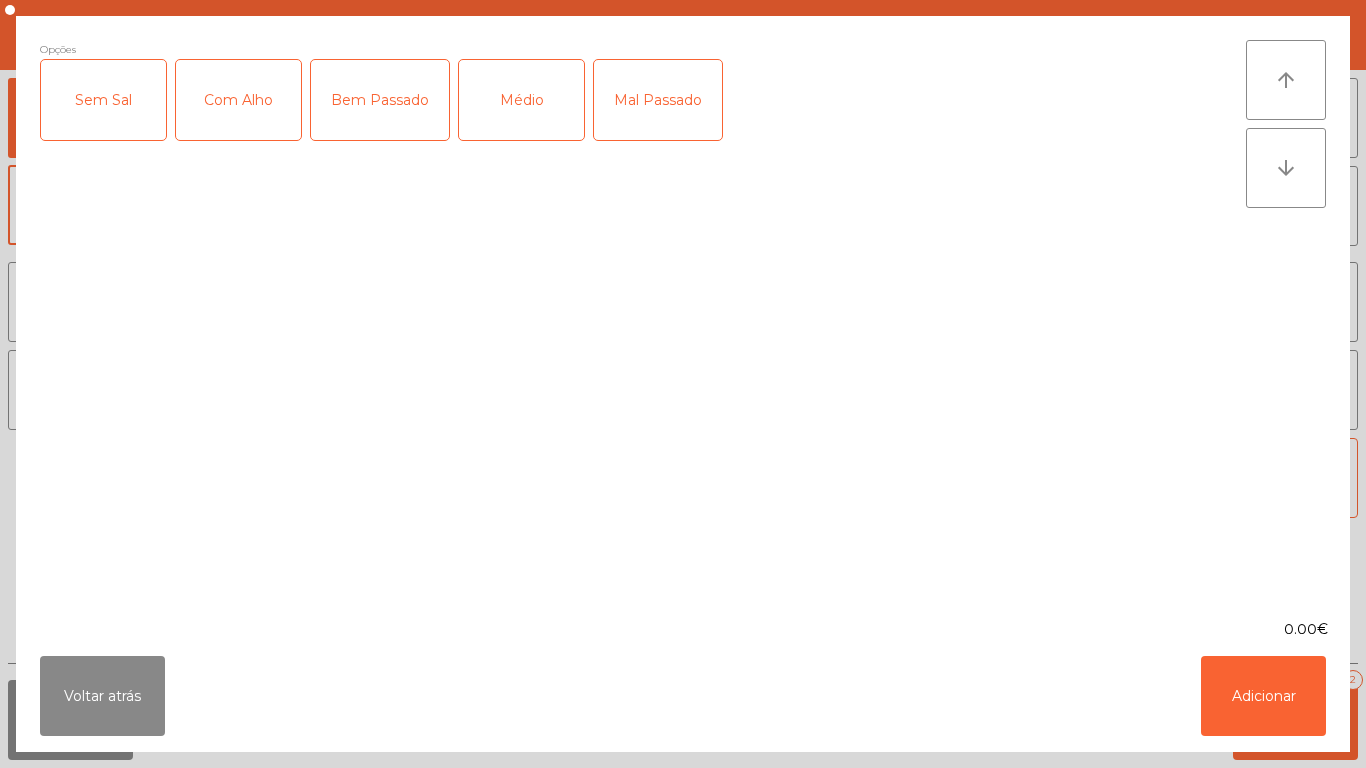 click on "Com Alho" at bounding box center (238, 100) 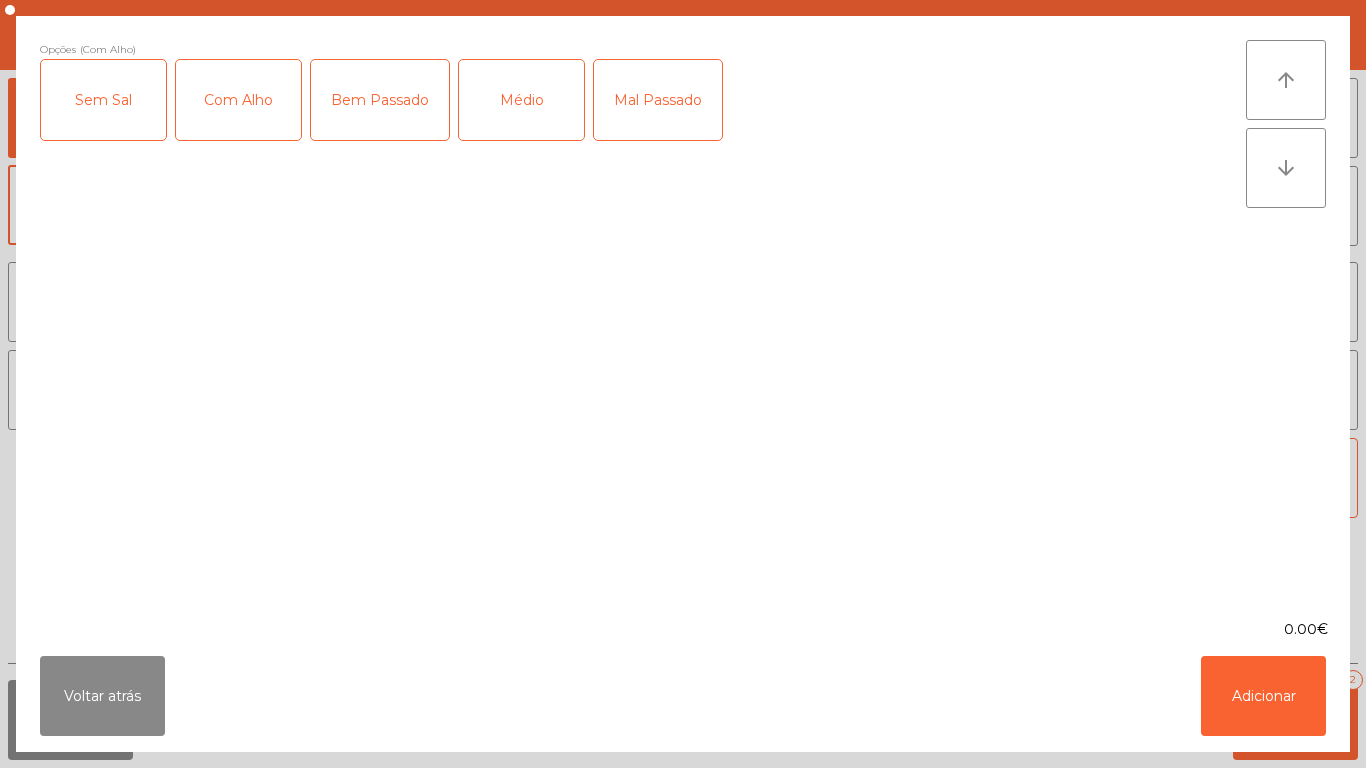 click on "Mal Passado" at bounding box center [658, 100] 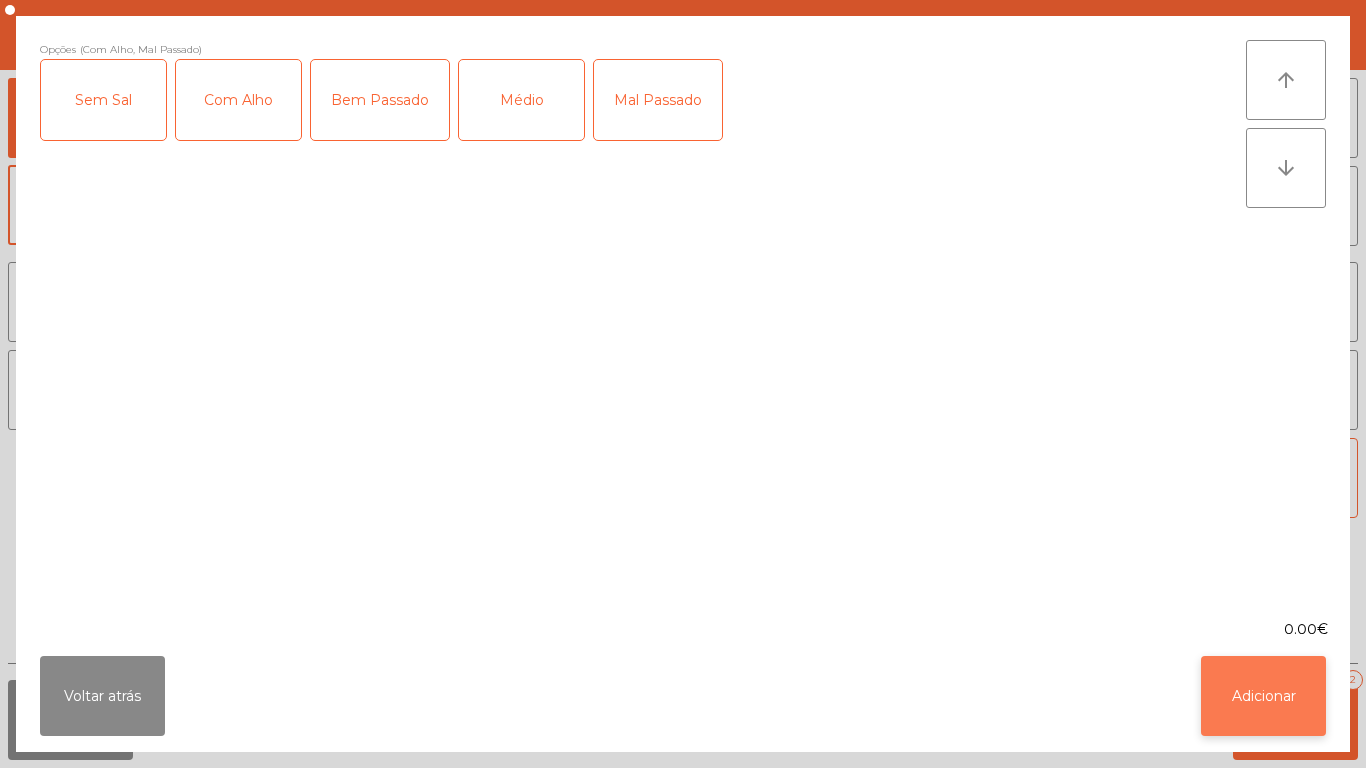 click on "Adicionar" at bounding box center (1263, 696) 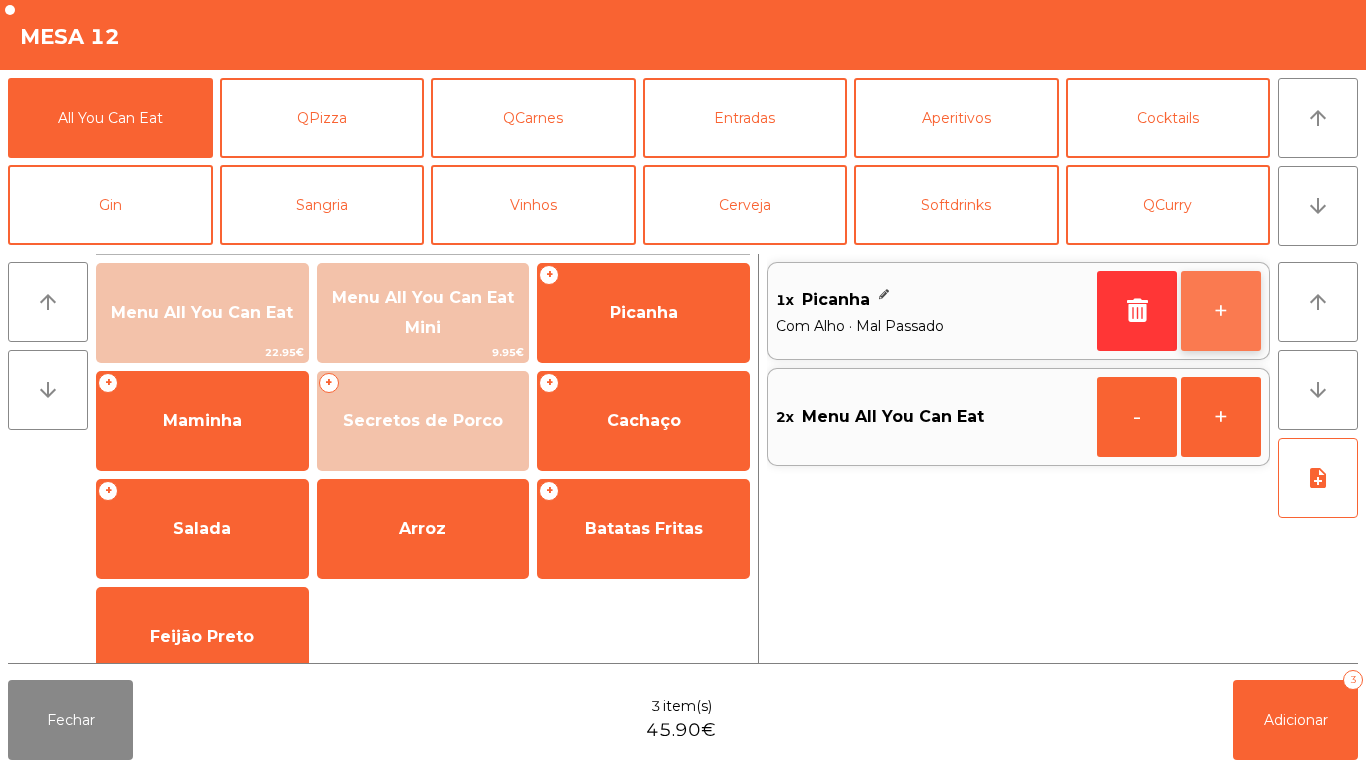 click on "+" at bounding box center (1221, 311) 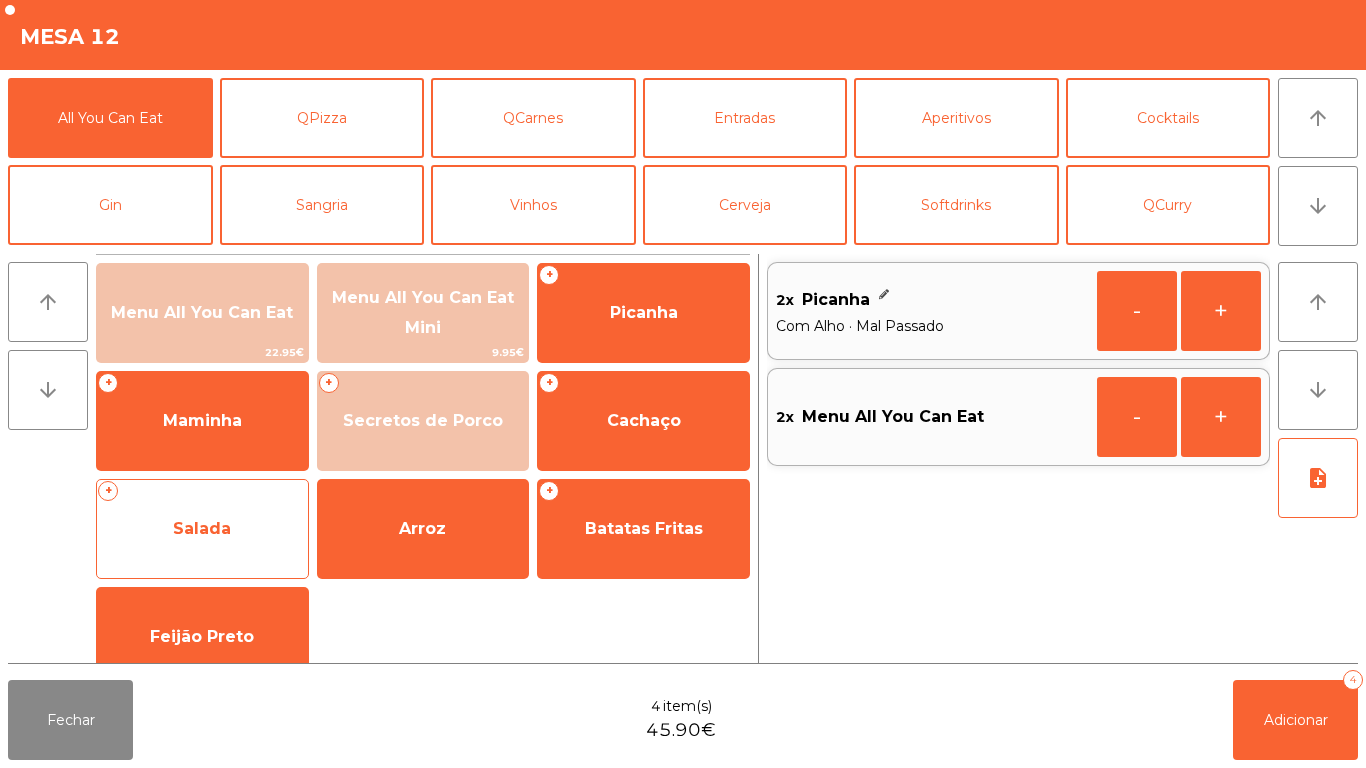 click on "Salada" at bounding box center [202, 312] 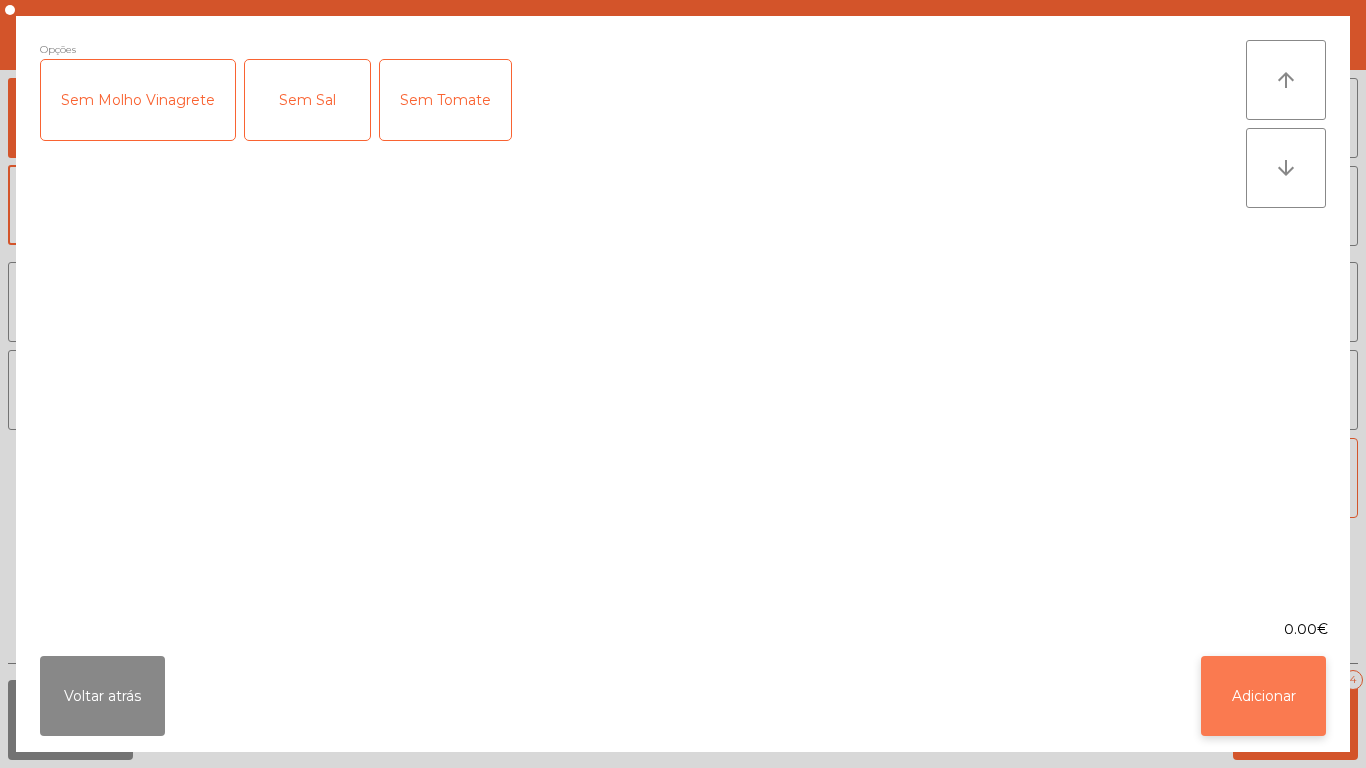 click on "Adicionar" at bounding box center [1263, 696] 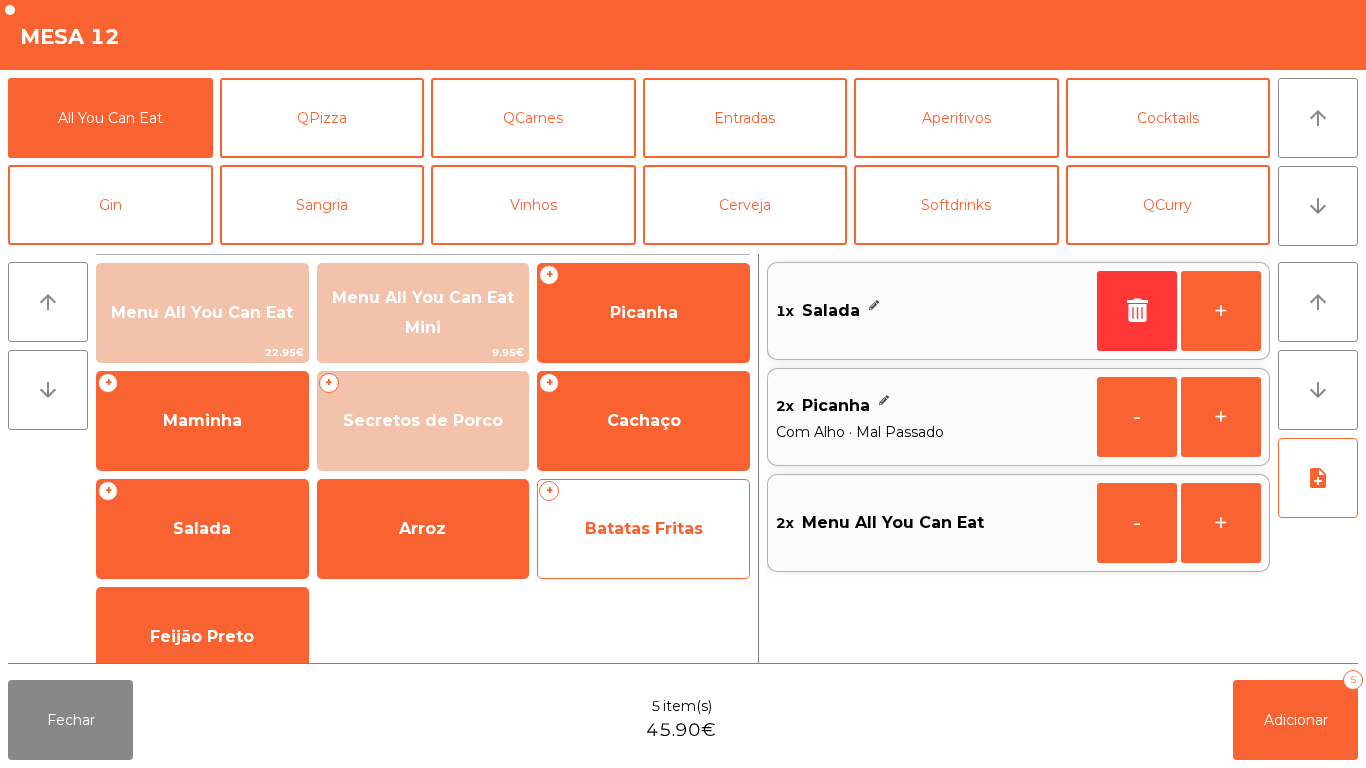 click on "Batatas Fritas" at bounding box center (643, 313) 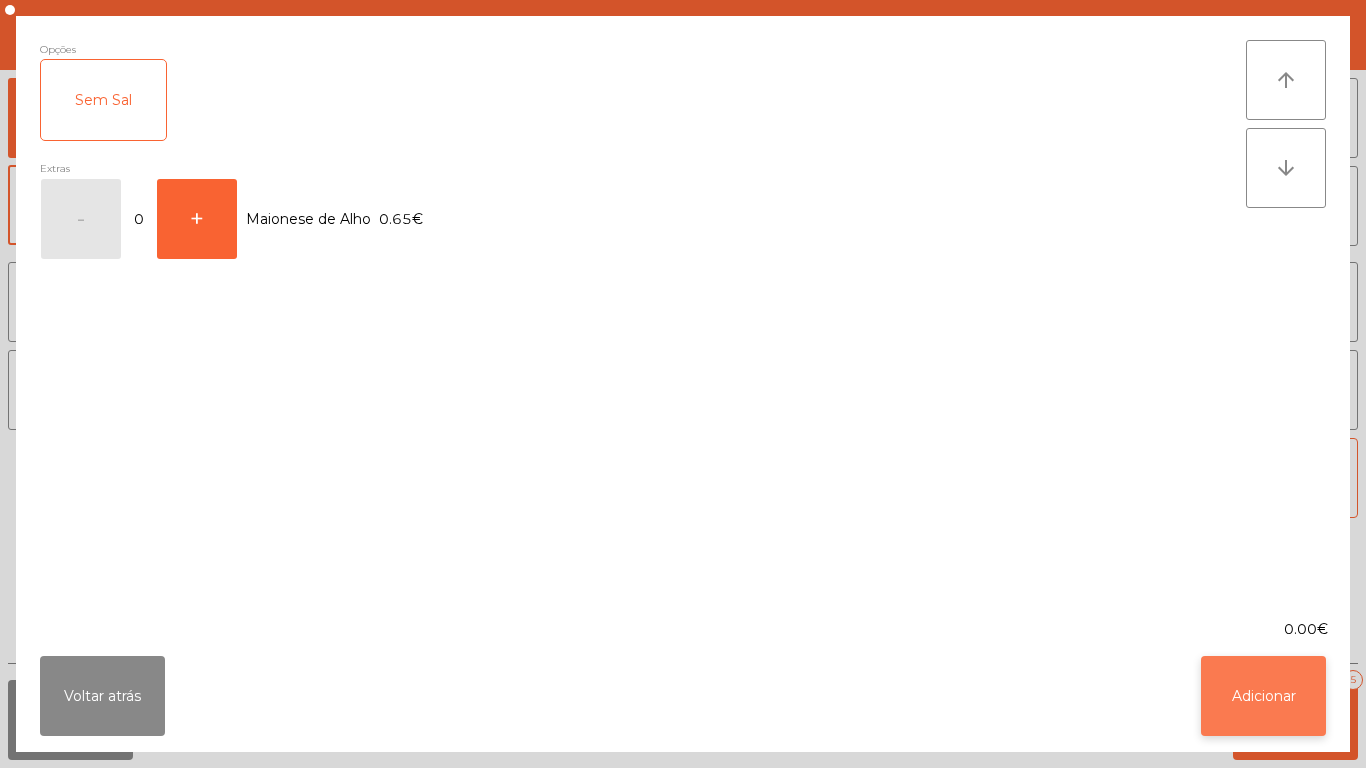 click on "Adicionar" at bounding box center [1263, 696] 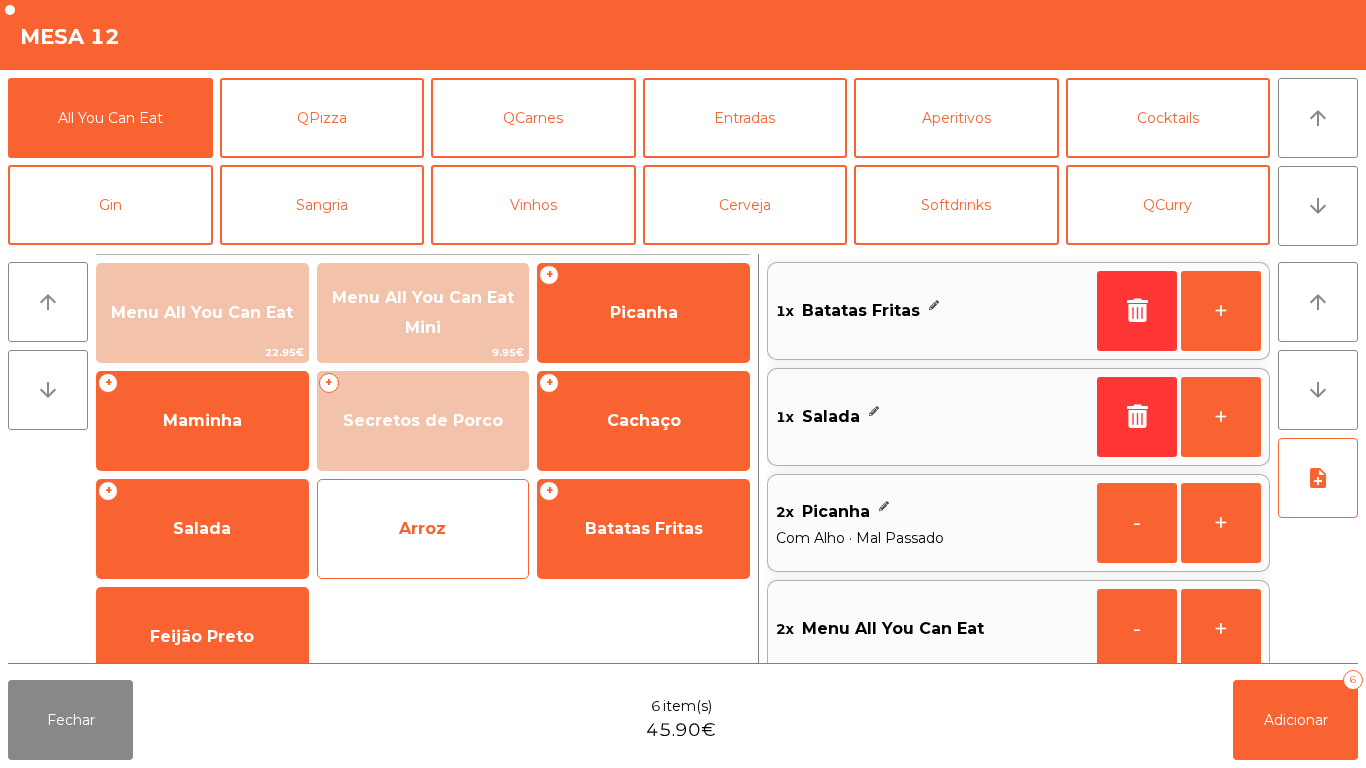 click on "Arroz" at bounding box center (202, 312) 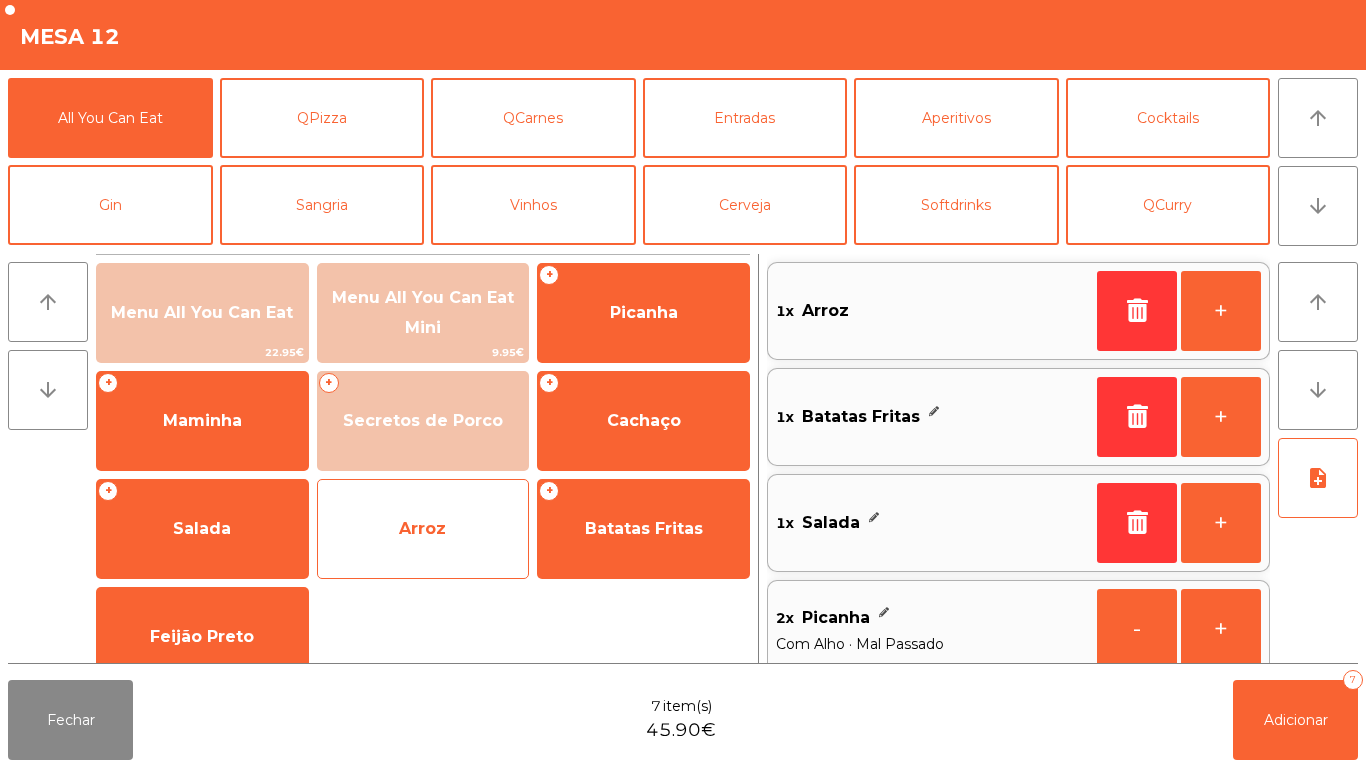 scroll, scrollTop: 8, scrollLeft: 0, axis: vertical 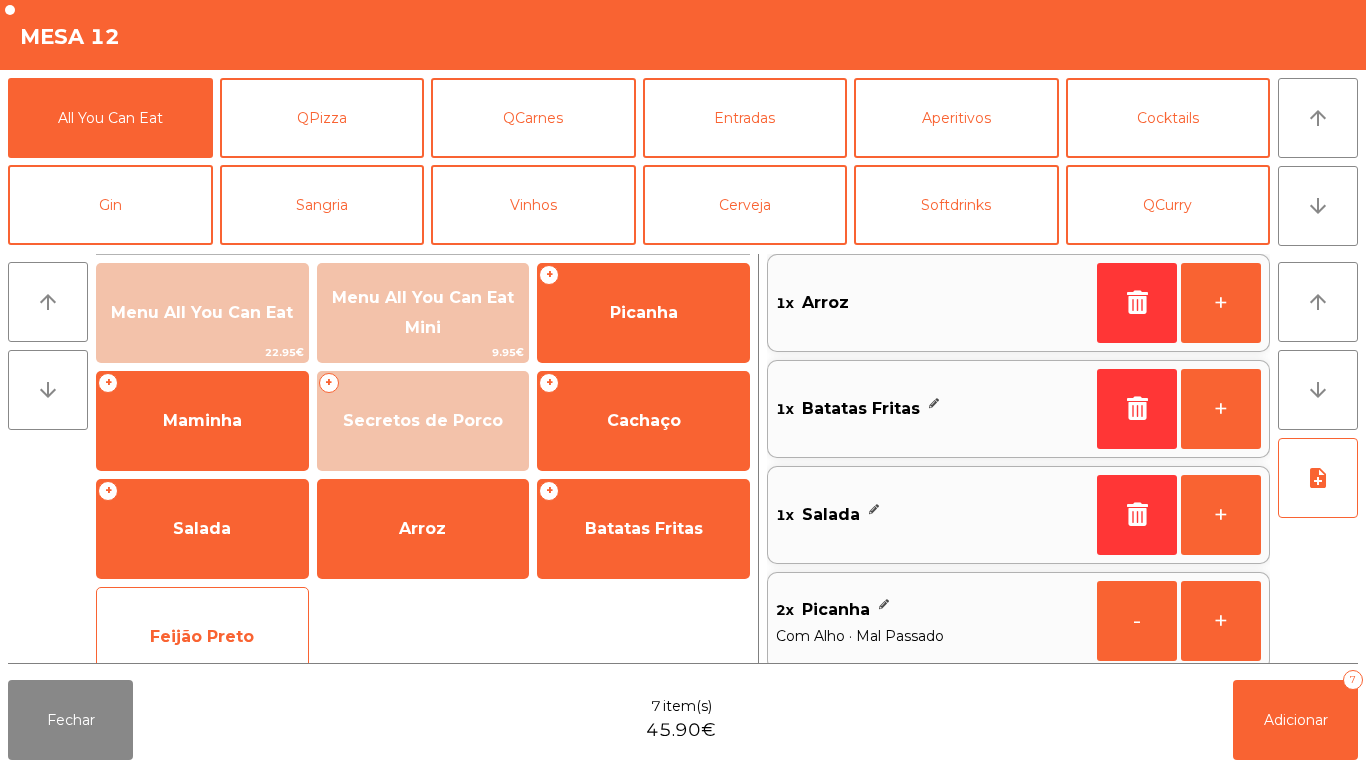 click on "Feijão Preto" at bounding box center (202, 313) 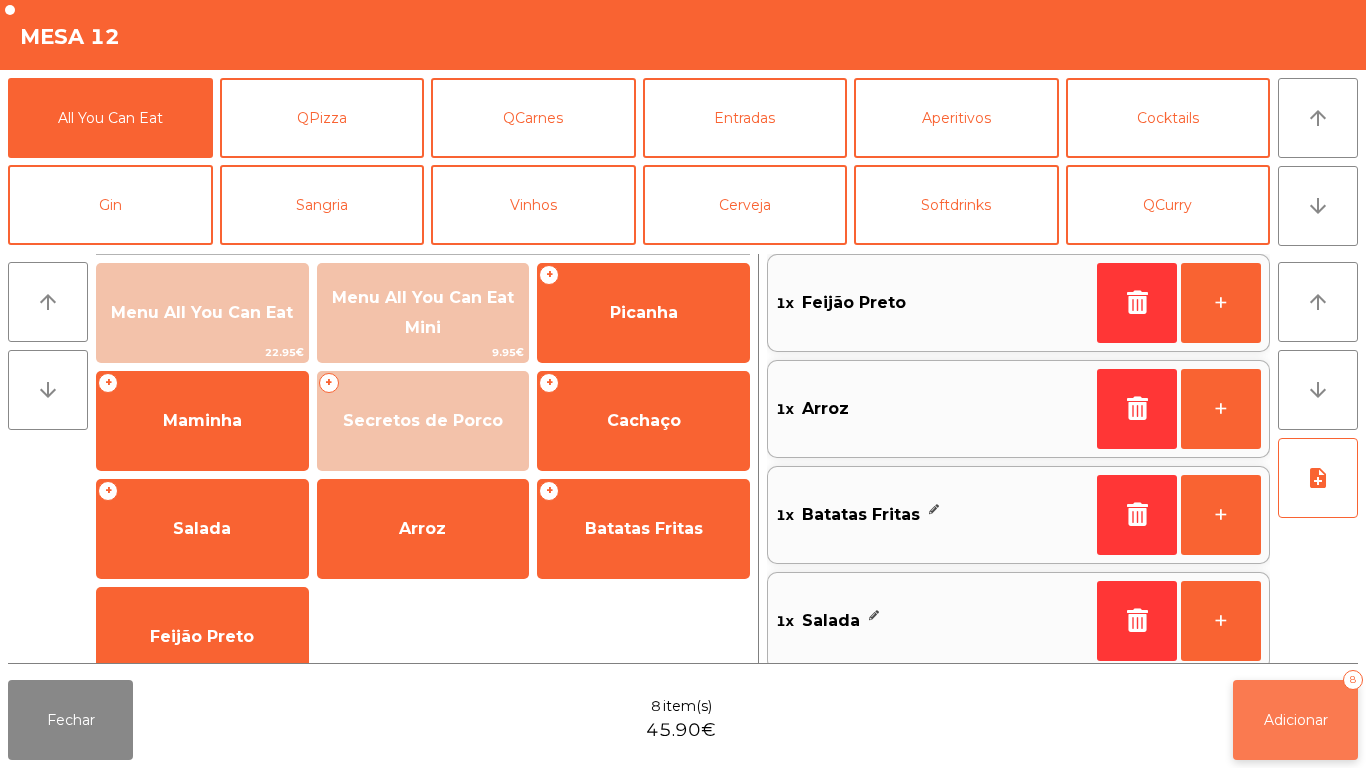 click on "Adicionar" at bounding box center (1296, 720) 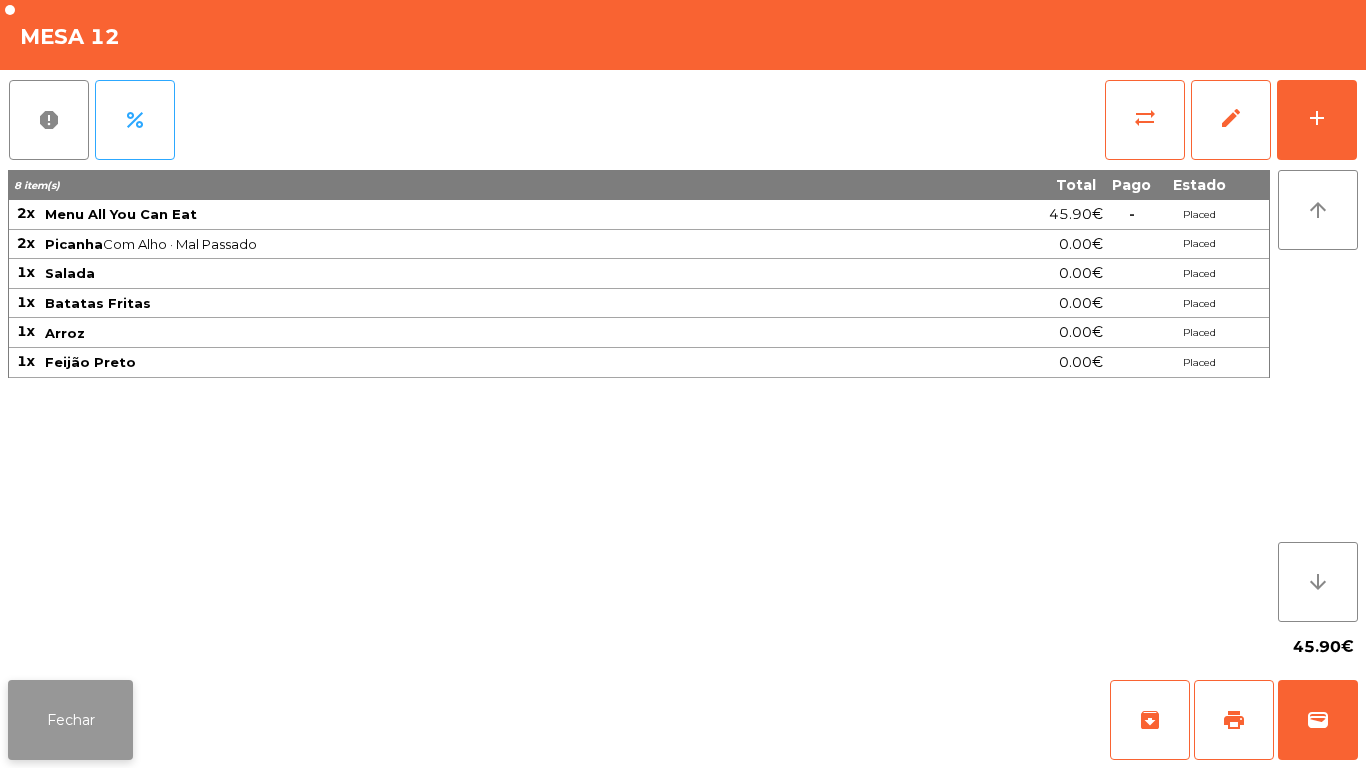 click on "Fechar" at bounding box center (70, 720) 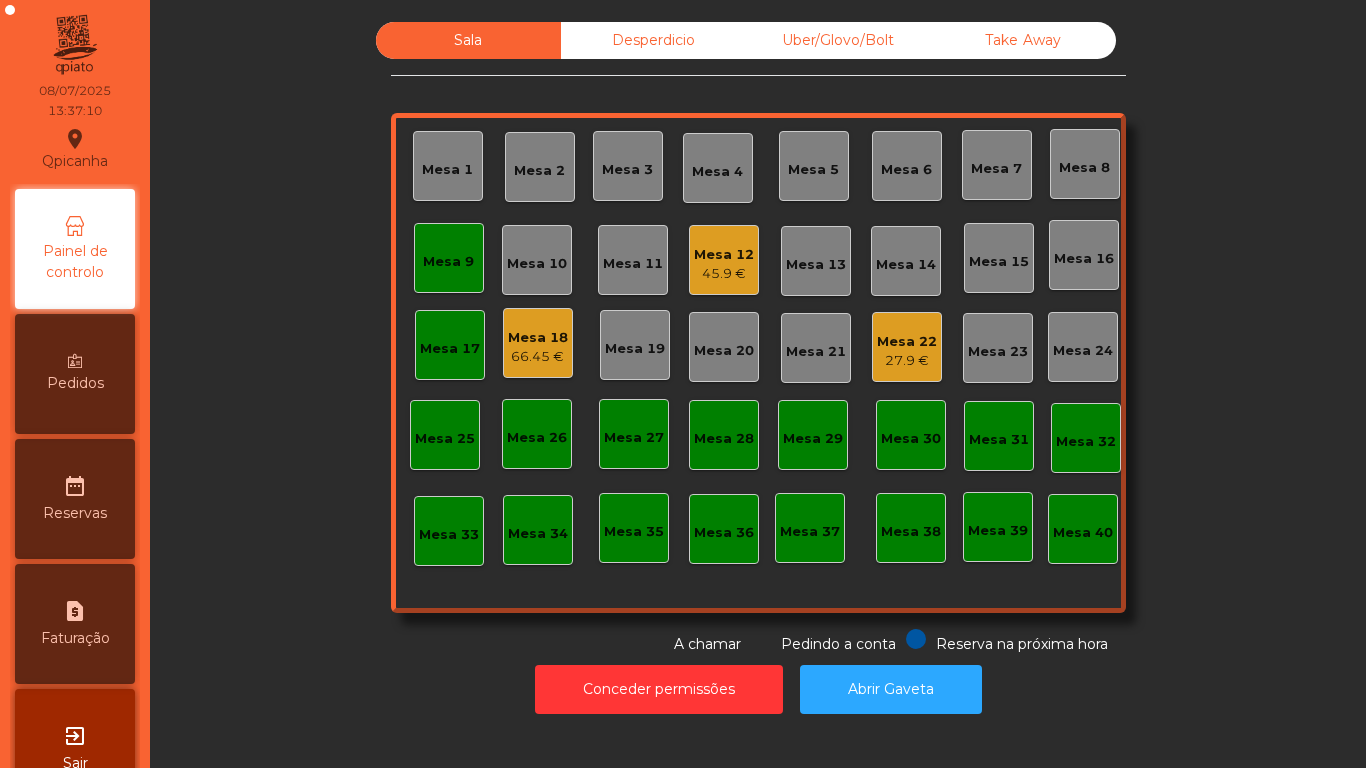 click on "45.9 €" at bounding box center [724, 274] 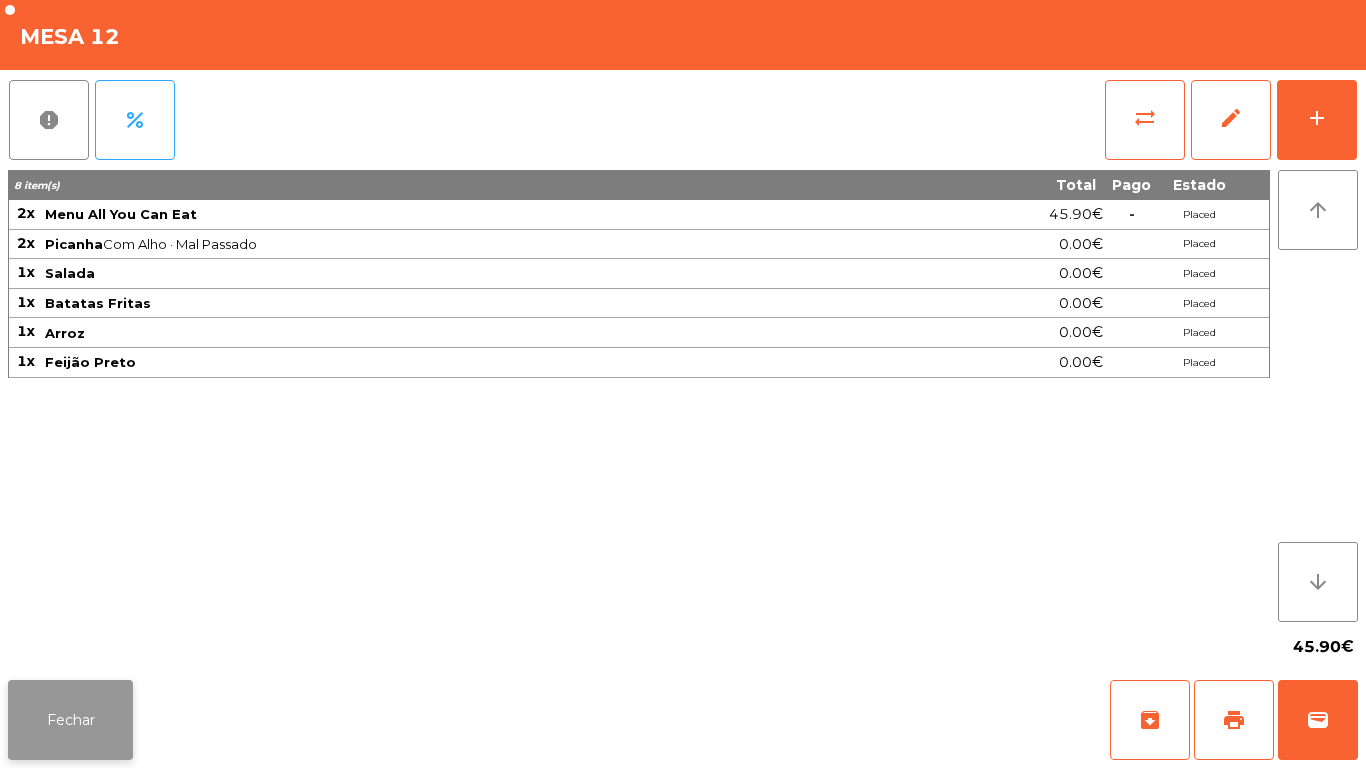 click on "Fechar" at bounding box center [70, 720] 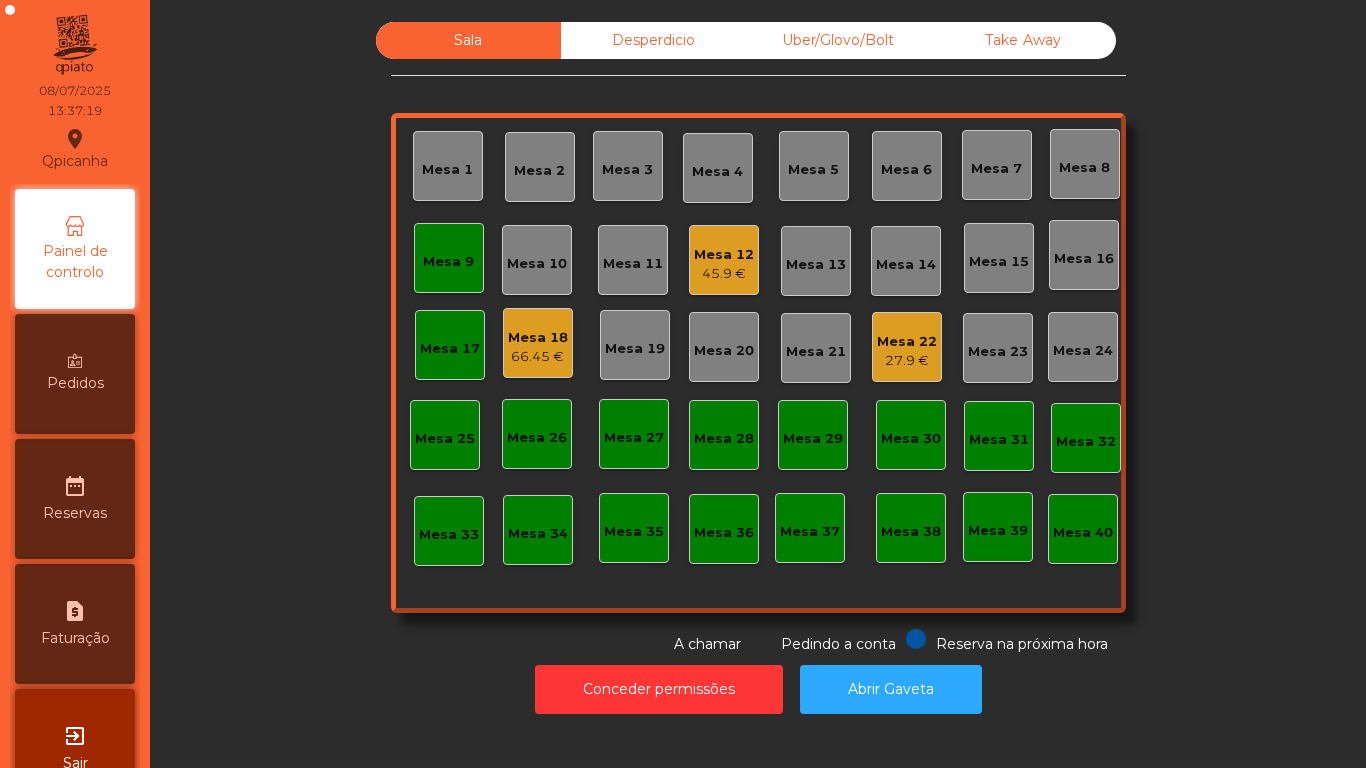 click on "Mesa 9" at bounding box center (447, 170) 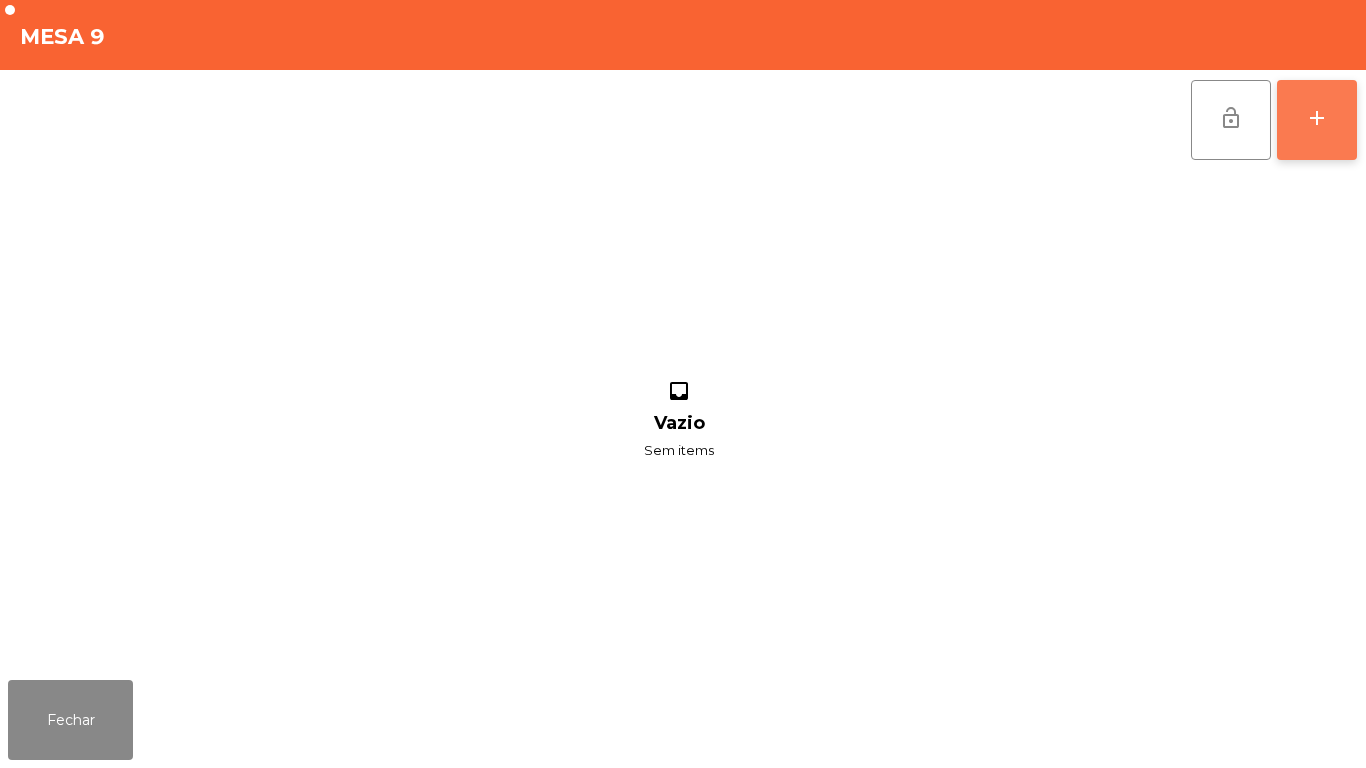 click on "add" at bounding box center [1317, 118] 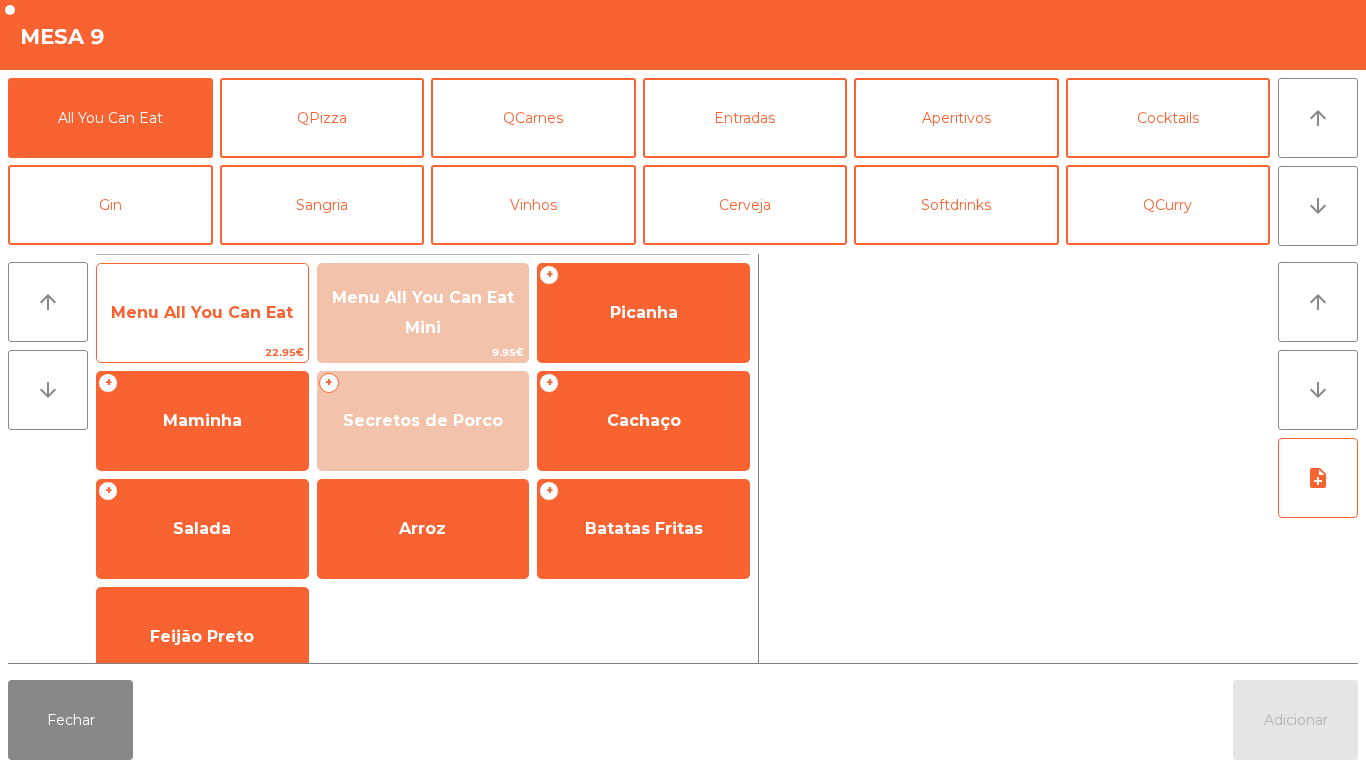 click on "Menu All You Can Eat" at bounding box center (202, 312) 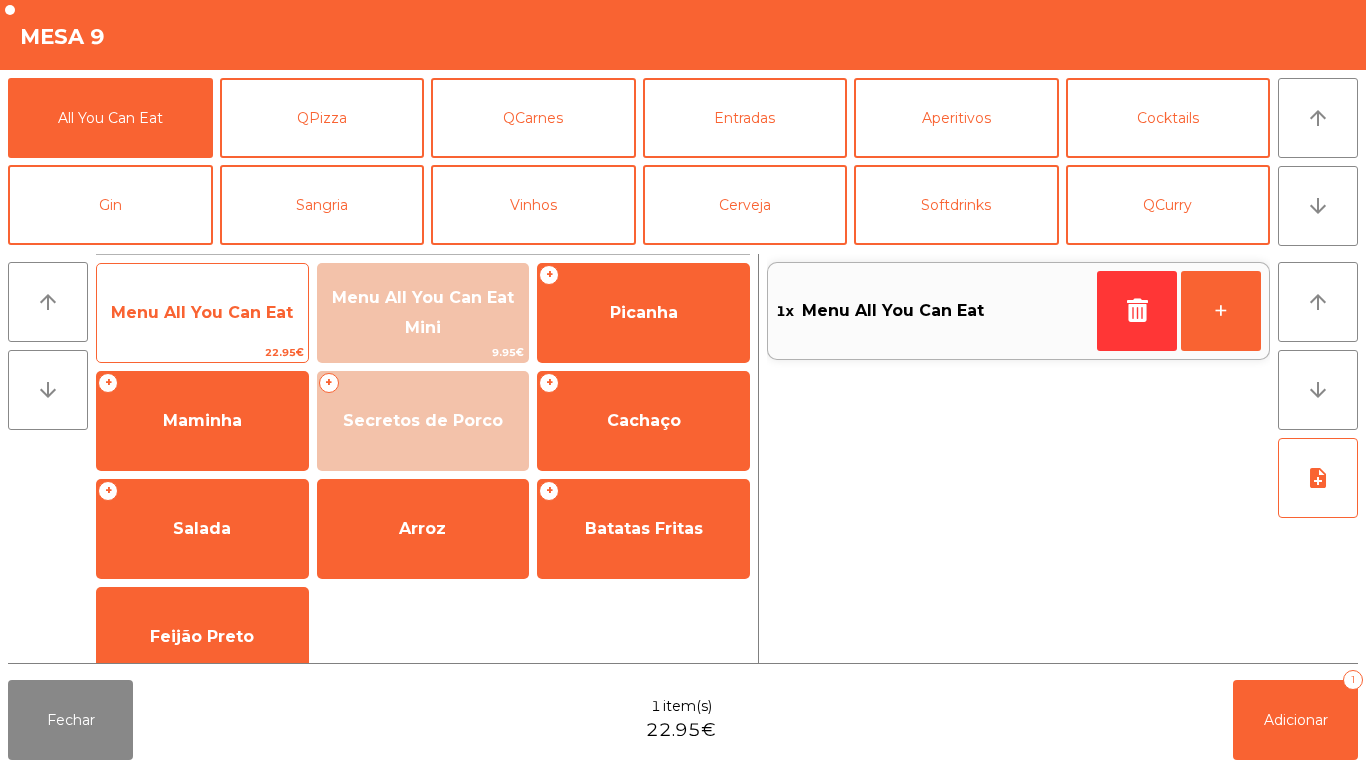 click on "Menu All You Can Eat" at bounding box center (202, 313) 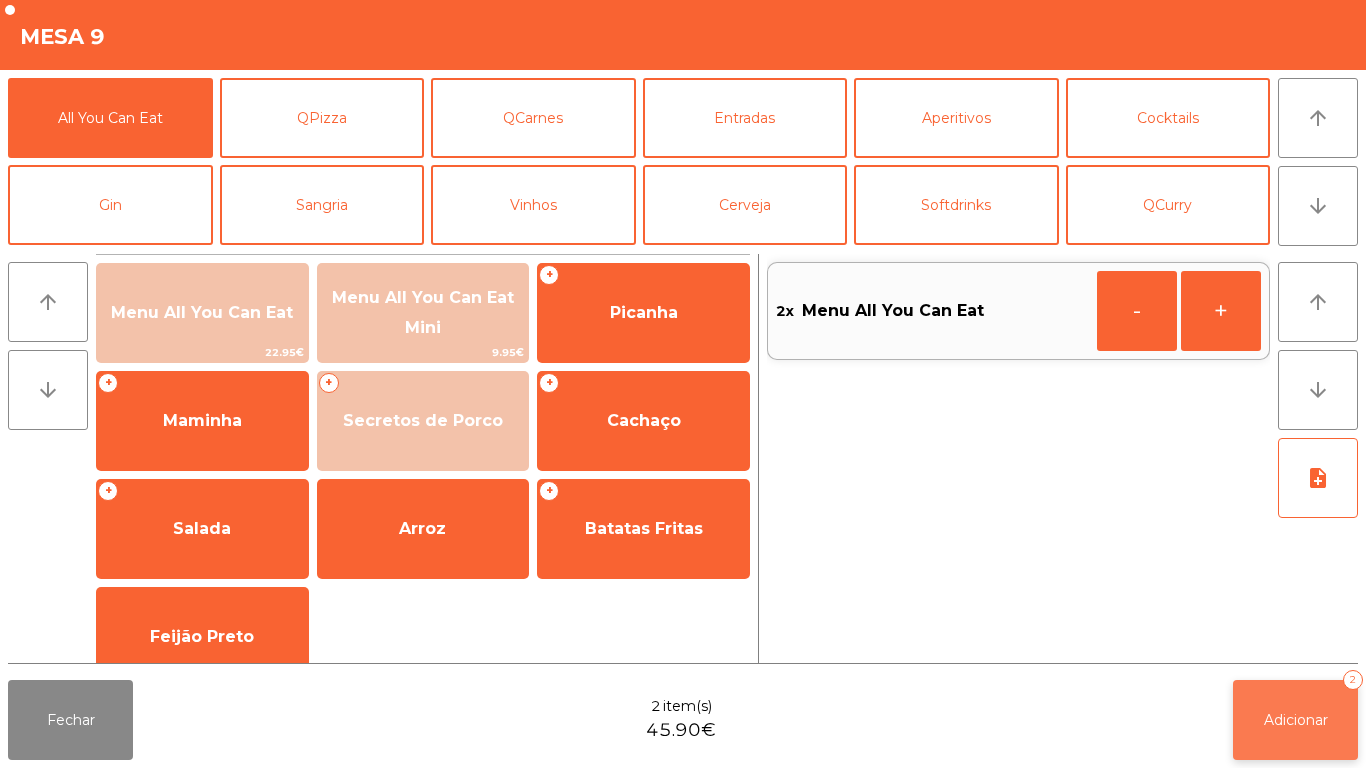 click on "Adicionar" at bounding box center (1296, 720) 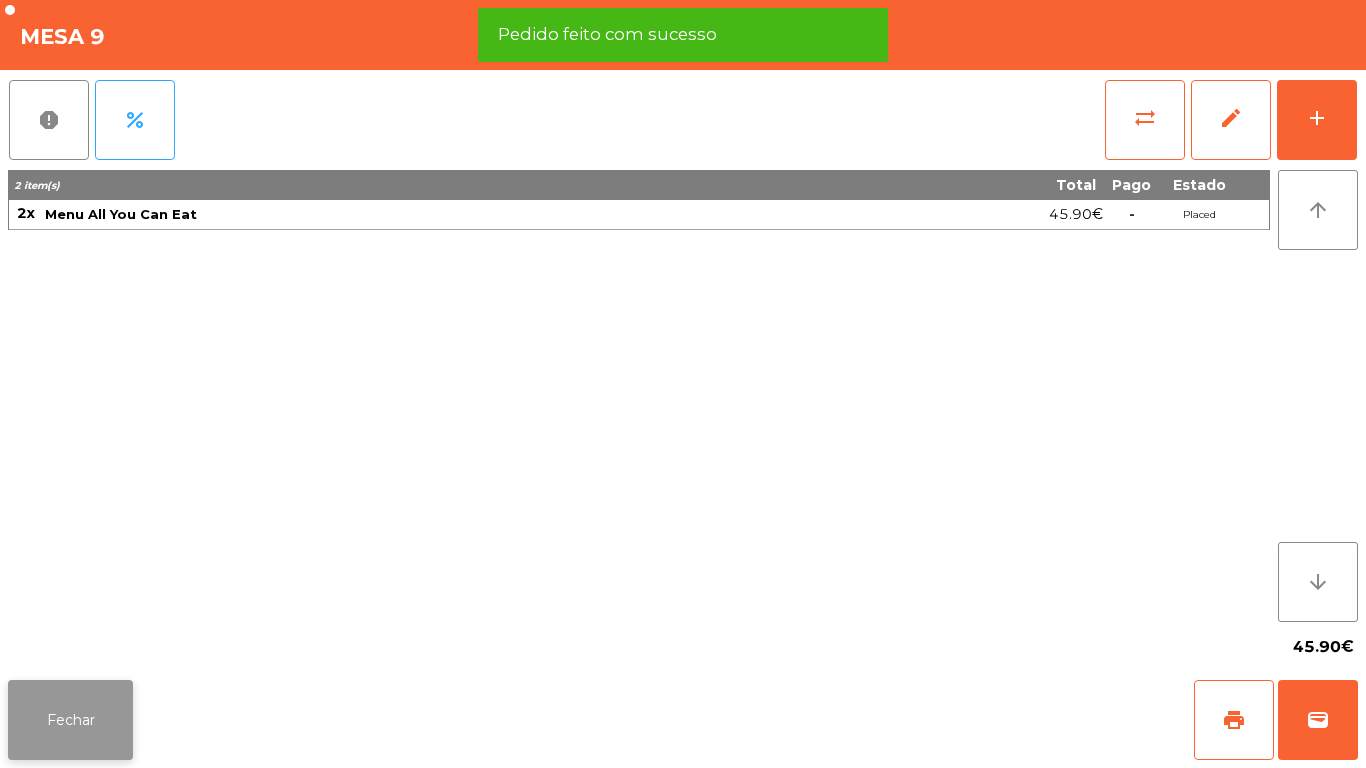 click on "Fechar" at bounding box center (70, 720) 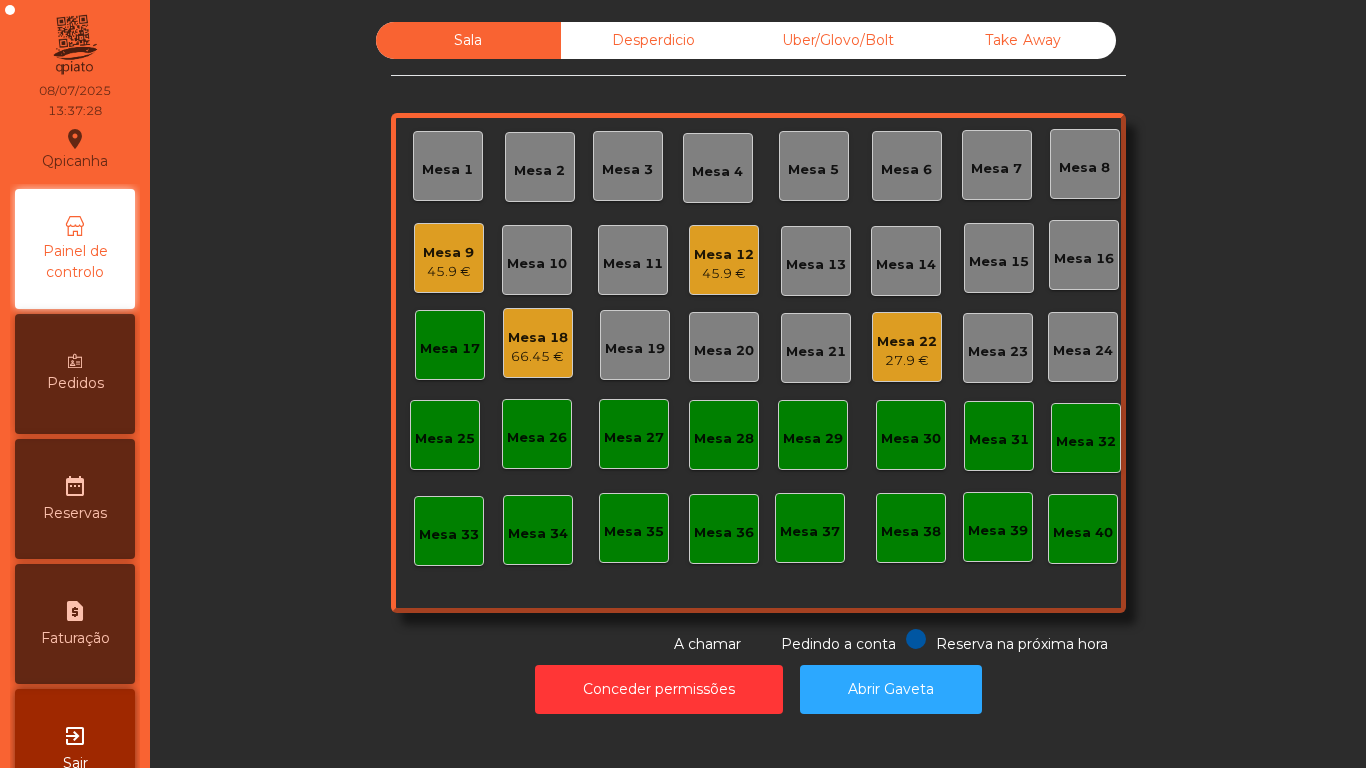 click on "Mesa 17" at bounding box center (447, 166) 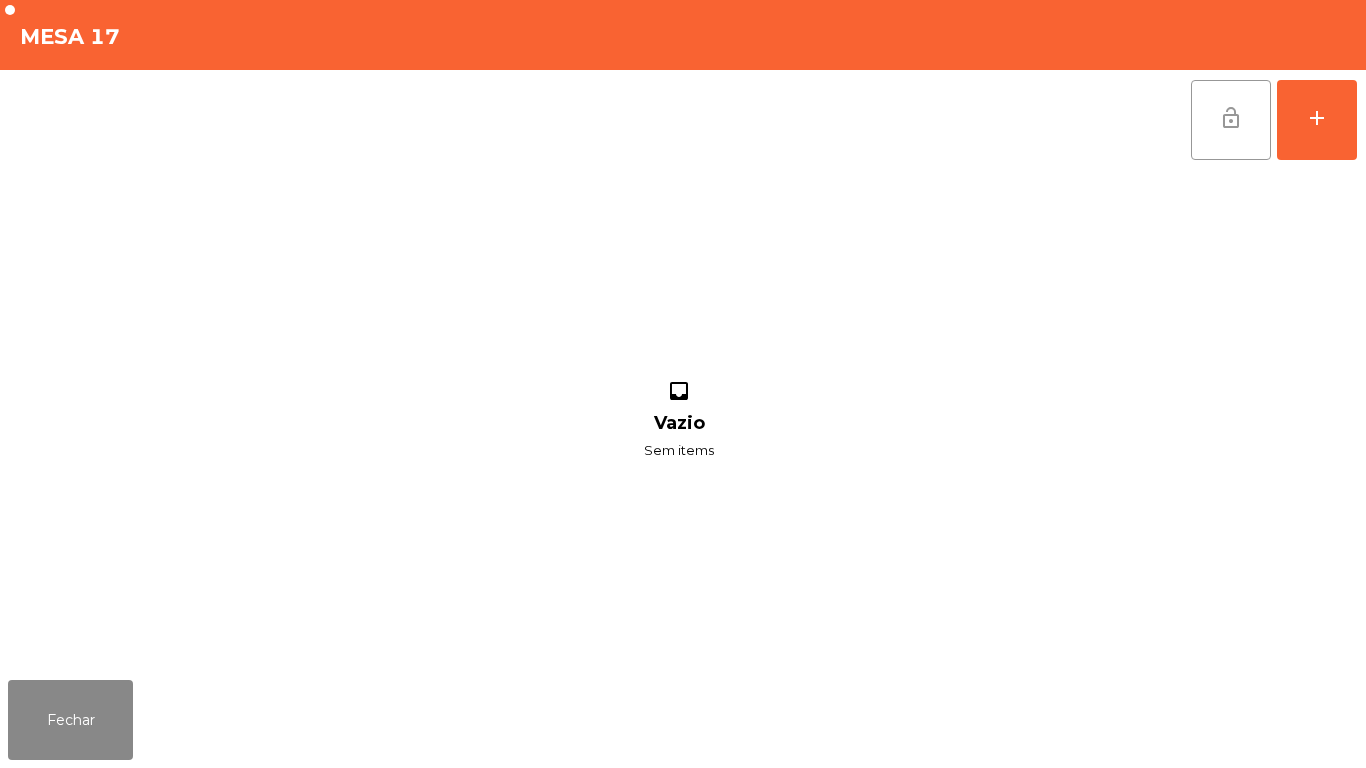 click on "lock_open" at bounding box center (1231, 118) 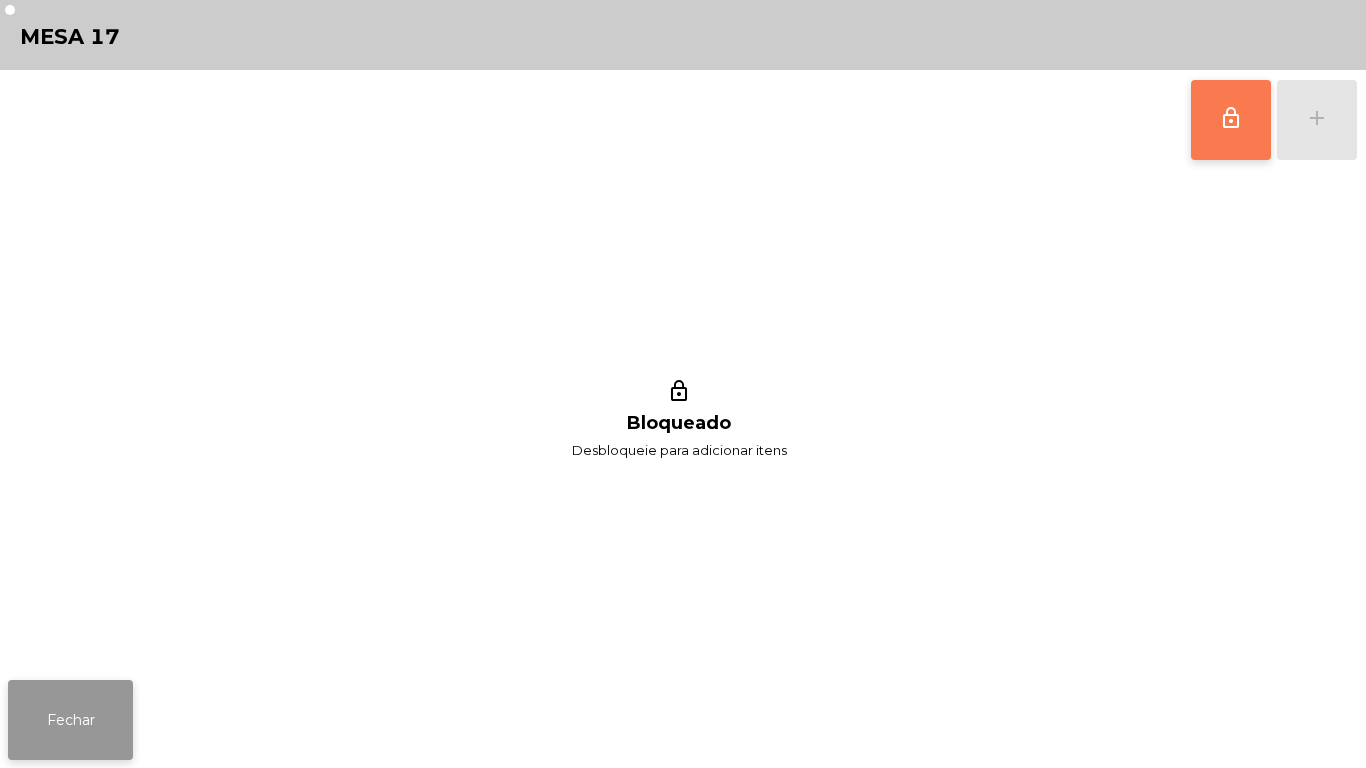 click on "Fechar" at bounding box center [70, 720] 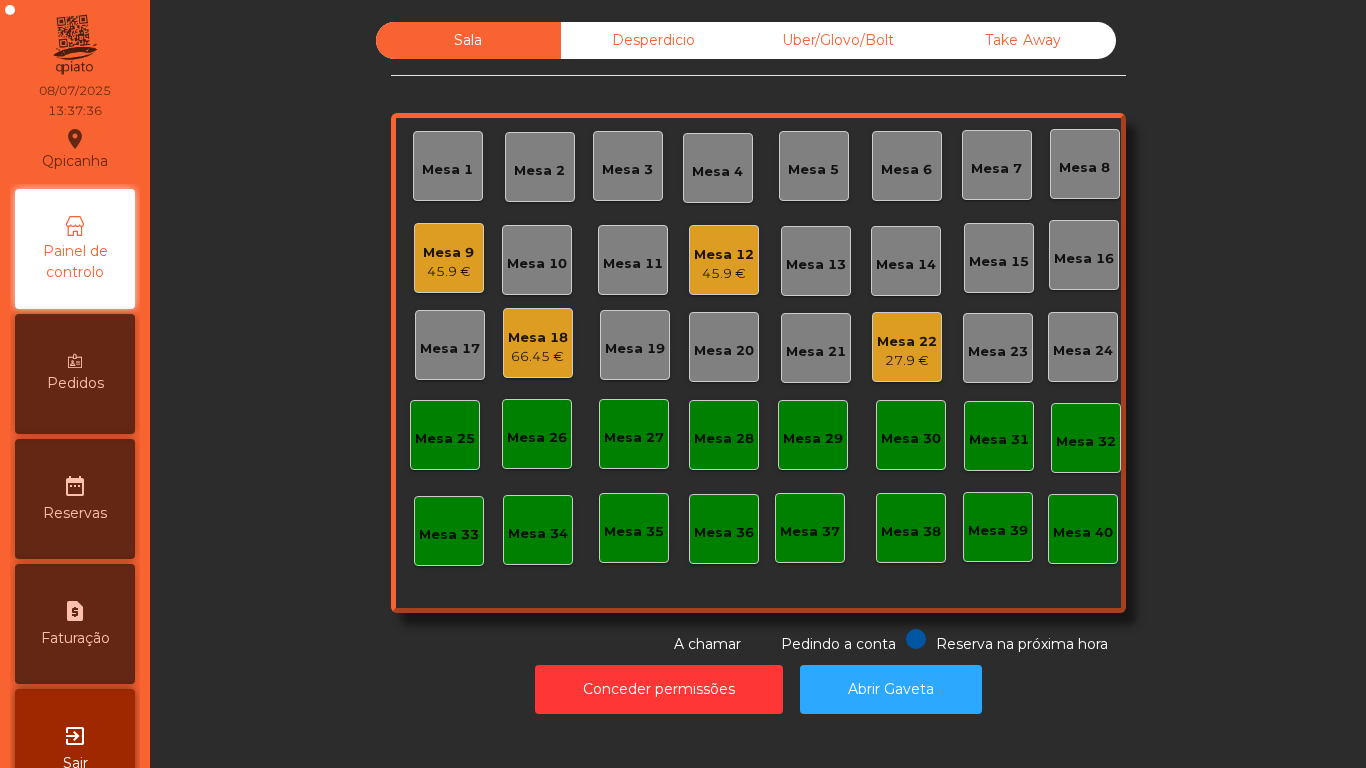 click on "Mesa 12" at bounding box center [448, 253] 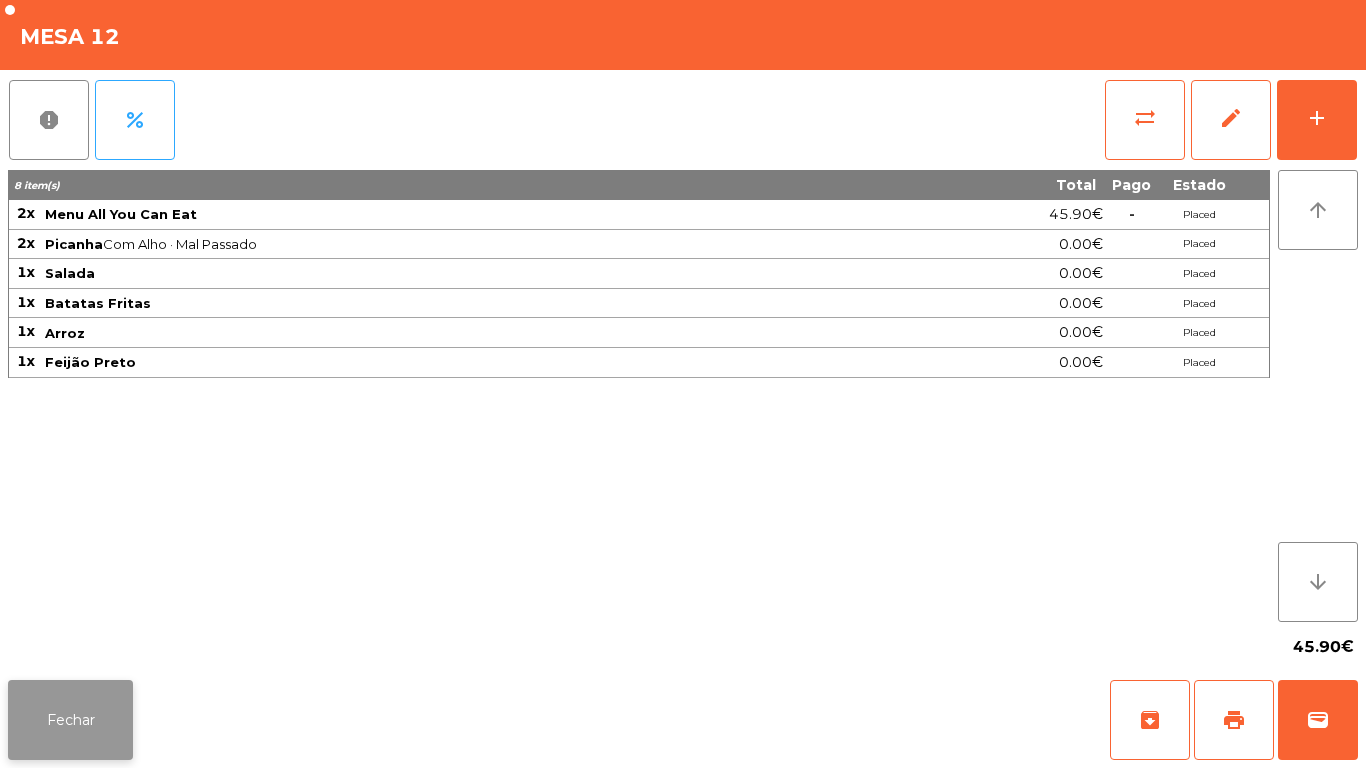 click on "Fechar" at bounding box center (70, 720) 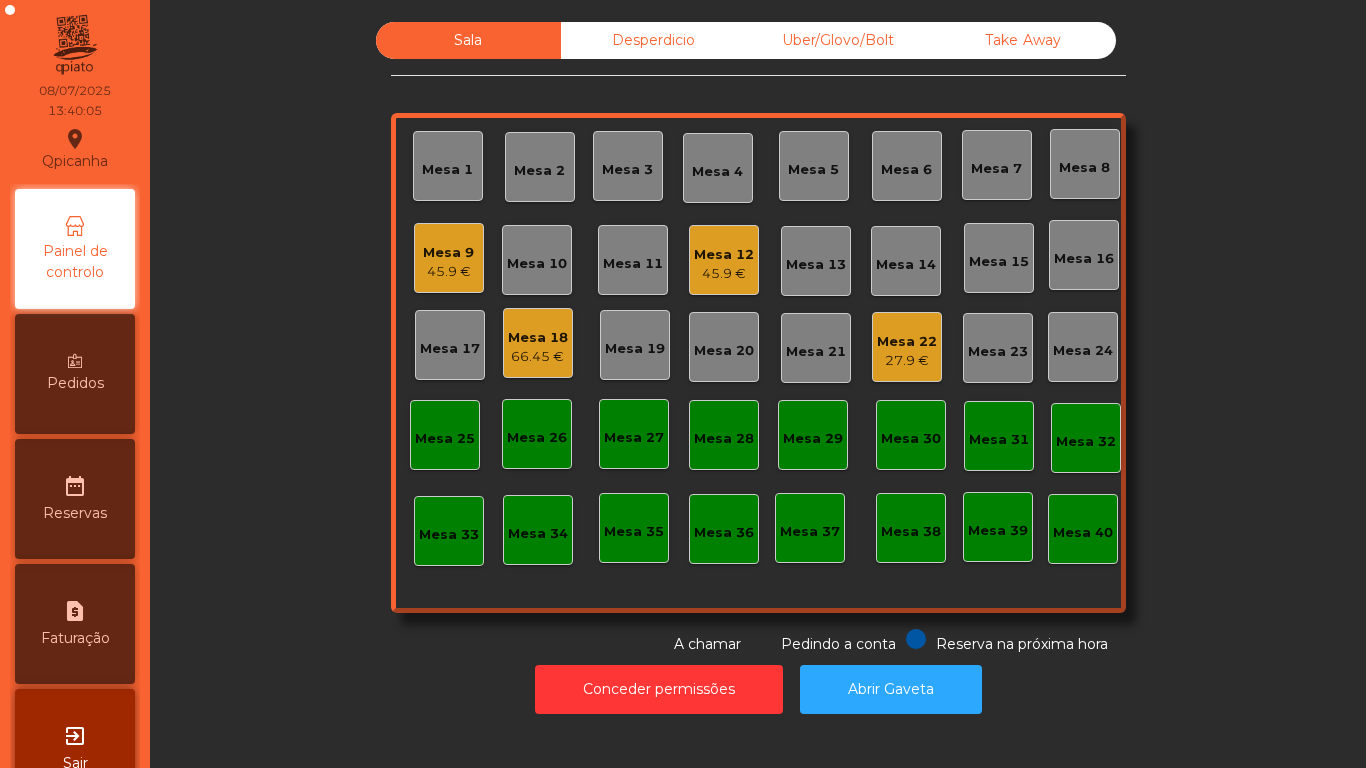 click on "45.9 €" at bounding box center (448, 272) 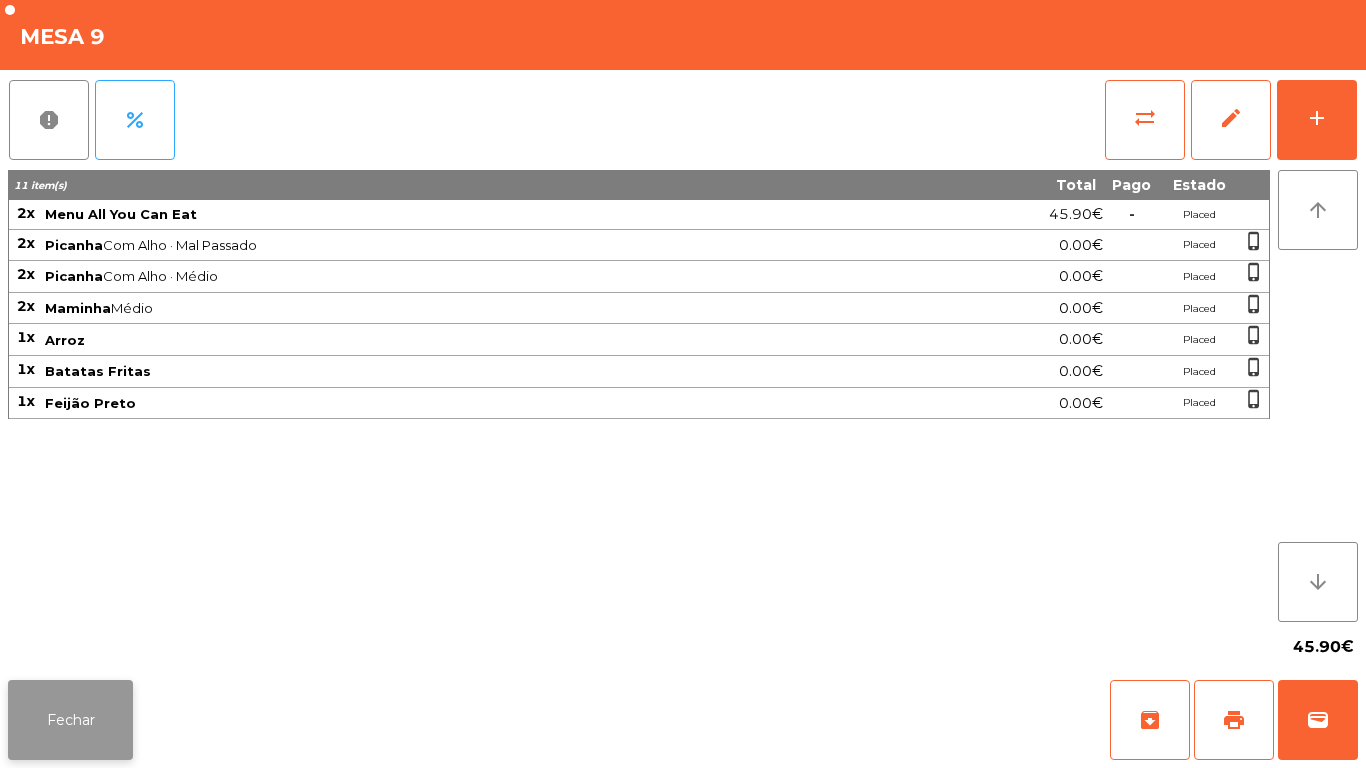 click on "Fechar" at bounding box center [70, 720] 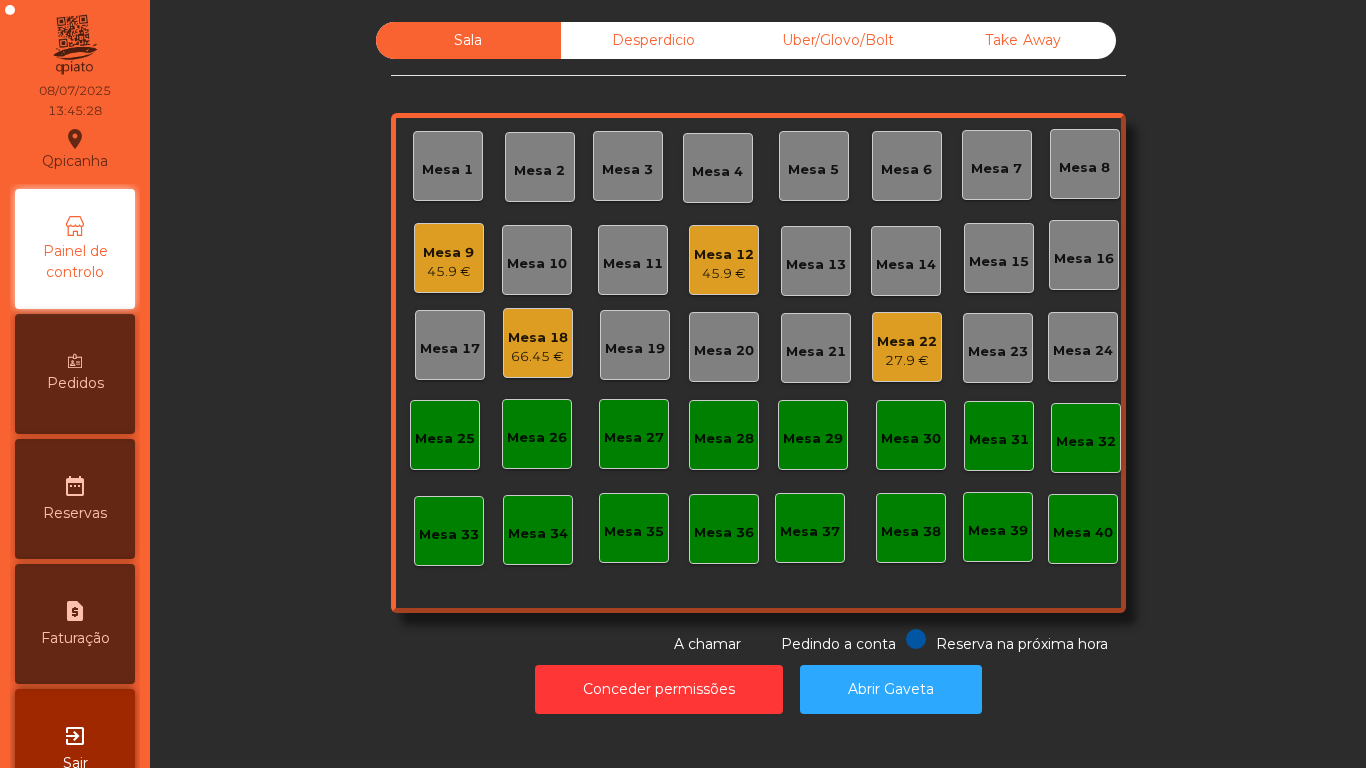 click on "45.9 €" at bounding box center (448, 272) 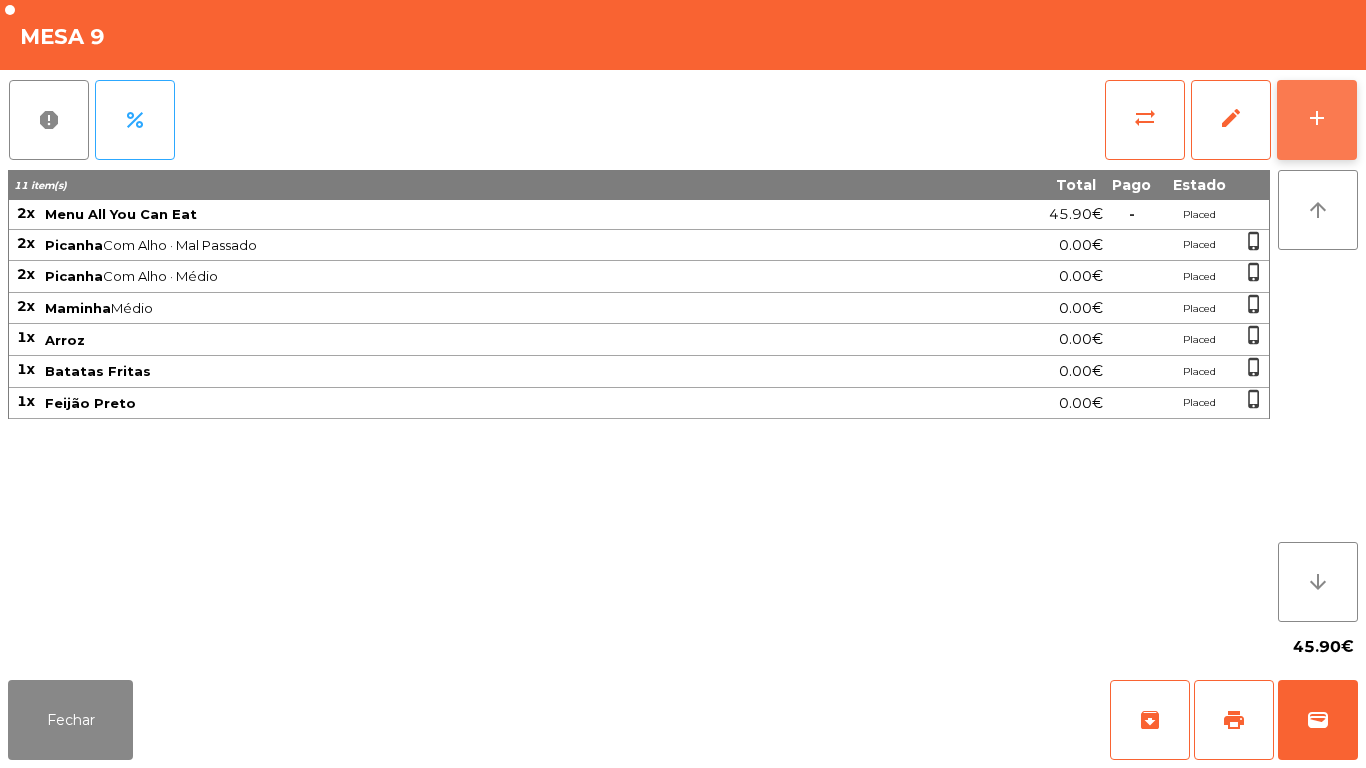 click on "add" at bounding box center (1317, 118) 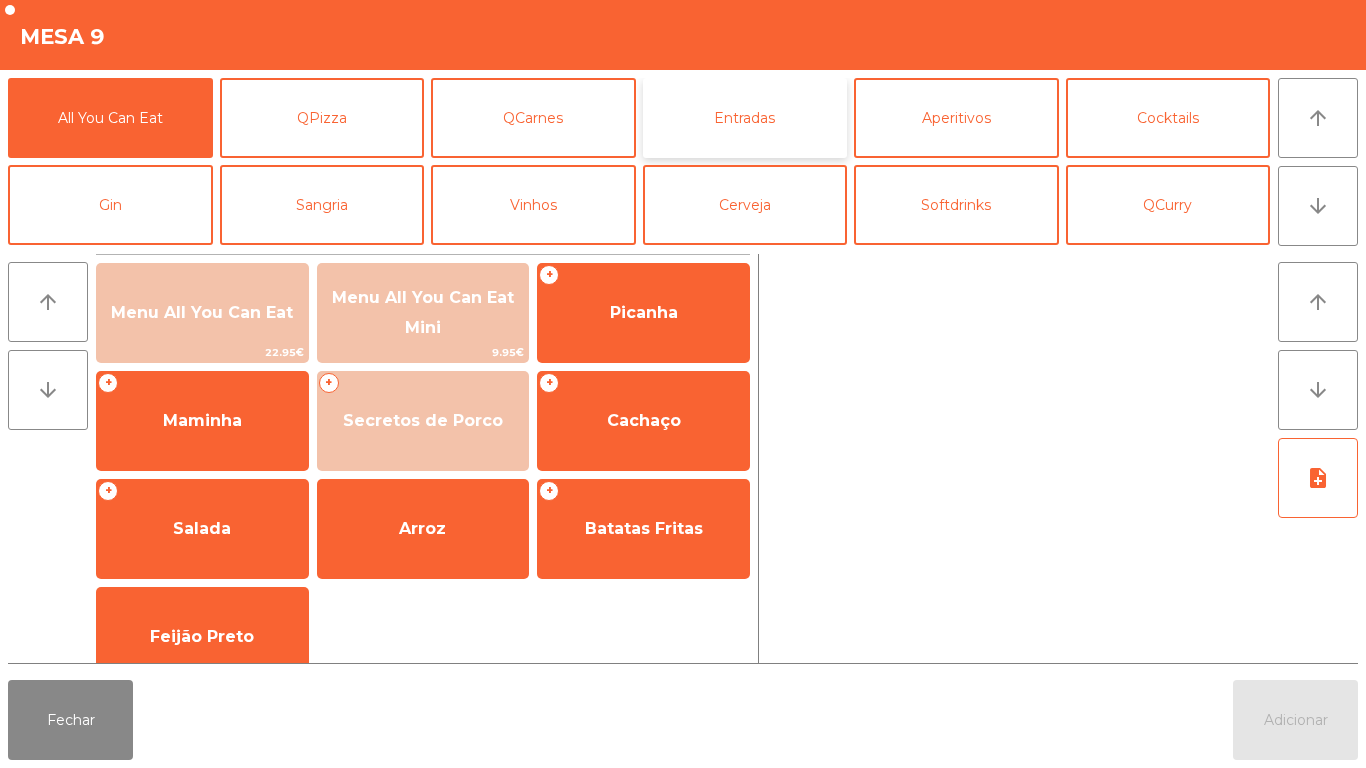 click on "Entradas" at bounding box center (745, 118) 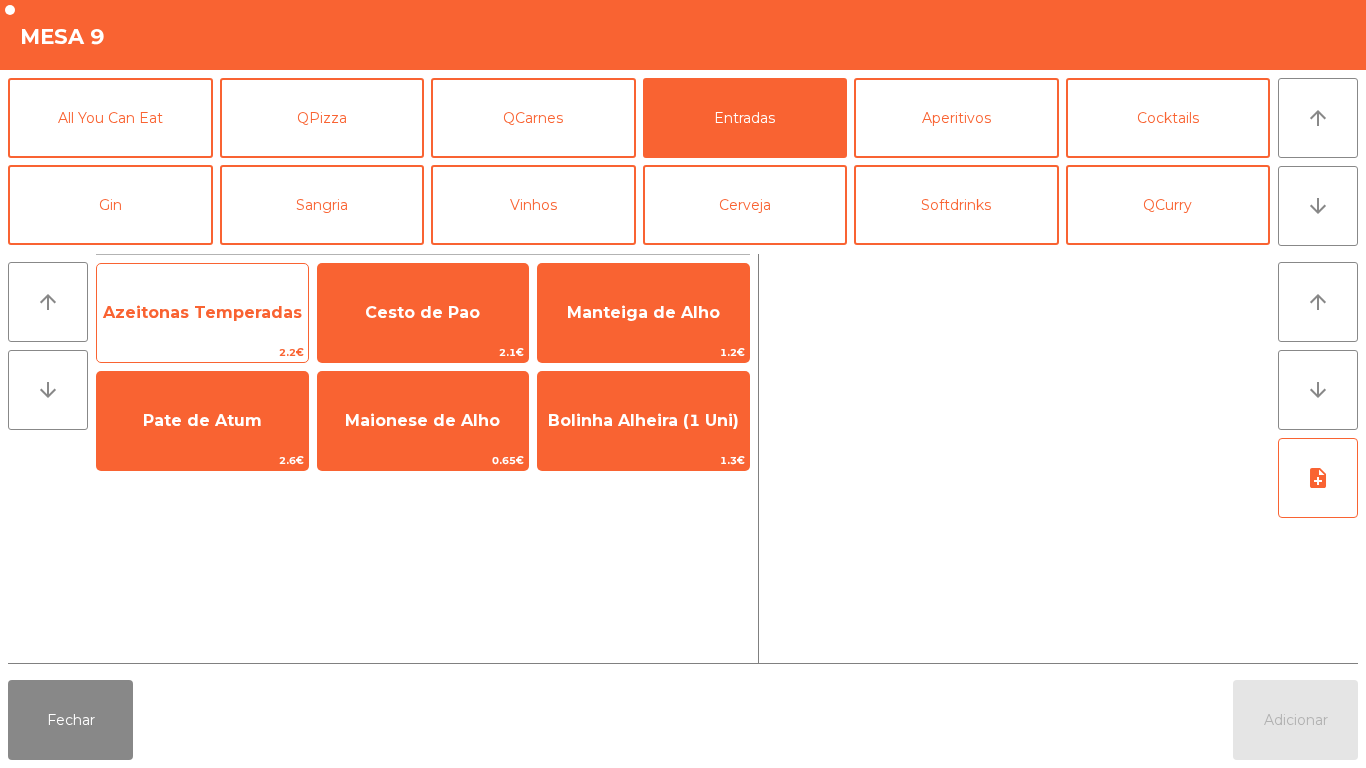 click on "Azeitonas Temperadas" at bounding box center (202, 312) 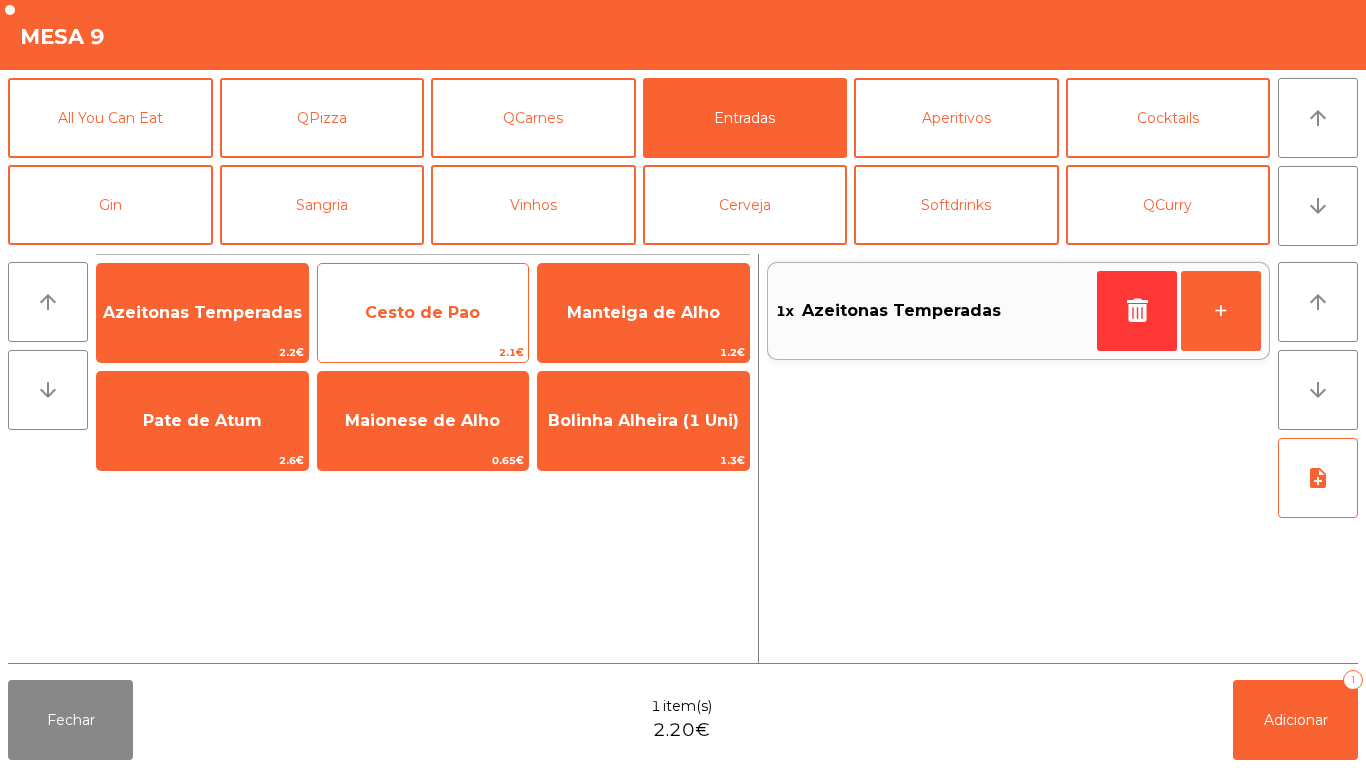 click on "Cesto de Pao" at bounding box center [202, 313] 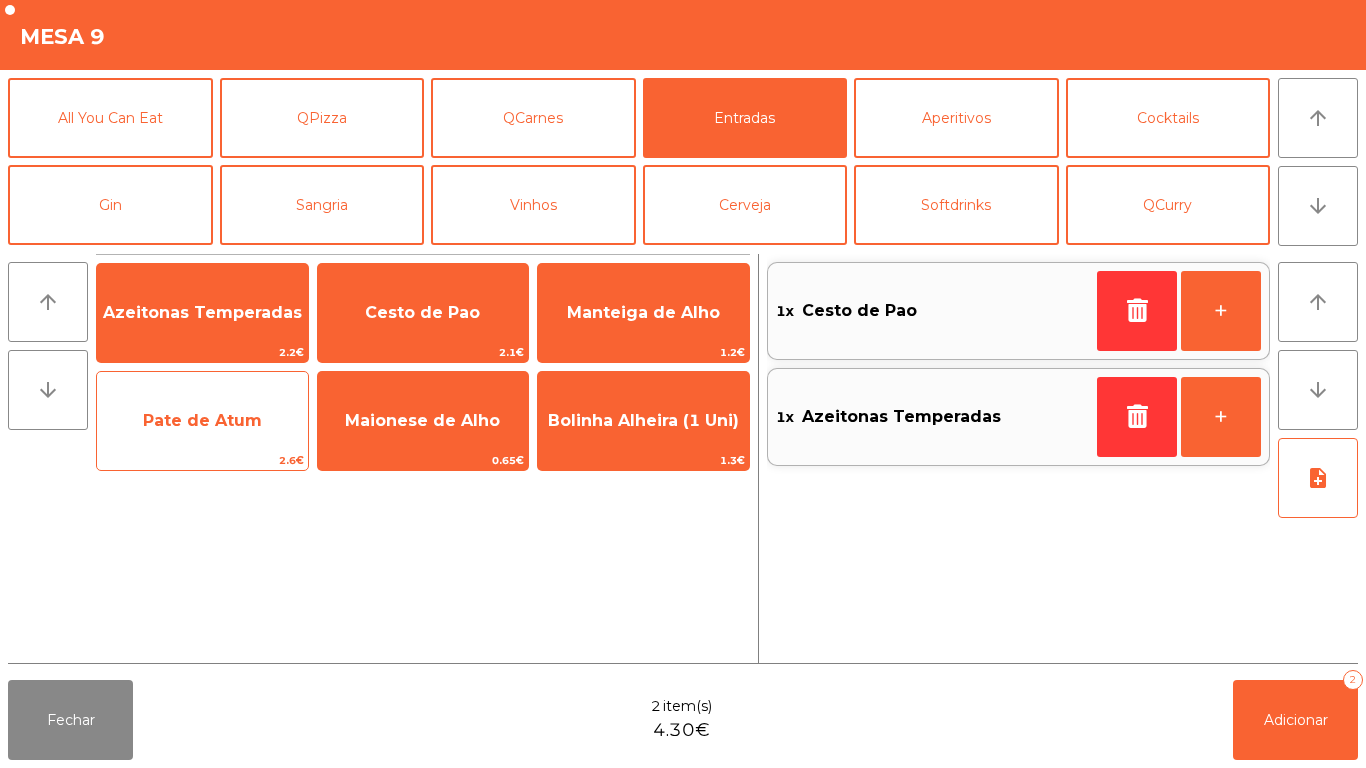 click on "Pate de Atum" at bounding box center (202, 312) 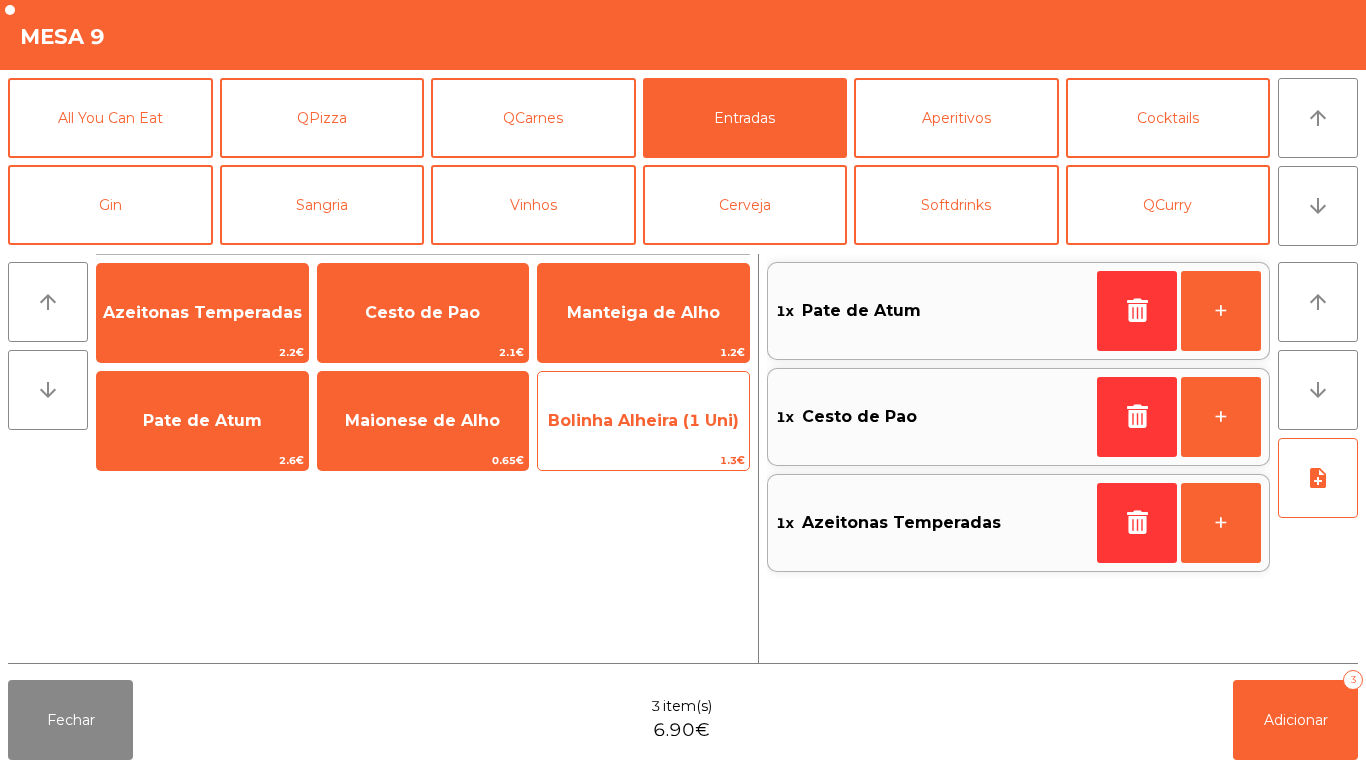 click on "Bolinha Alheira (1 Uni)" at bounding box center (202, 313) 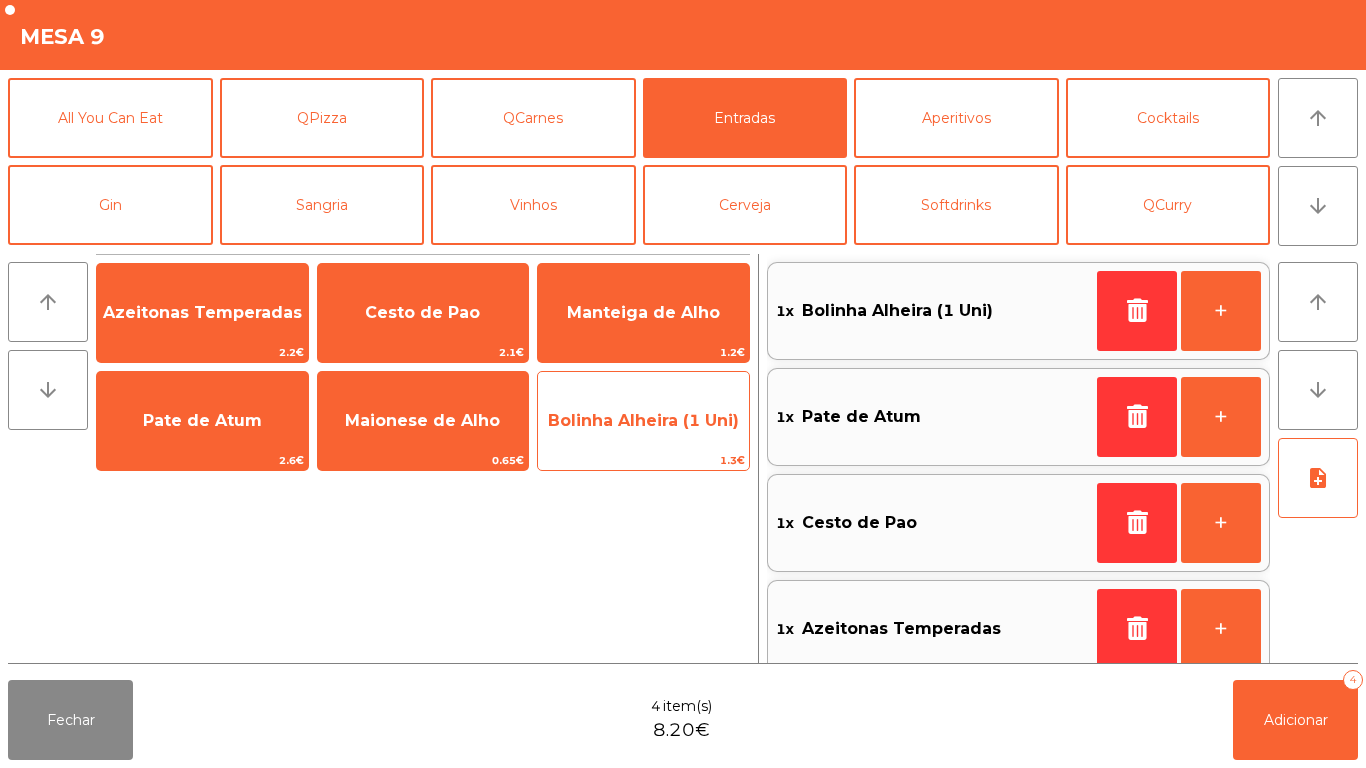 click on "Bolinha Alheira (1 Uni)" at bounding box center (202, 313) 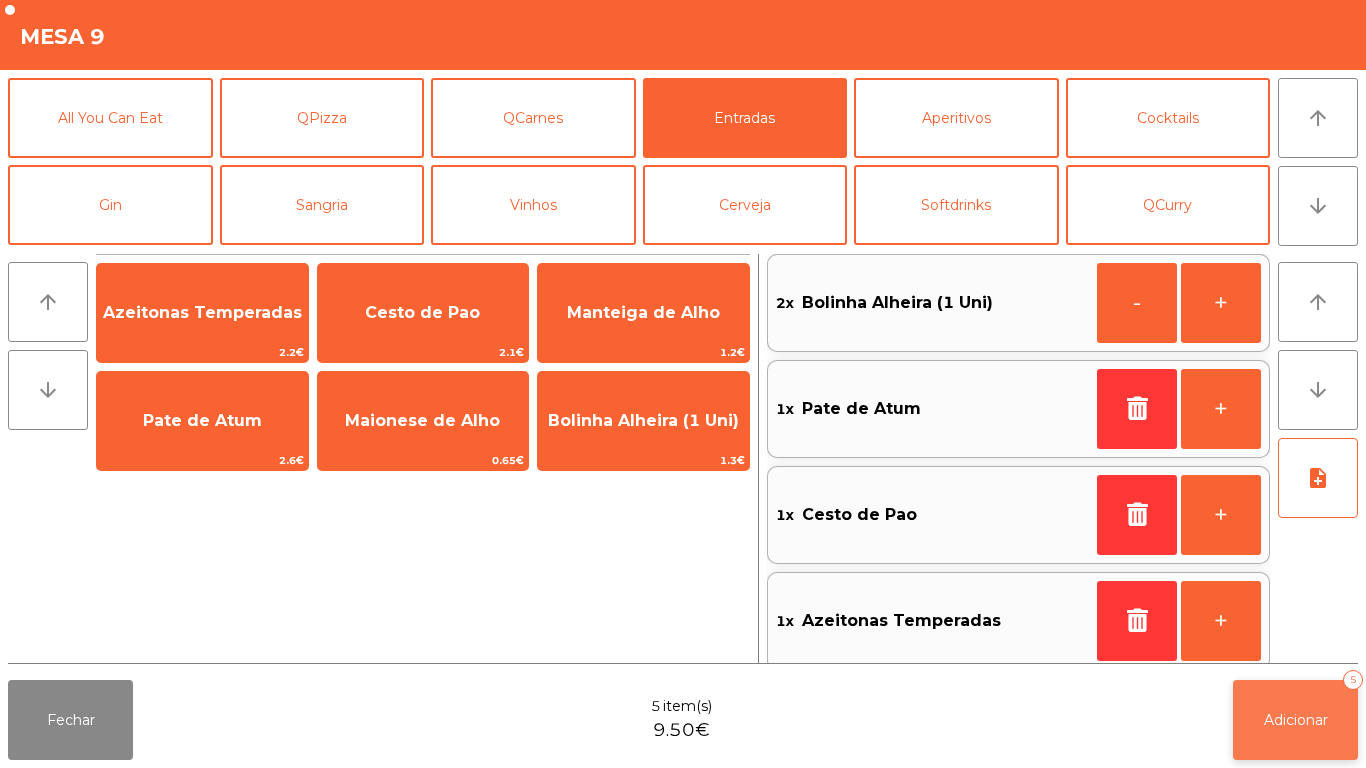 click on "Adicionar   5" at bounding box center (1295, 720) 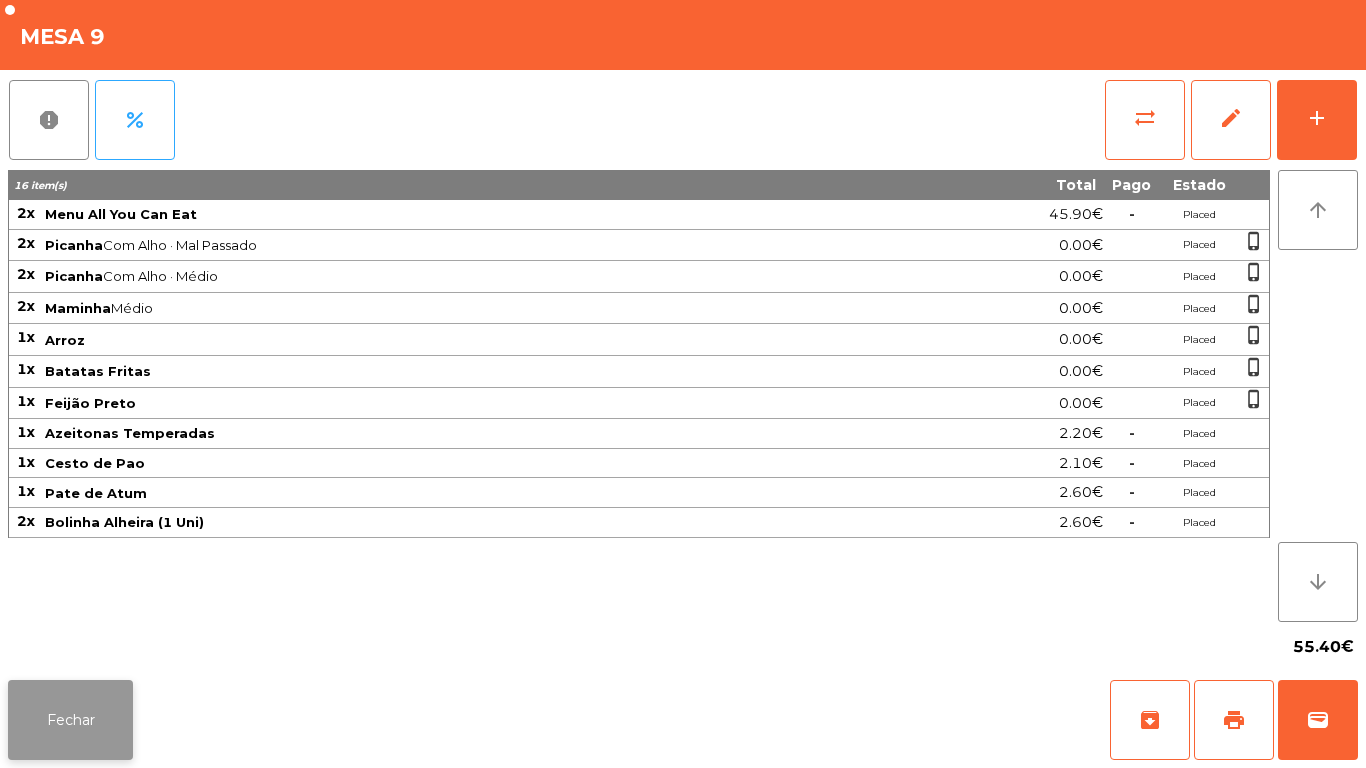 click on "Fechar" at bounding box center (70, 720) 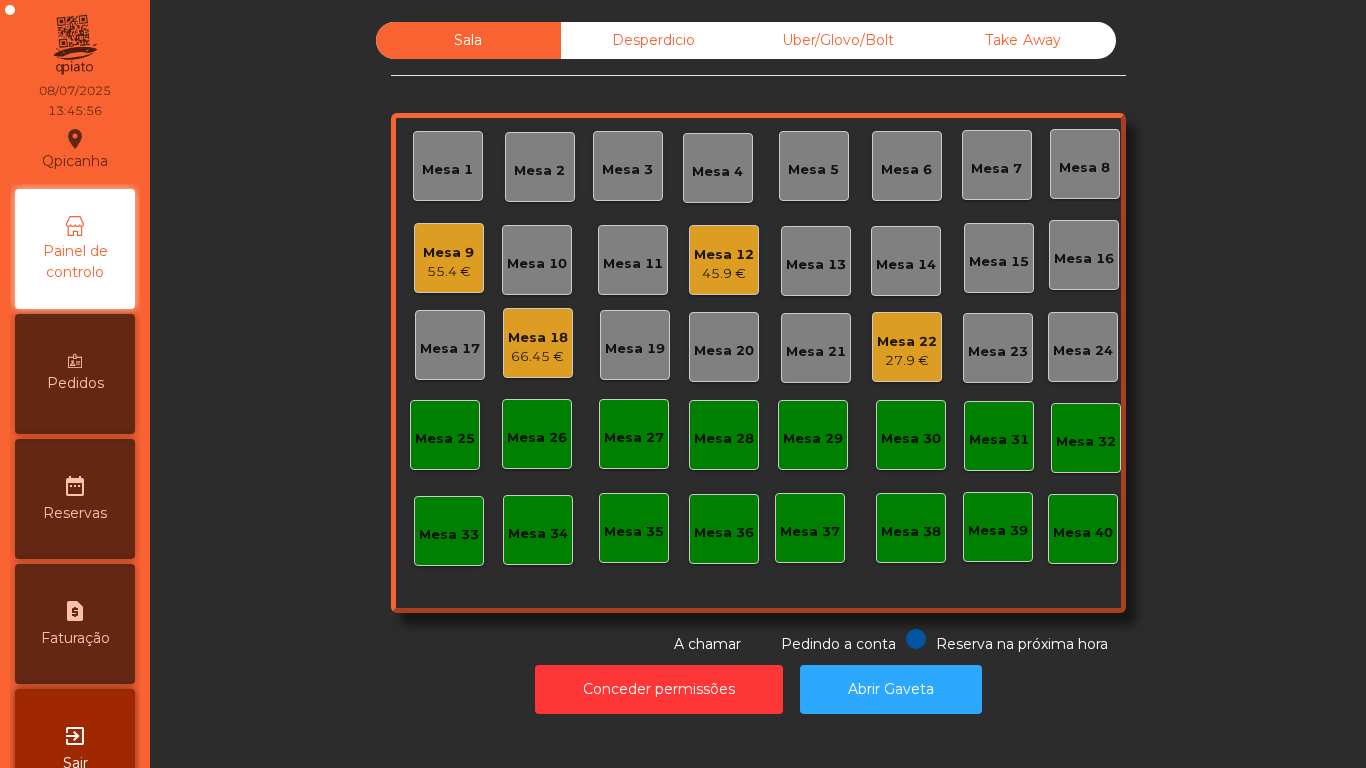 click on "Mesa 12" at bounding box center [448, 253] 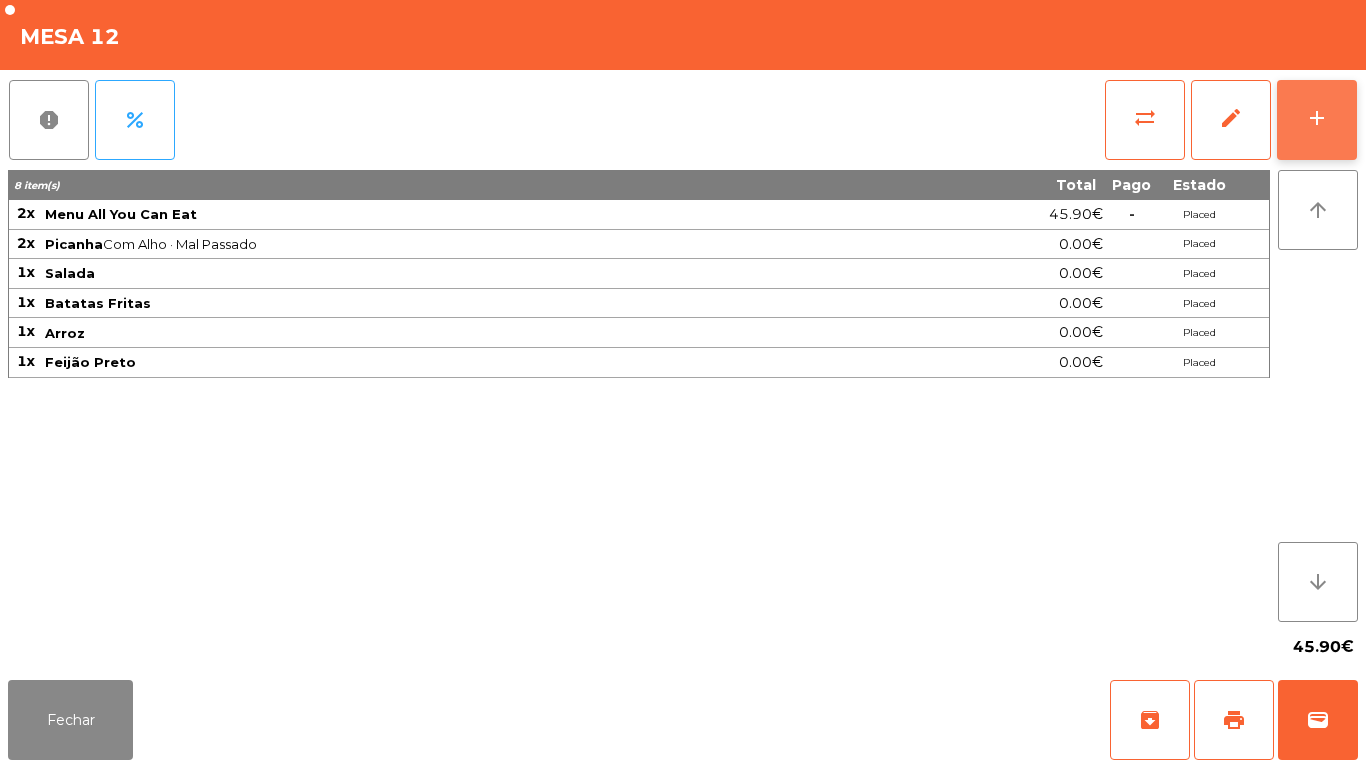 click on "add" at bounding box center (1317, 120) 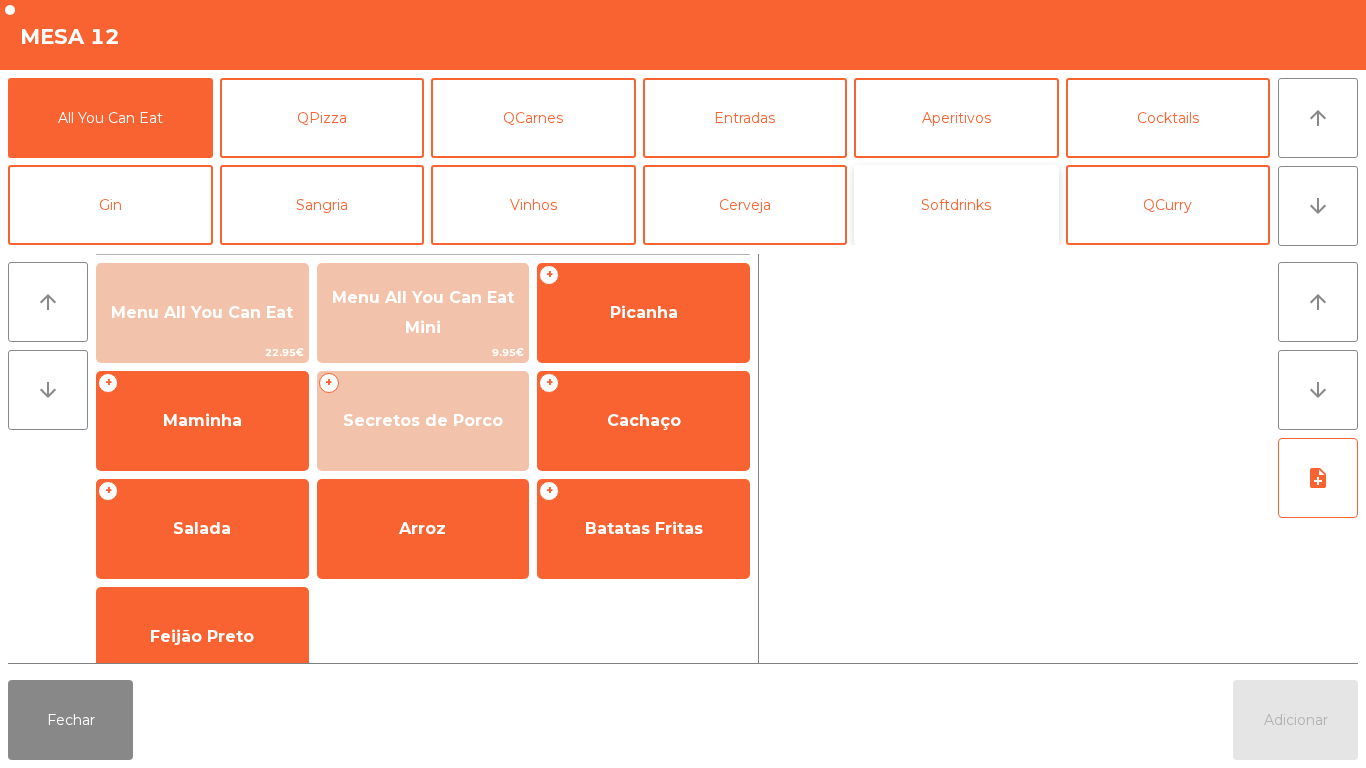 click on "Softdrinks" at bounding box center [956, 205] 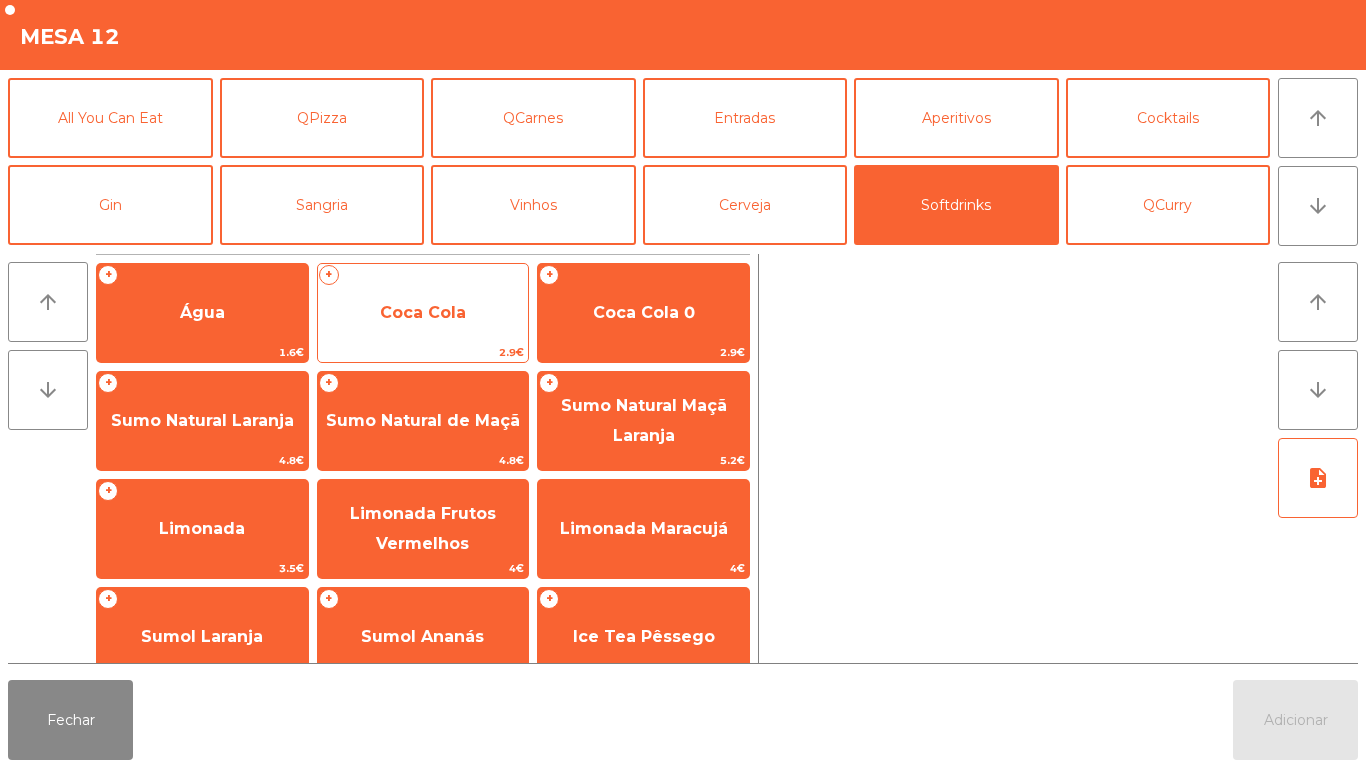 click on "Coca Cola" at bounding box center [202, 313] 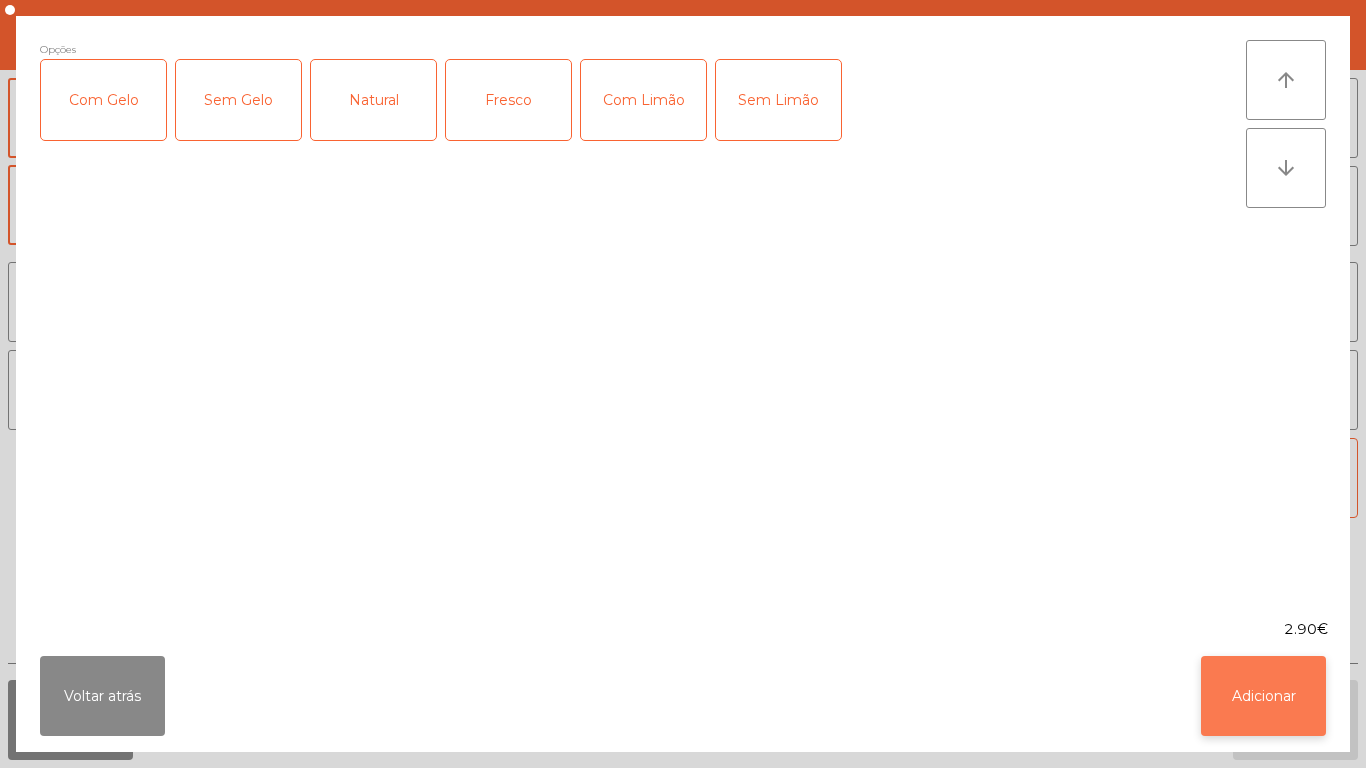 click on "Adicionar" at bounding box center [1263, 696] 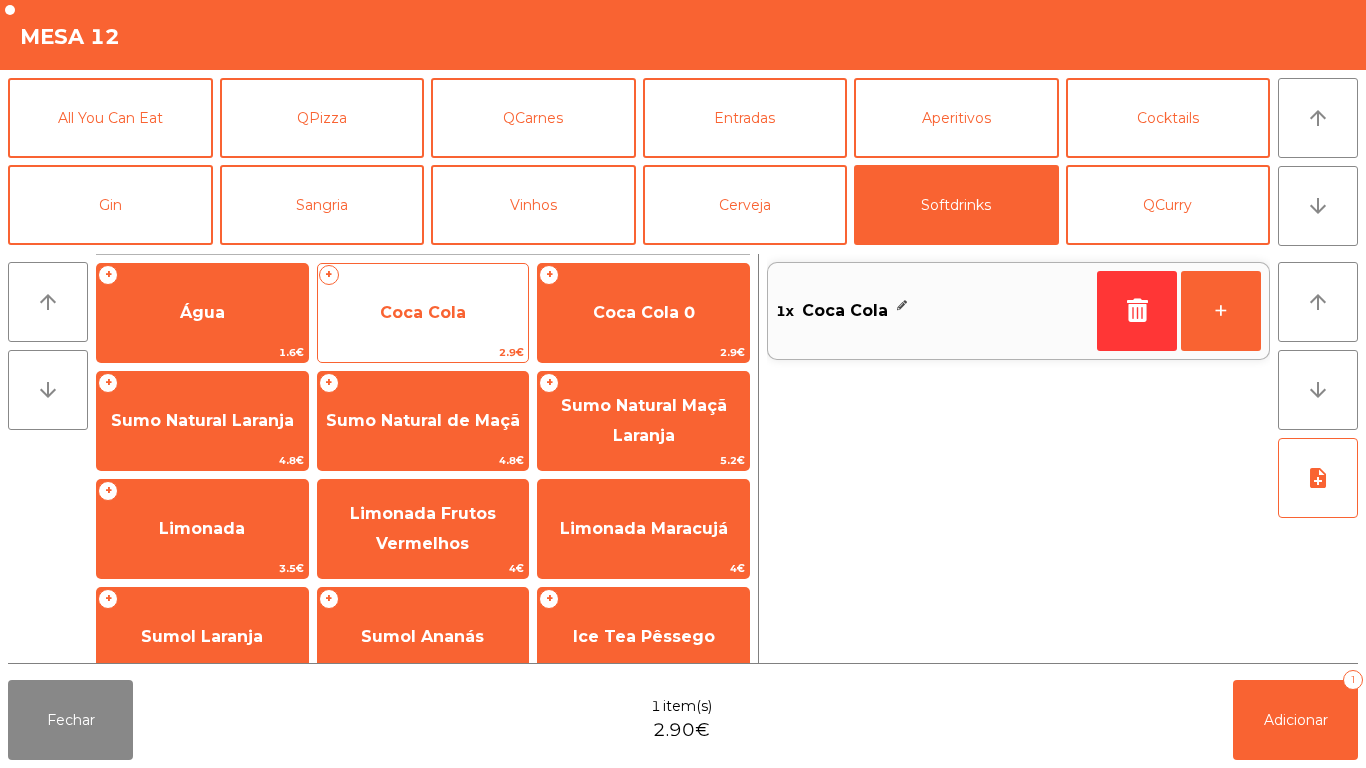 click on "Coca Cola" at bounding box center (202, 313) 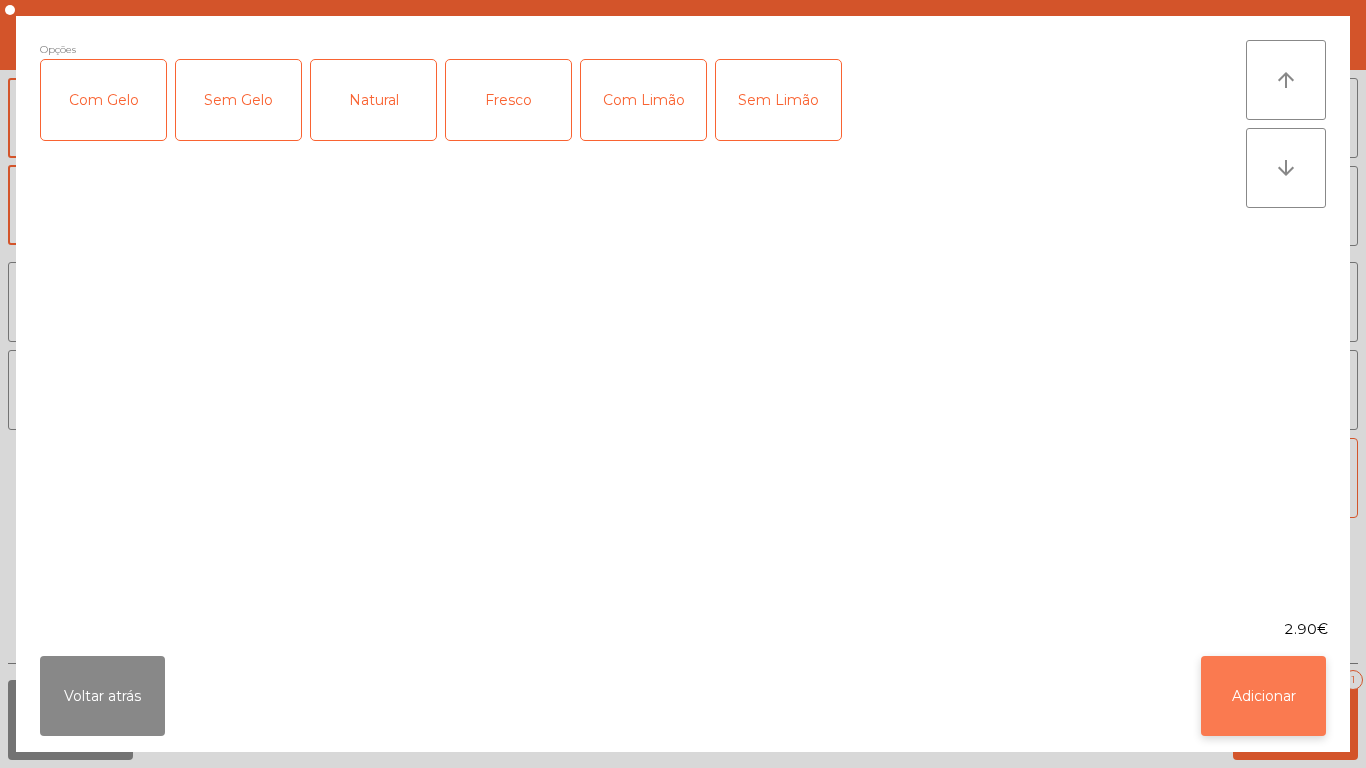 click on "Adicionar" at bounding box center (1263, 696) 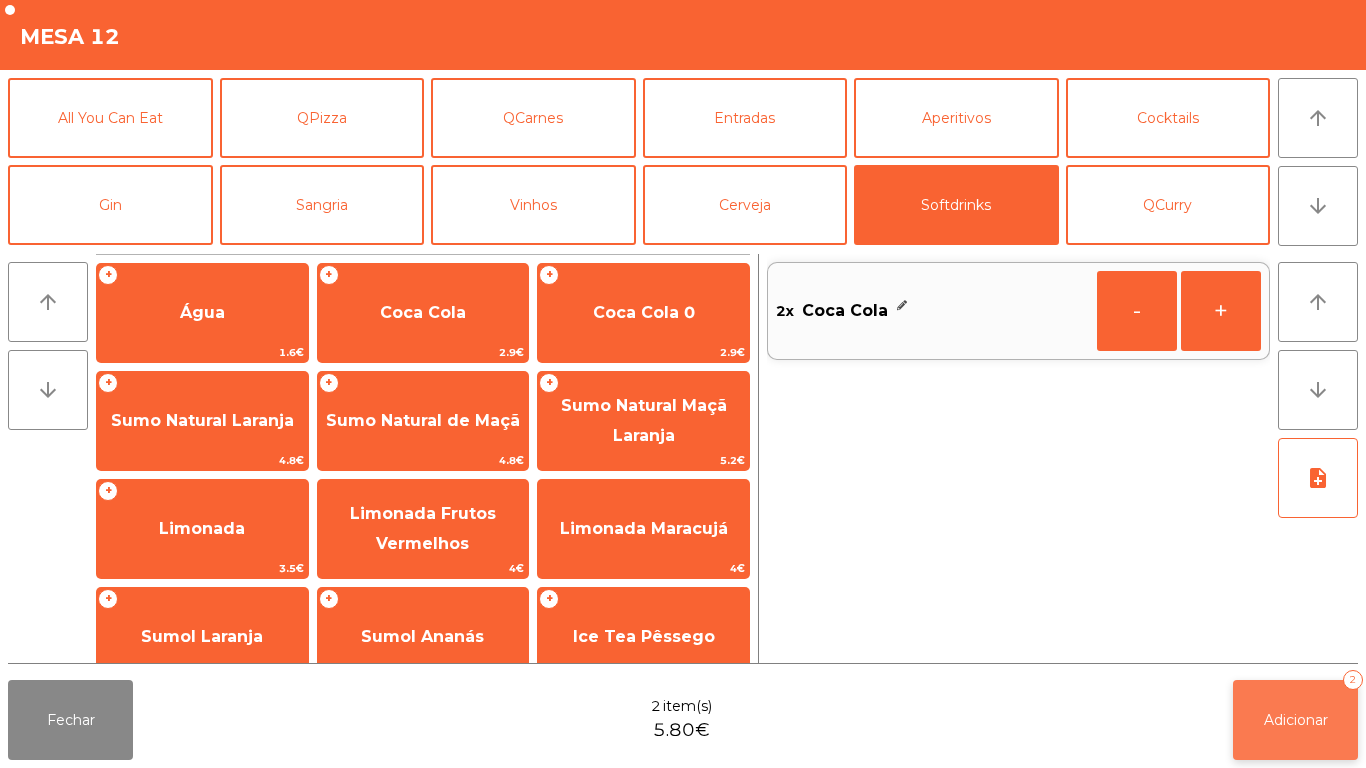 click on "Adicionar" at bounding box center (1296, 720) 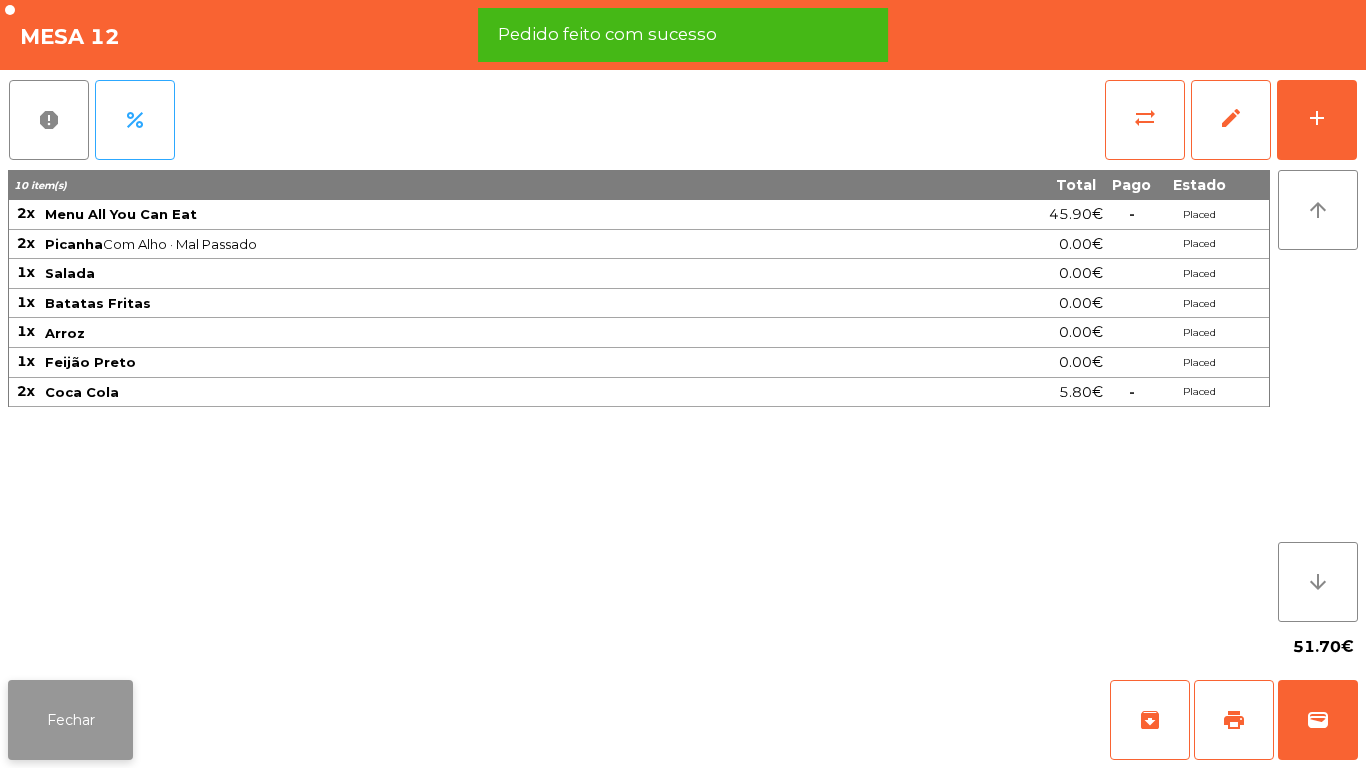click on "Fechar" at bounding box center [70, 720] 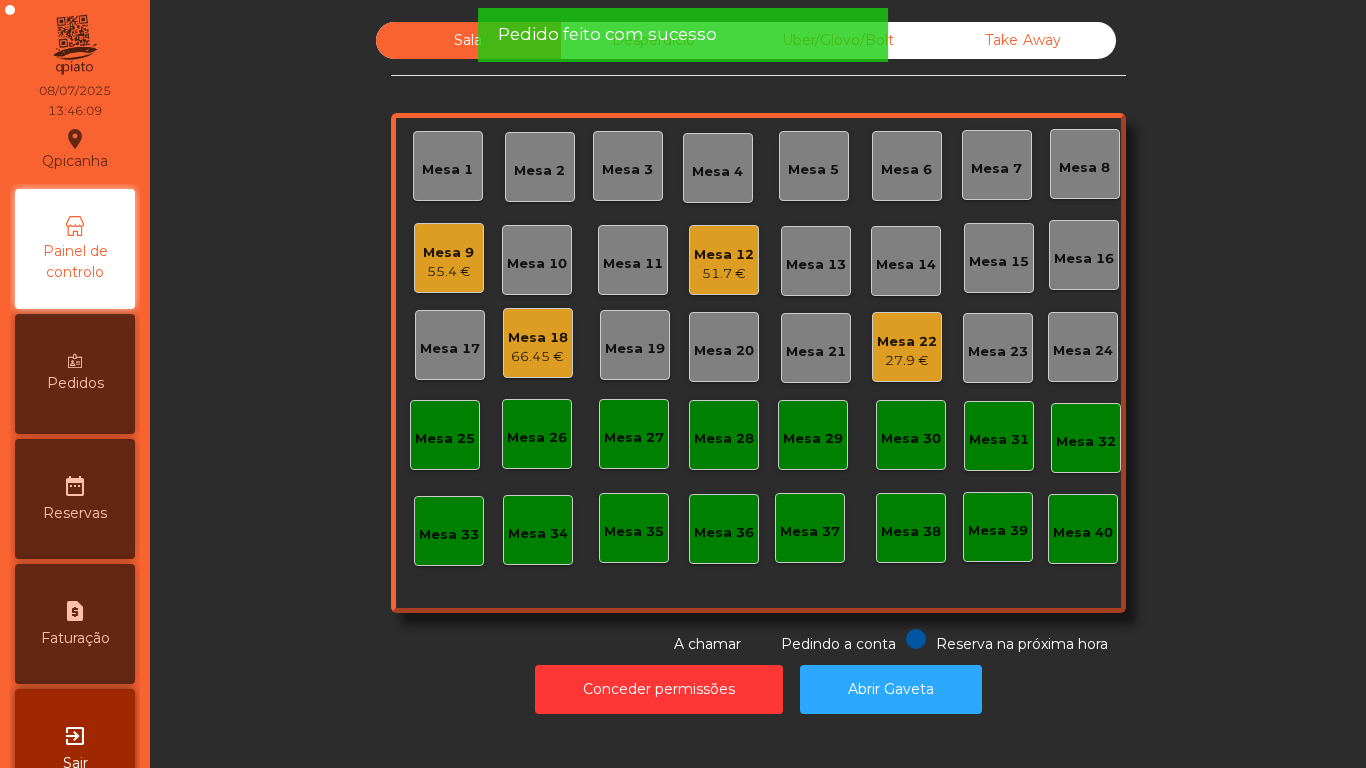 click on "55.4 €" at bounding box center (448, 272) 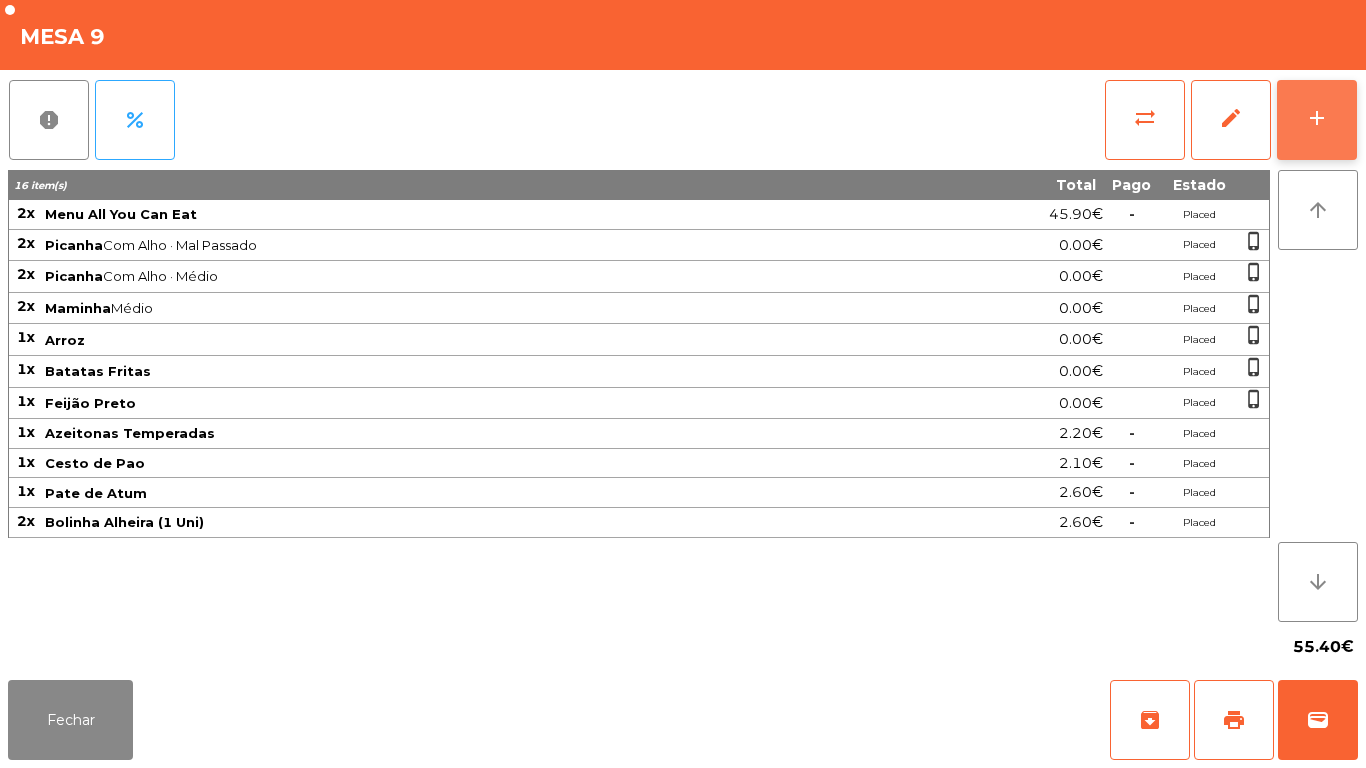click on "add" at bounding box center (1317, 120) 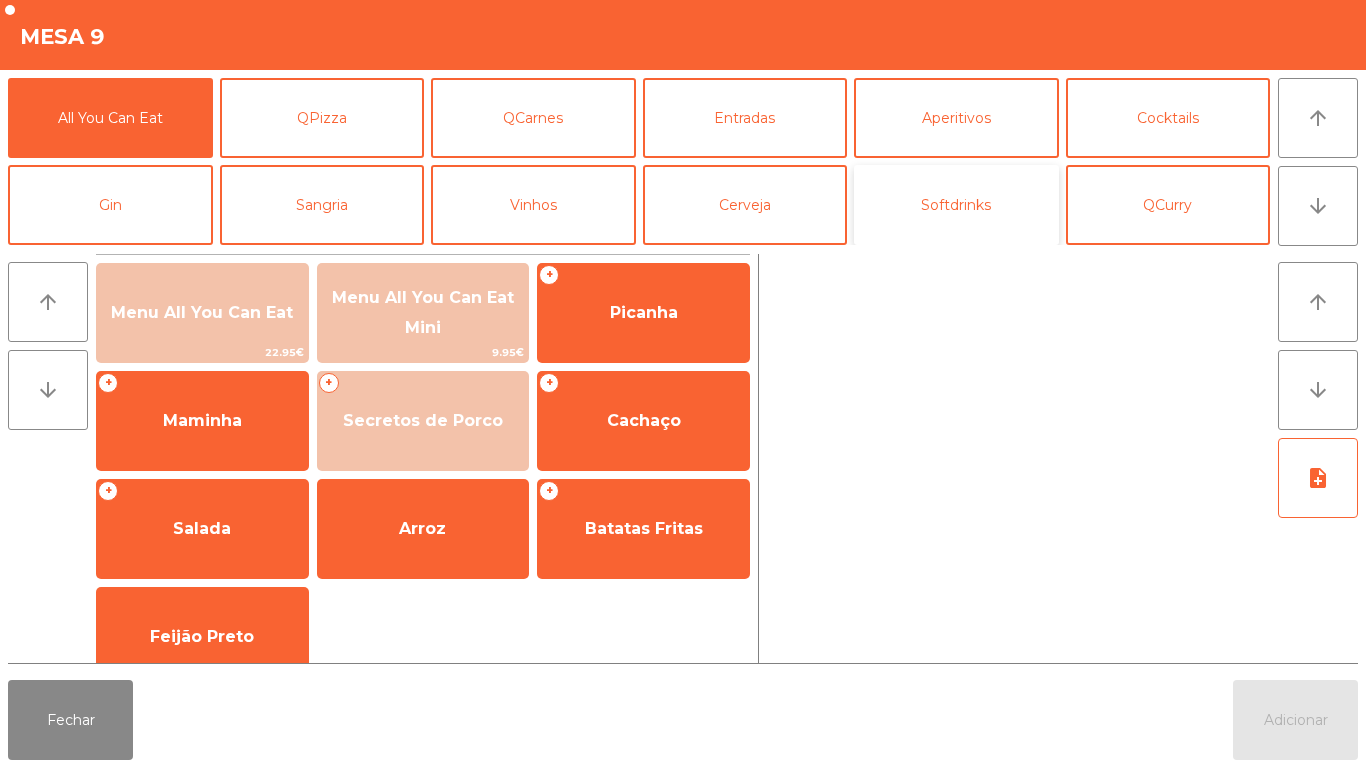 click on "Softdrinks" at bounding box center (956, 205) 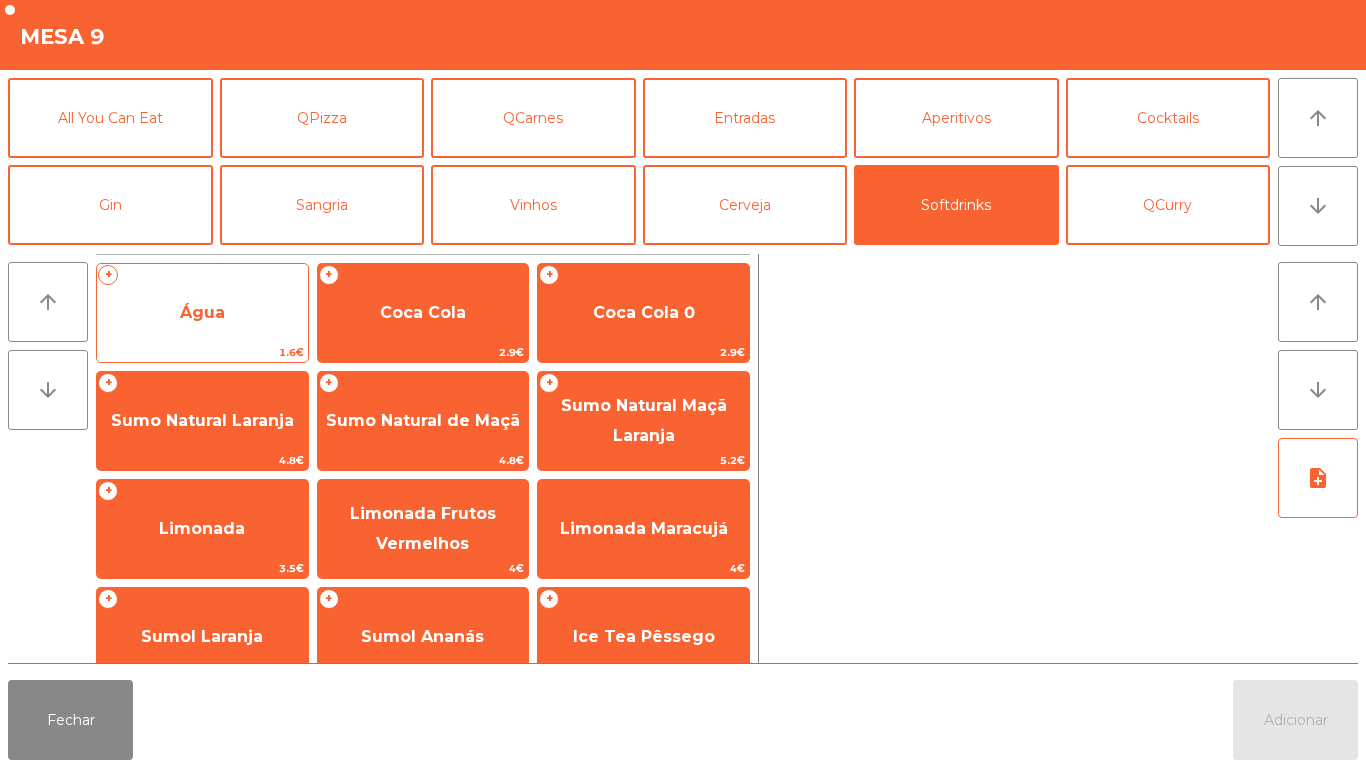 click on "Água" at bounding box center (202, 313) 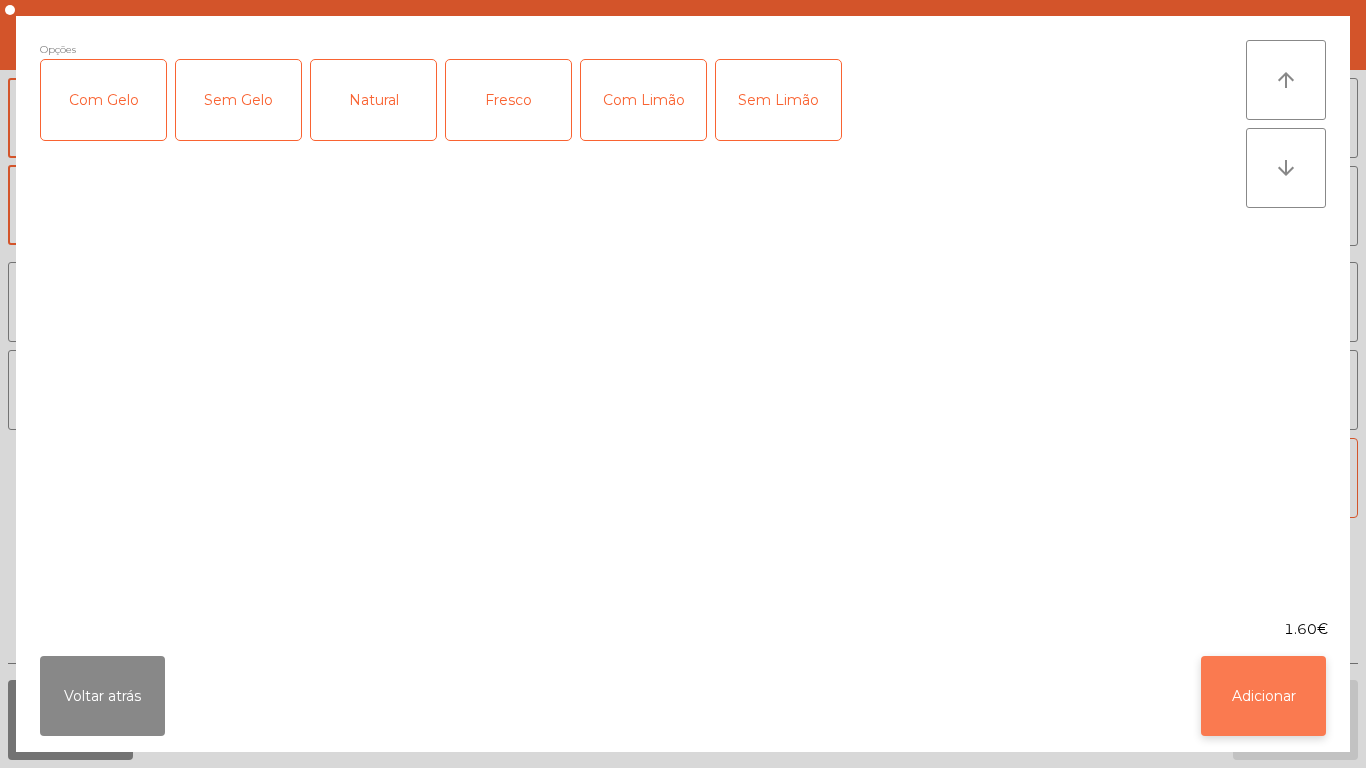 click on "Adicionar" at bounding box center [1263, 696] 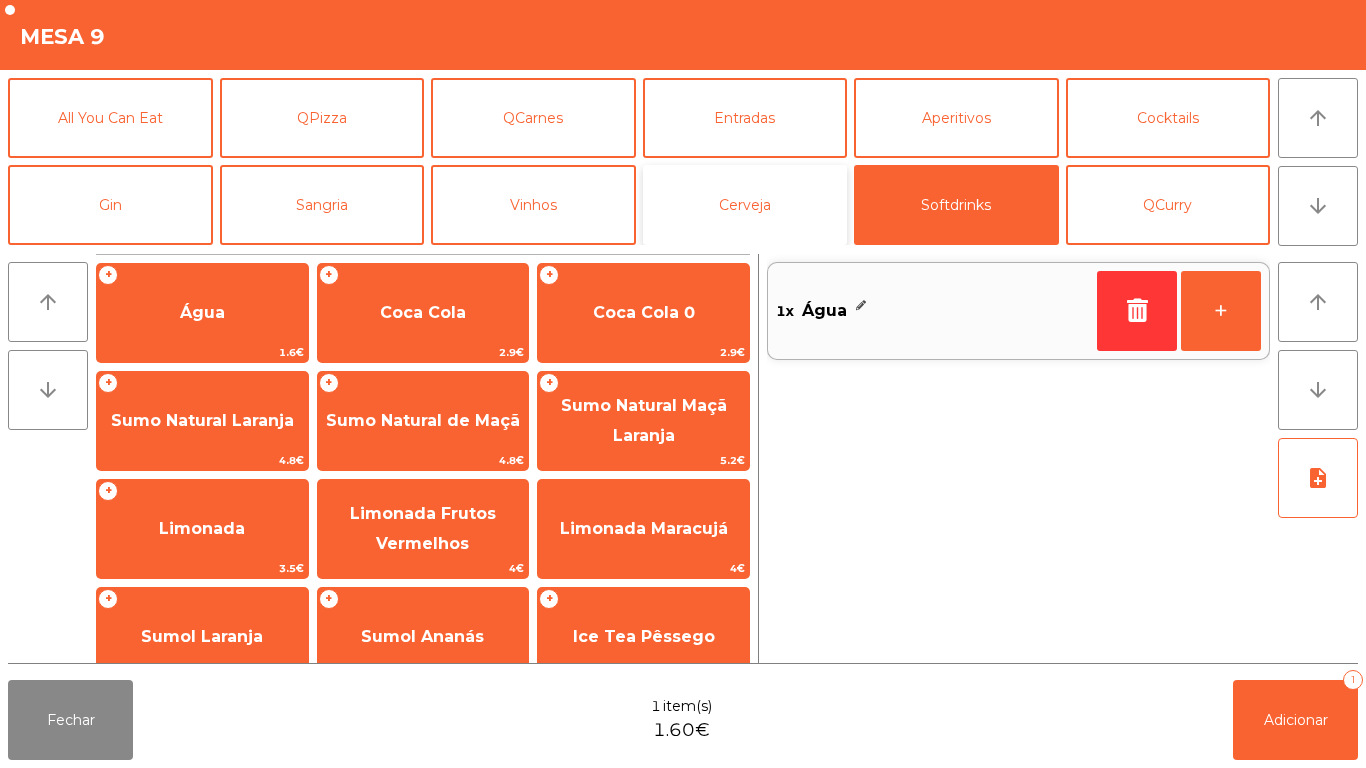 click on "Cerveja" at bounding box center [745, 205] 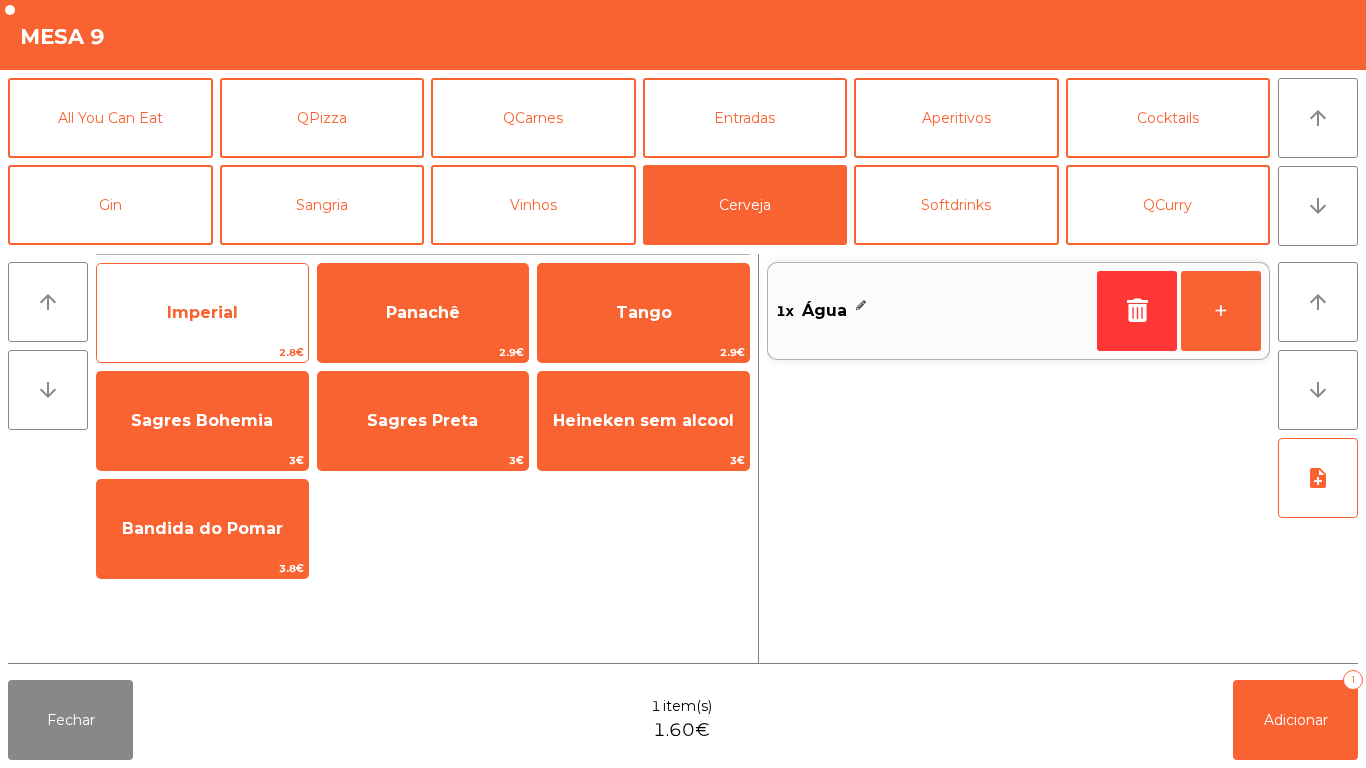 click on "Imperial" at bounding box center (202, 313) 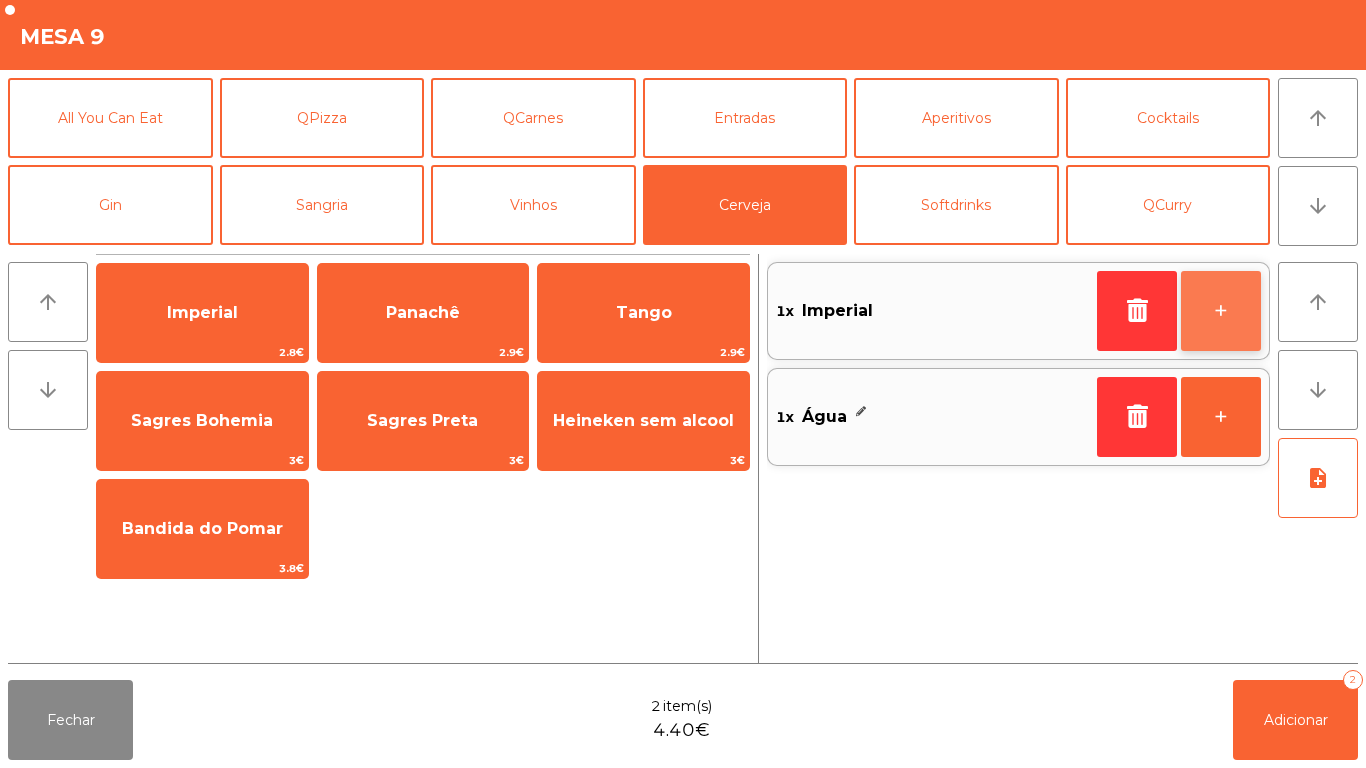 click on "+" at bounding box center (1221, 311) 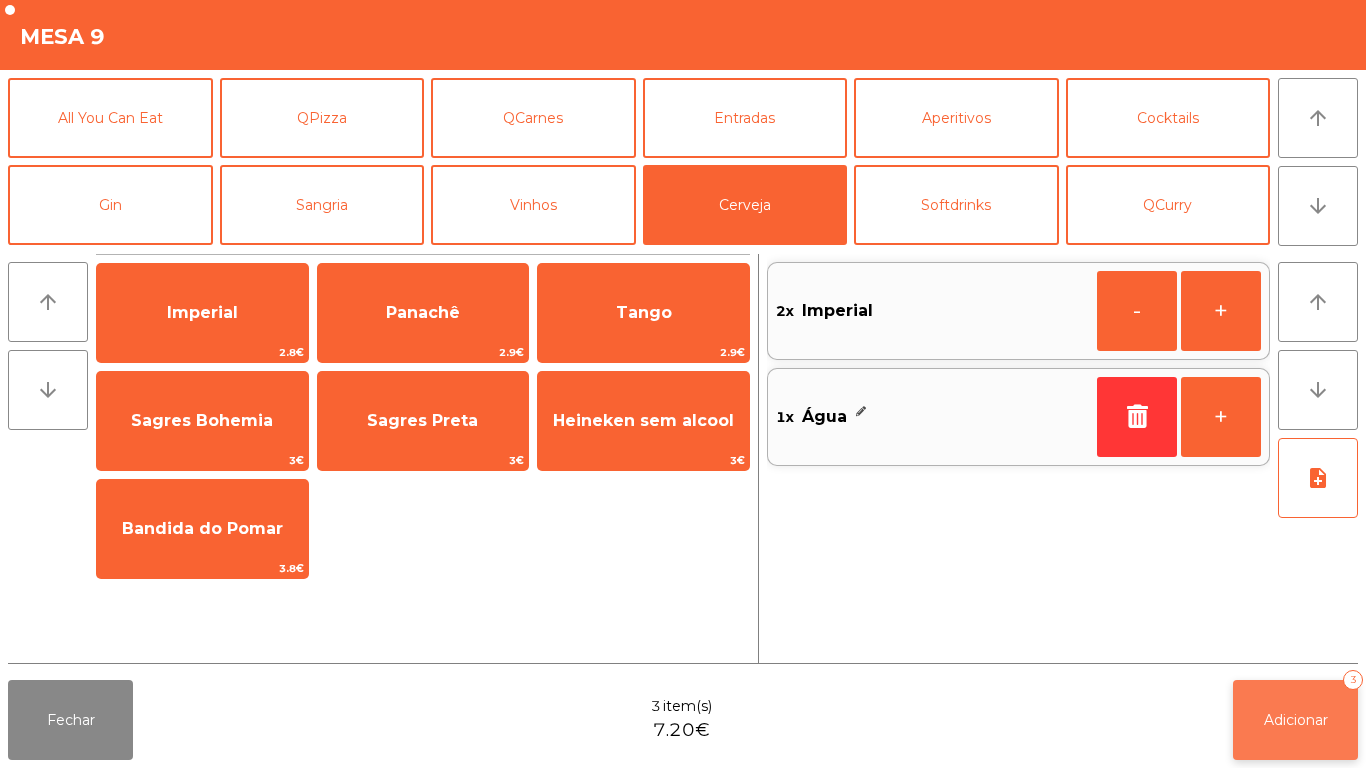 click on "Adicionar   3" at bounding box center (1295, 720) 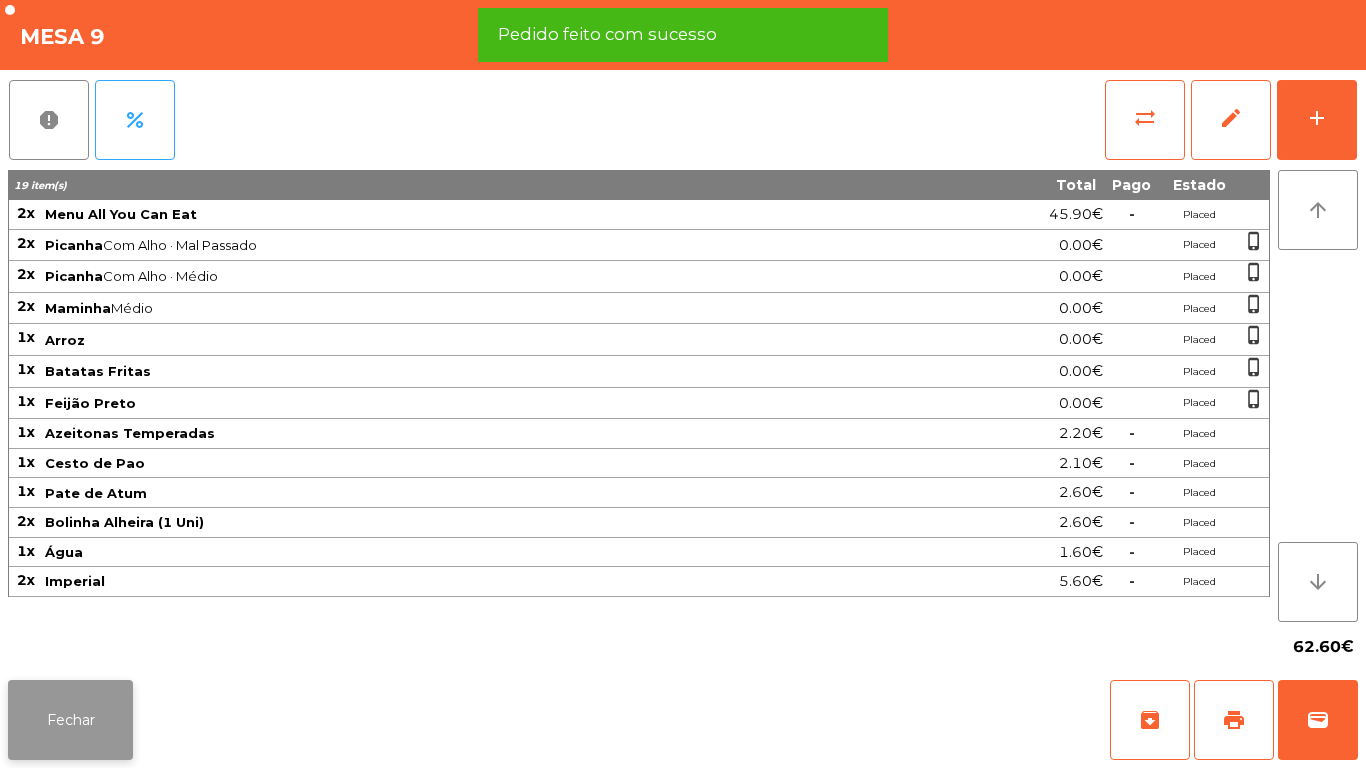 click on "Fechar" at bounding box center [70, 720] 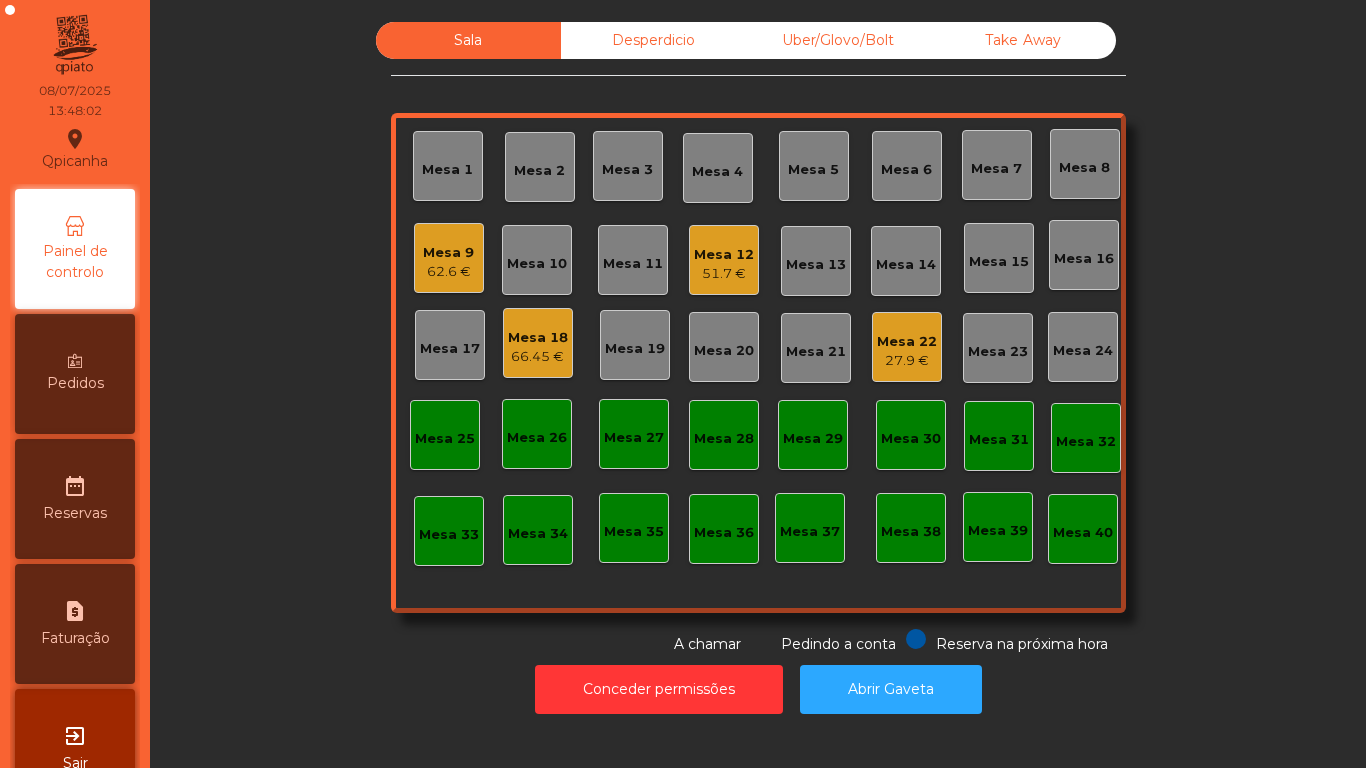 click on "Mesa 12" at bounding box center (448, 253) 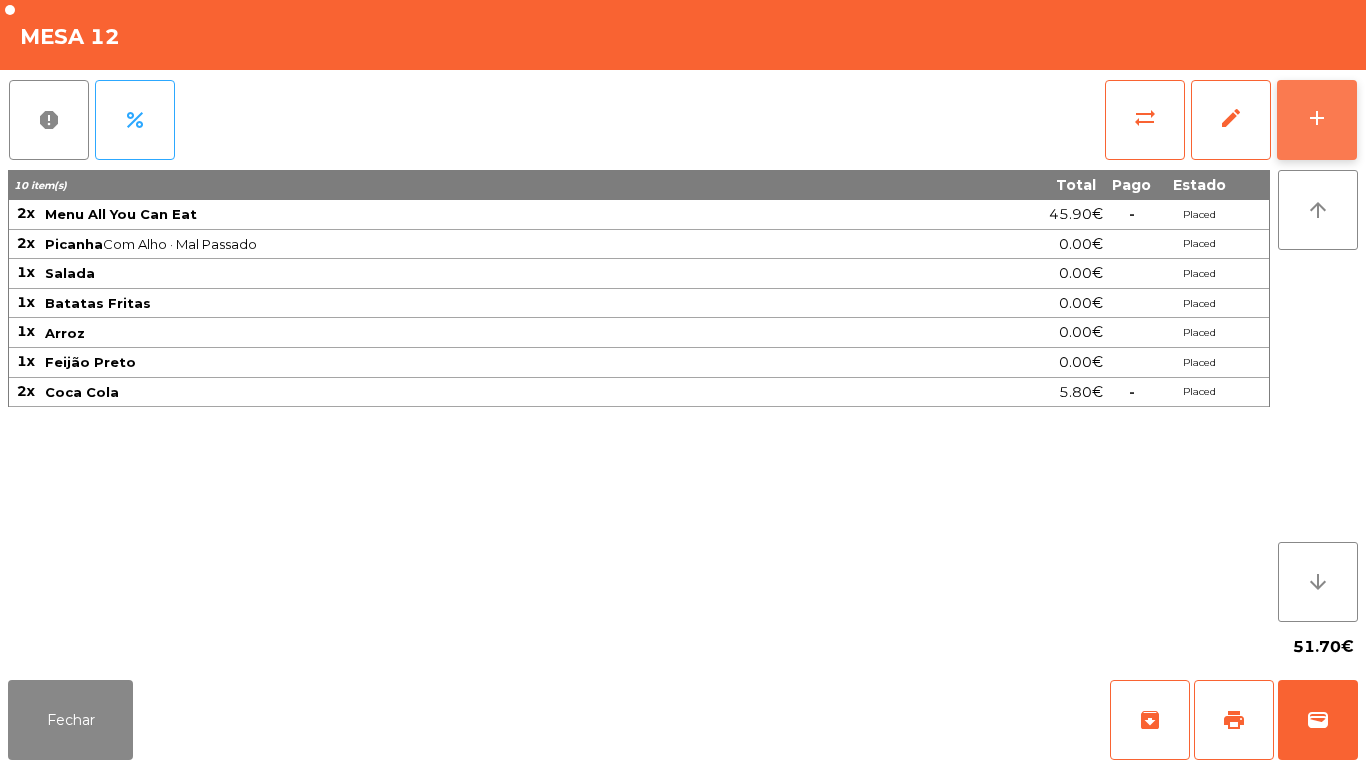 click on "add" at bounding box center [1317, 120] 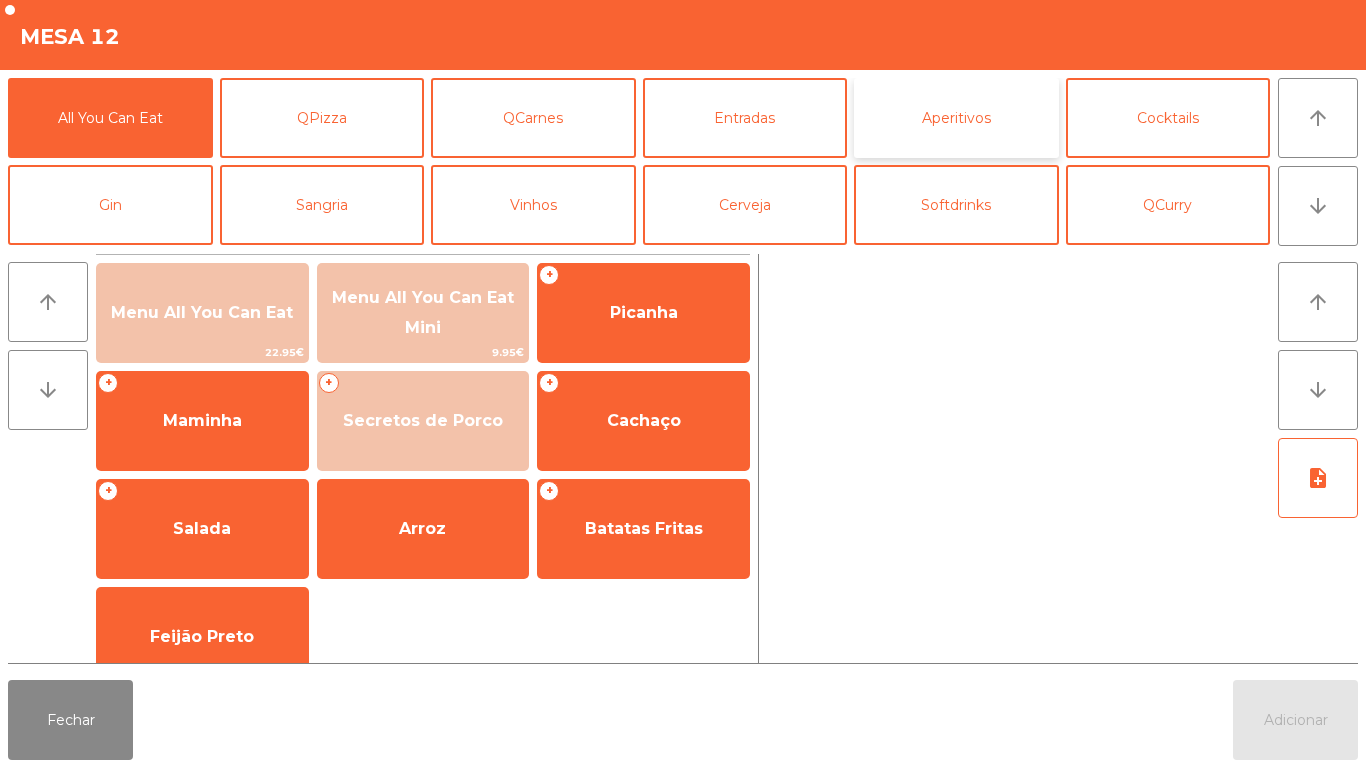 click on "Aperitivos" at bounding box center (956, 118) 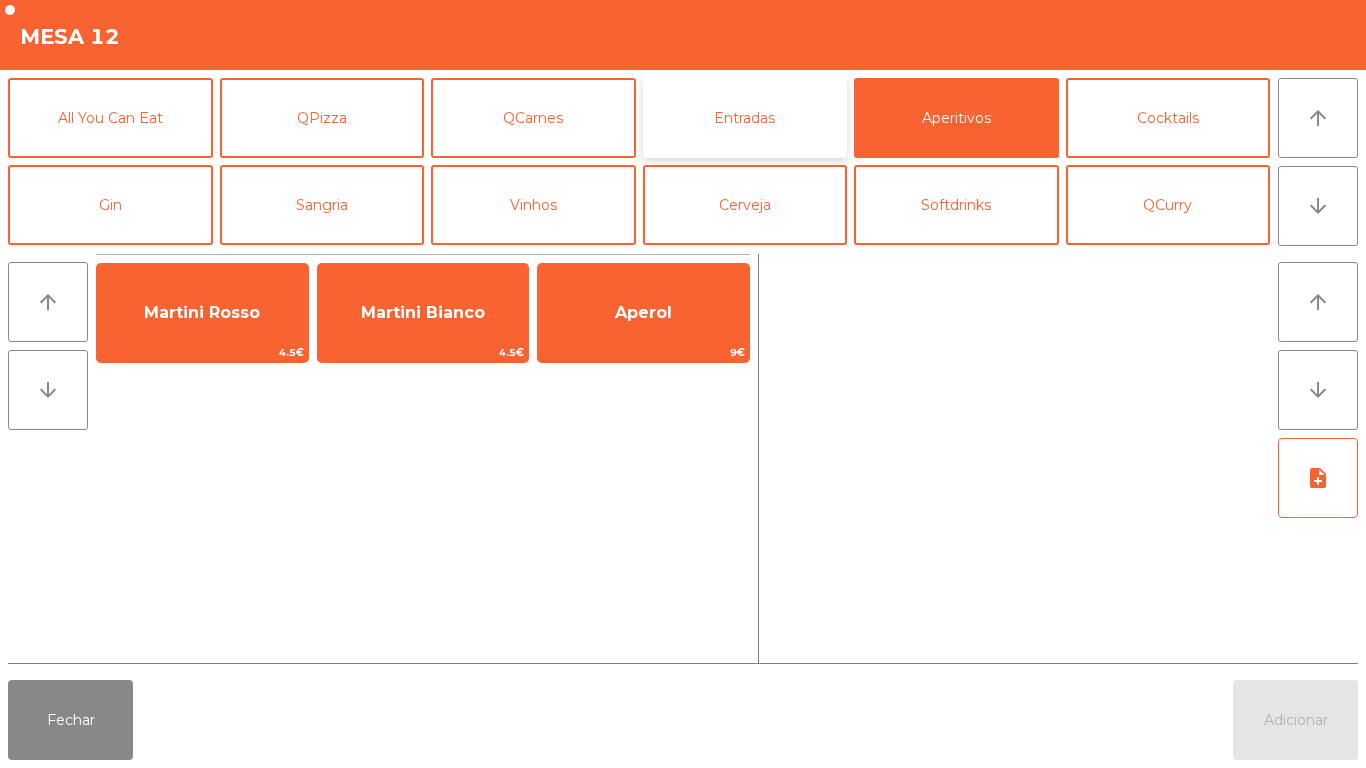 click on "Entradas" at bounding box center (745, 118) 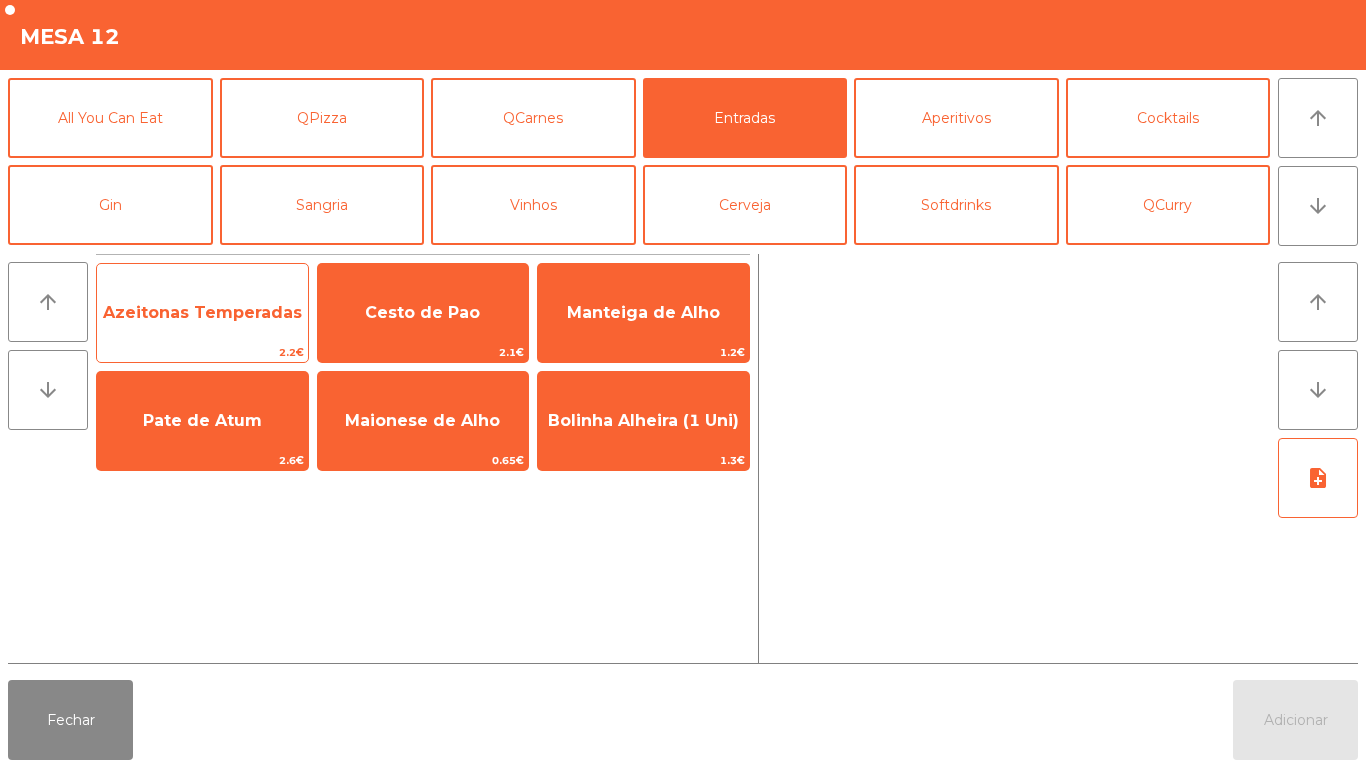 click on "Azeitonas Temperadas" at bounding box center (202, 312) 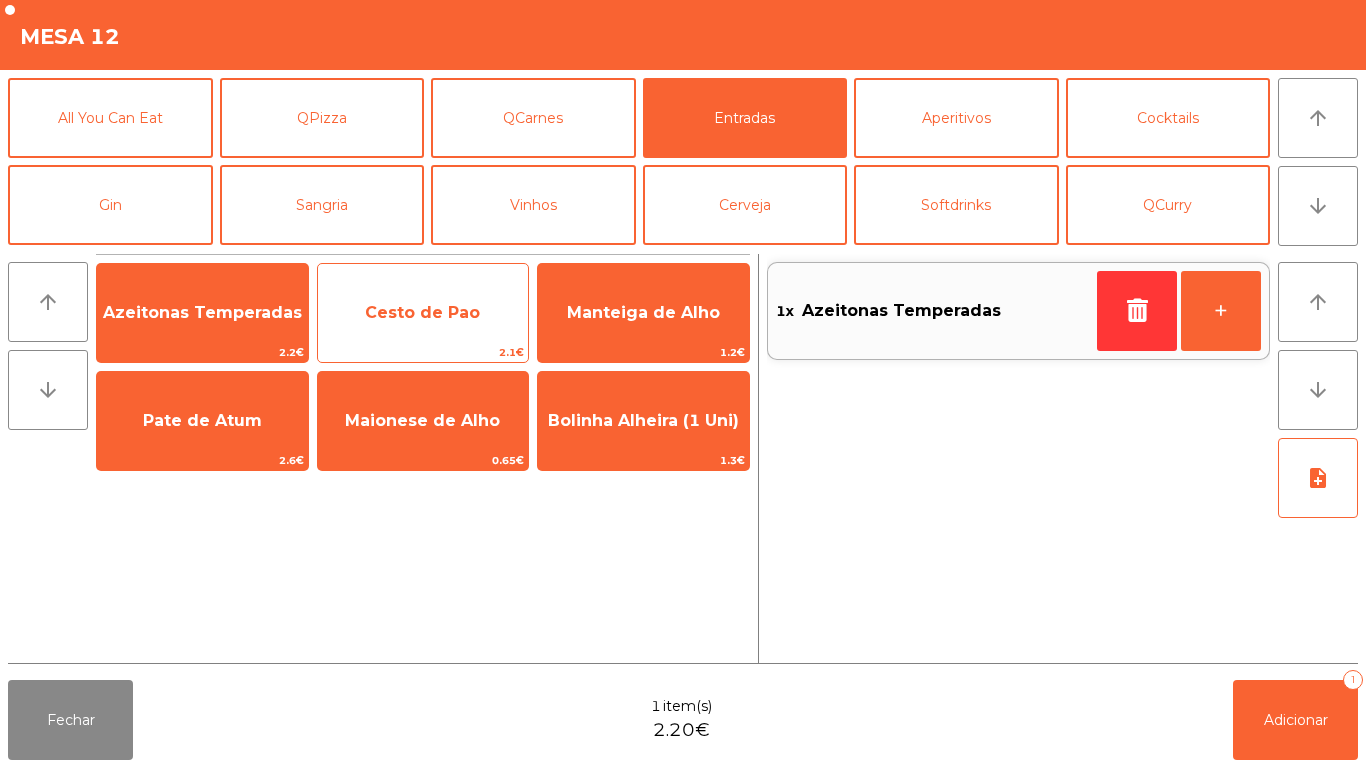 click on "Cesto de Pao" at bounding box center (202, 312) 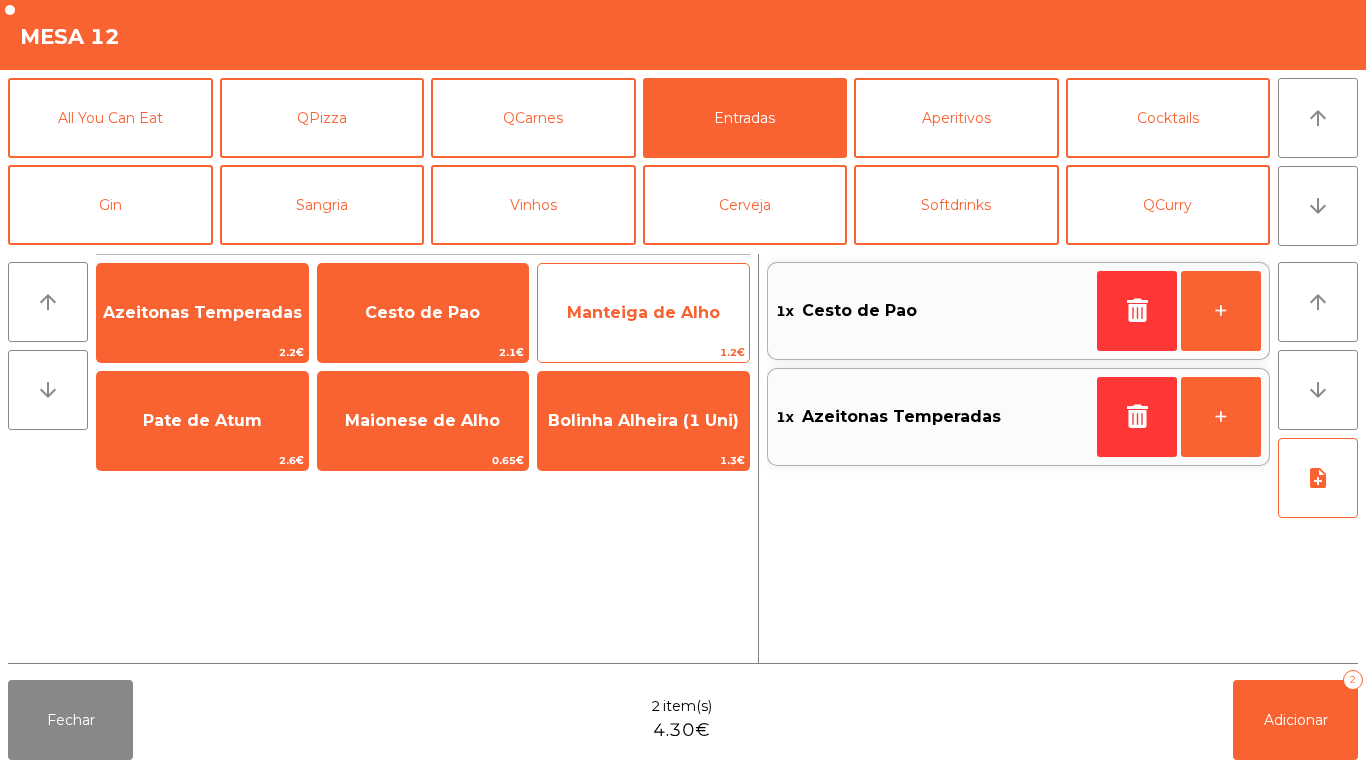 click on "Manteiga de Alho" at bounding box center (202, 313) 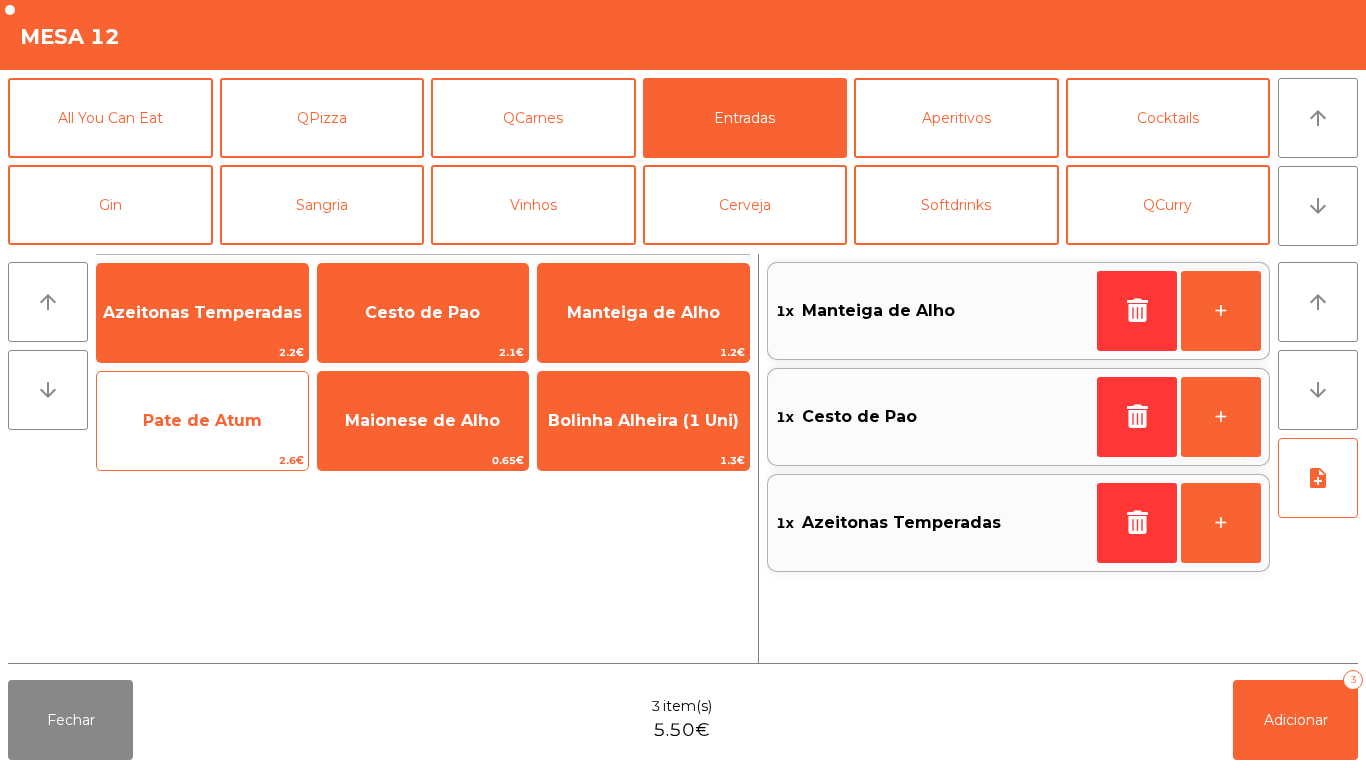 click on "Pate de Atum" at bounding box center [202, 312] 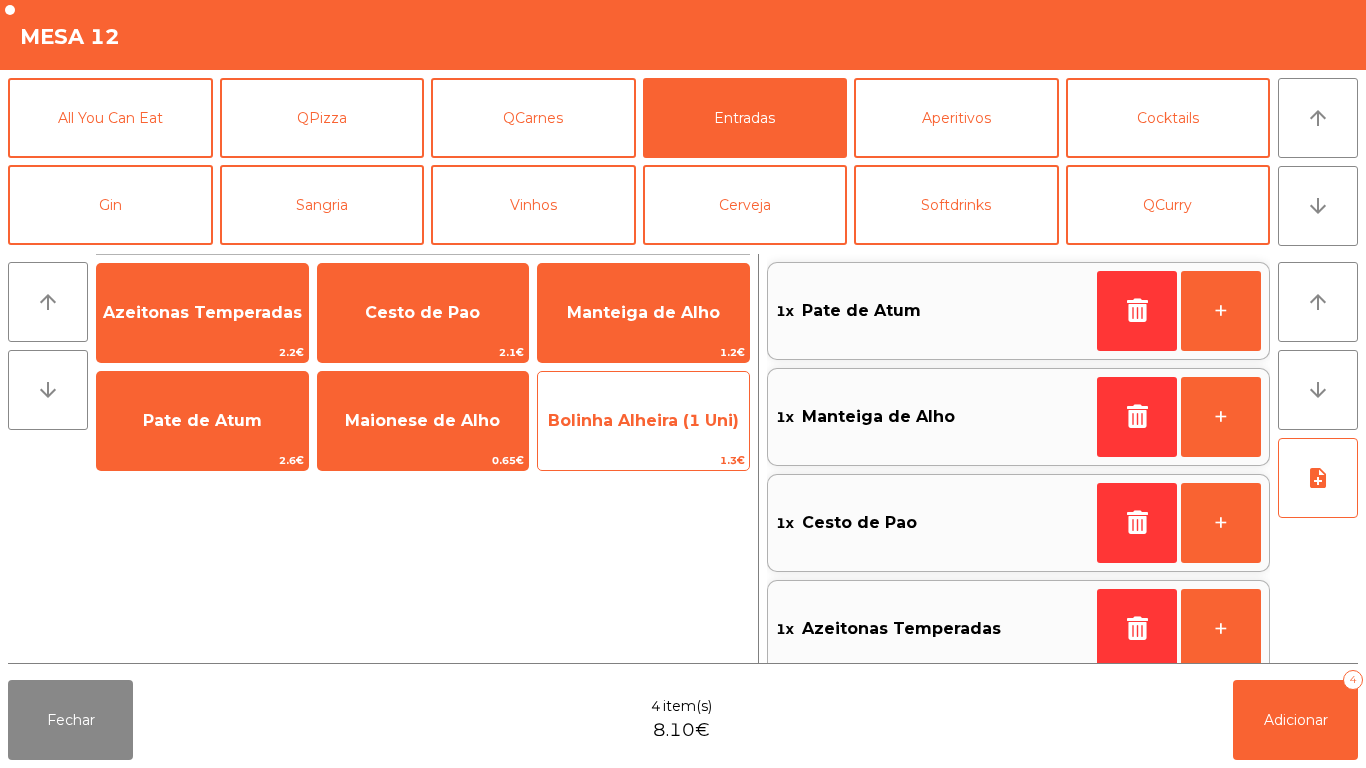 click on "Bolinha Alheira (1 Uni)" at bounding box center [202, 313] 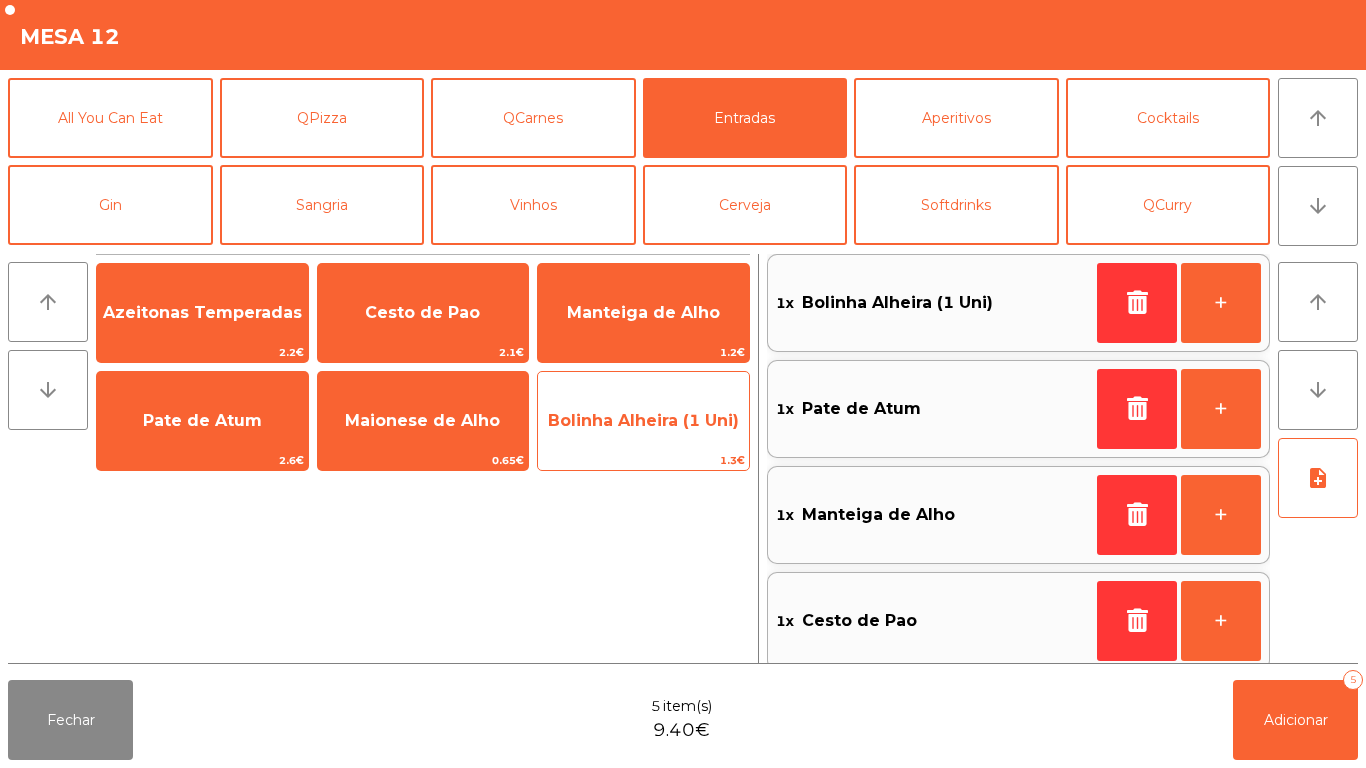 click on "Bolinha Alheira (1 Uni)" at bounding box center [202, 312] 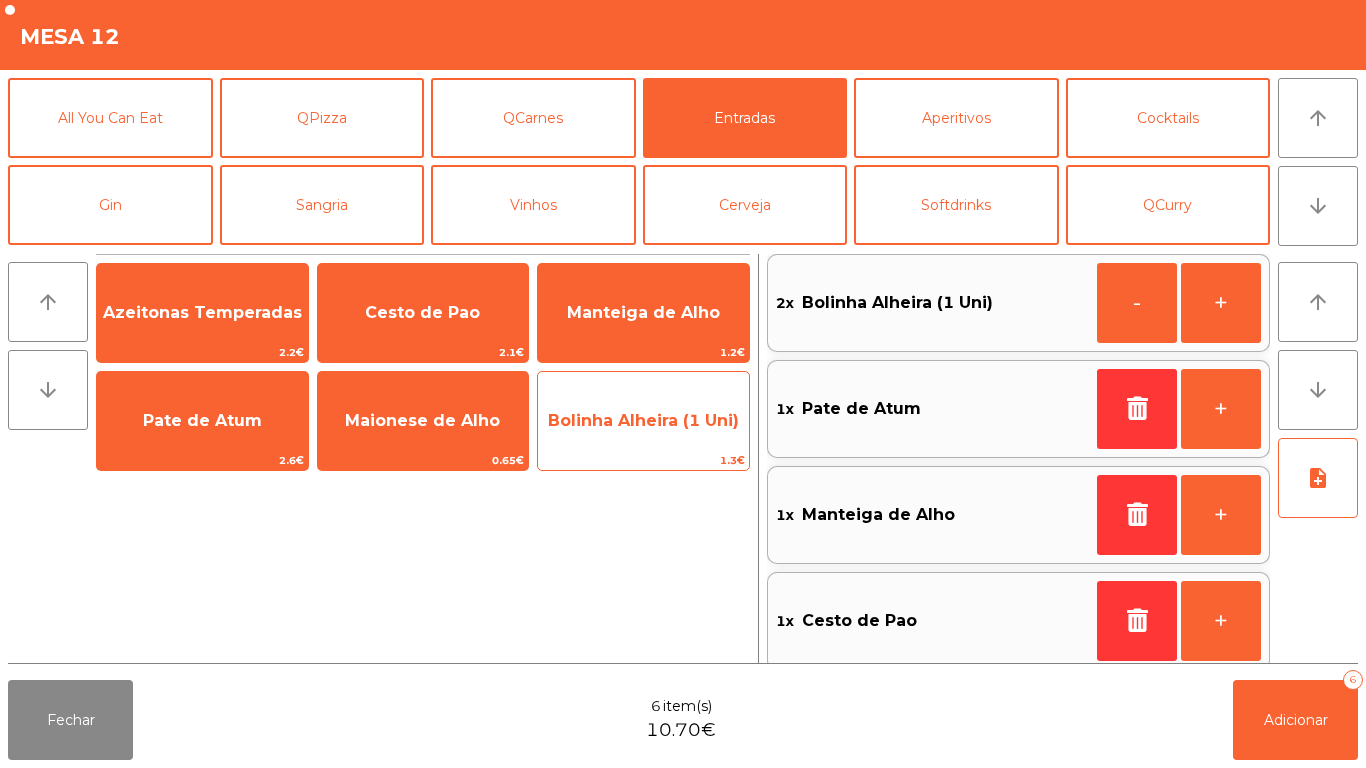 click on "Bolinha Alheira (1 Uni)" at bounding box center [202, 313] 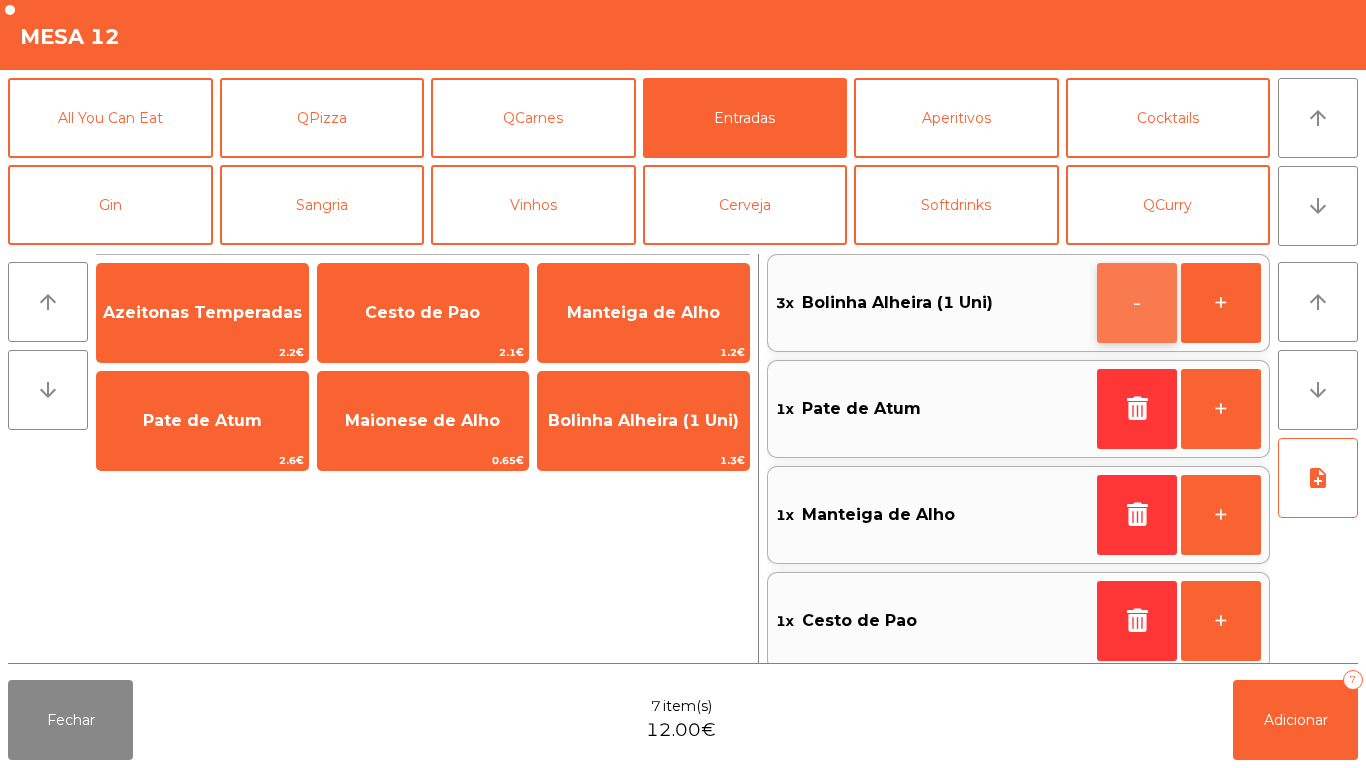 click on "-" at bounding box center [1137, 303] 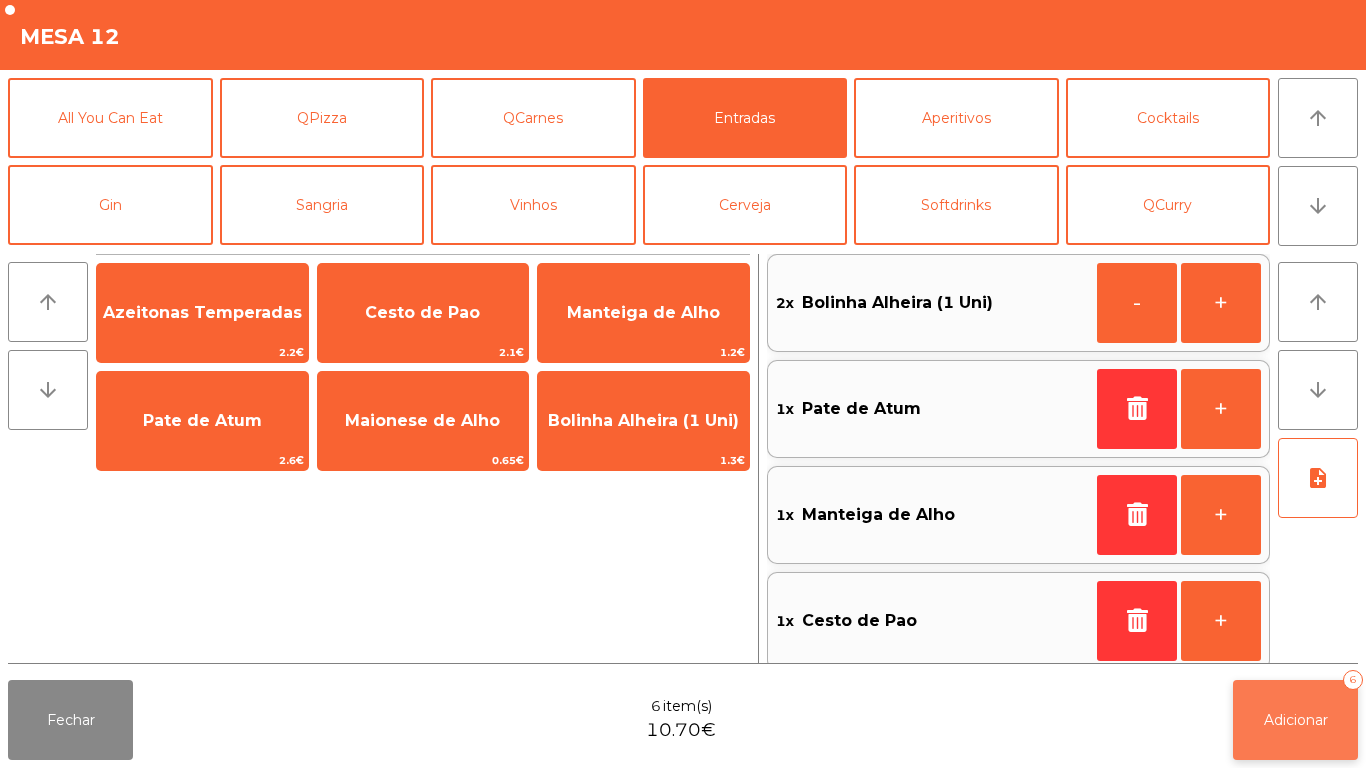 click on "Adicionar" at bounding box center (1296, 720) 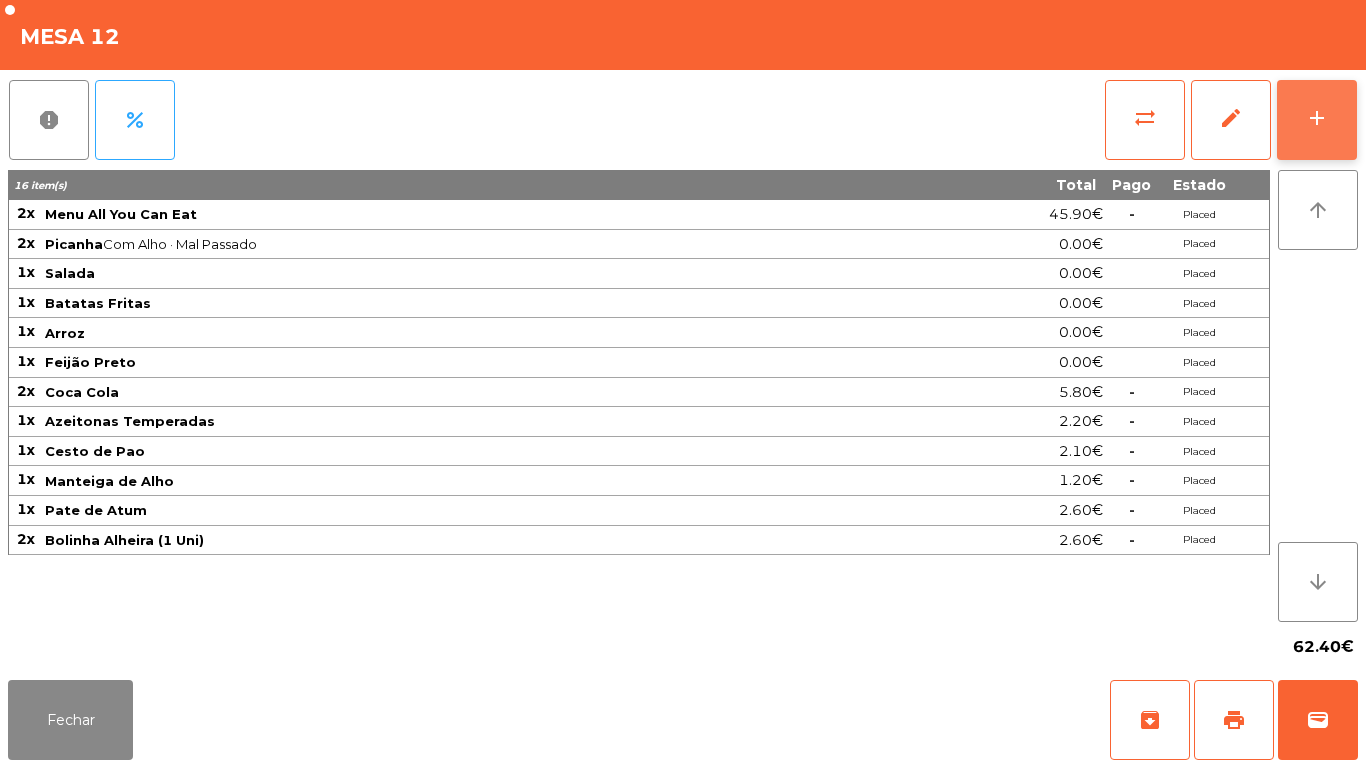 click on "add" at bounding box center [1317, 120] 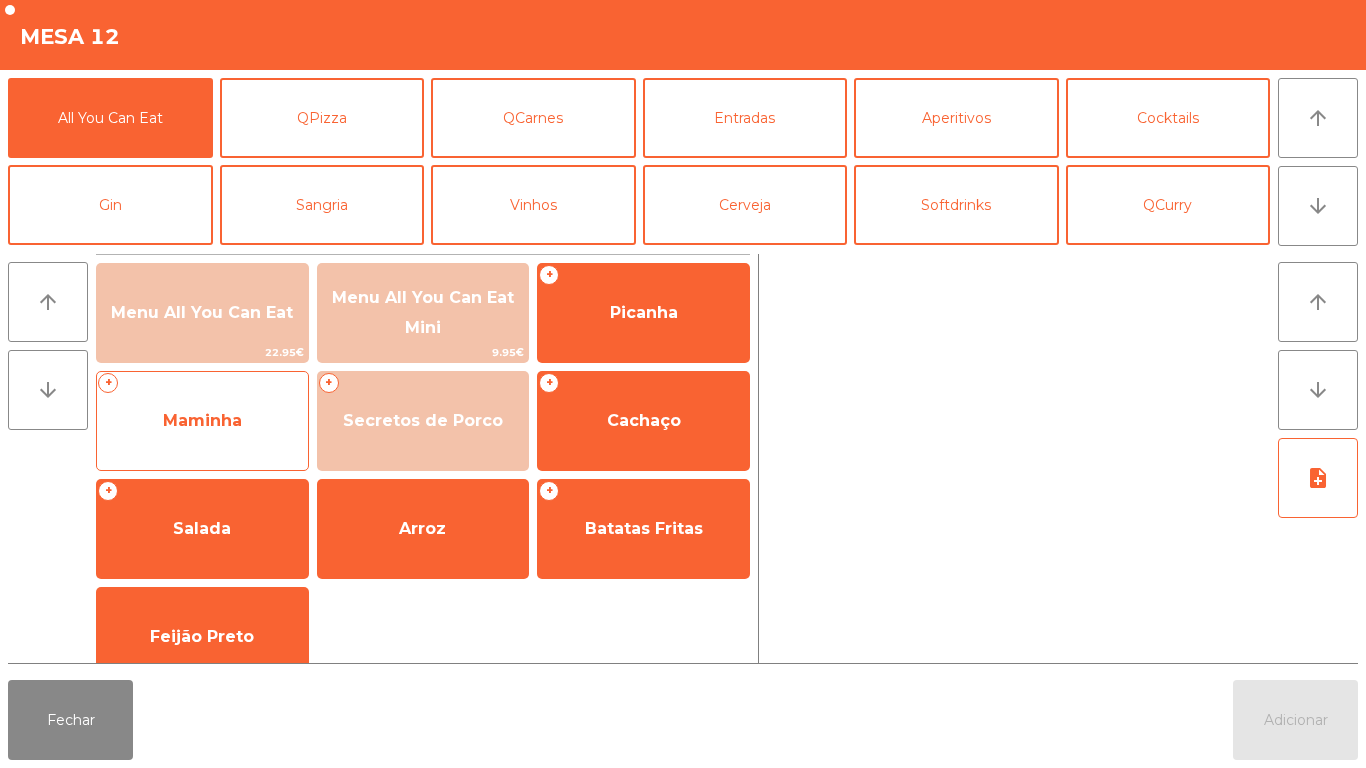 click on "Maminha" at bounding box center [202, 312] 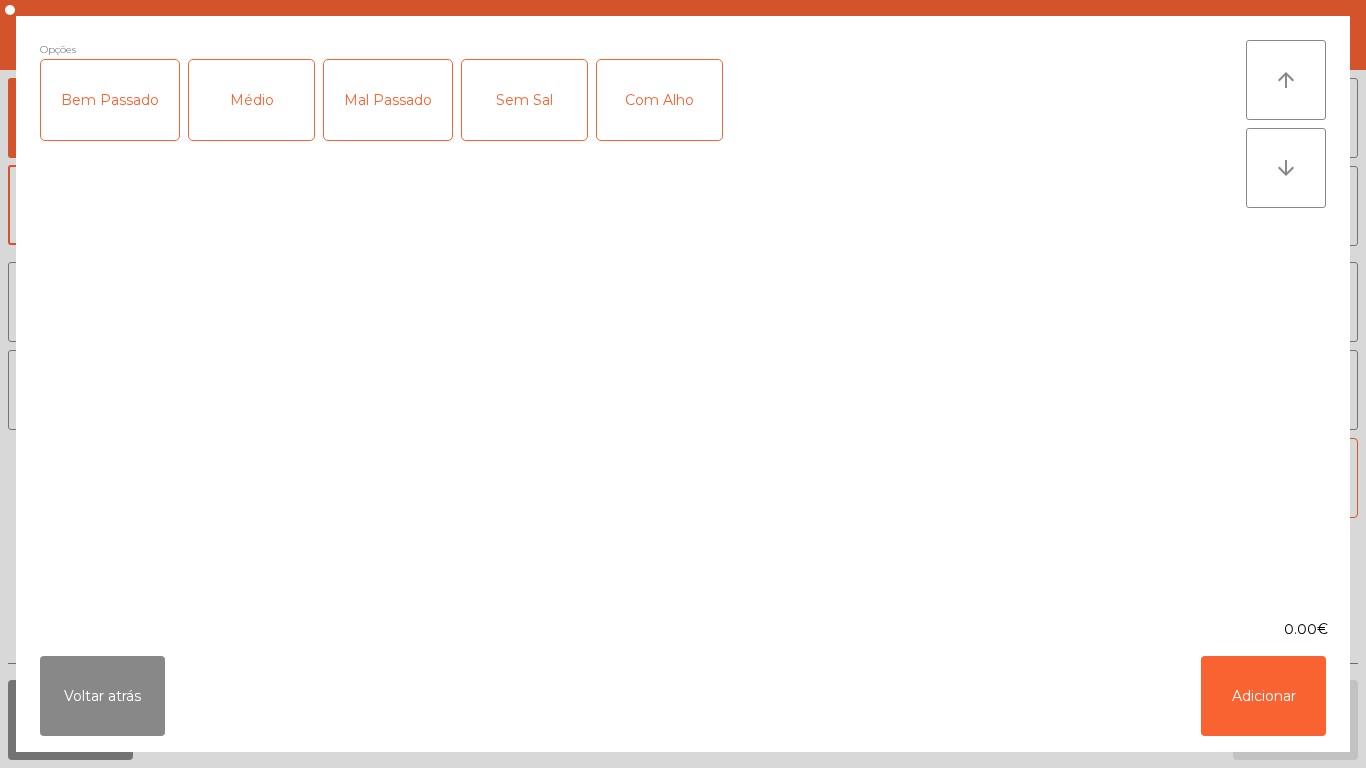 click on "Mal Passado" at bounding box center [388, 100] 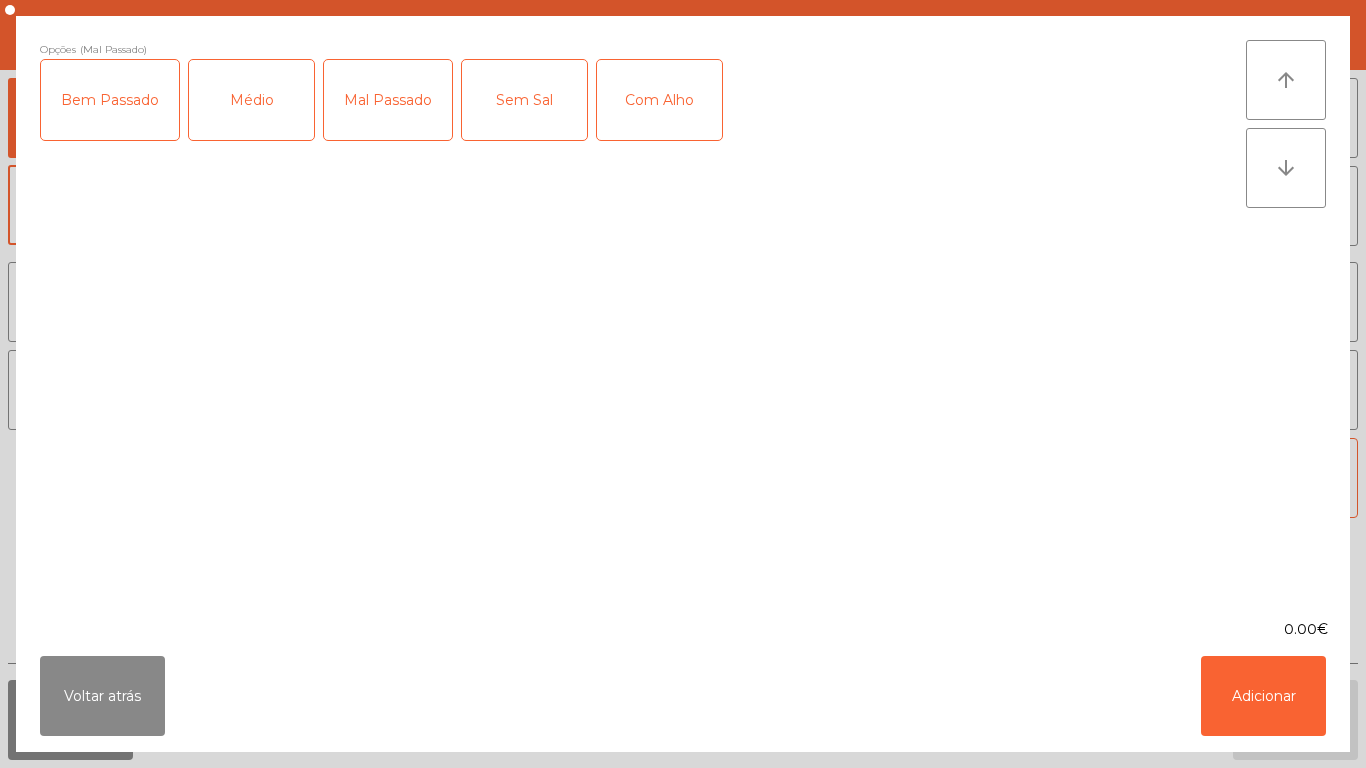 click on "Com Alho" at bounding box center (659, 100) 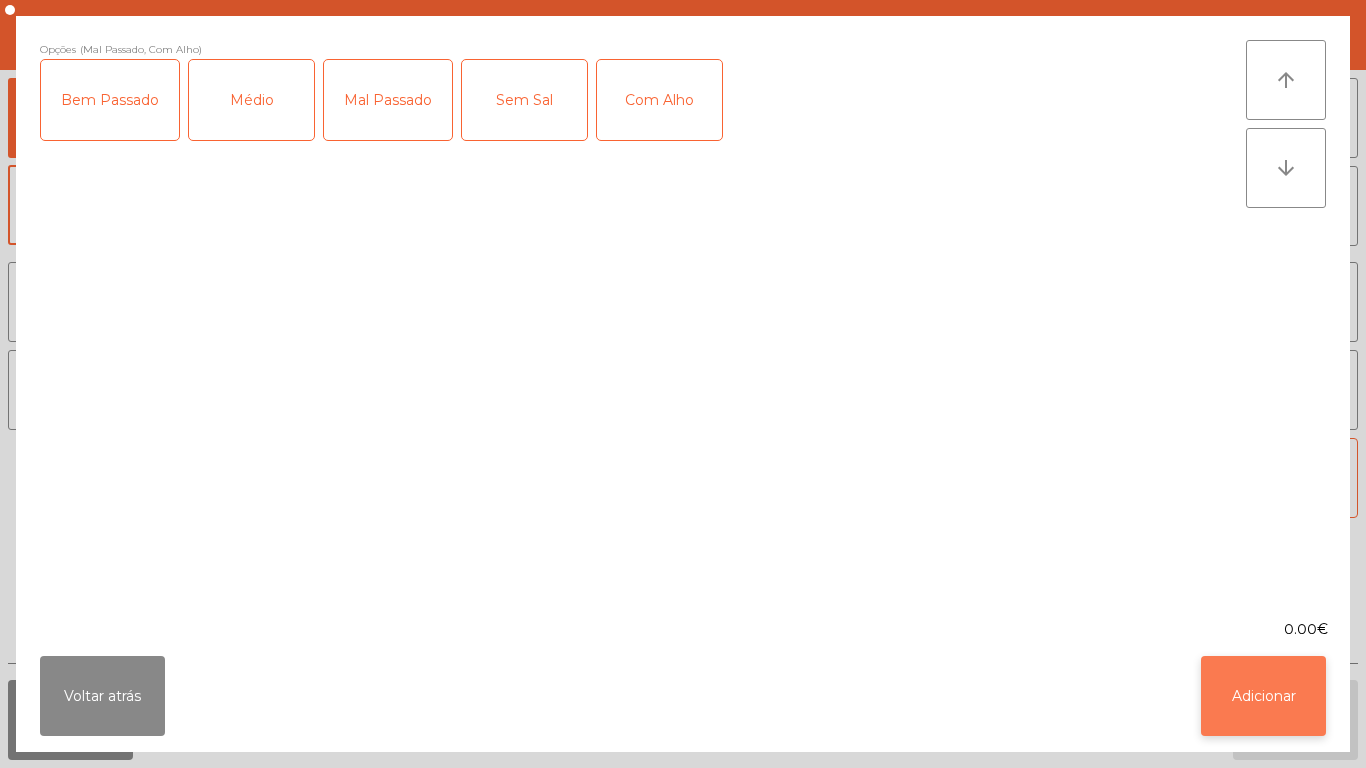 click on "Adicionar" at bounding box center [1263, 696] 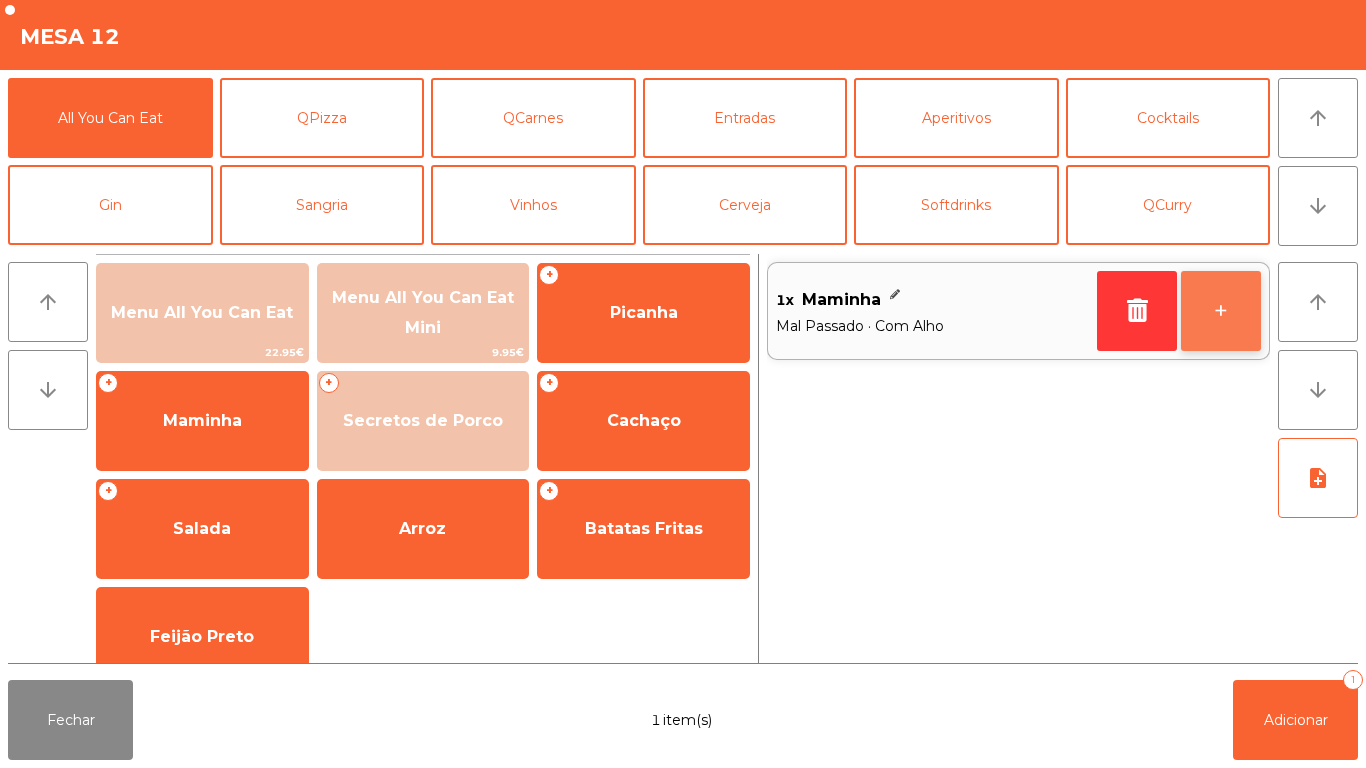 click on "+" at bounding box center (1221, 311) 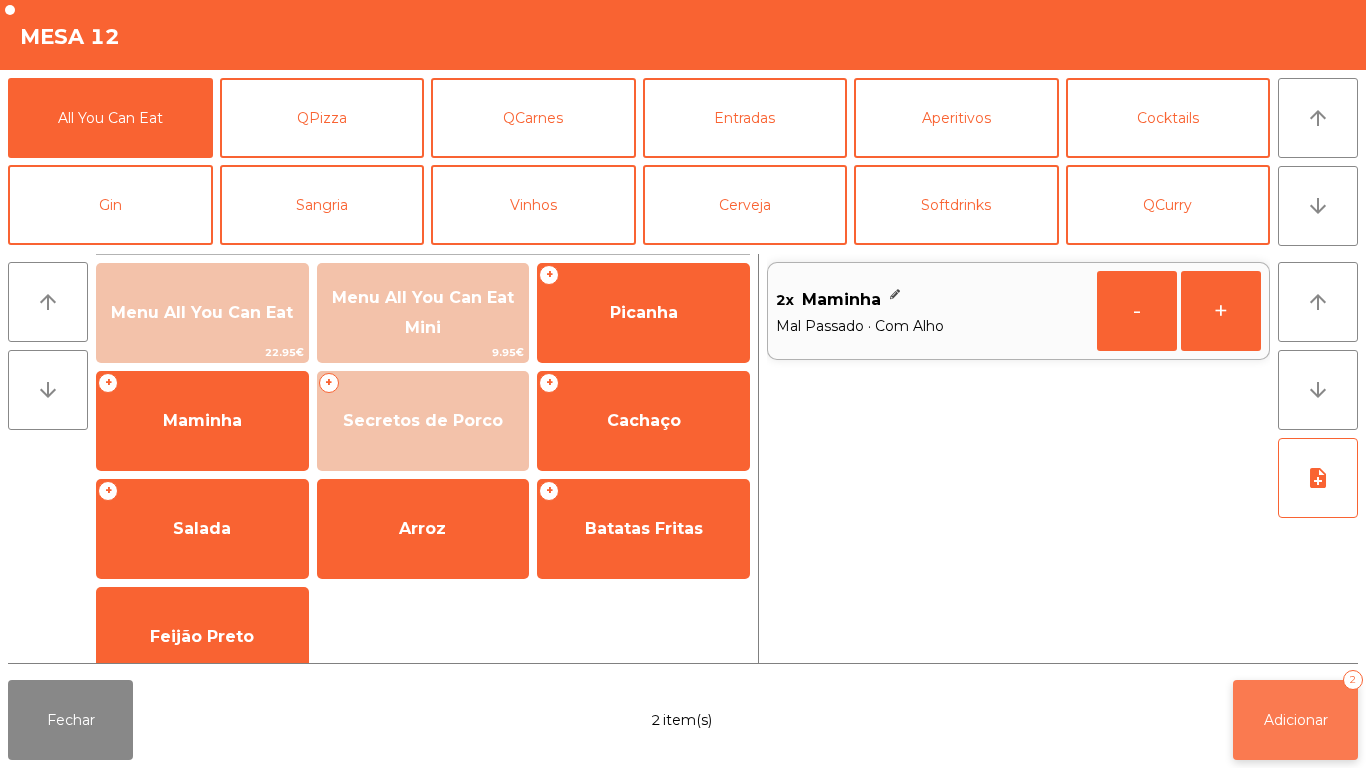 click on "Adicionar   2" at bounding box center [1295, 720] 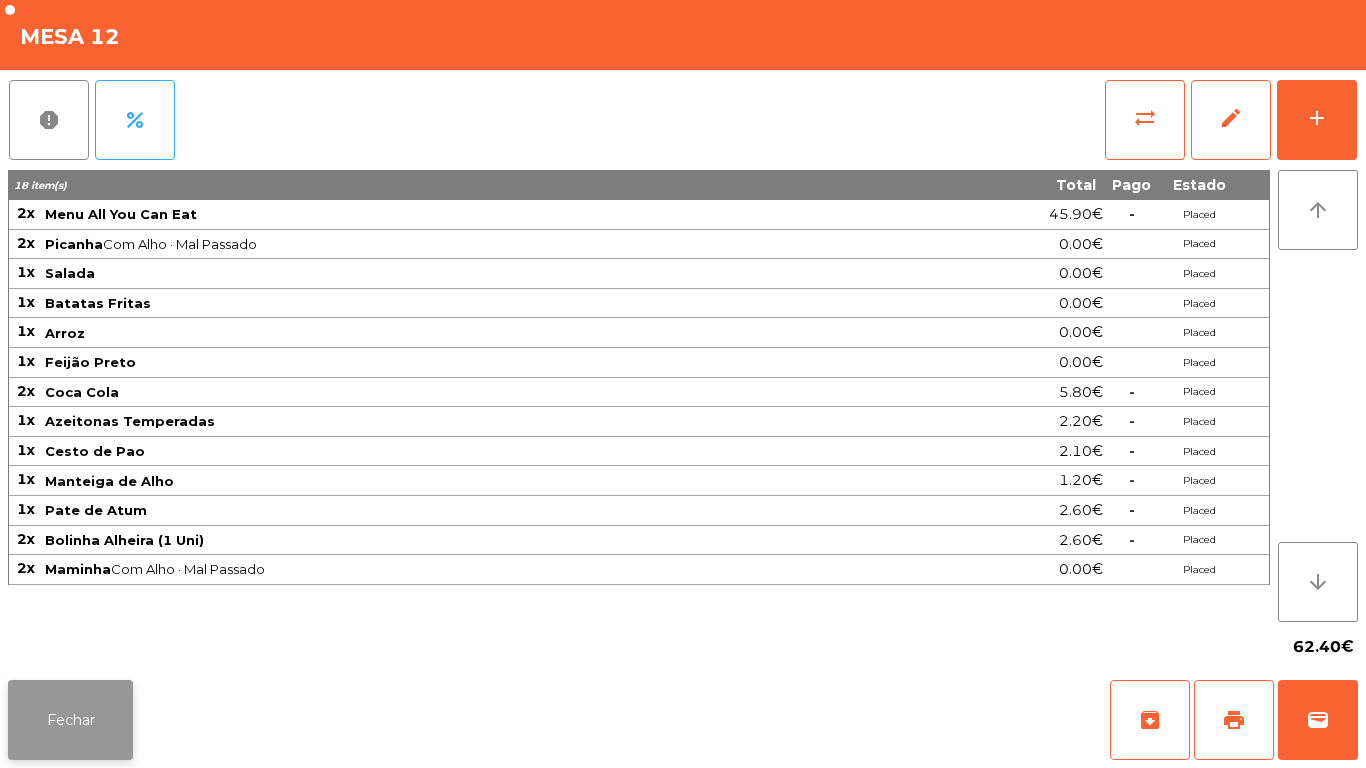 click on "Fechar" at bounding box center [70, 720] 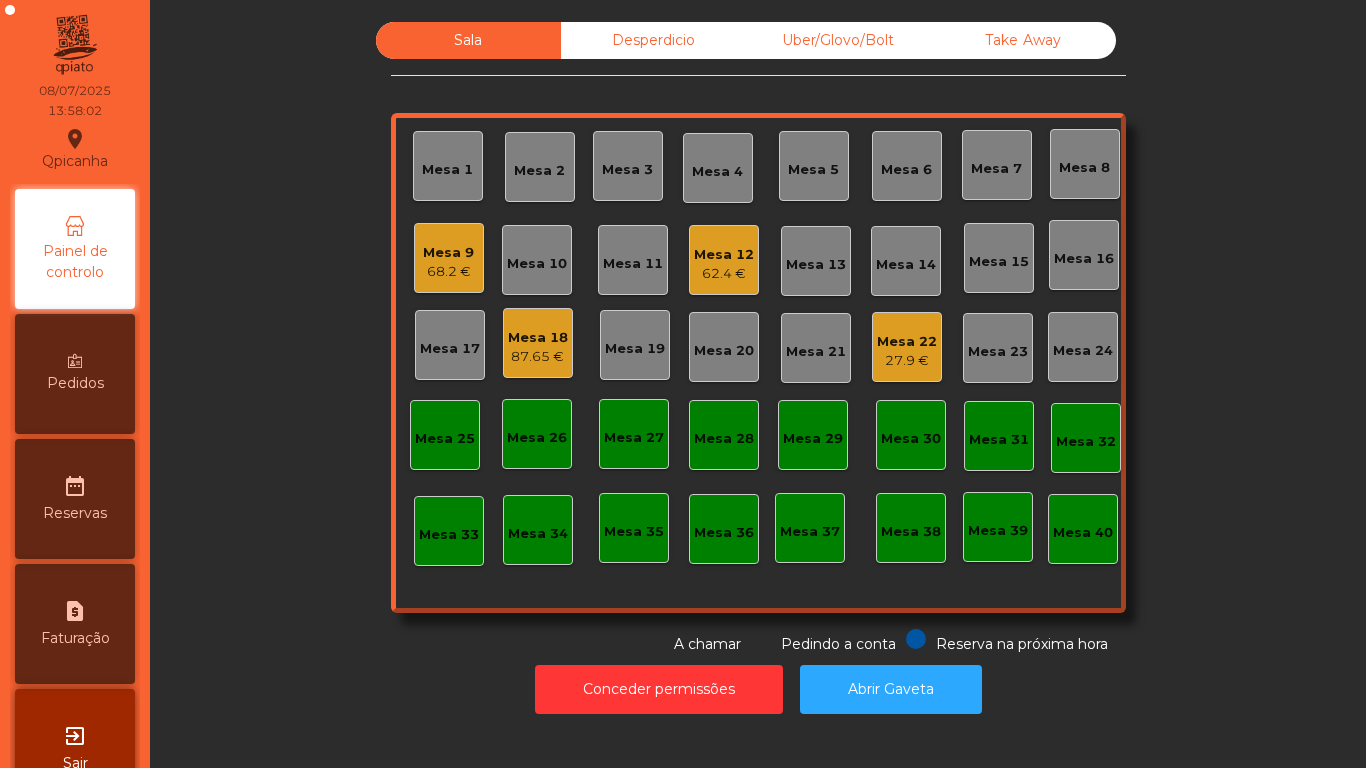 click on "Mesa 18" at bounding box center (448, 253) 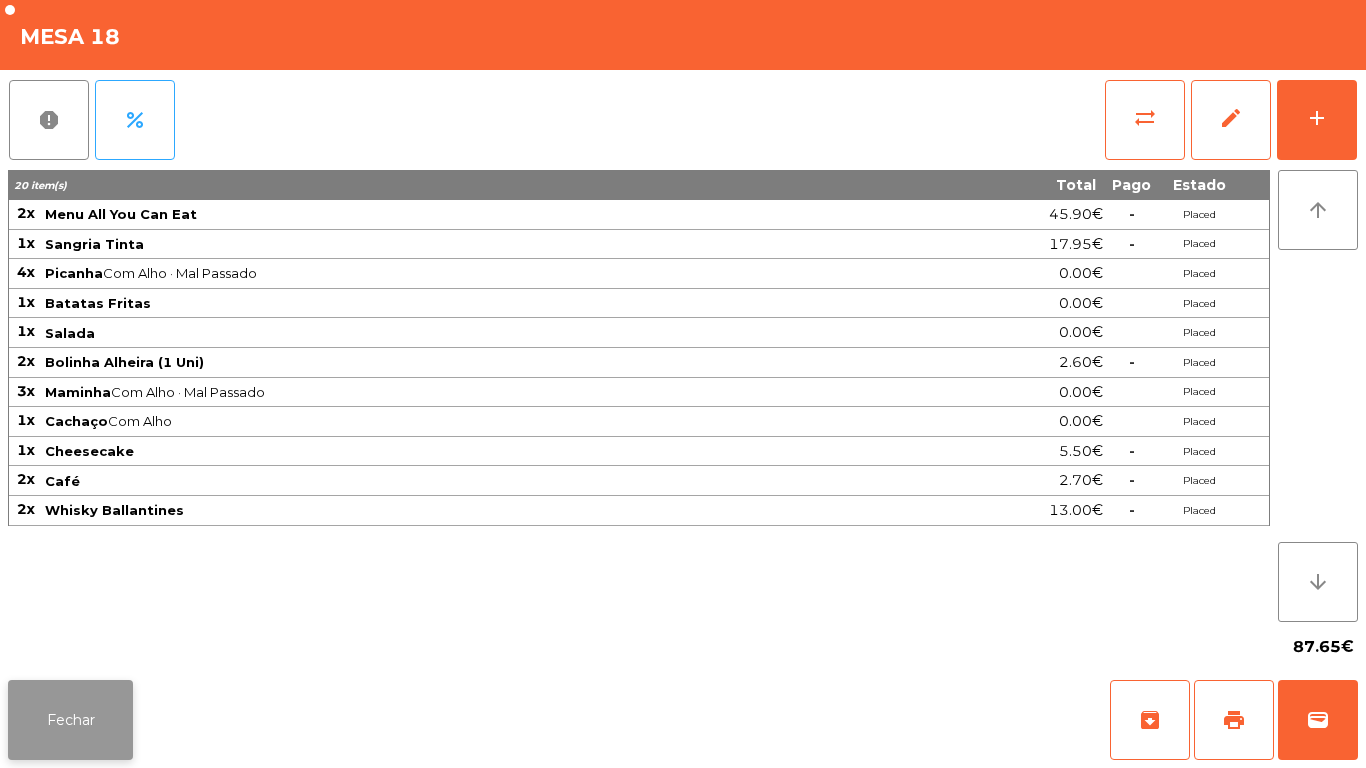click on "Fechar" at bounding box center [70, 720] 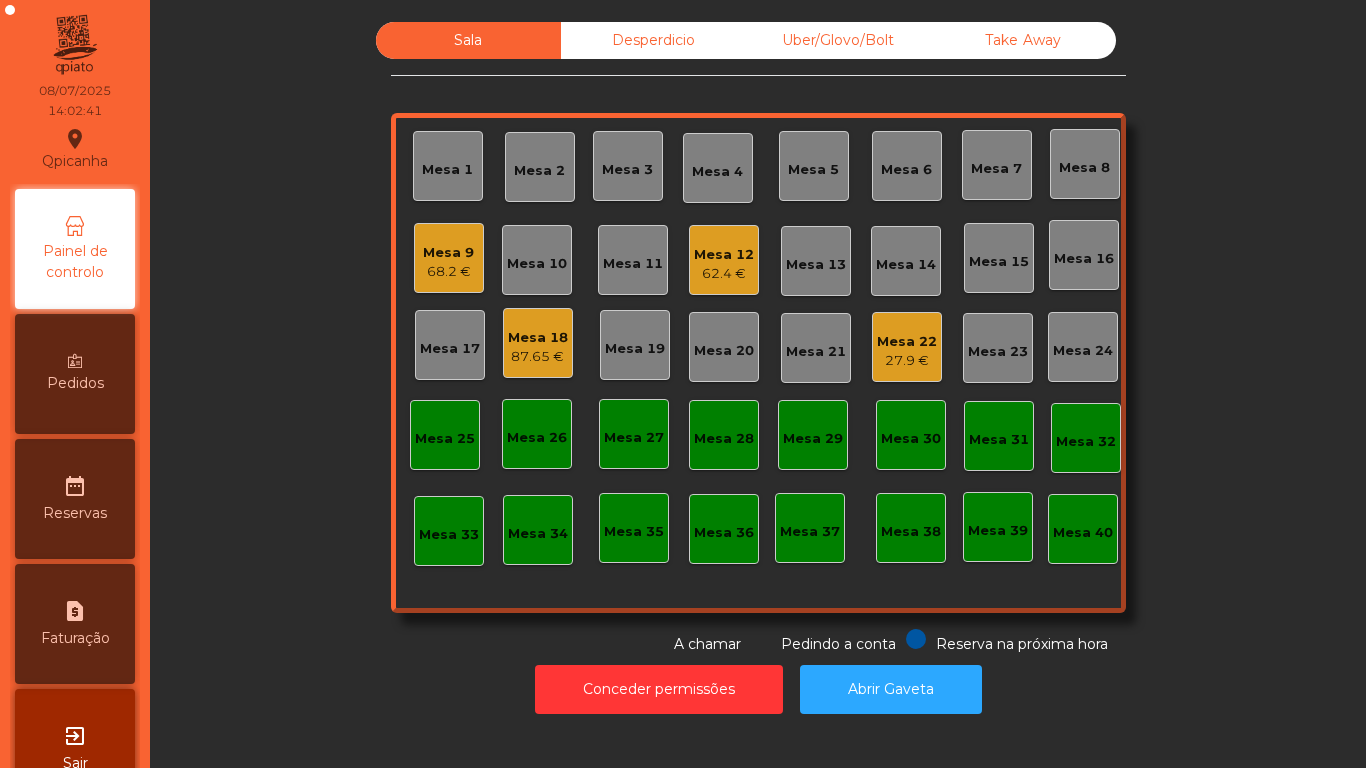 click on "62.4 €" at bounding box center [448, 272] 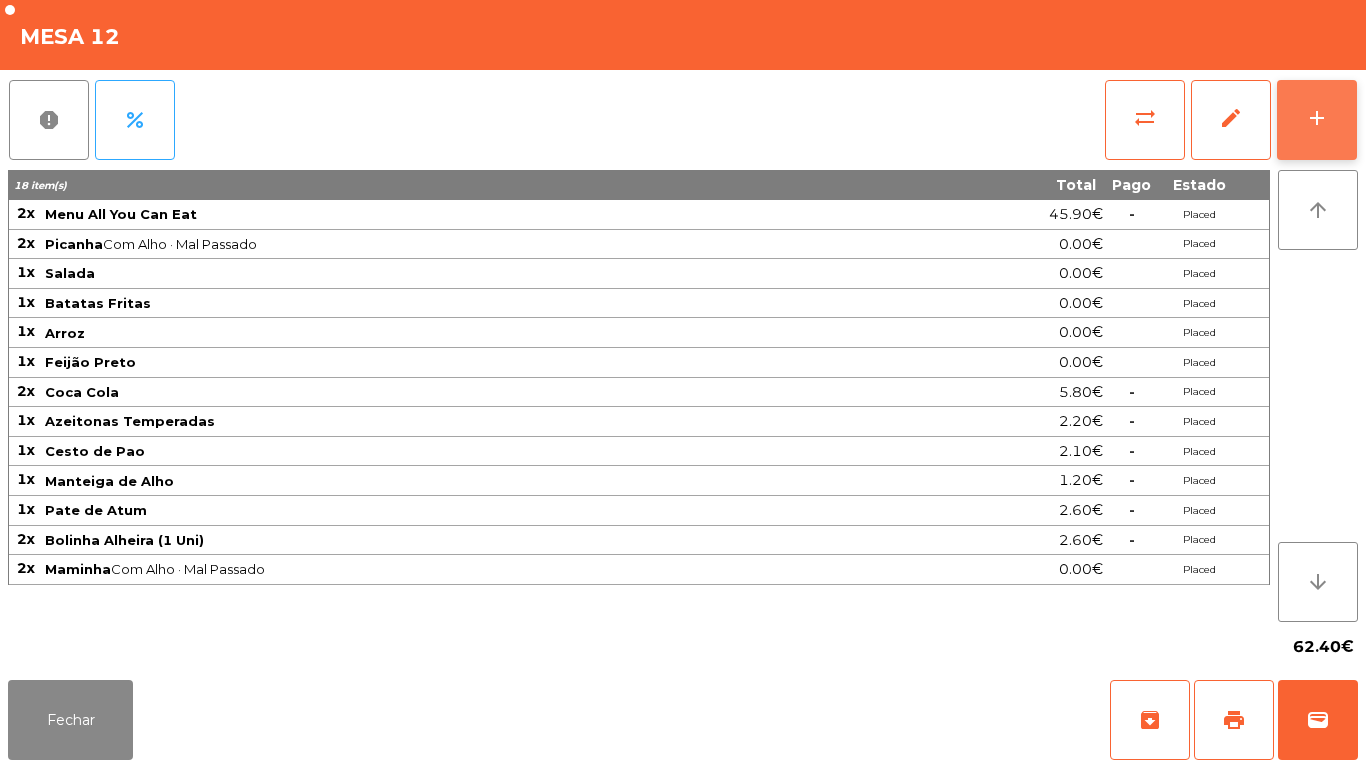 click on "add" at bounding box center [1317, 120] 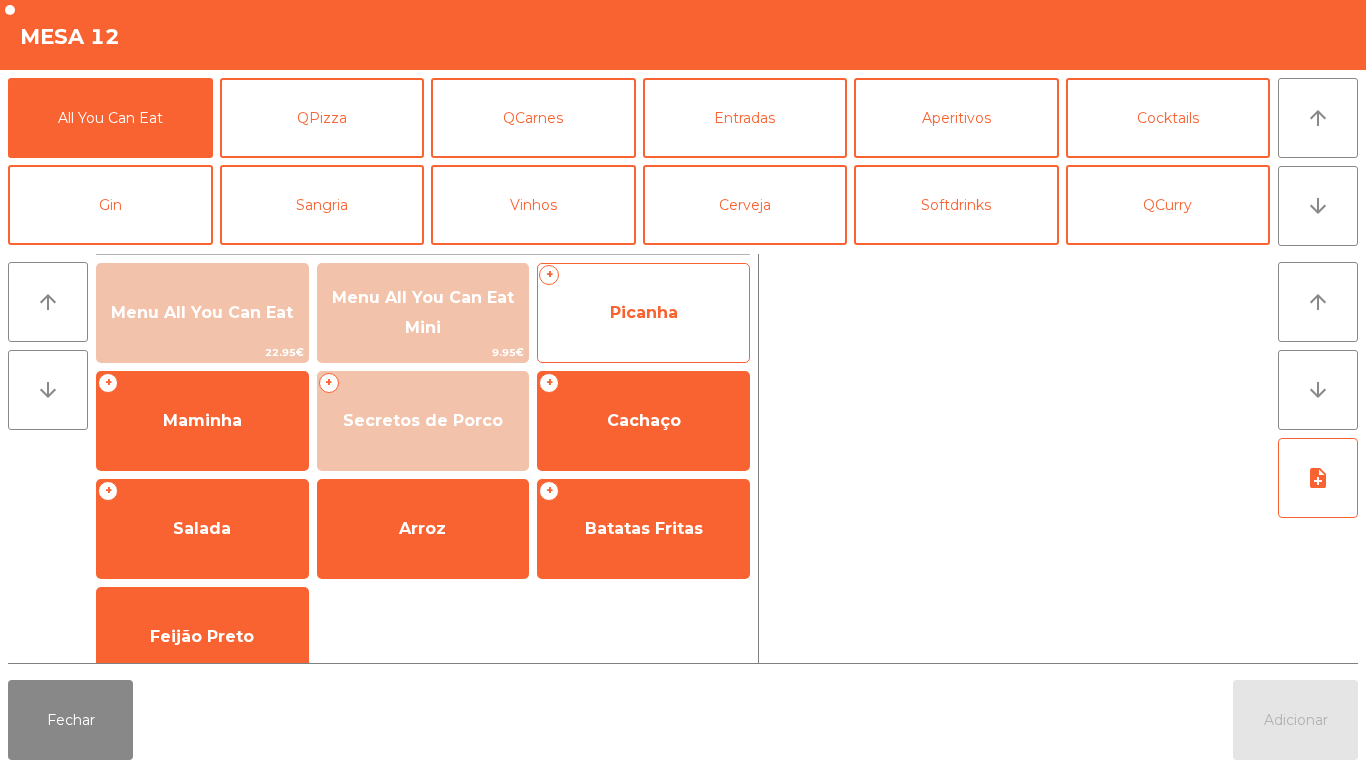 click on "Picanha" at bounding box center (202, 312) 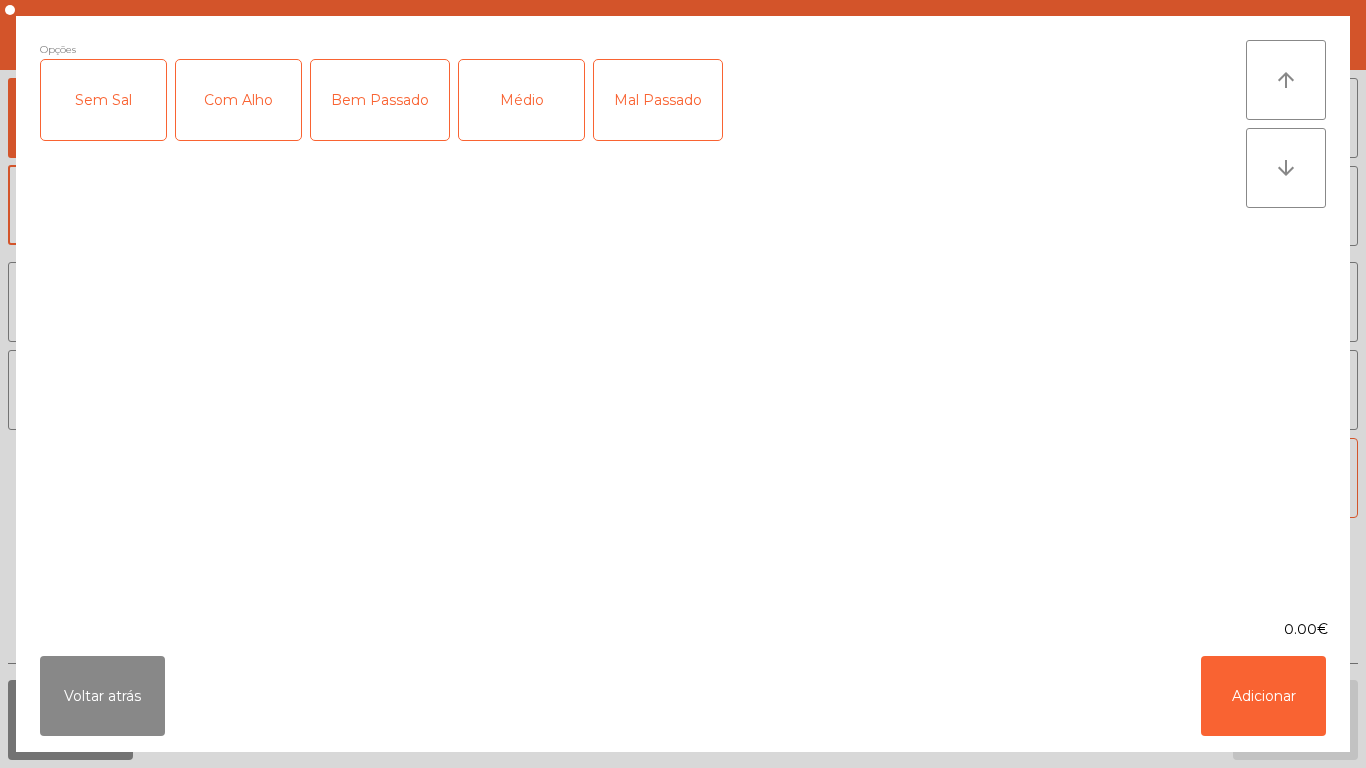 click on "Mal Passado" at bounding box center [658, 100] 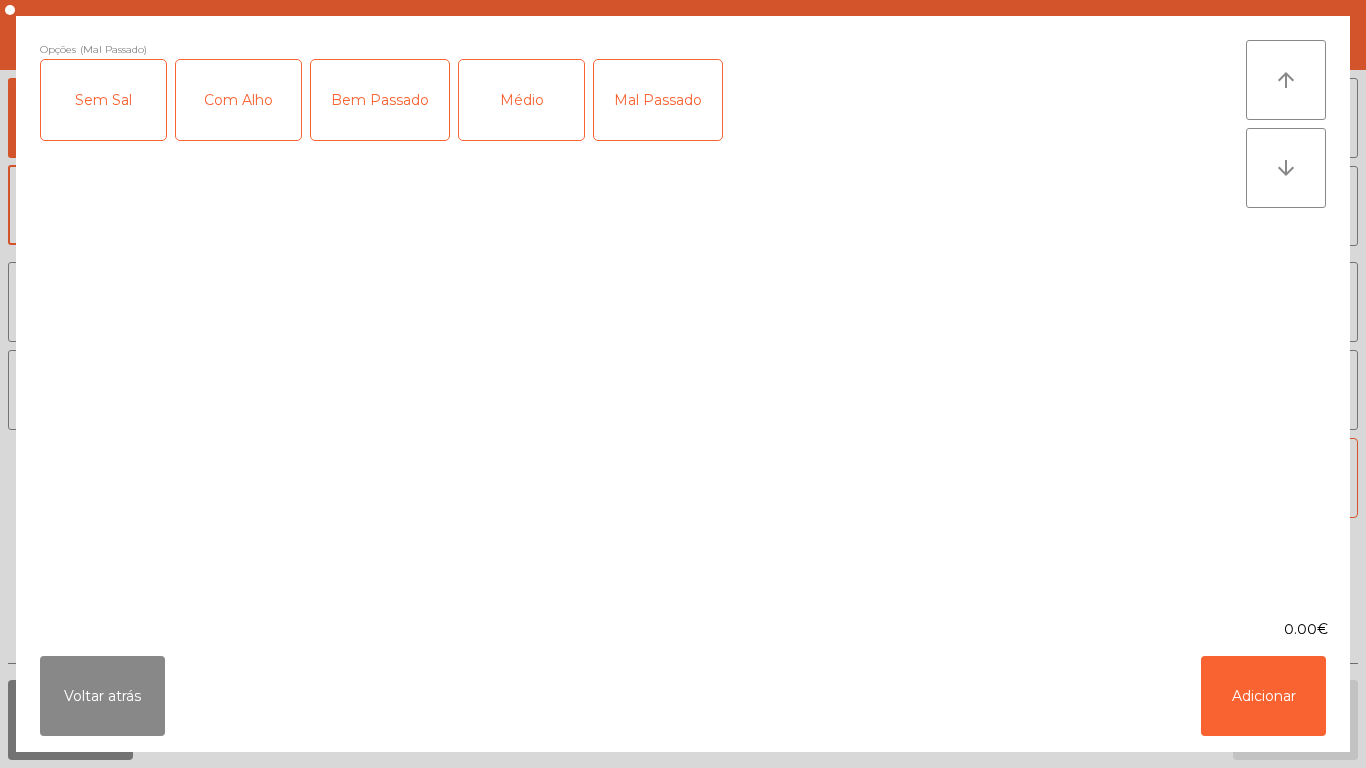 click on "Com Alho" at bounding box center [238, 100] 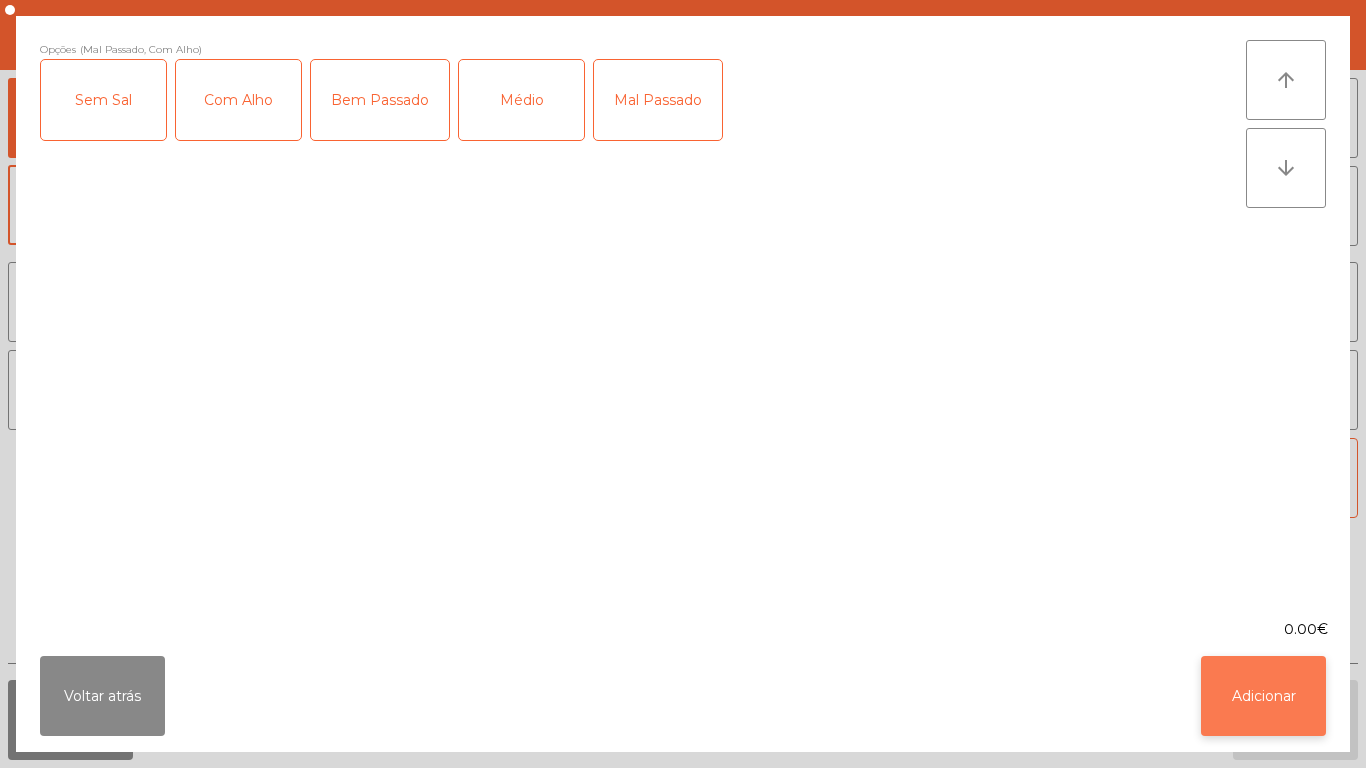 click on "Adicionar" at bounding box center (1263, 696) 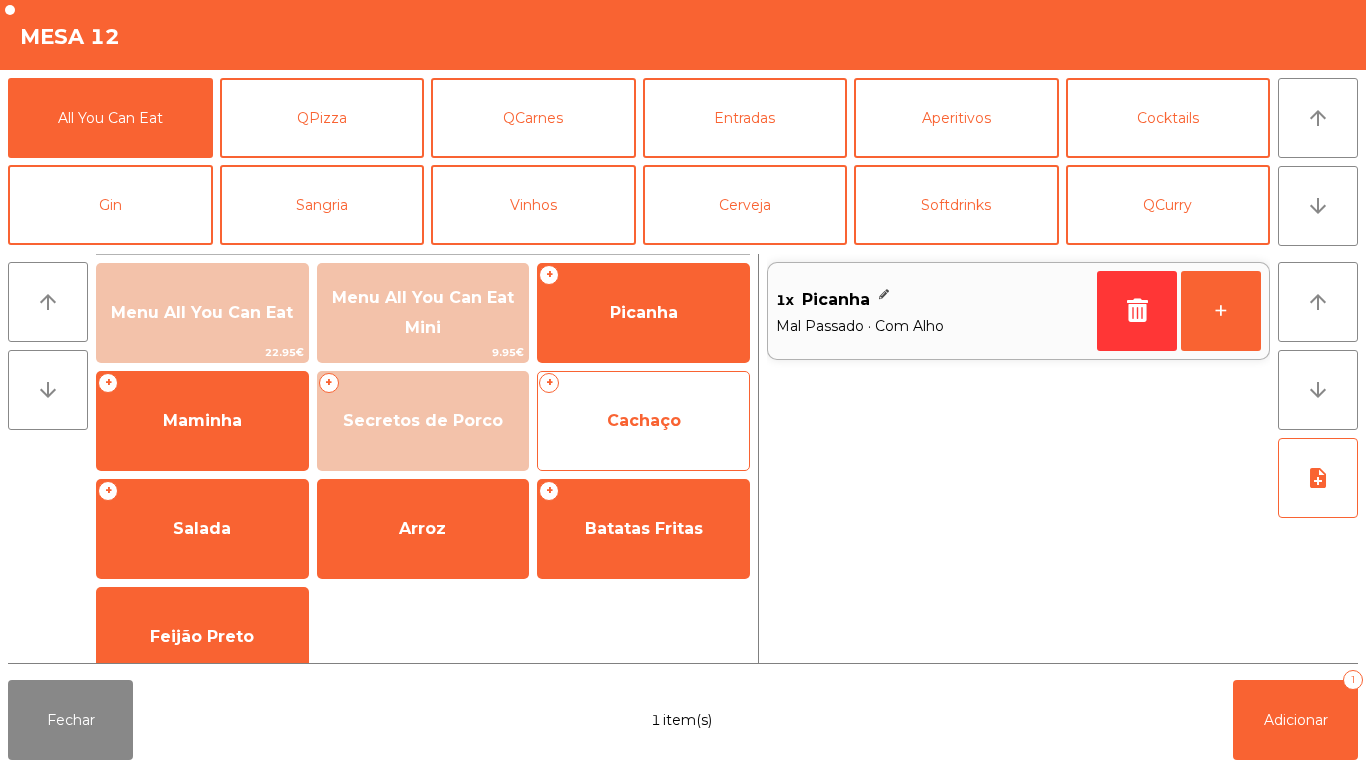 click on "Cachaço" at bounding box center [643, 313] 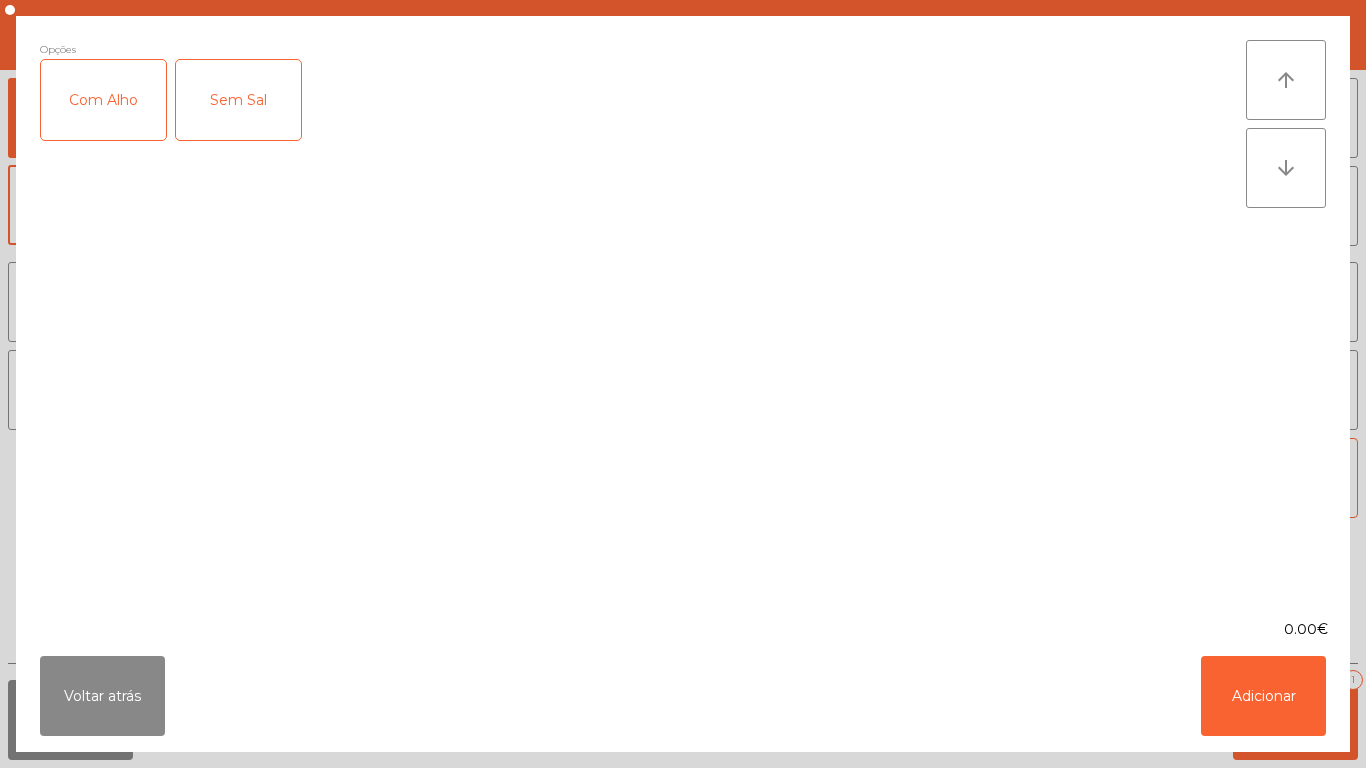 click on "Com Alho" at bounding box center (103, 100) 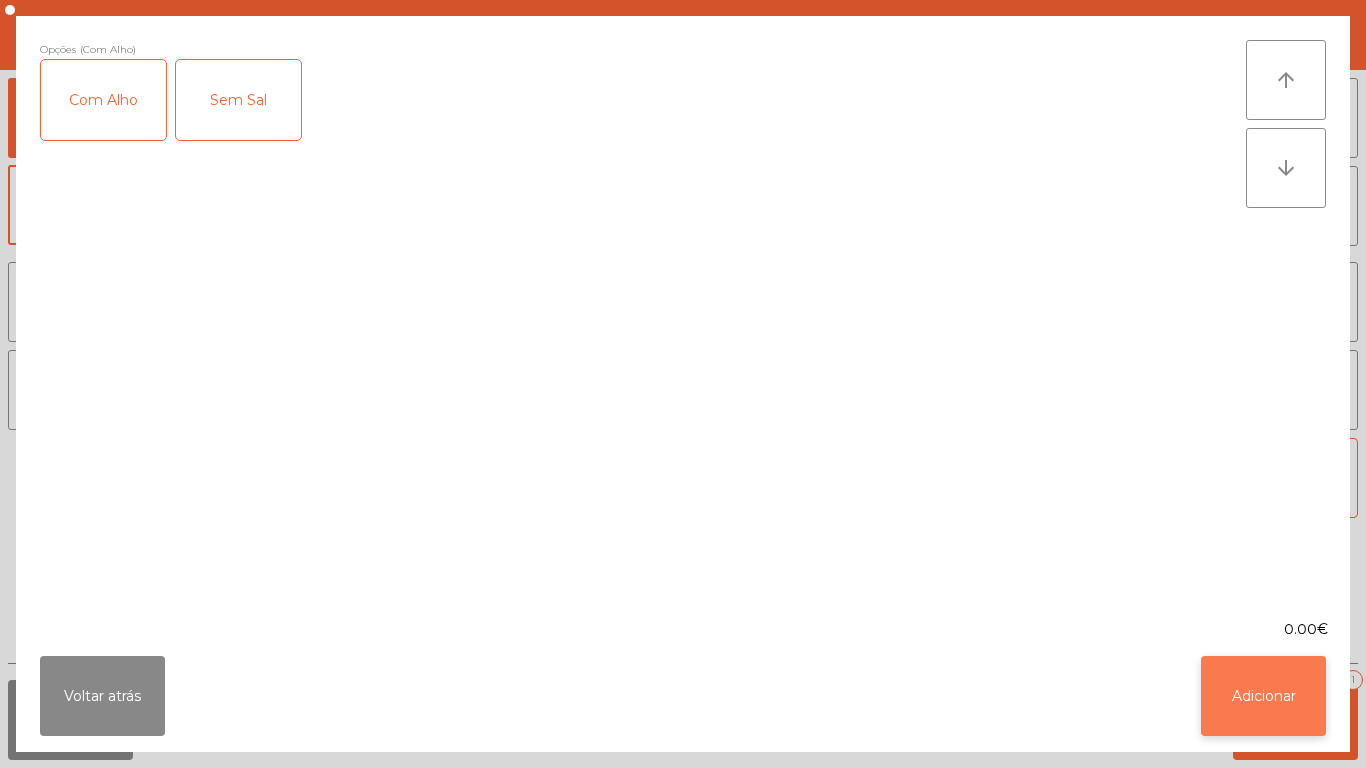 click on "Adicionar" at bounding box center [1263, 696] 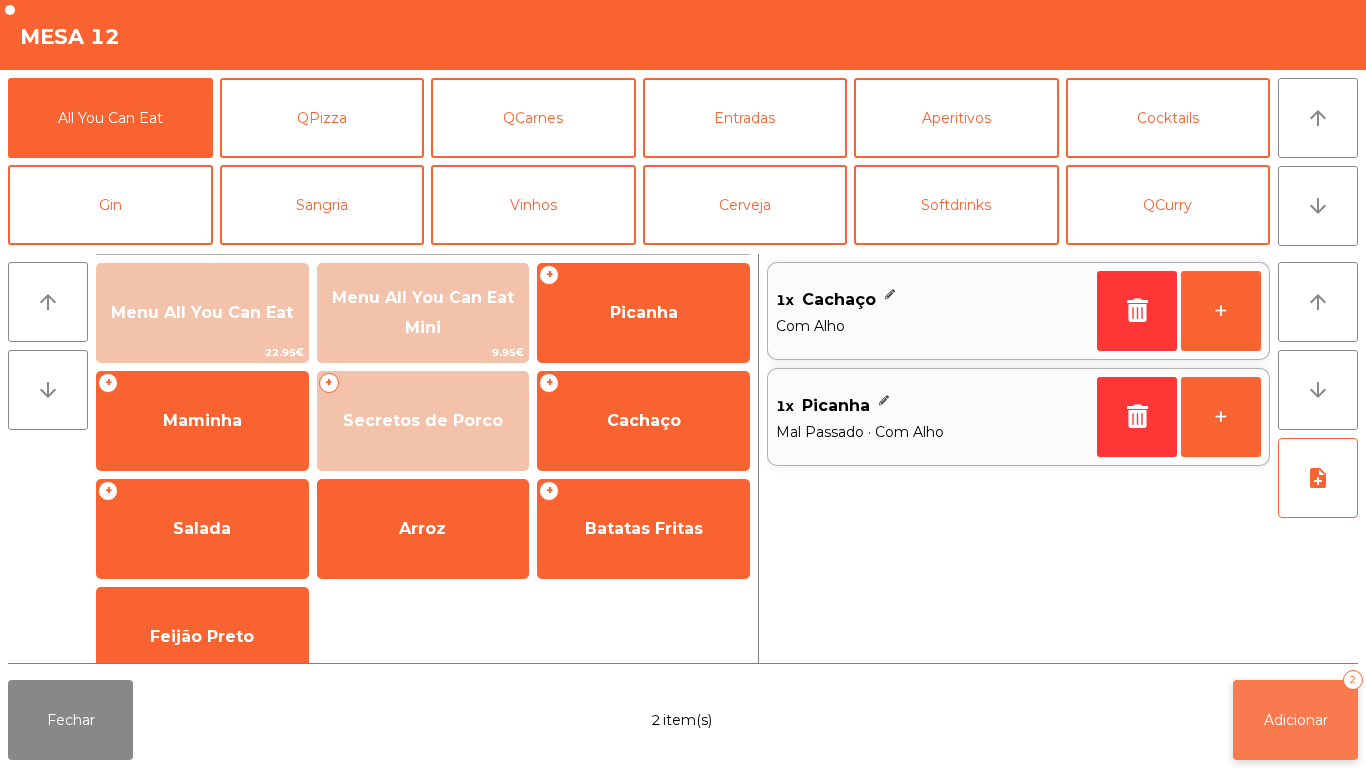 click on "Adicionar" at bounding box center (1296, 720) 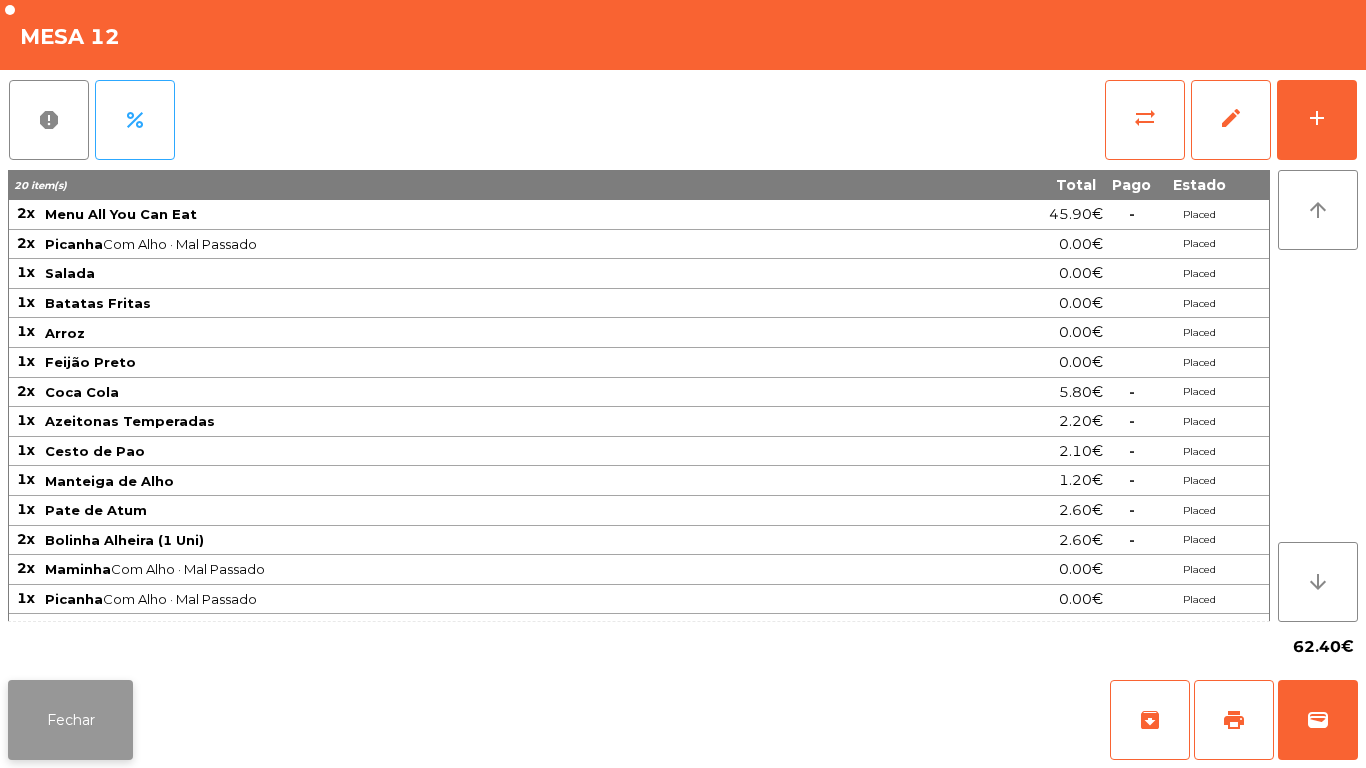 click on "Fechar" at bounding box center (70, 720) 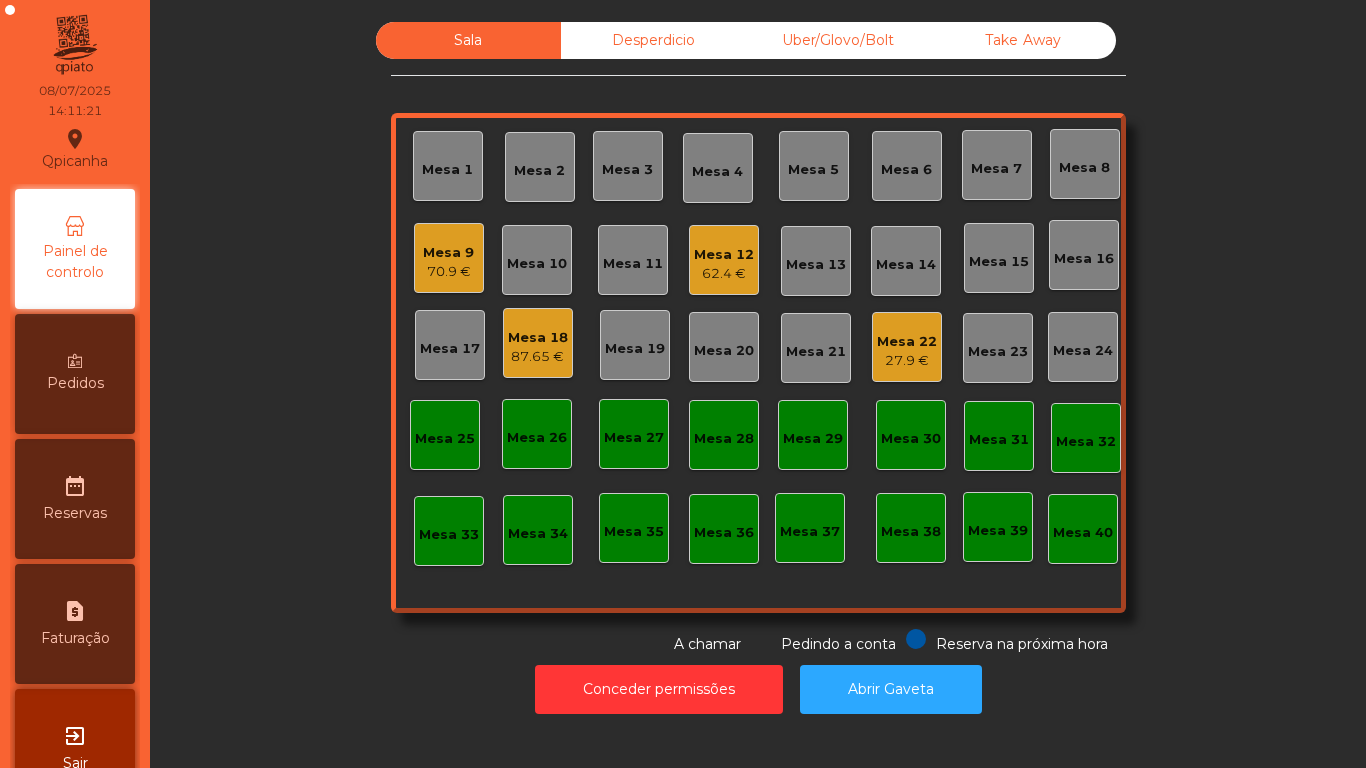 click on "Mesa 22" at bounding box center [448, 253] 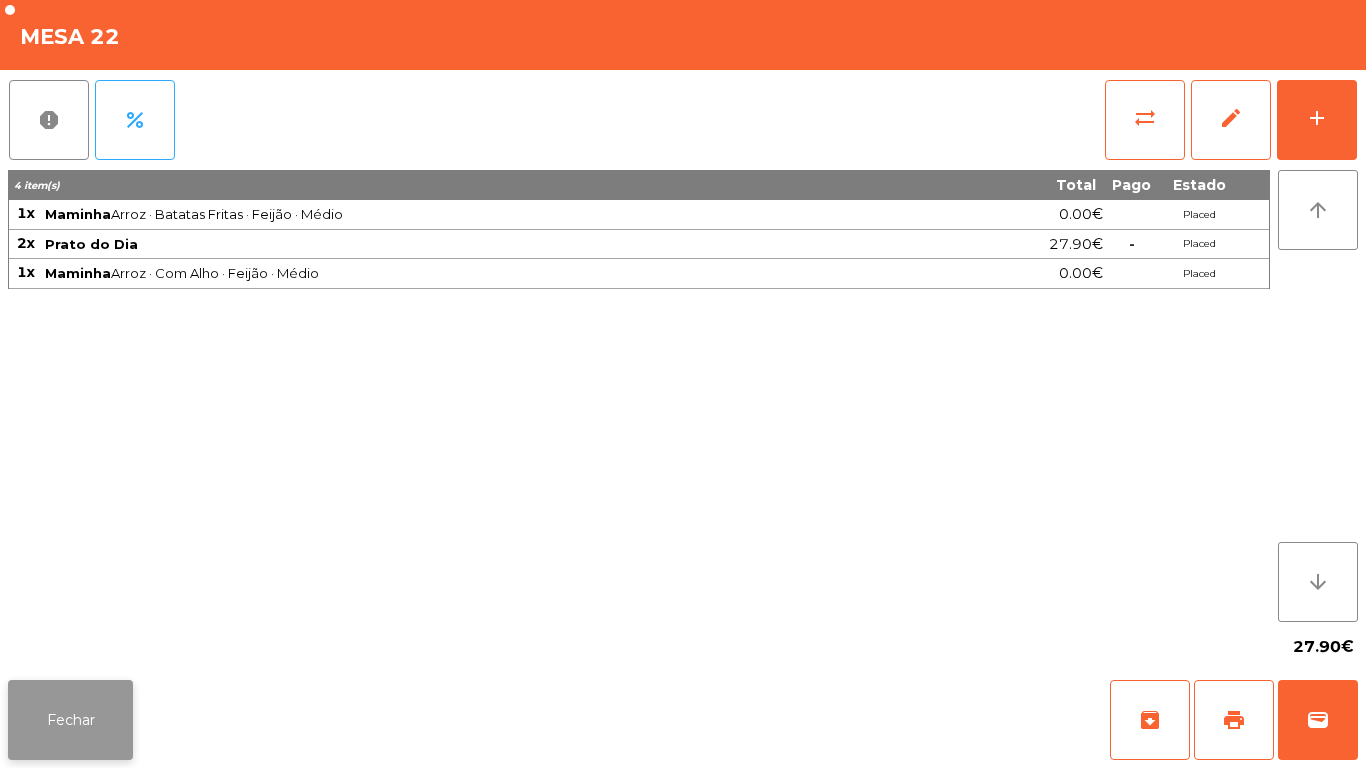 click on "Fechar" at bounding box center (70, 720) 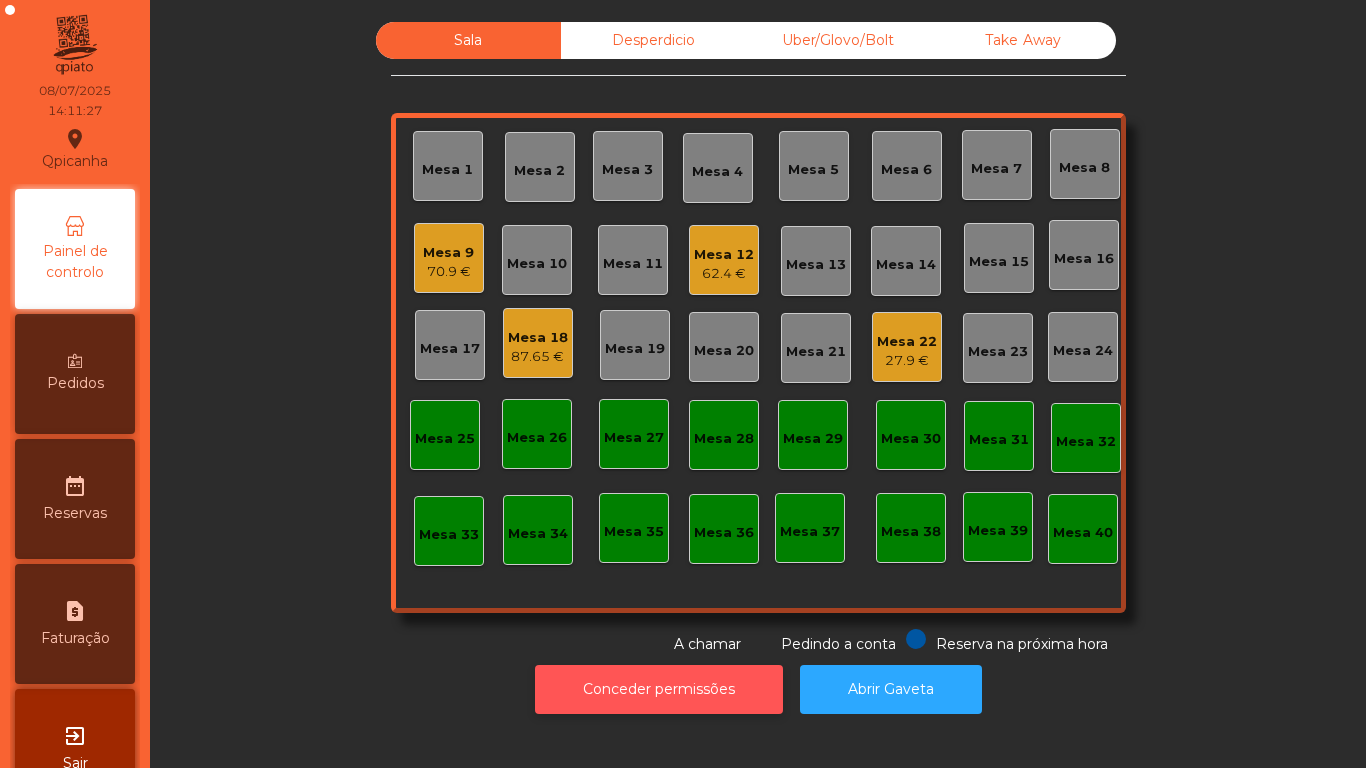 click on "Conceder permissões" at bounding box center [659, 689] 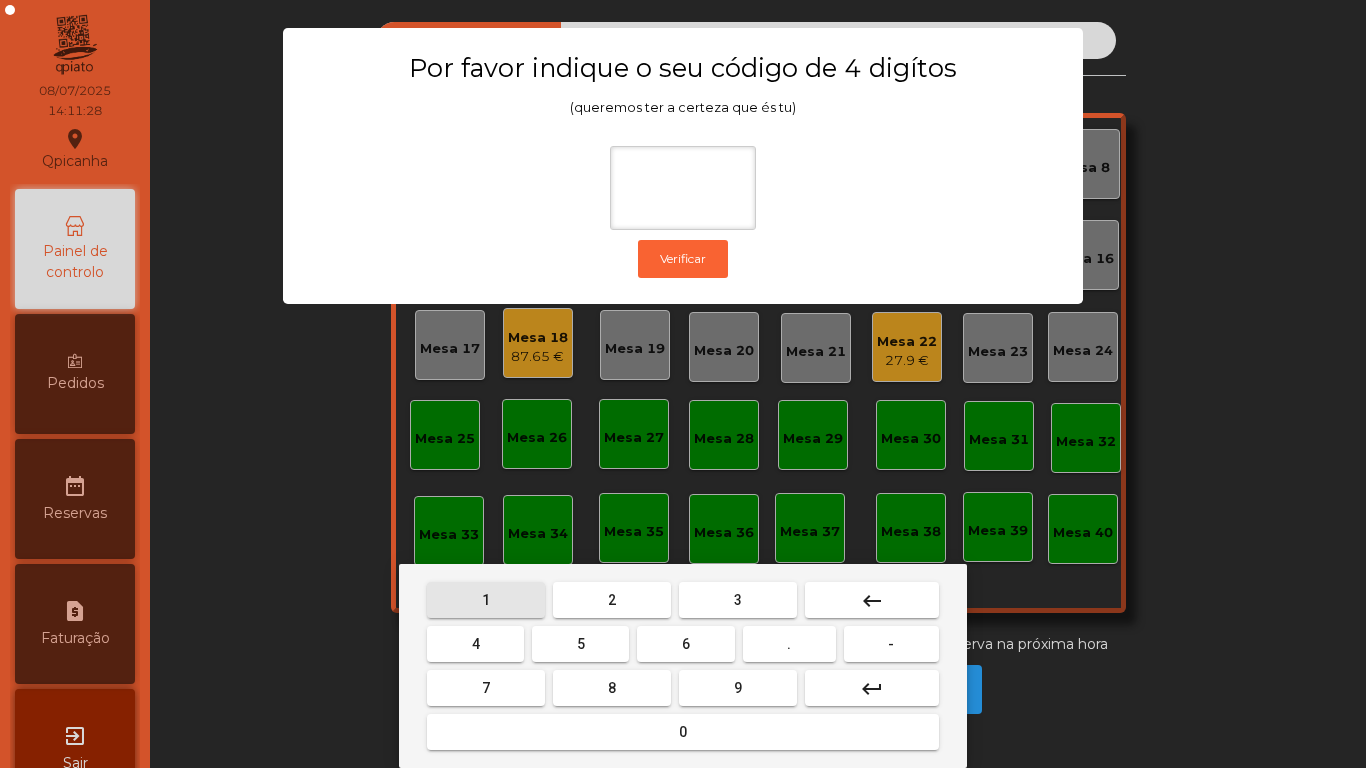click on "1" at bounding box center (486, 600) 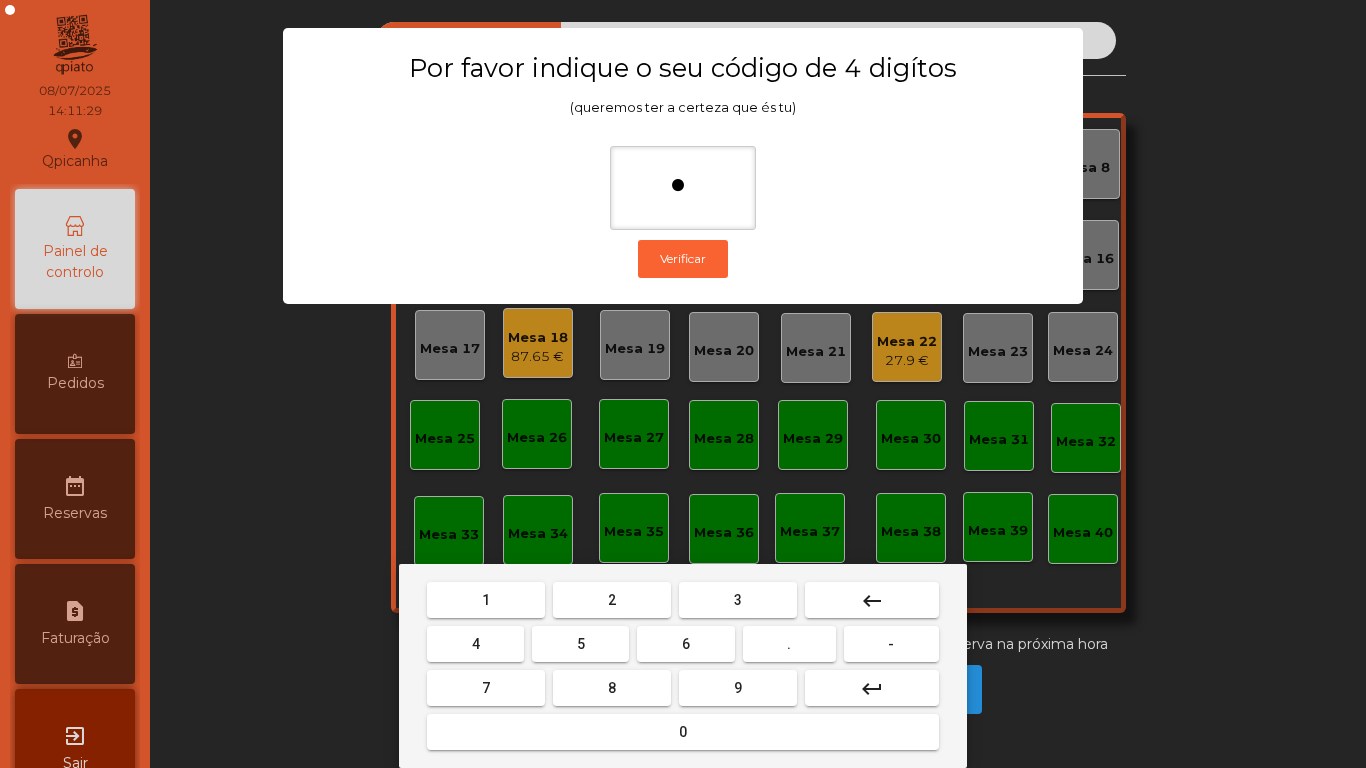 click on "9" at bounding box center (486, 600) 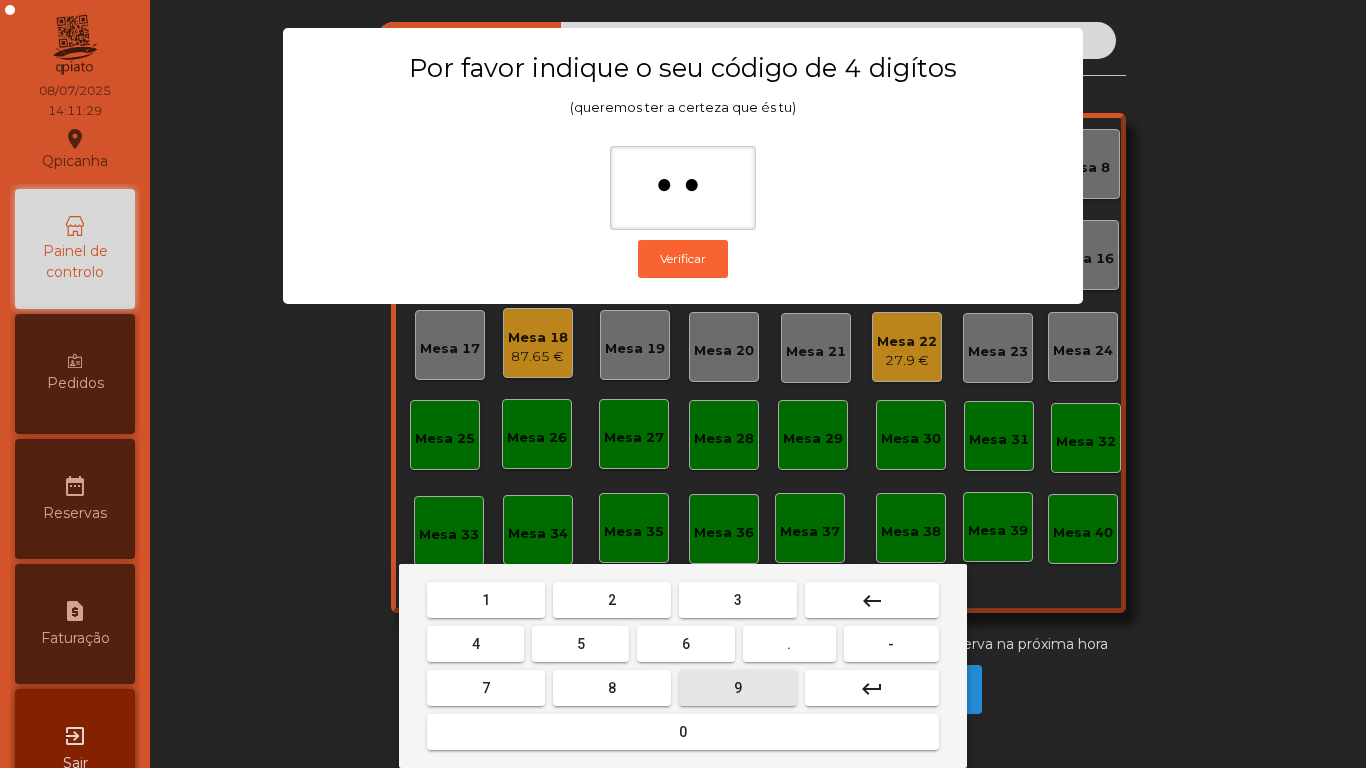 click on "4" at bounding box center (486, 600) 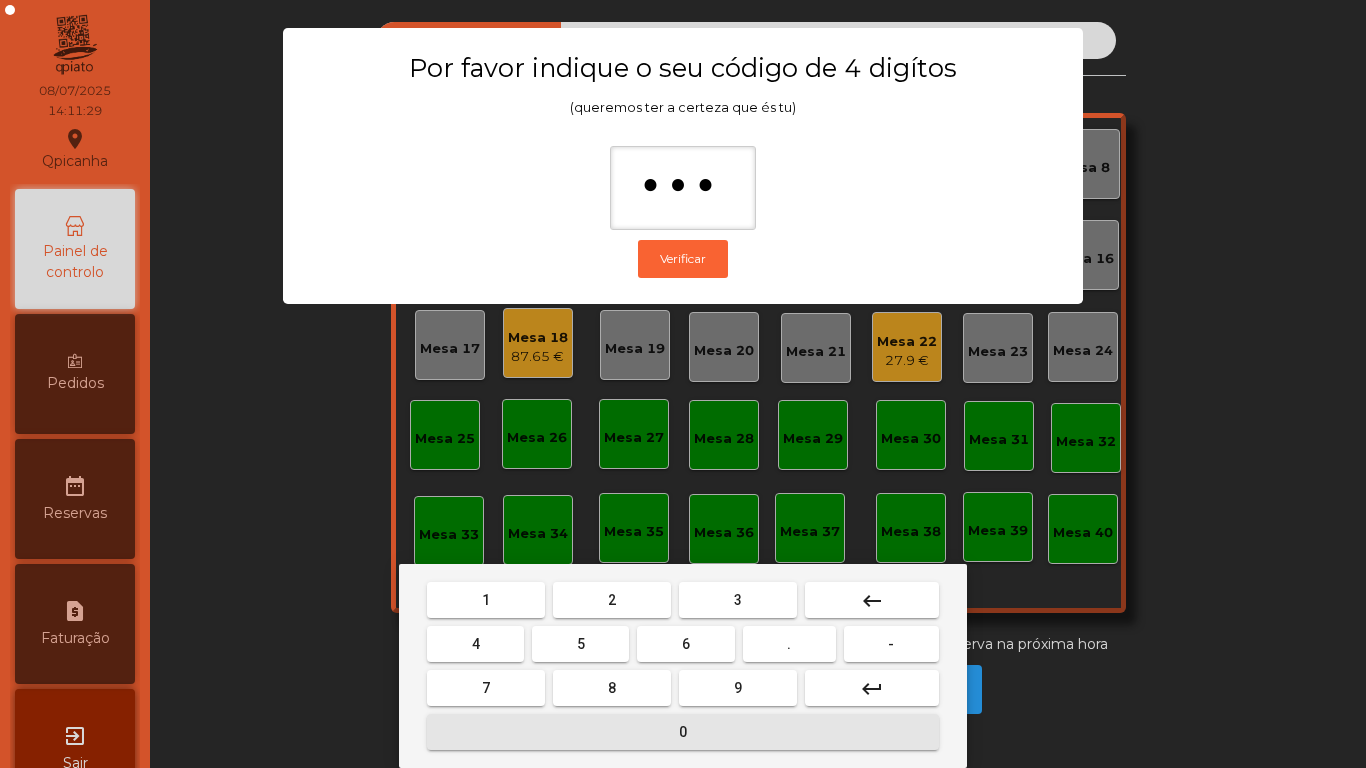 click on "0" at bounding box center [486, 600] 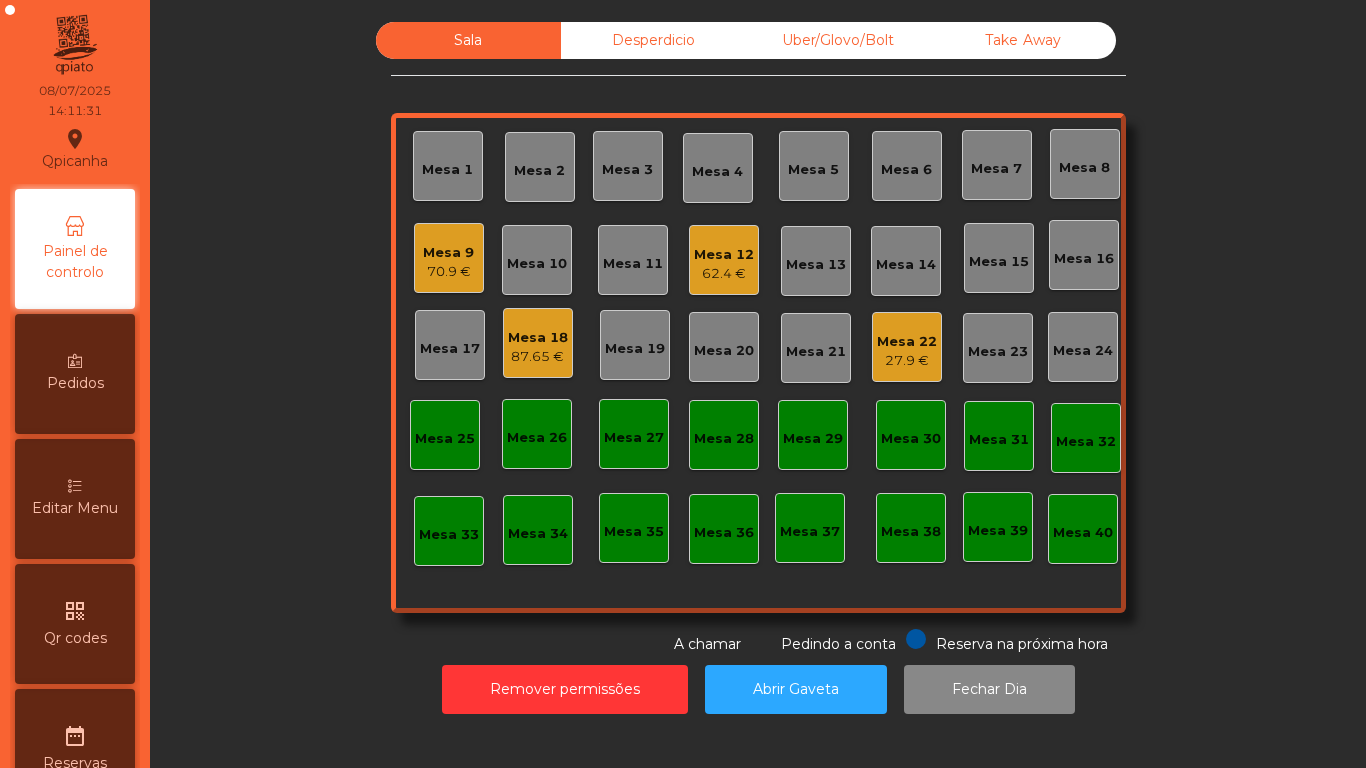 click on "27.9 €" at bounding box center [448, 272] 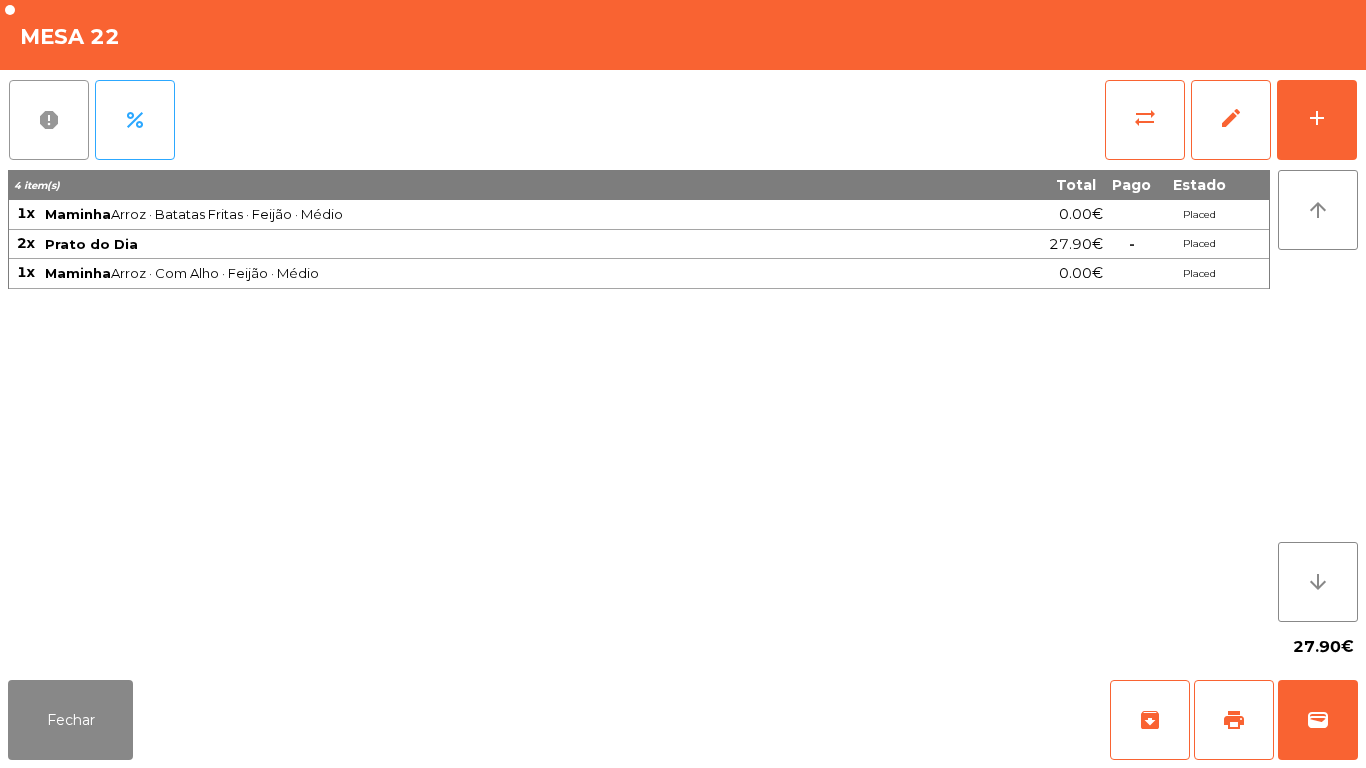 click on "report" at bounding box center [49, 120] 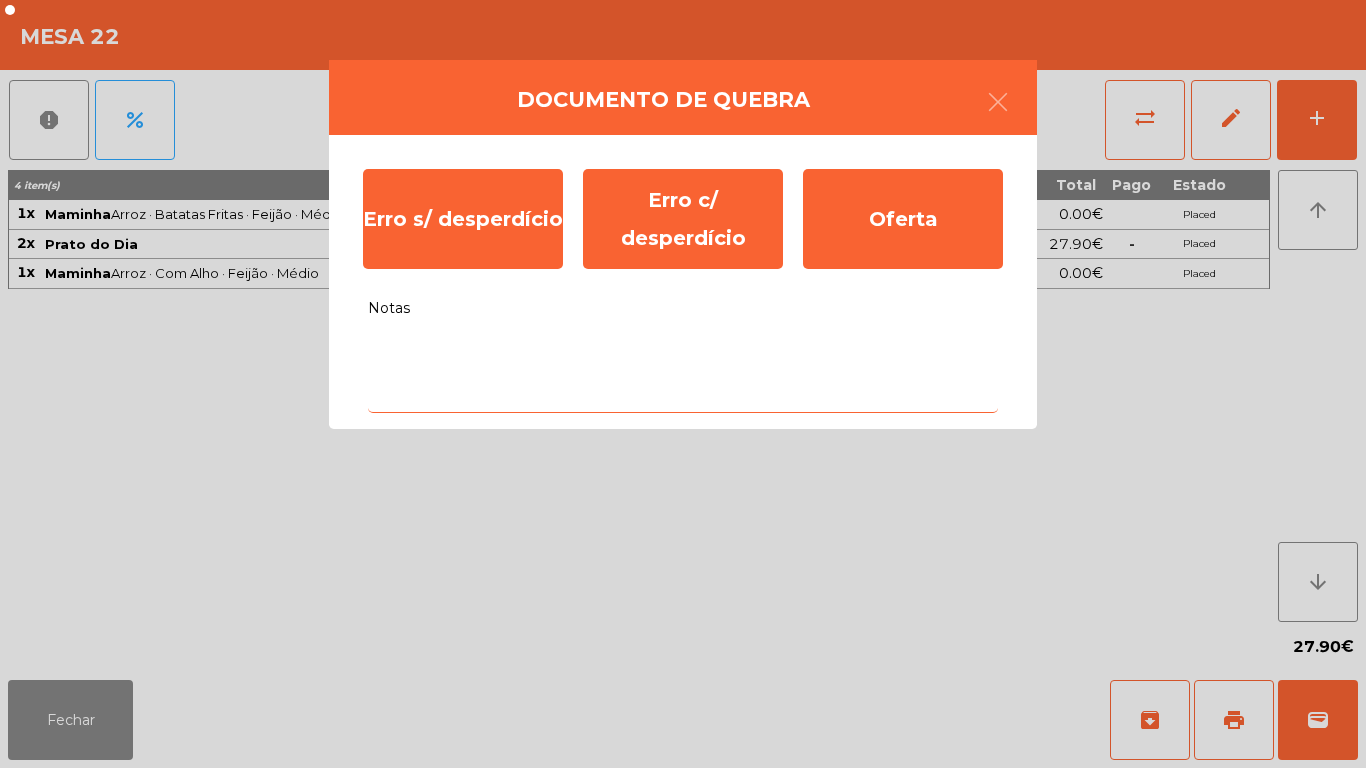 click on "Notas" at bounding box center [683, 371] 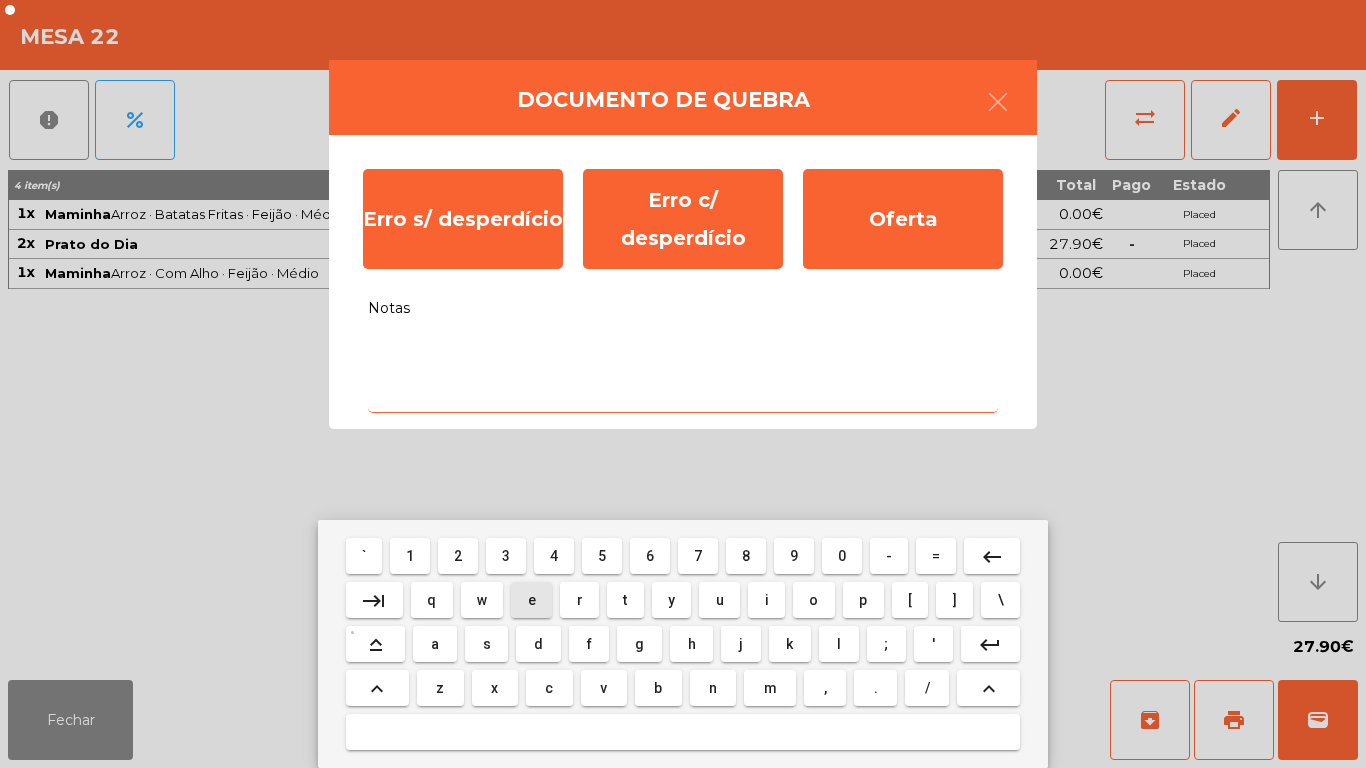 click on "e" at bounding box center (364, 556) 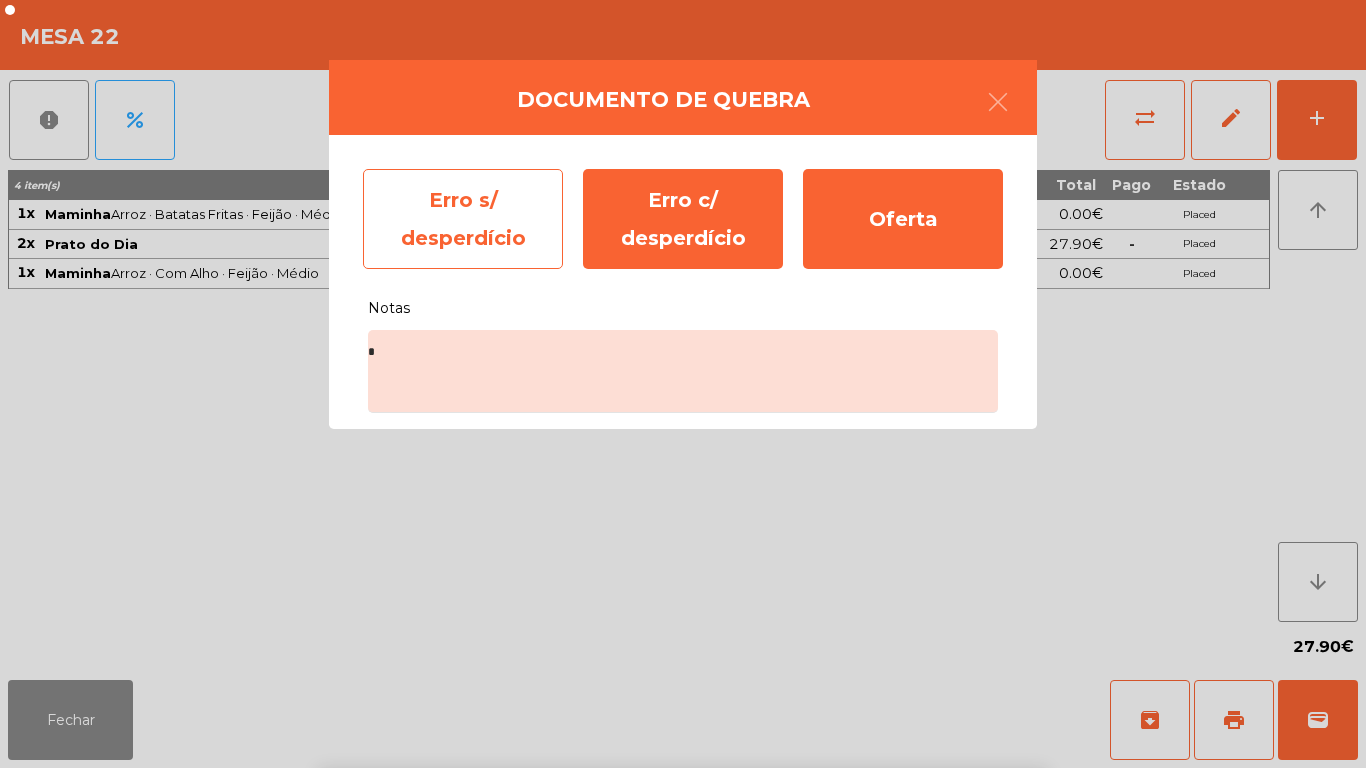 click on "Erro s/ desperdício" at bounding box center (463, 219) 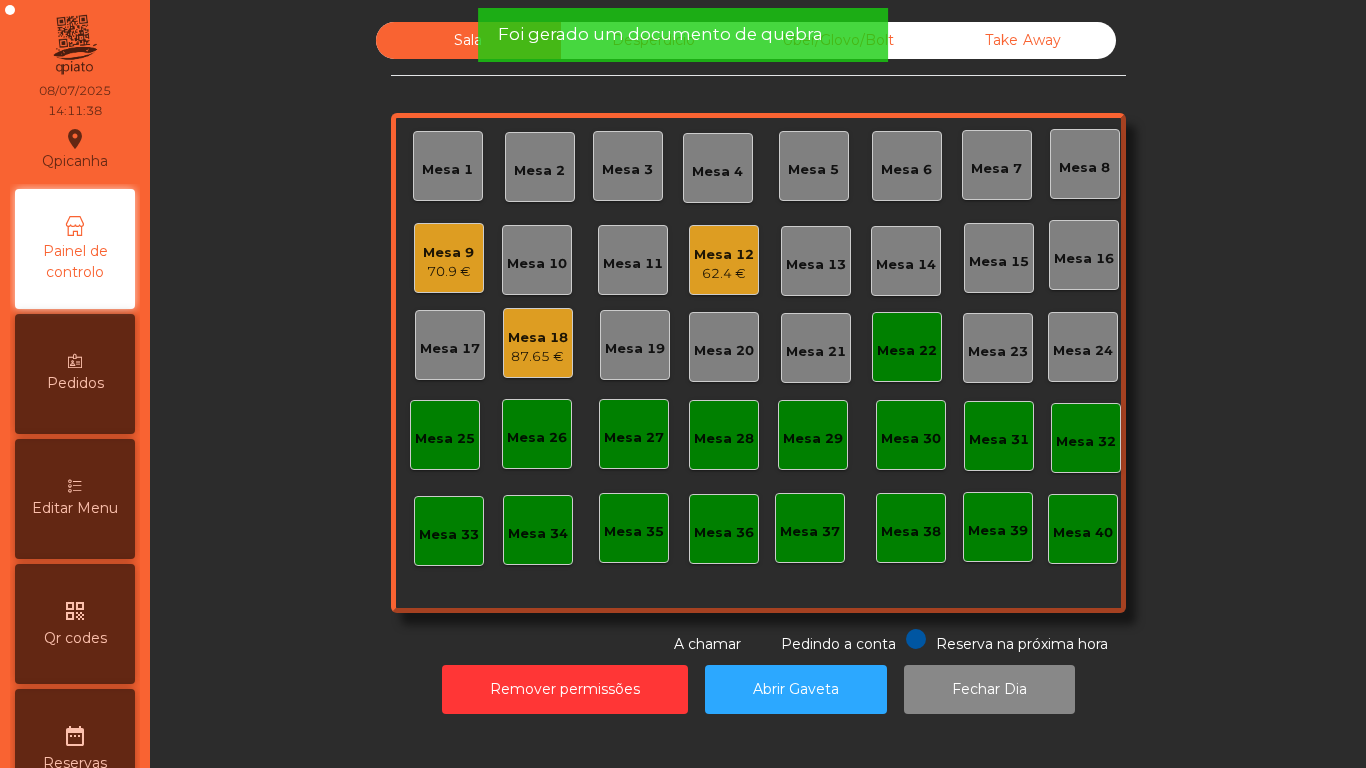 click on "Mesa 22" at bounding box center [447, 170] 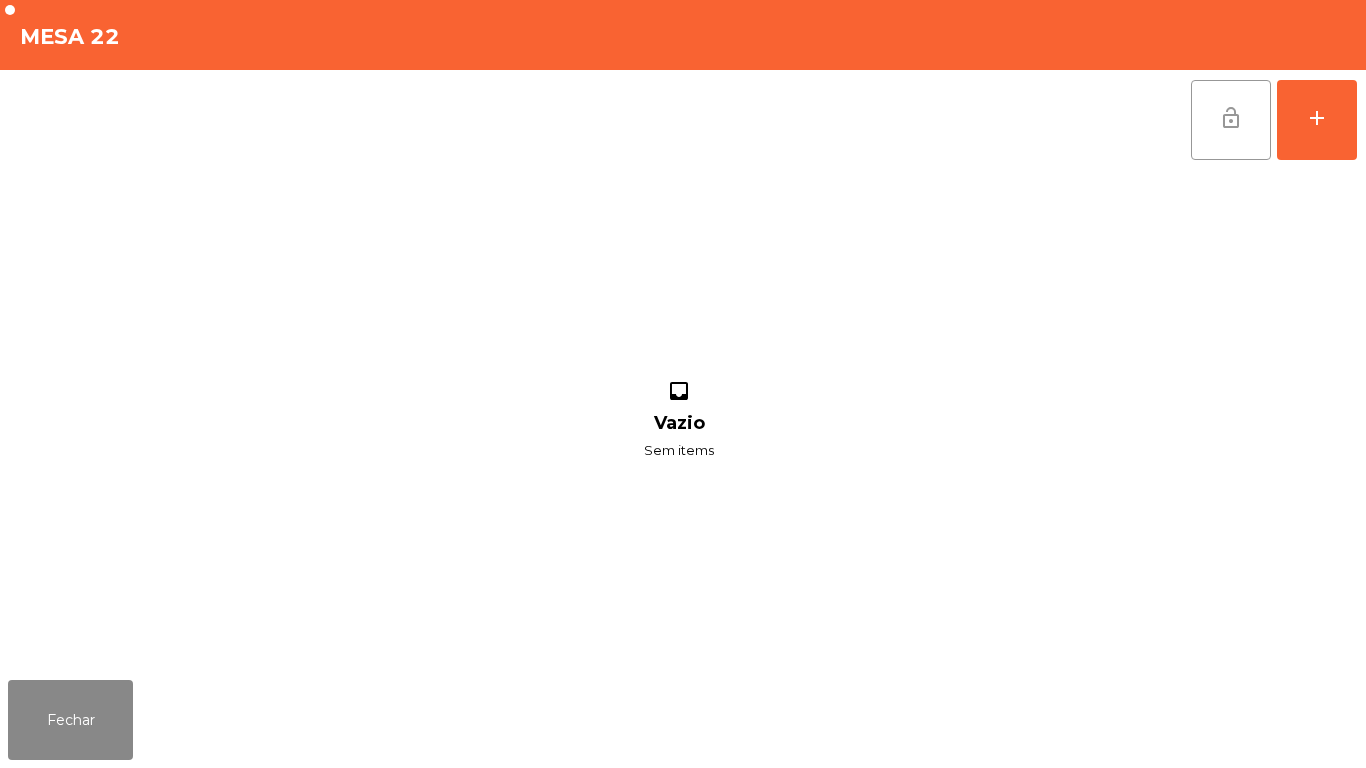 click on "lock_open" at bounding box center [1231, 120] 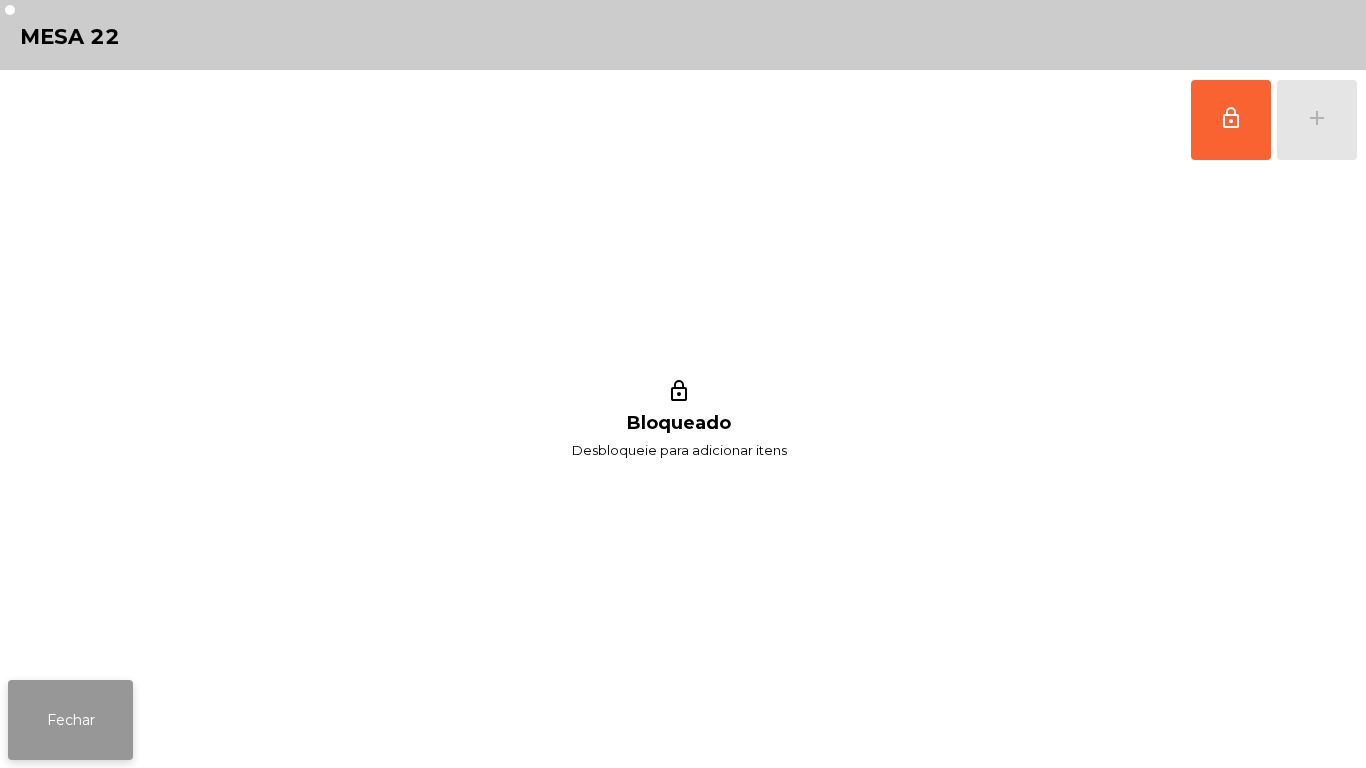 click on "Fechar" at bounding box center (70, 720) 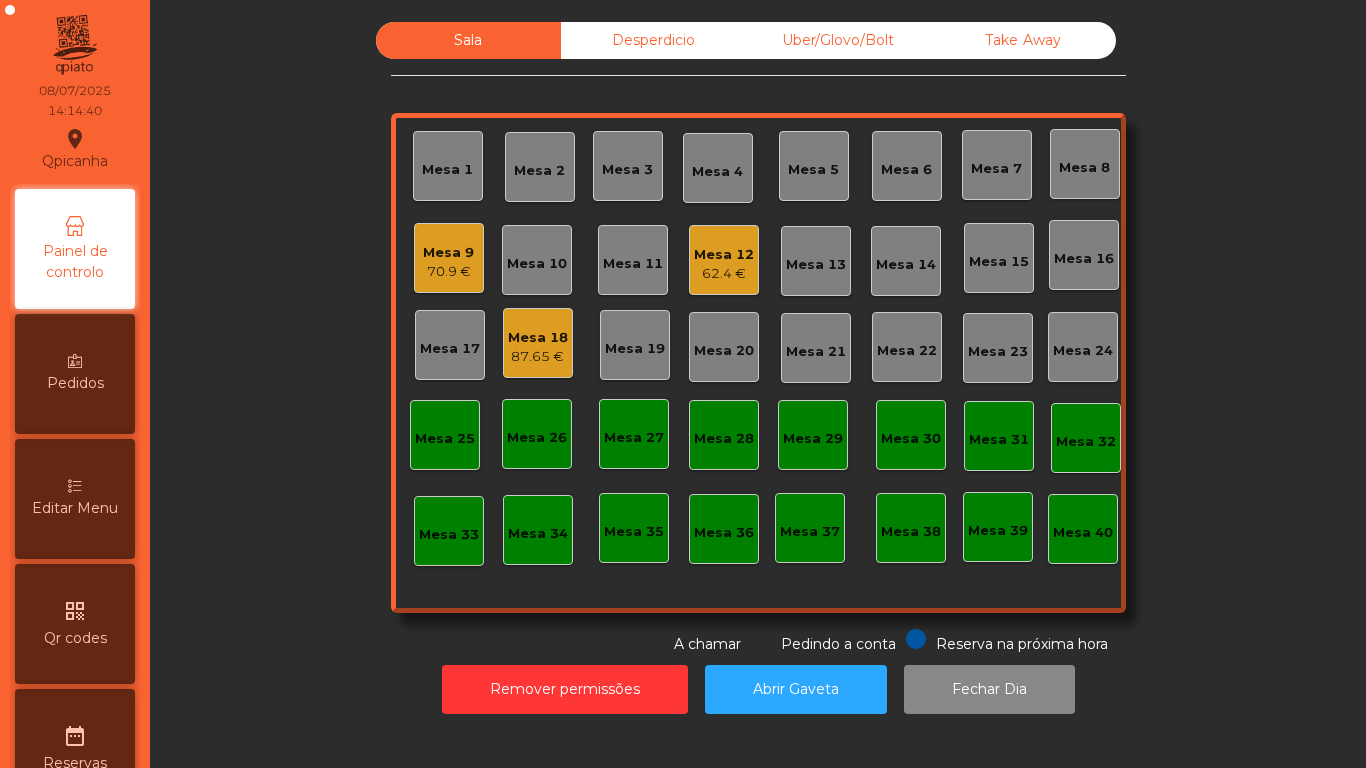 click on "70.9 €" at bounding box center [448, 272] 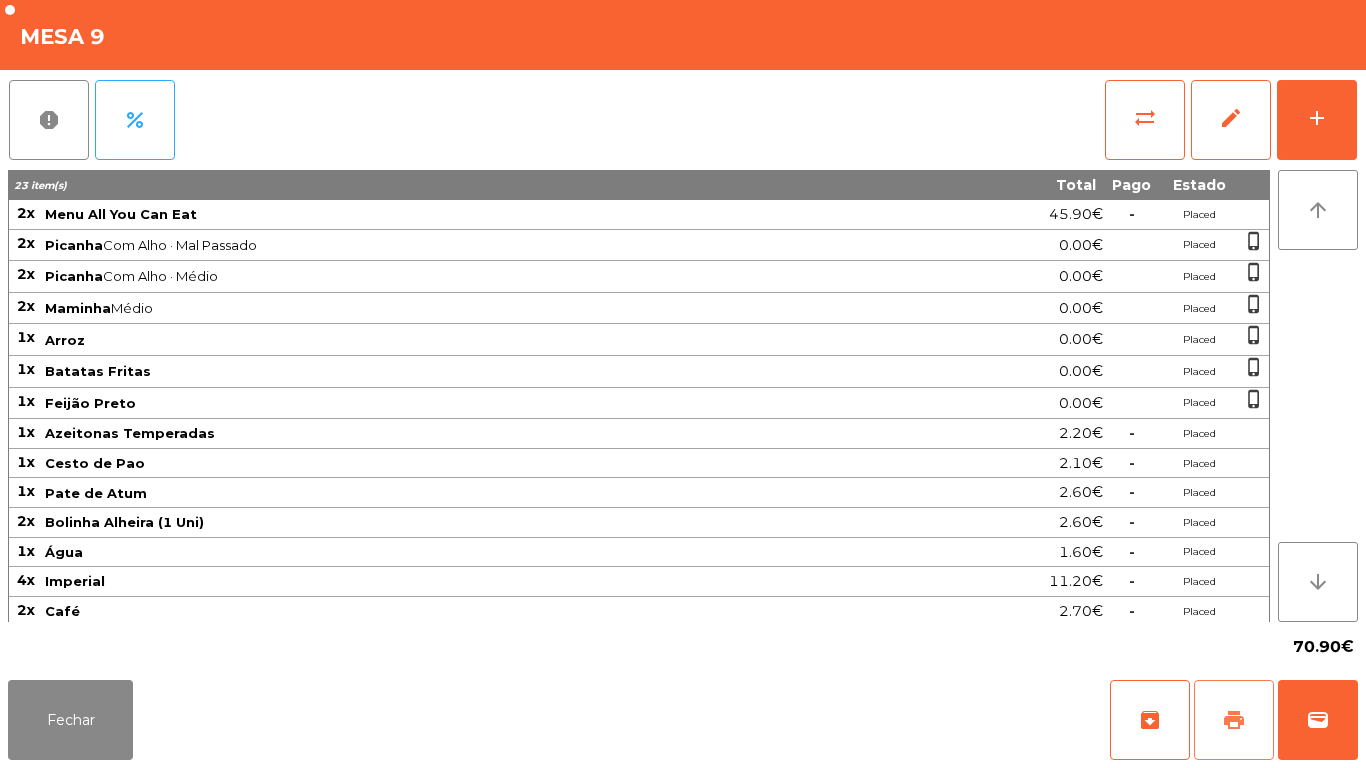 click on "print" at bounding box center [1150, 720] 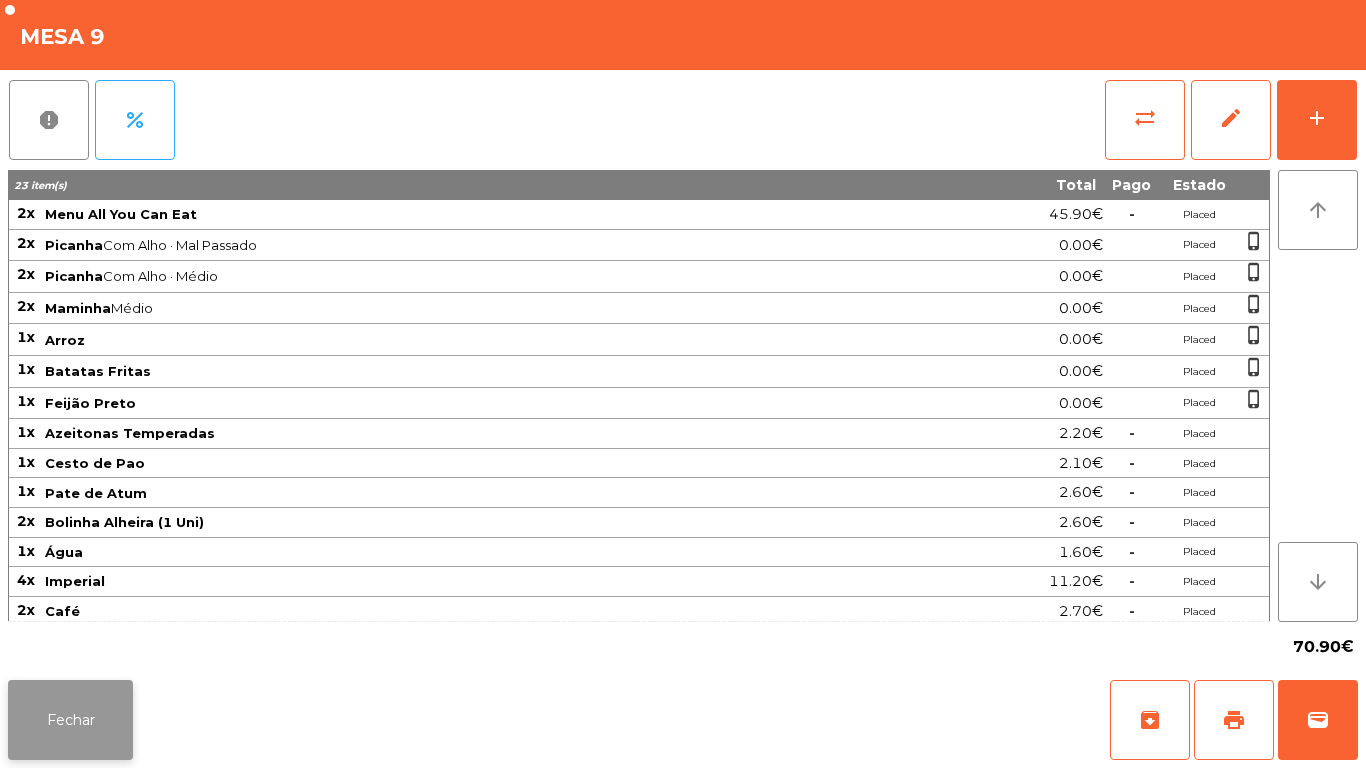click on "Fechar" at bounding box center (70, 720) 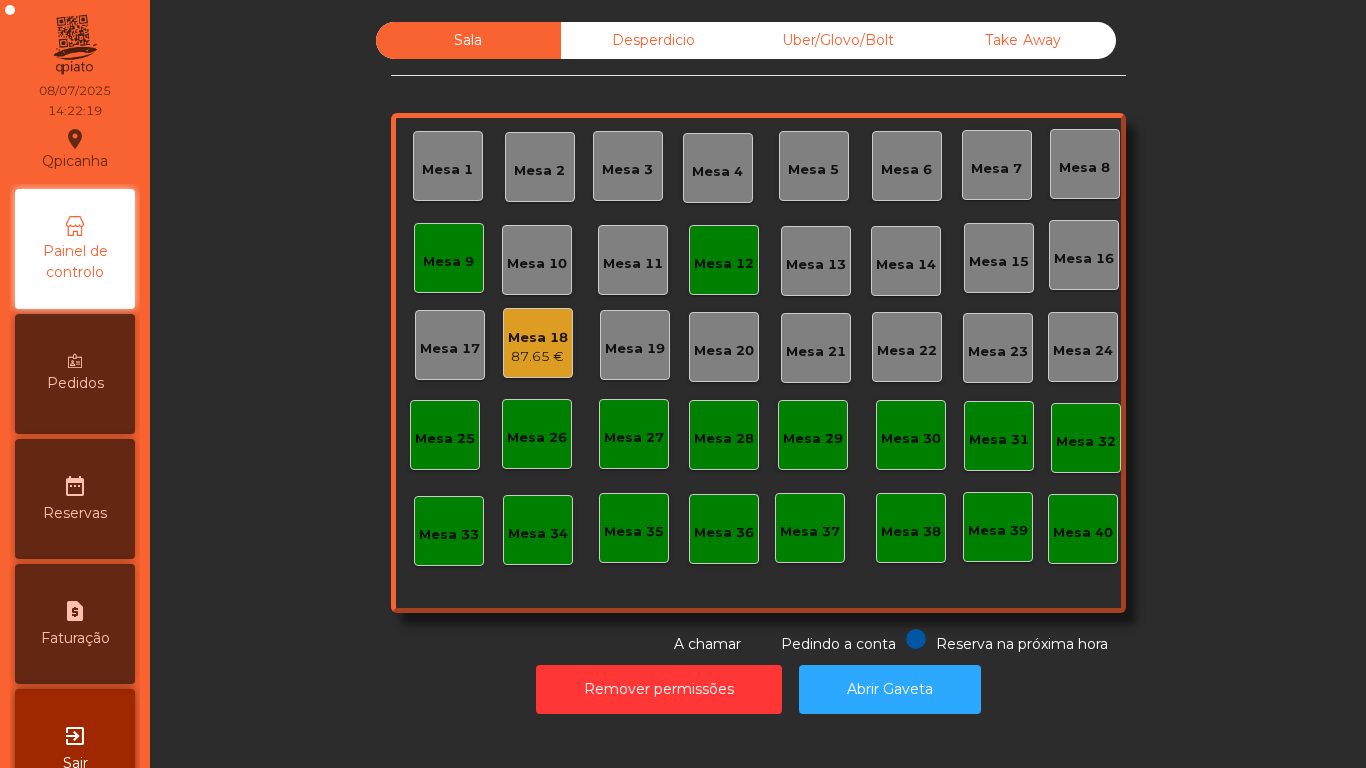 scroll, scrollTop: 0, scrollLeft: 0, axis: both 